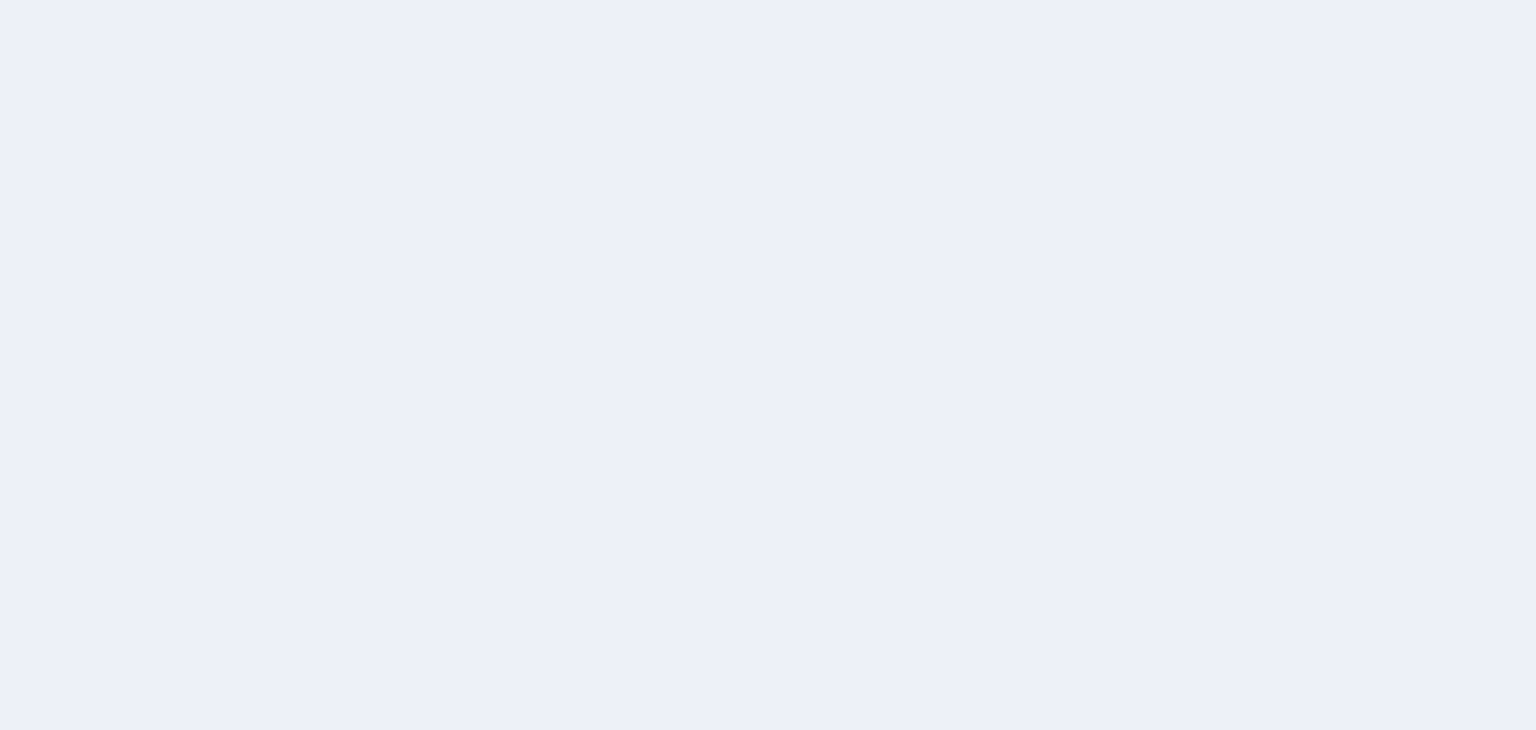 scroll, scrollTop: 0, scrollLeft: 0, axis: both 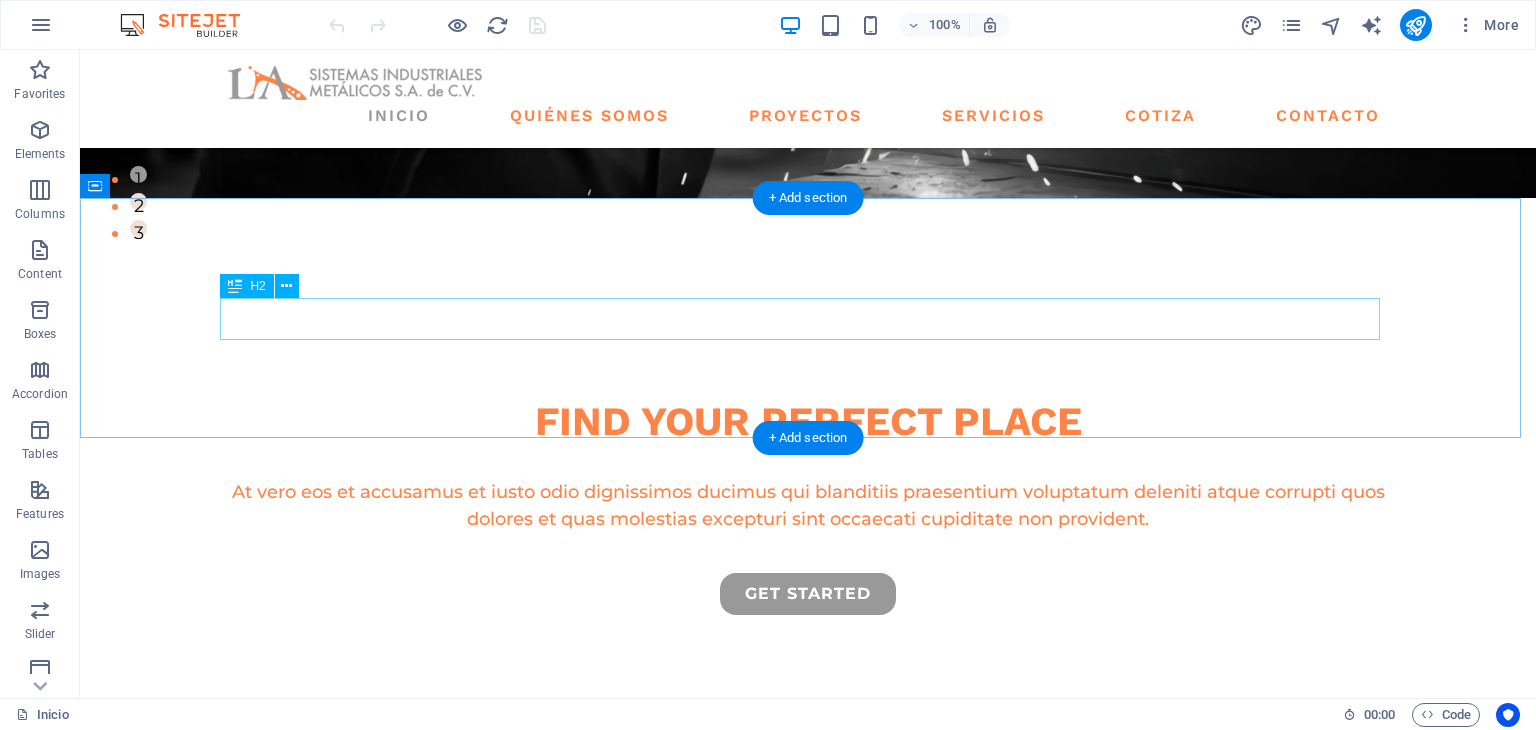 click on "we guarantee" at bounding box center [808, 836] 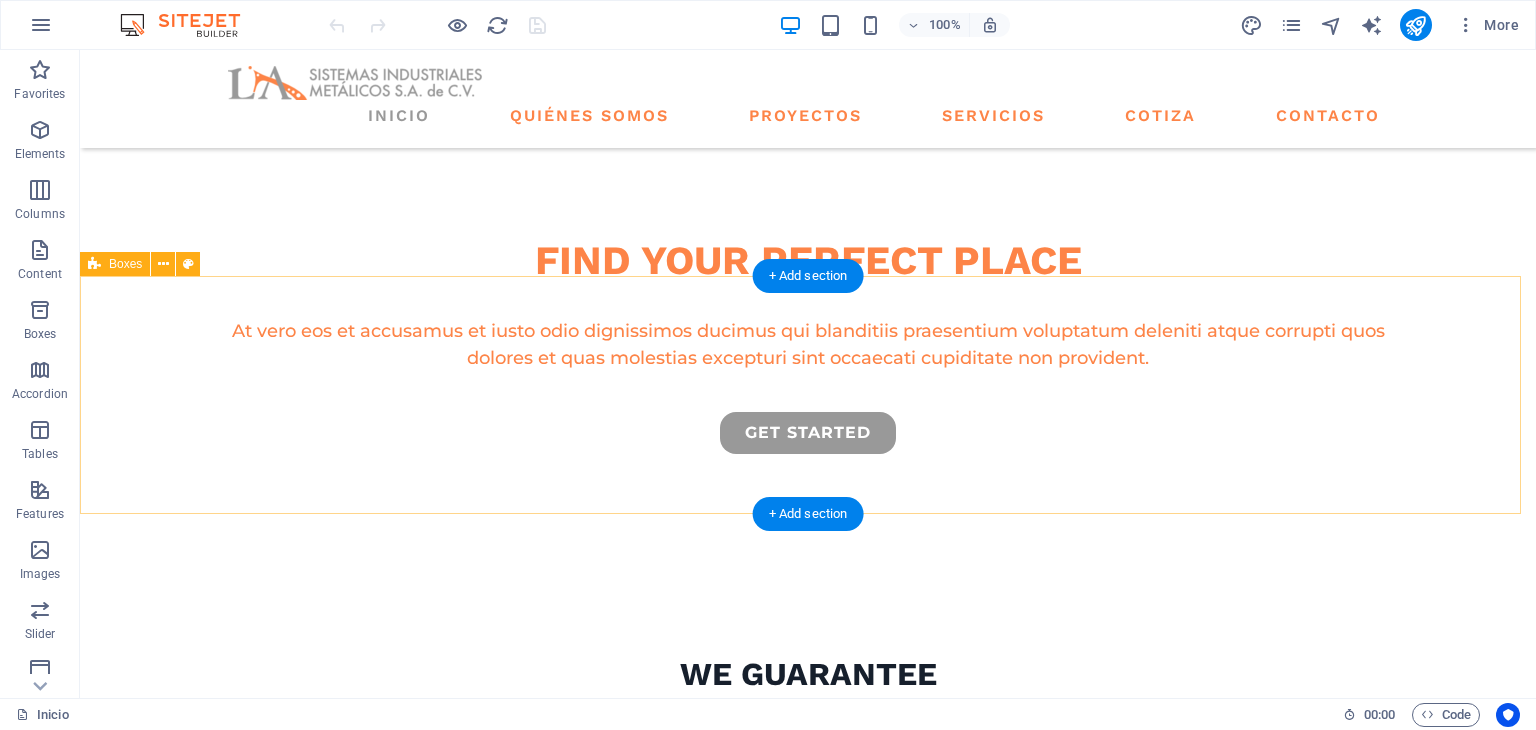 scroll, scrollTop: 500, scrollLeft: 0, axis: vertical 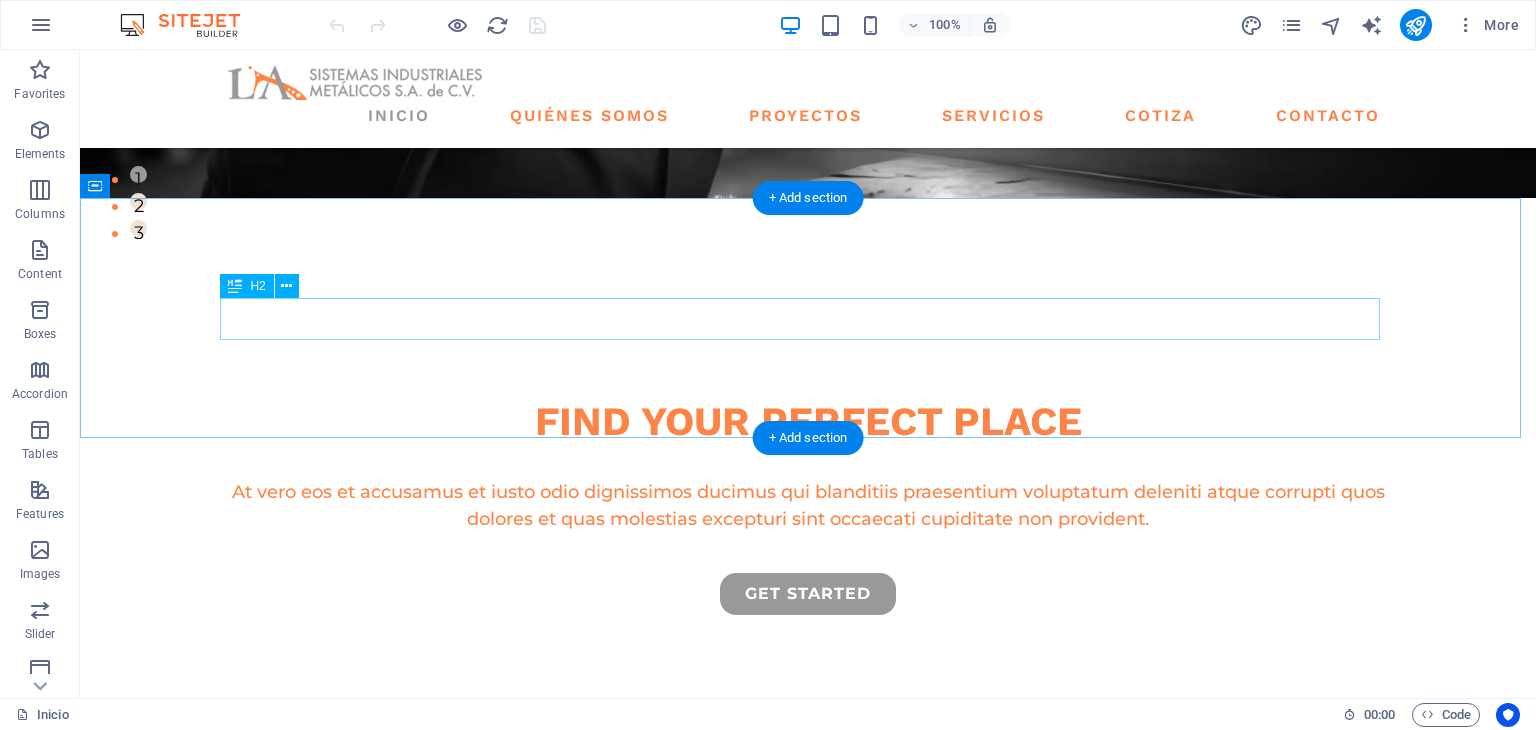 click on "we guarantee" at bounding box center (808, 836) 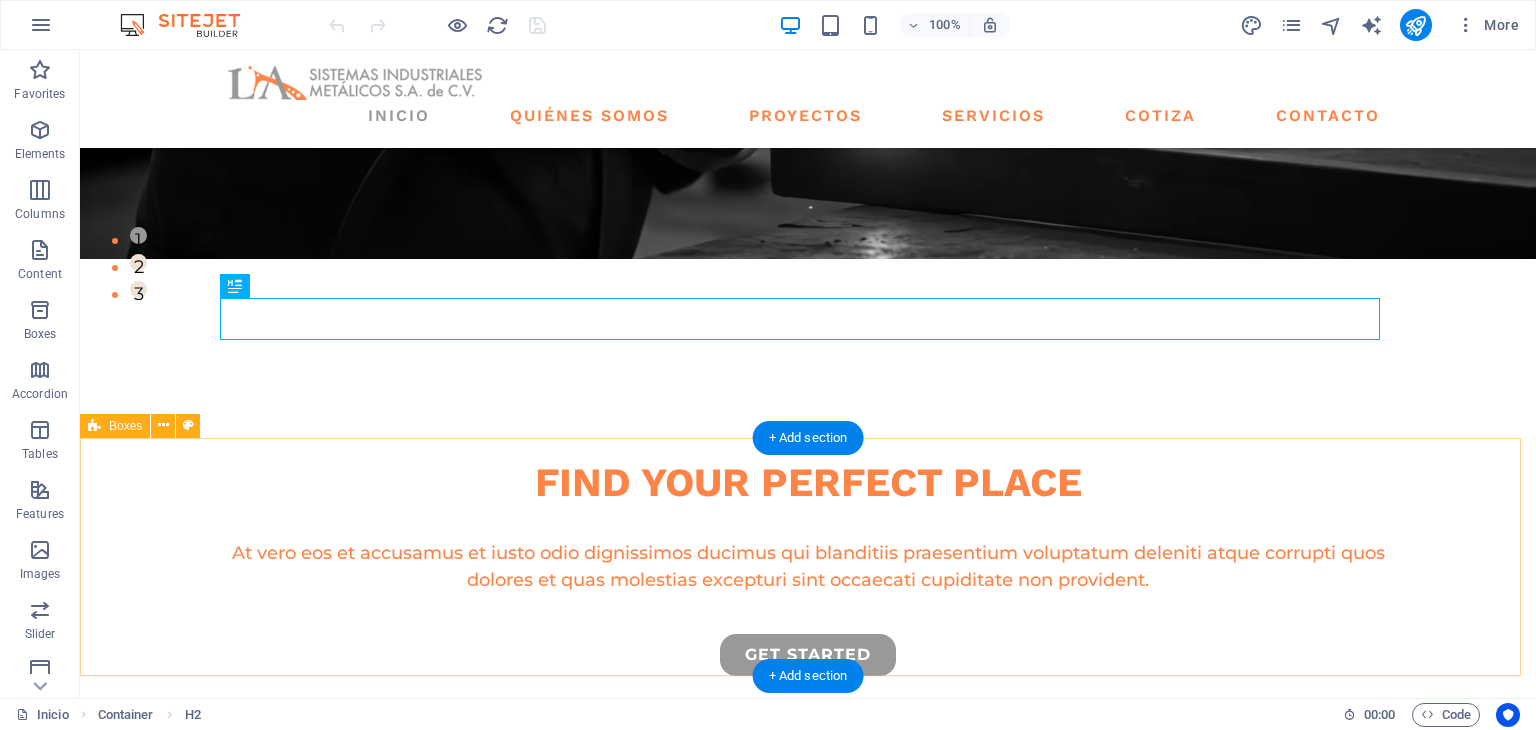 scroll, scrollTop: 500, scrollLeft: 0, axis: vertical 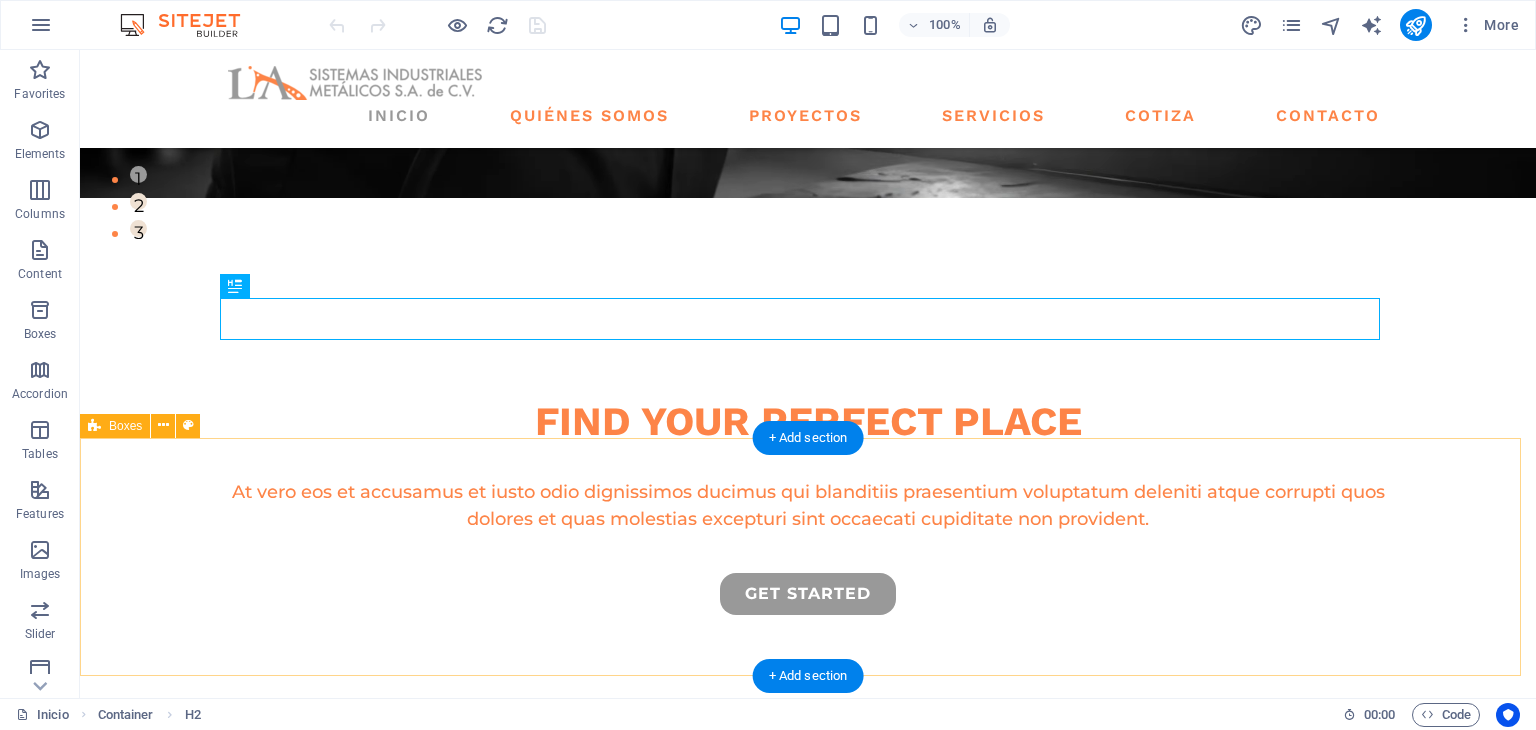 click on "premium locations high quality buildings modern interior design" at bounding box center [808, 1181] 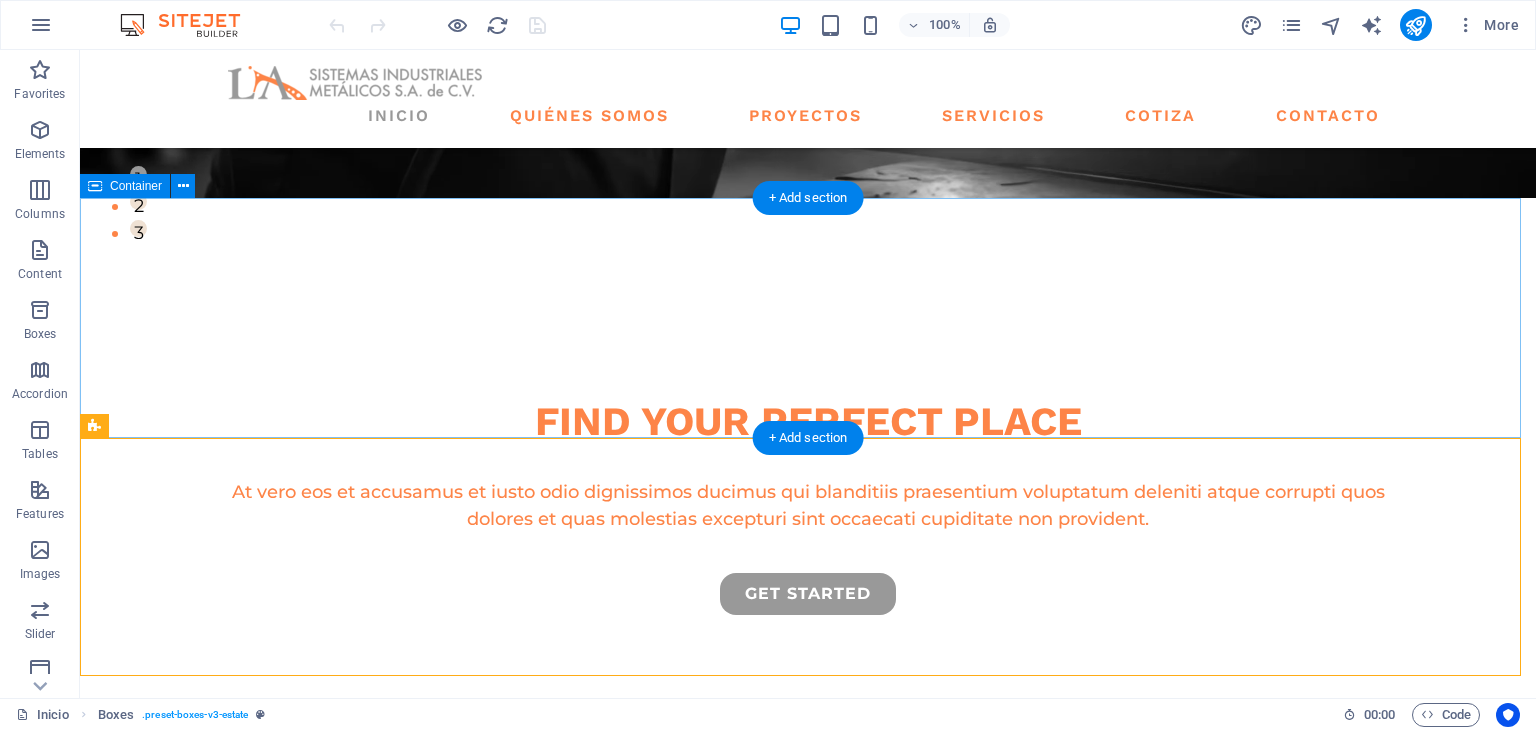 click on "we guarantee At vero eos et accusamus et iusto odio dignissimos ducimus qui blanditiis praesentium voluptatu." at bounding box center [808, 821] 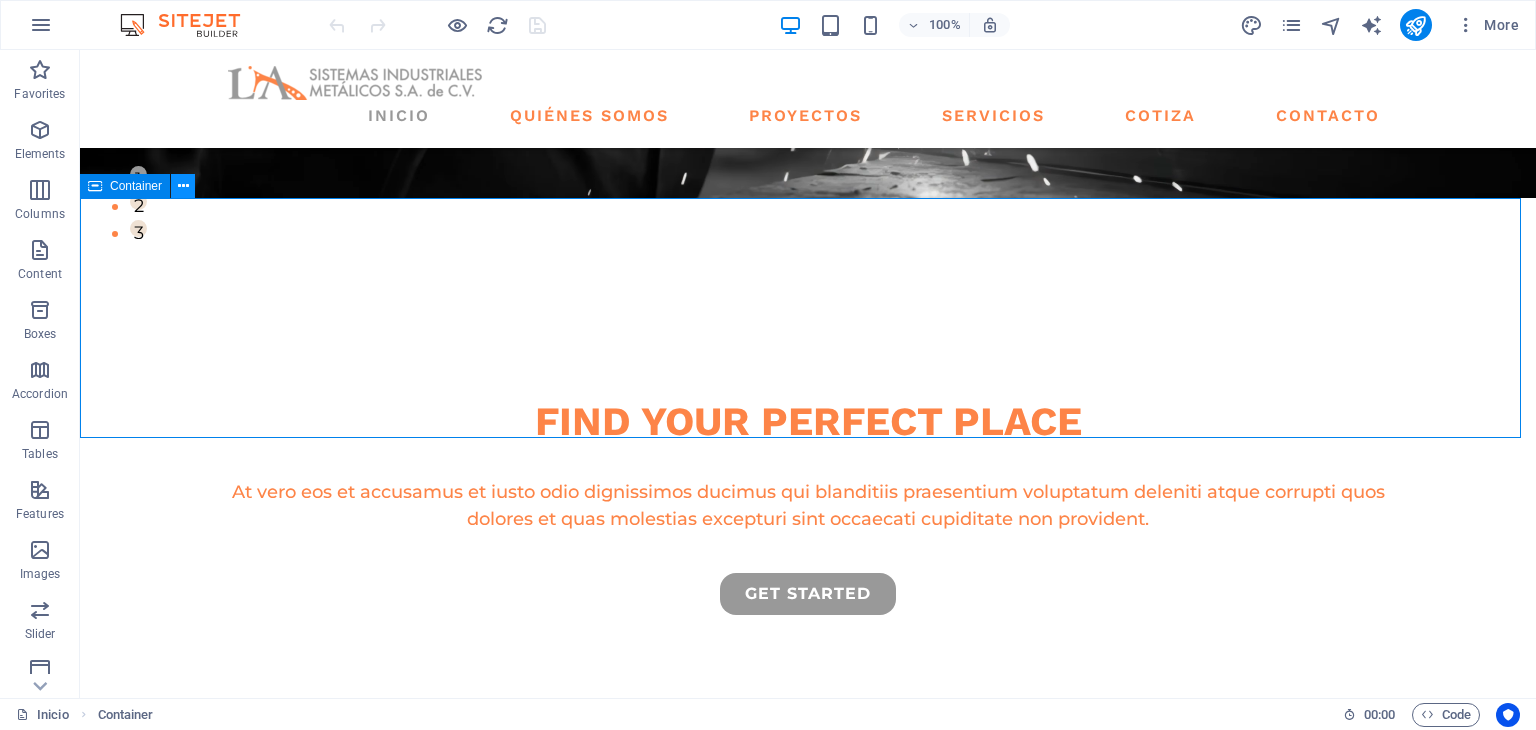 click at bounding box center [183, 186] 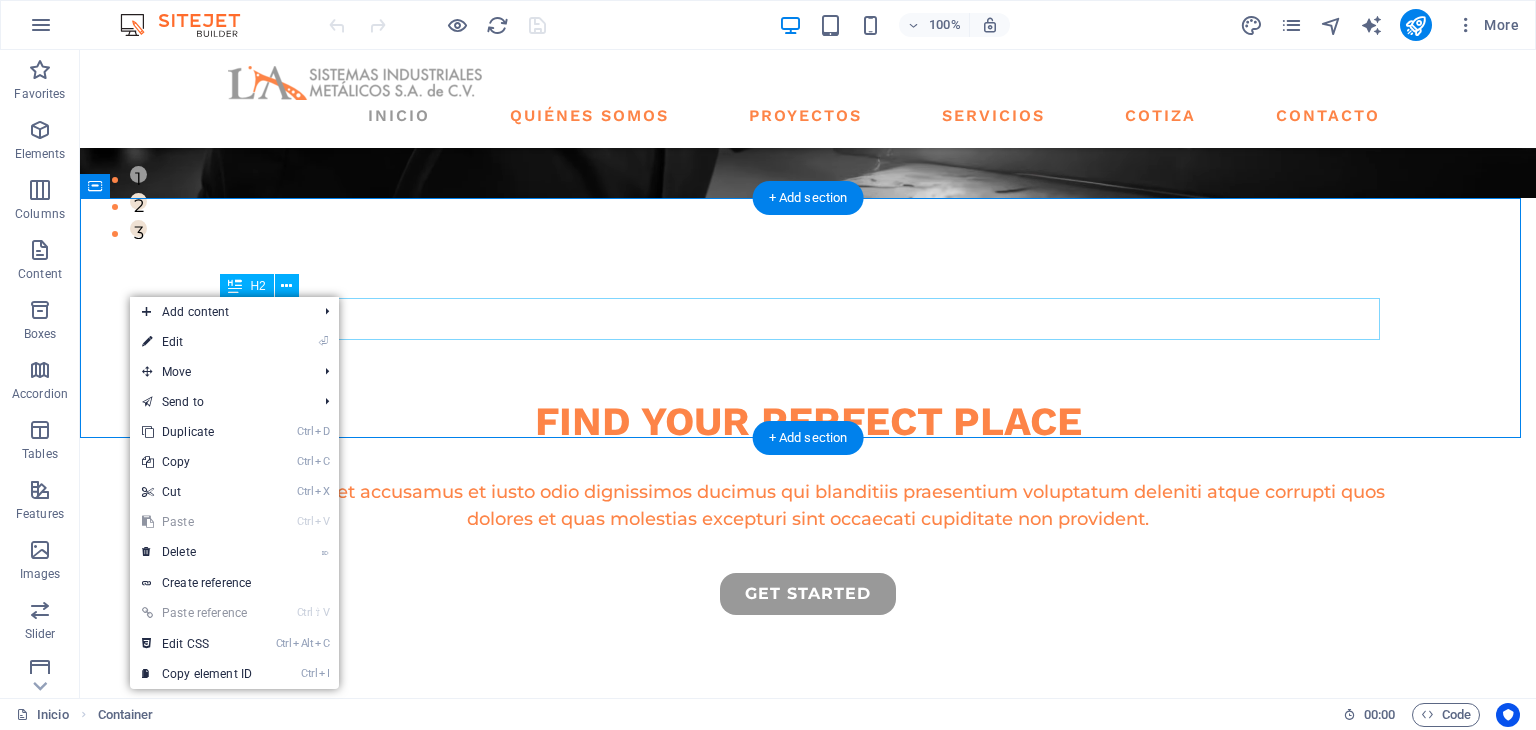 click on "we guarantee" at bounding box center (808, 836) 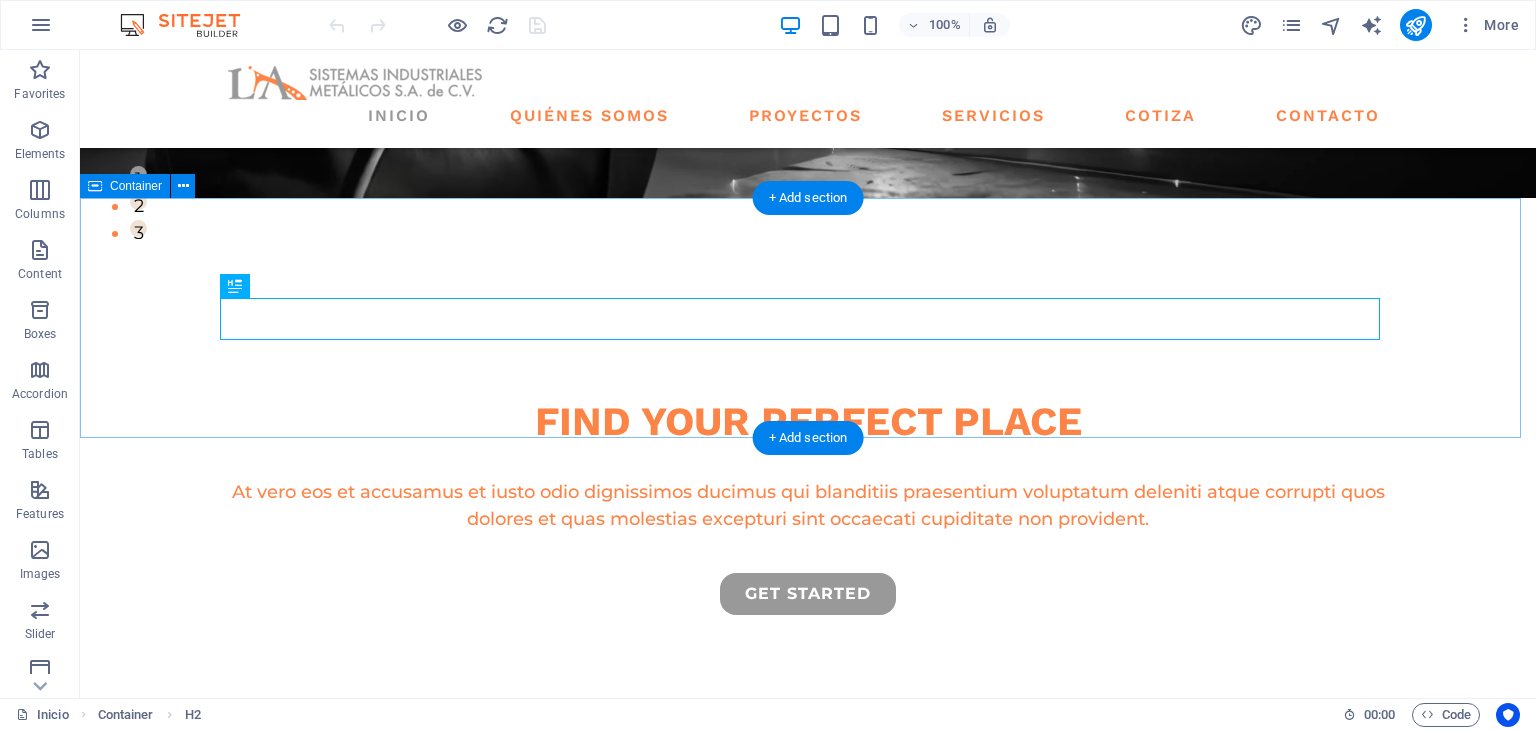 click on "we guarantee At vero eos et accusamus et iusto odio dignissimos ducimus qui blanditiis praesentium voluptatu." at bounding box center [808, 821] 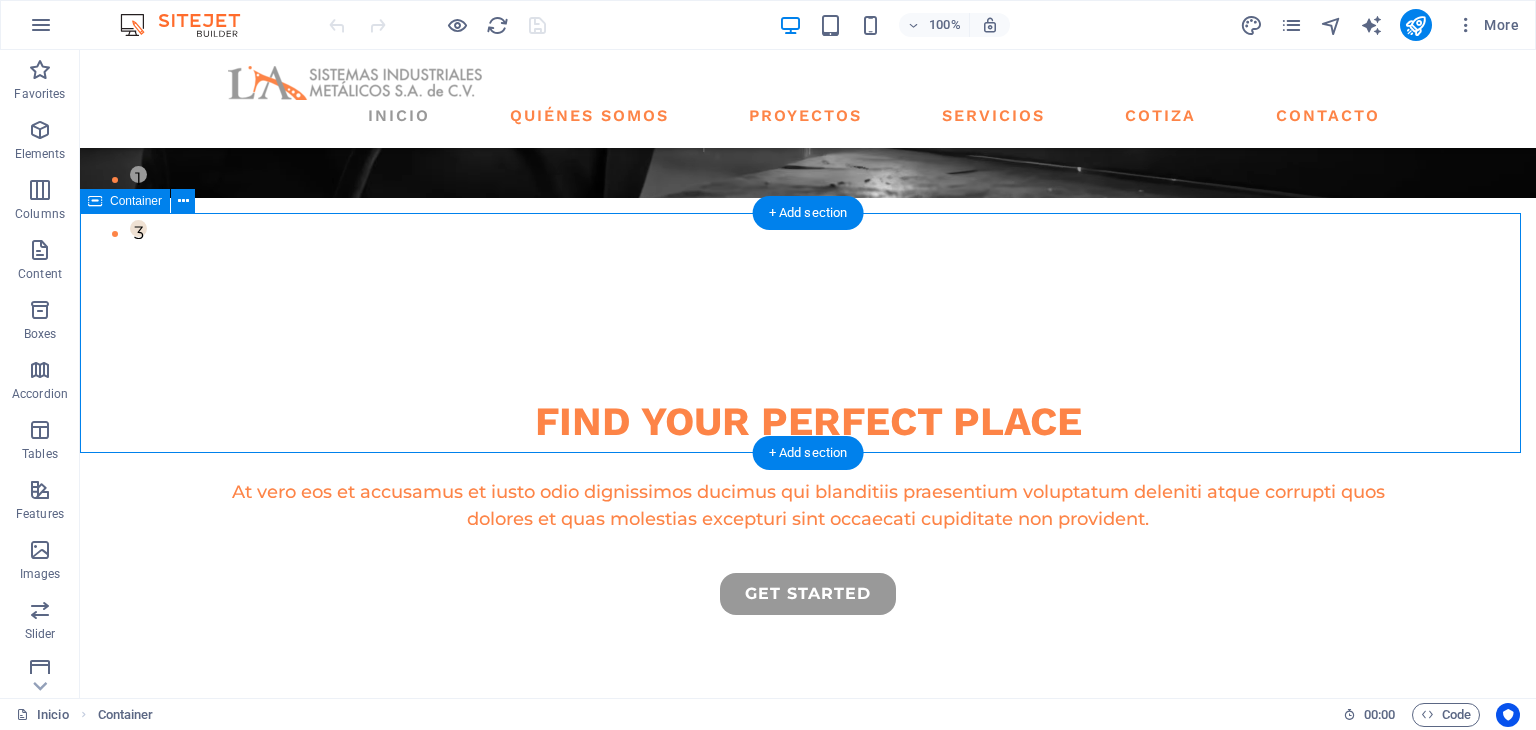 scroll, scrollTop: 333, scrollLeft: 0, axis: vertical 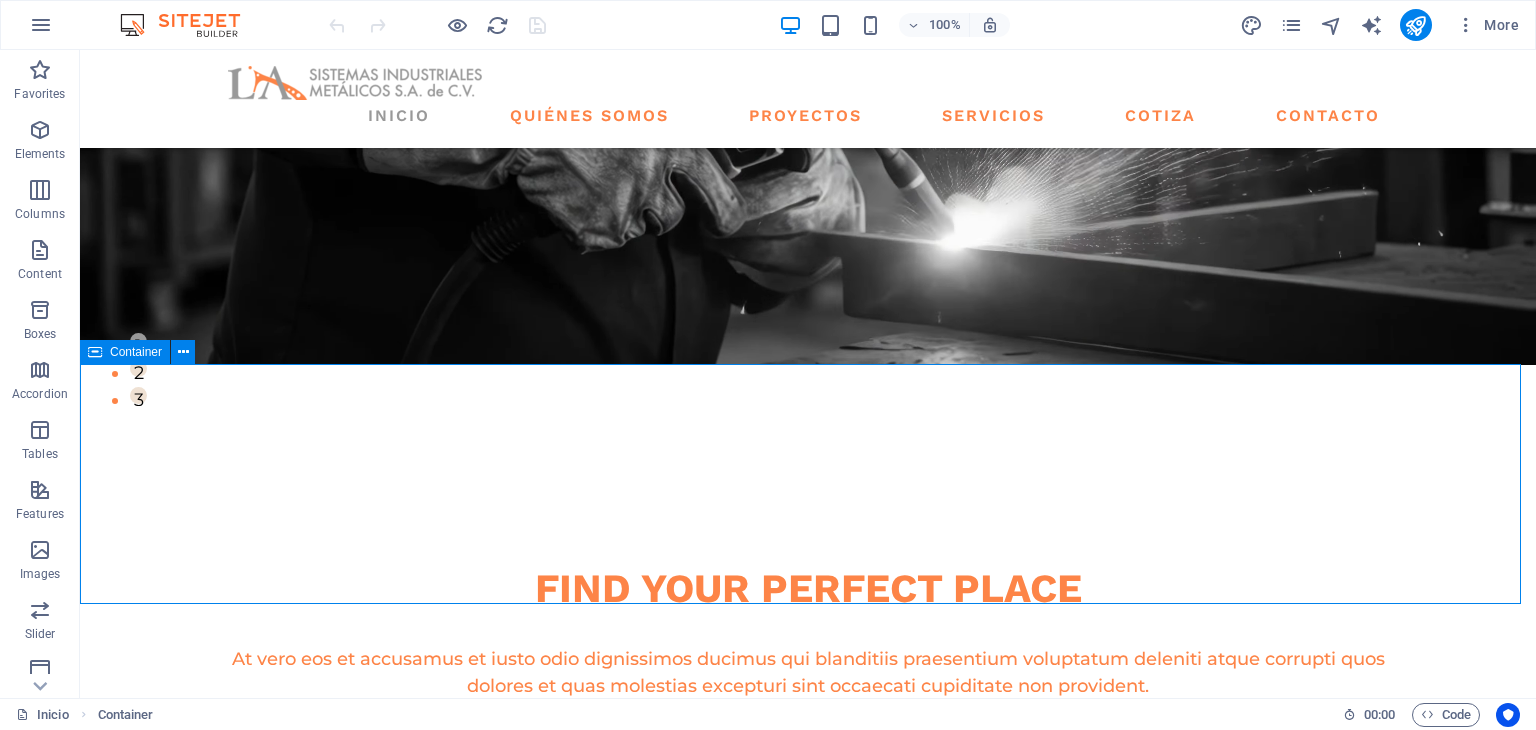 click on "Container" at bounding box center [125, 352] 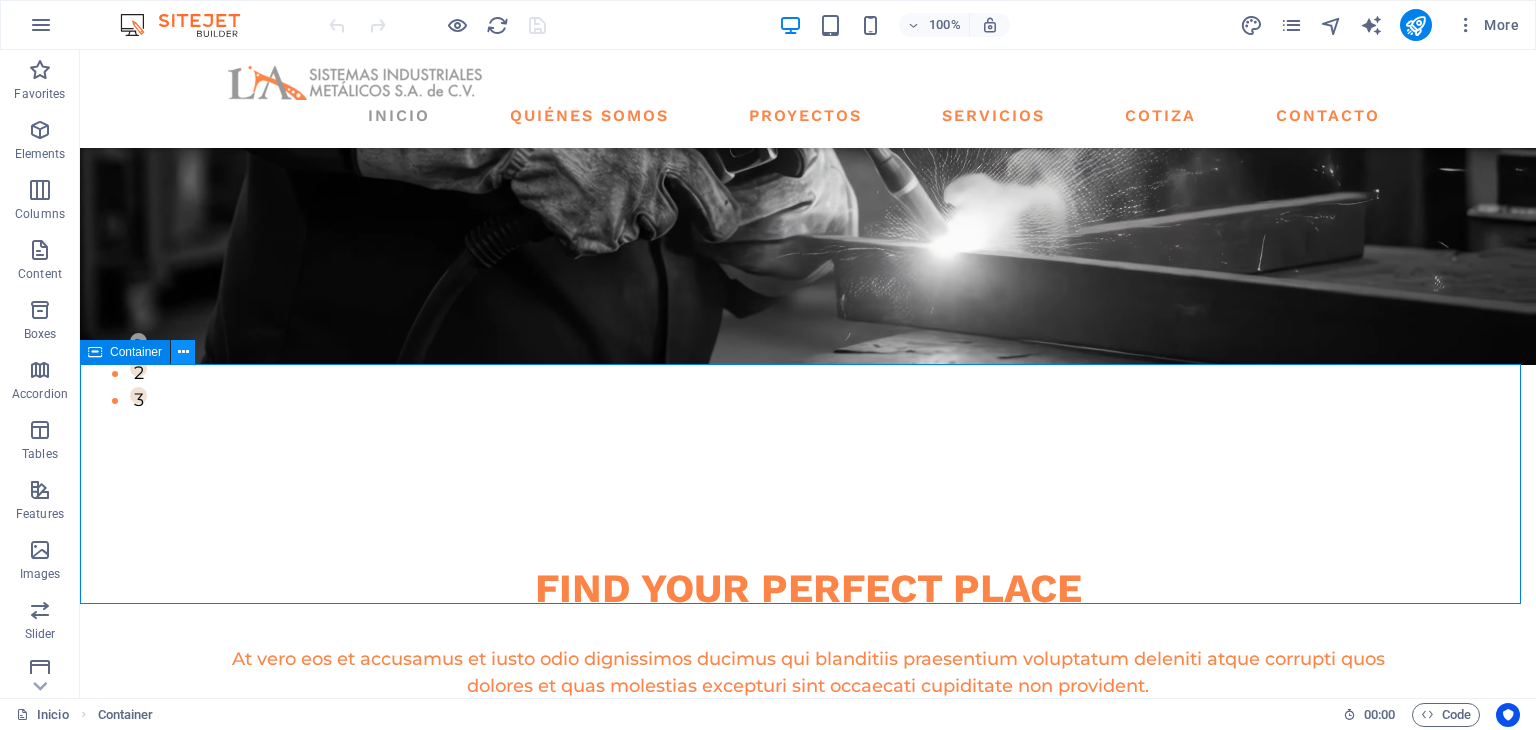 click at bounding box center (183, 352) 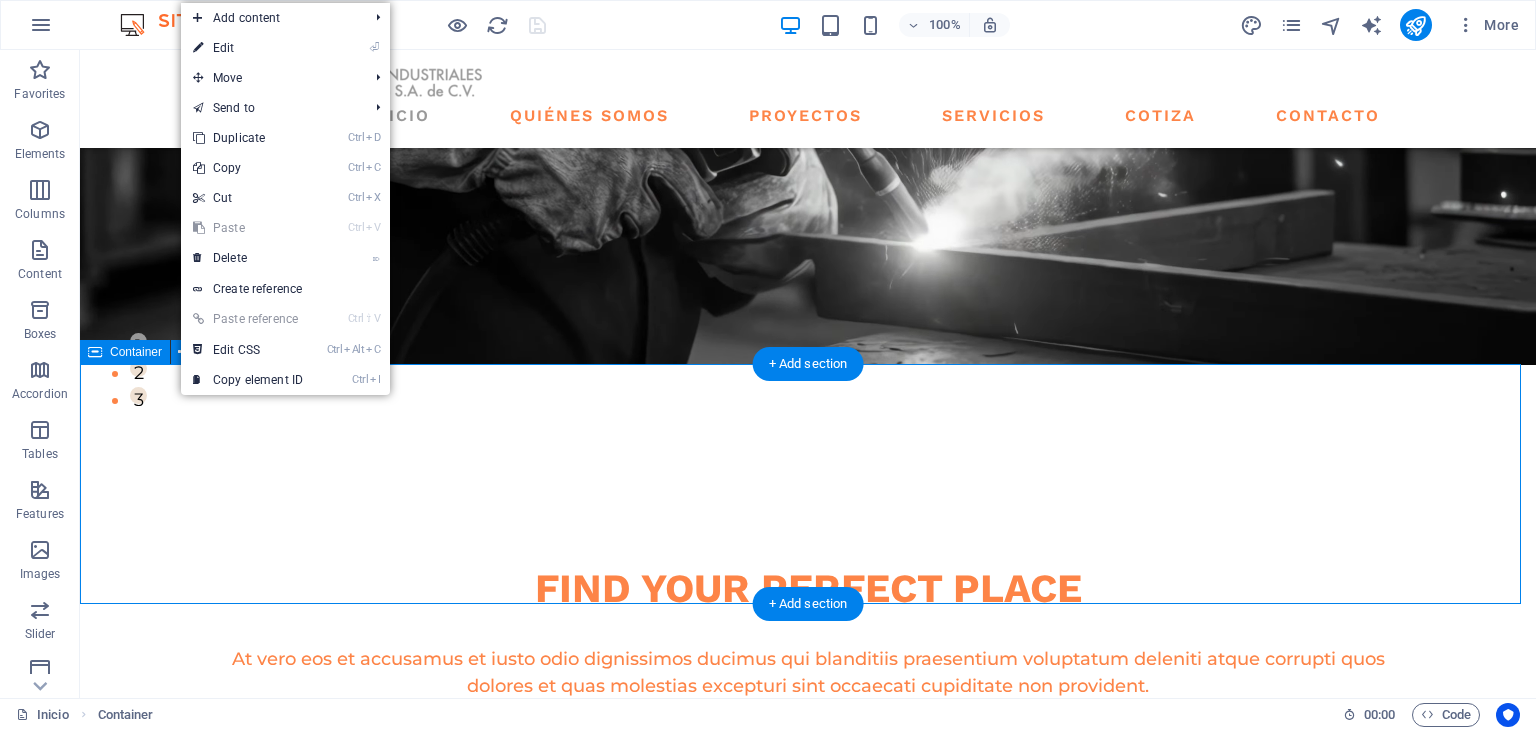 click on "we guarantee At vero eos et accusamus et iusto odio dignissimos ducimus qui blanditiis praesentium voluptatu." at bounding box center (808, 988) 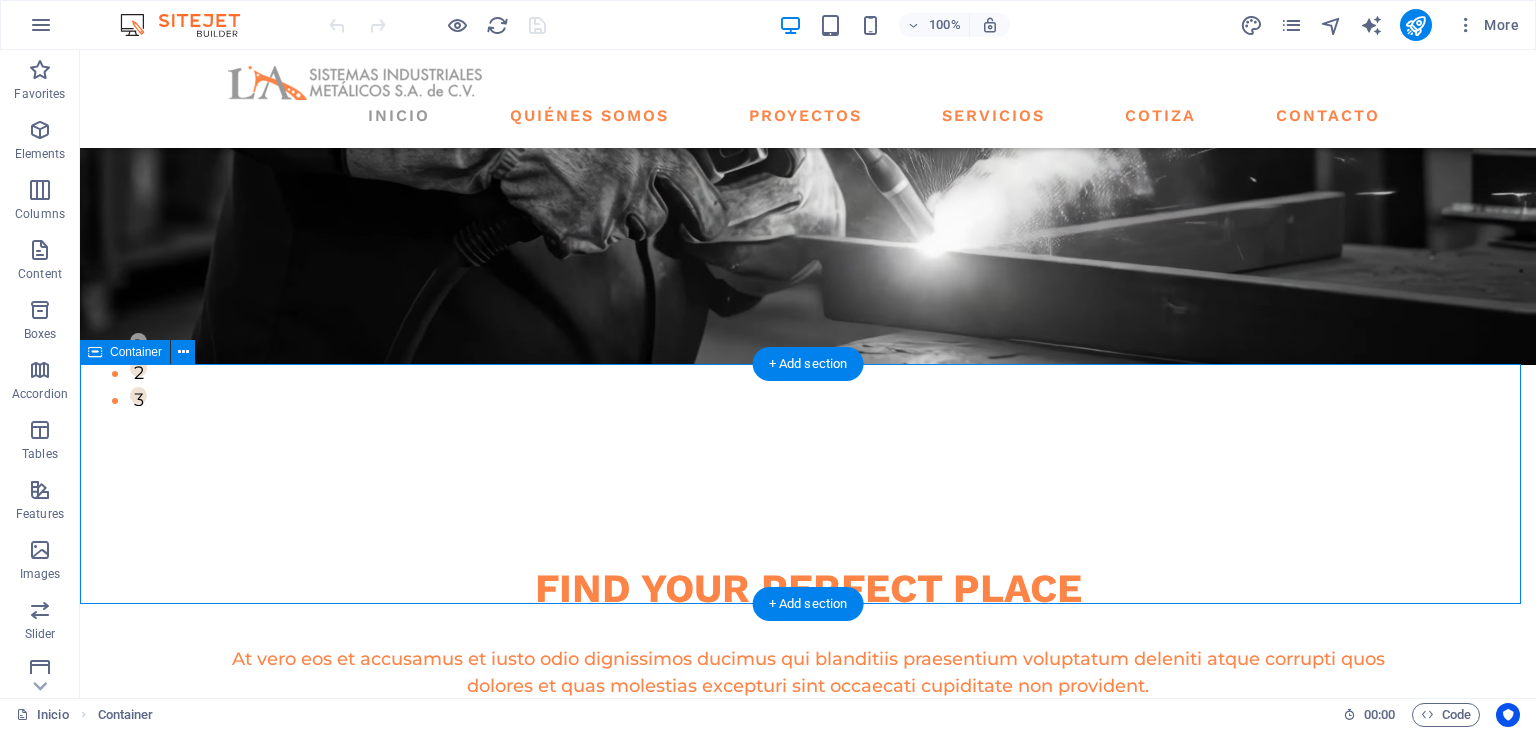 click on "we guarantee At vero eos et accusamus et iusto odio dignissimos ducimus qui blanditiis praesentium voluptatu." at bounding box center [808, 988] 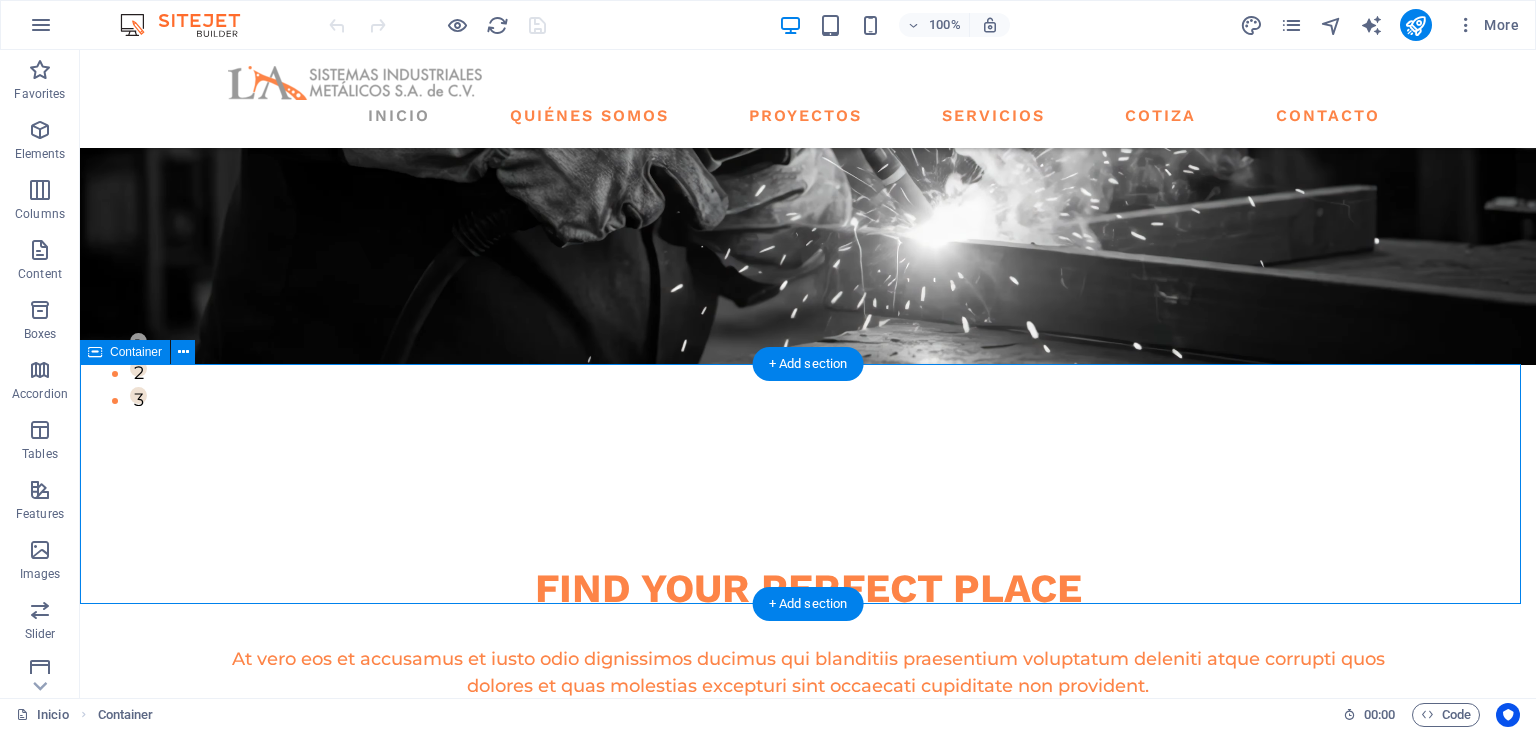 click on "we guarantee At vero eos et accusamus et iusto odio dignissimos ducimus qui blanditiis praesentium voluptatu." at bounding box center (808, 988) 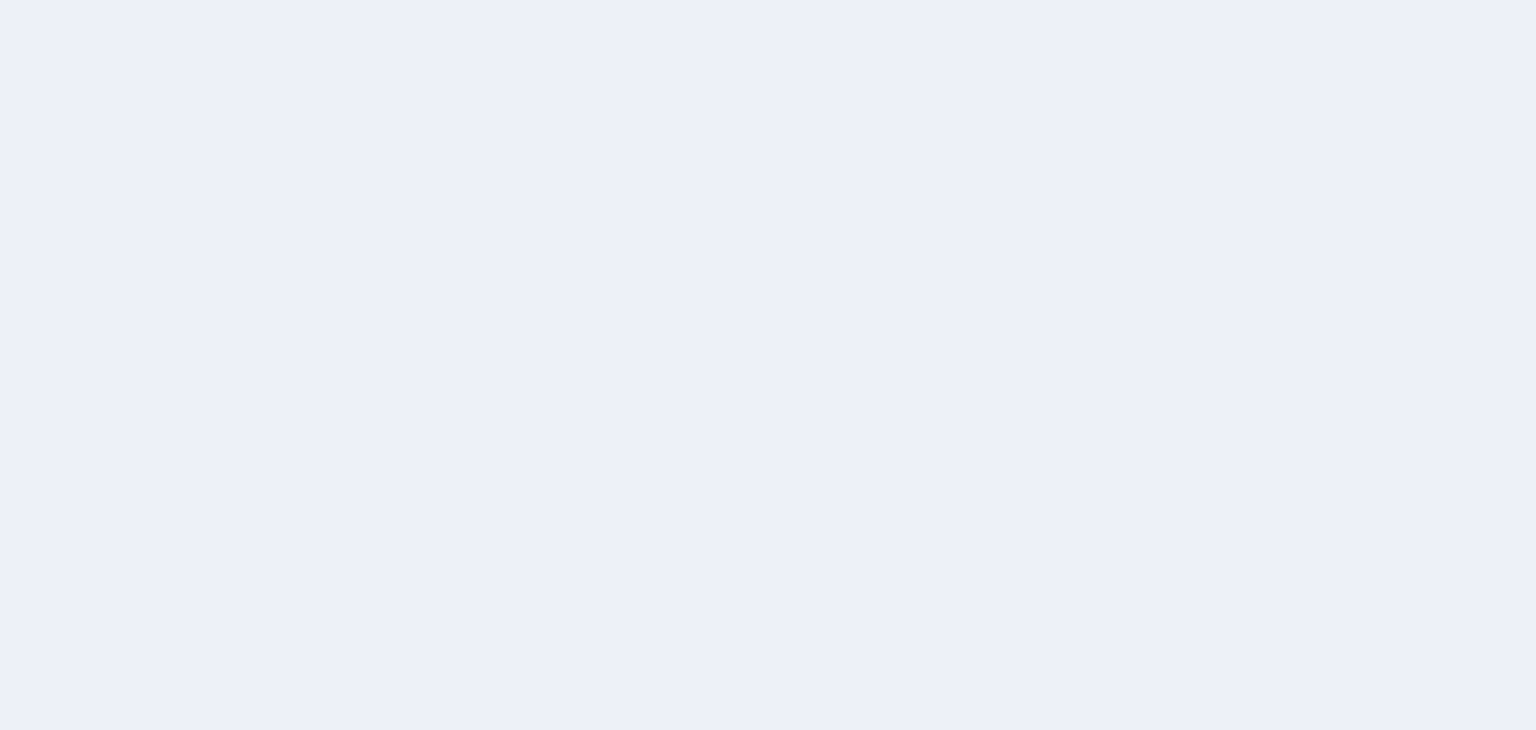 scroll, scrollTop: 0, scrollLeft: 0, axis: both 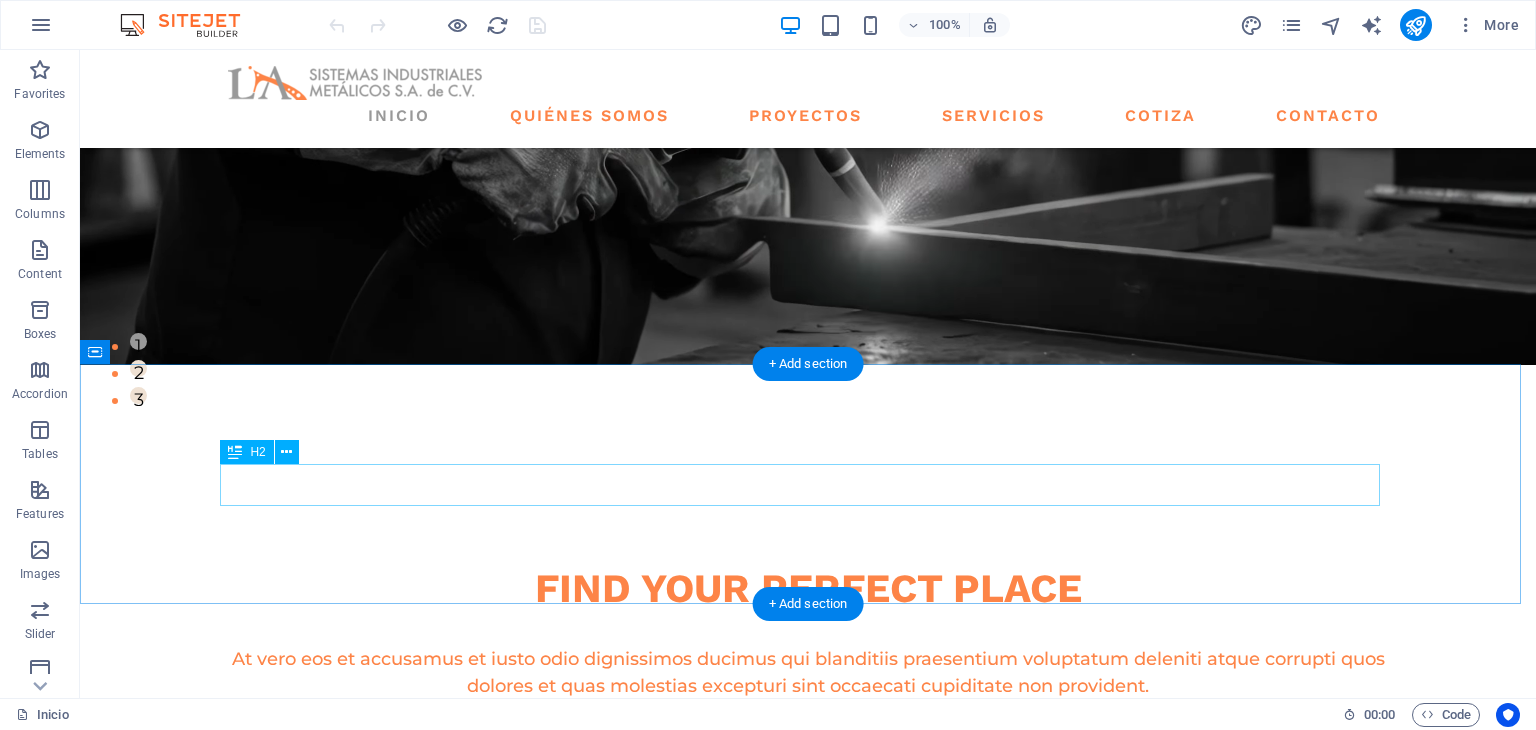 click on "we guarantee" at bounding box center (808, 1003) 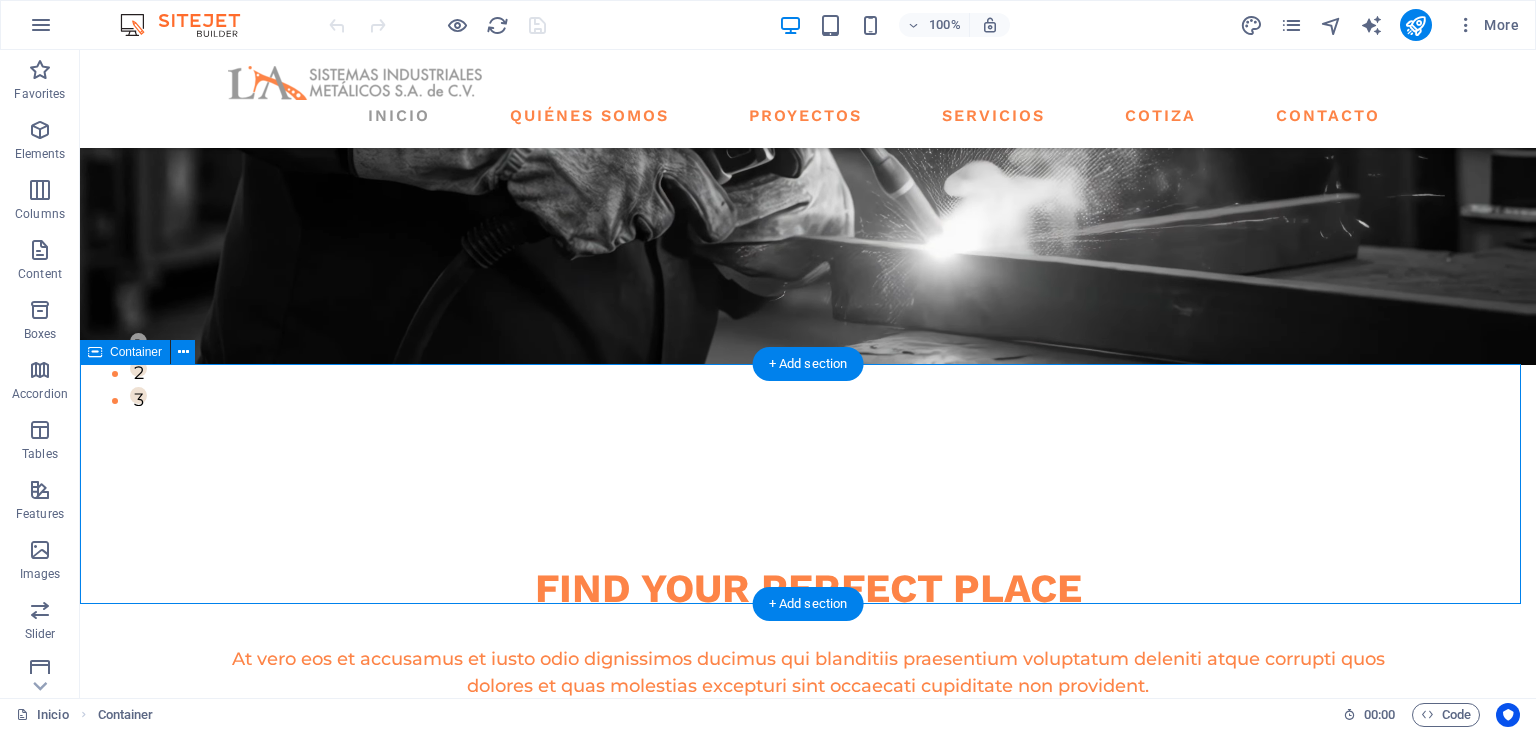 click on "we guarantee At vero eos et accusamus et iusto odio dignissimos ducimus qui blanditiis praesentium voluptatu." at bounding box center (808, 988) 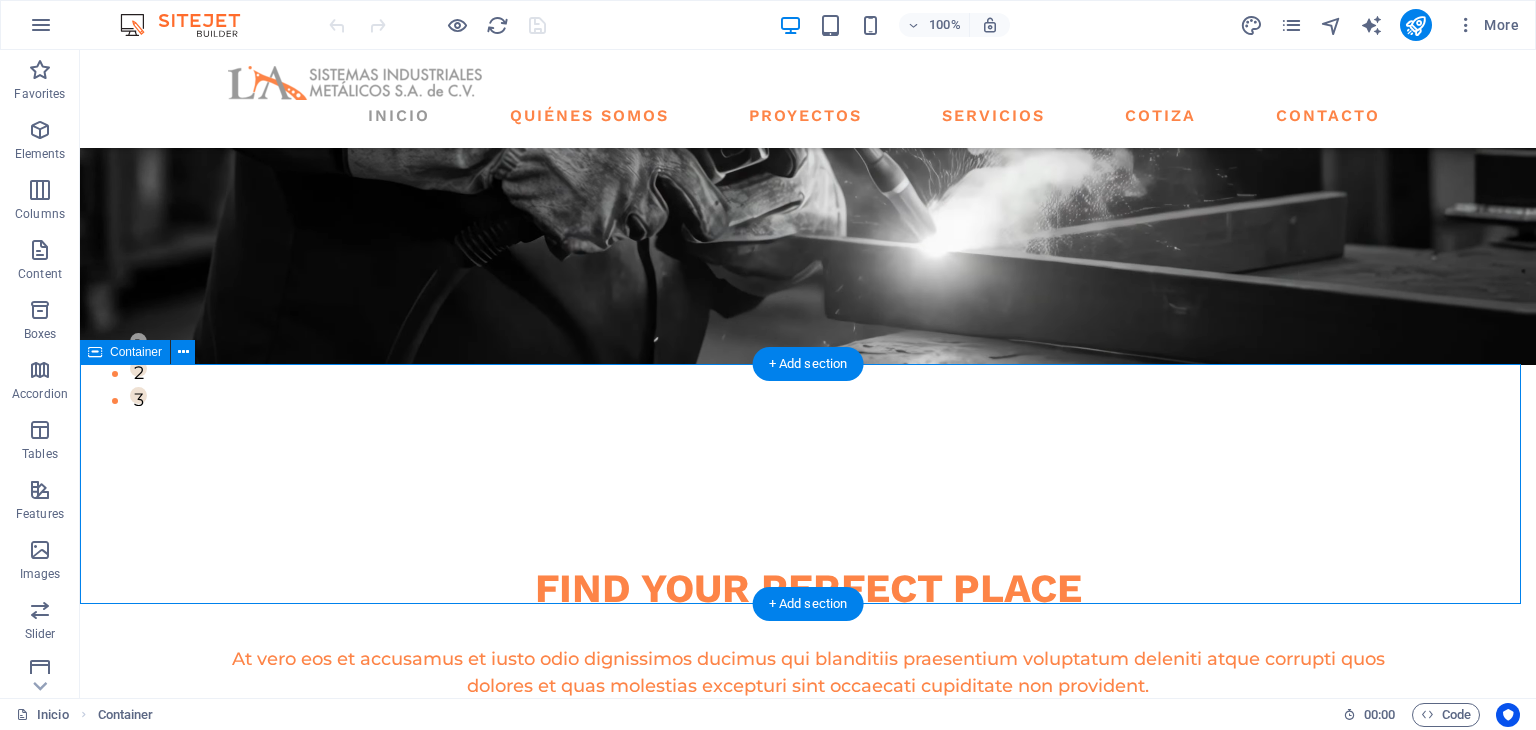 click on "we guarantee At vero eos et accusamus et iusto odio dignissimos ducimus qui blanditiis praesentium voluptatu." at bounding box center (808, 988) 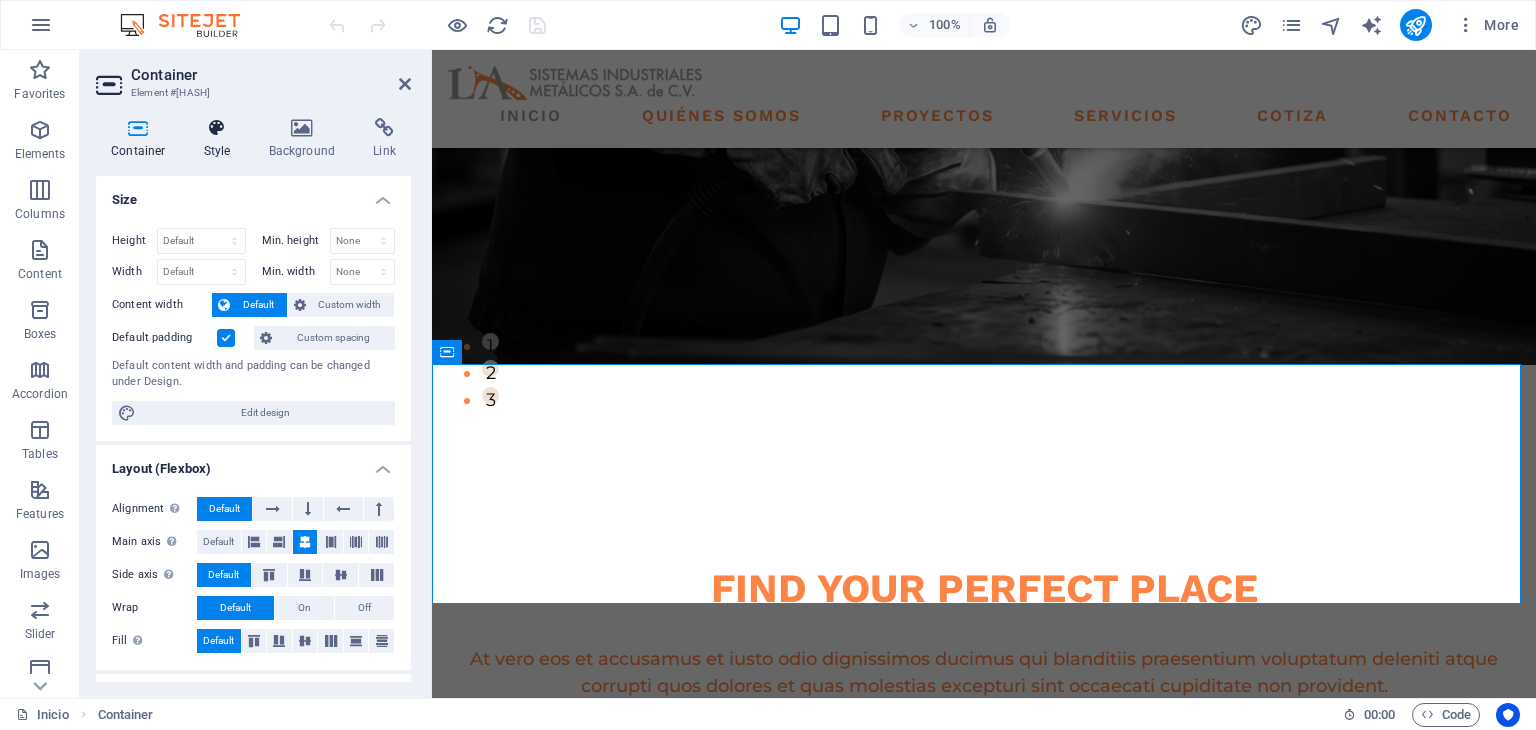 click on "Style" at bounding box center (221, 139) 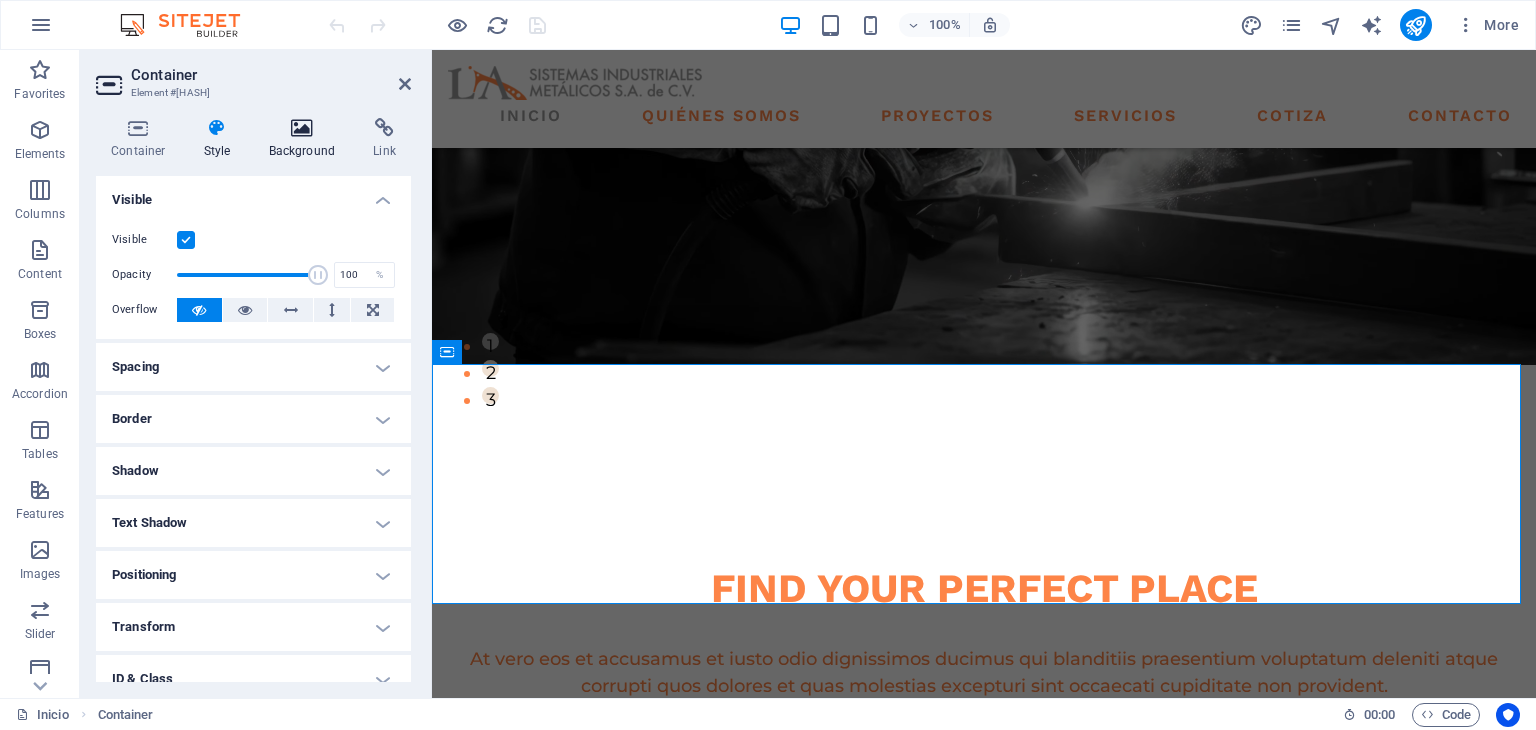 click on "Background" at bounding box center (306, 139) 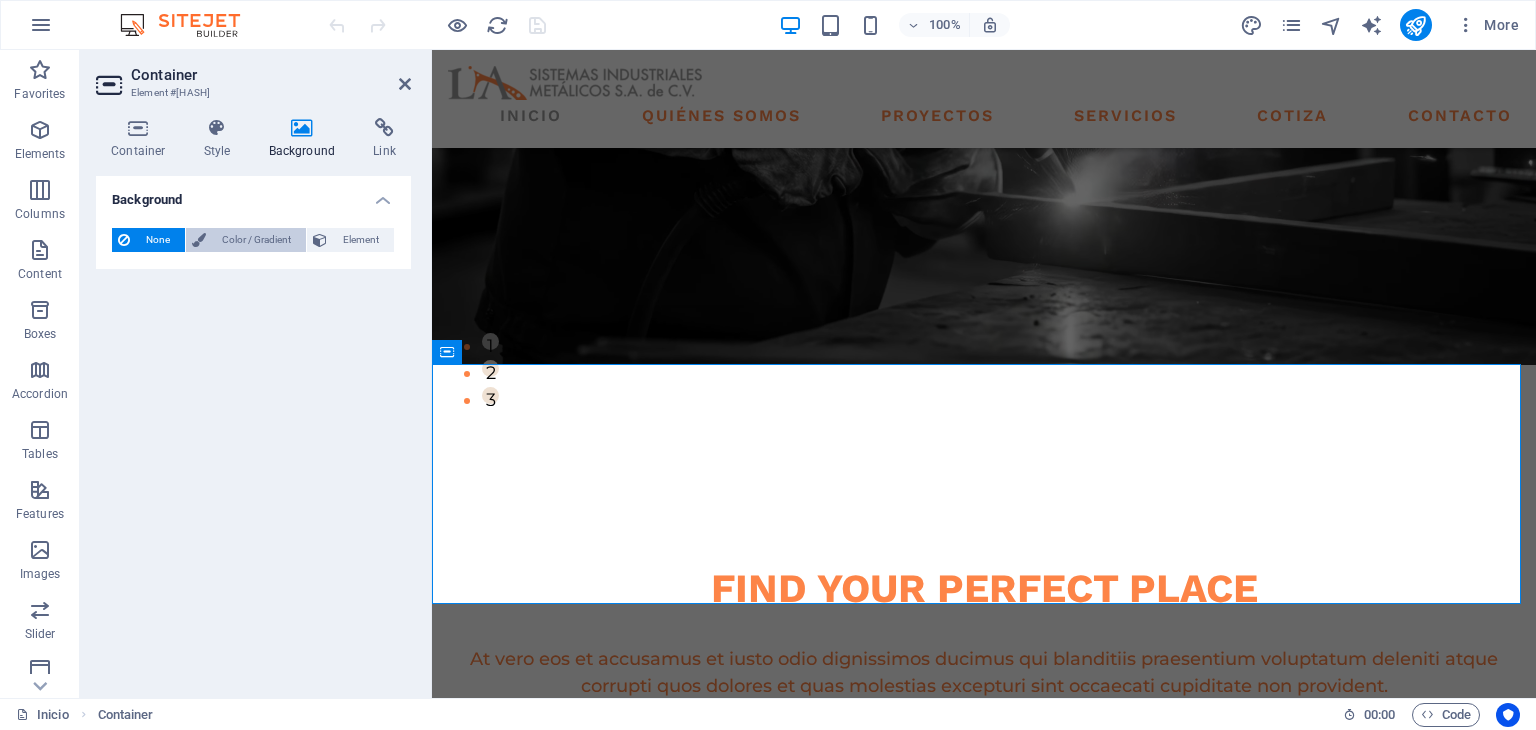 click on "Color / Gradient" at bounding box center [256, 240] 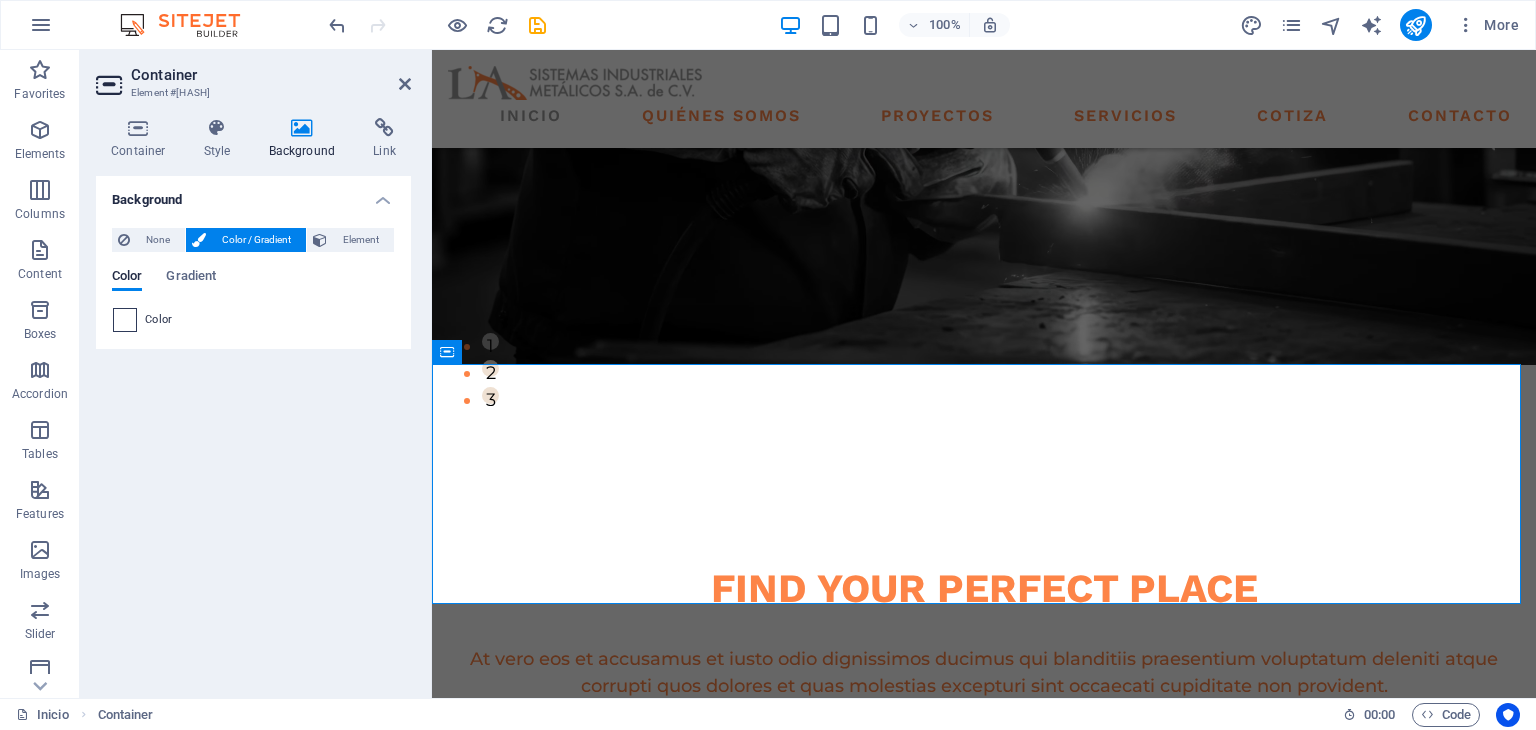 click at bounding box center [125, 320] 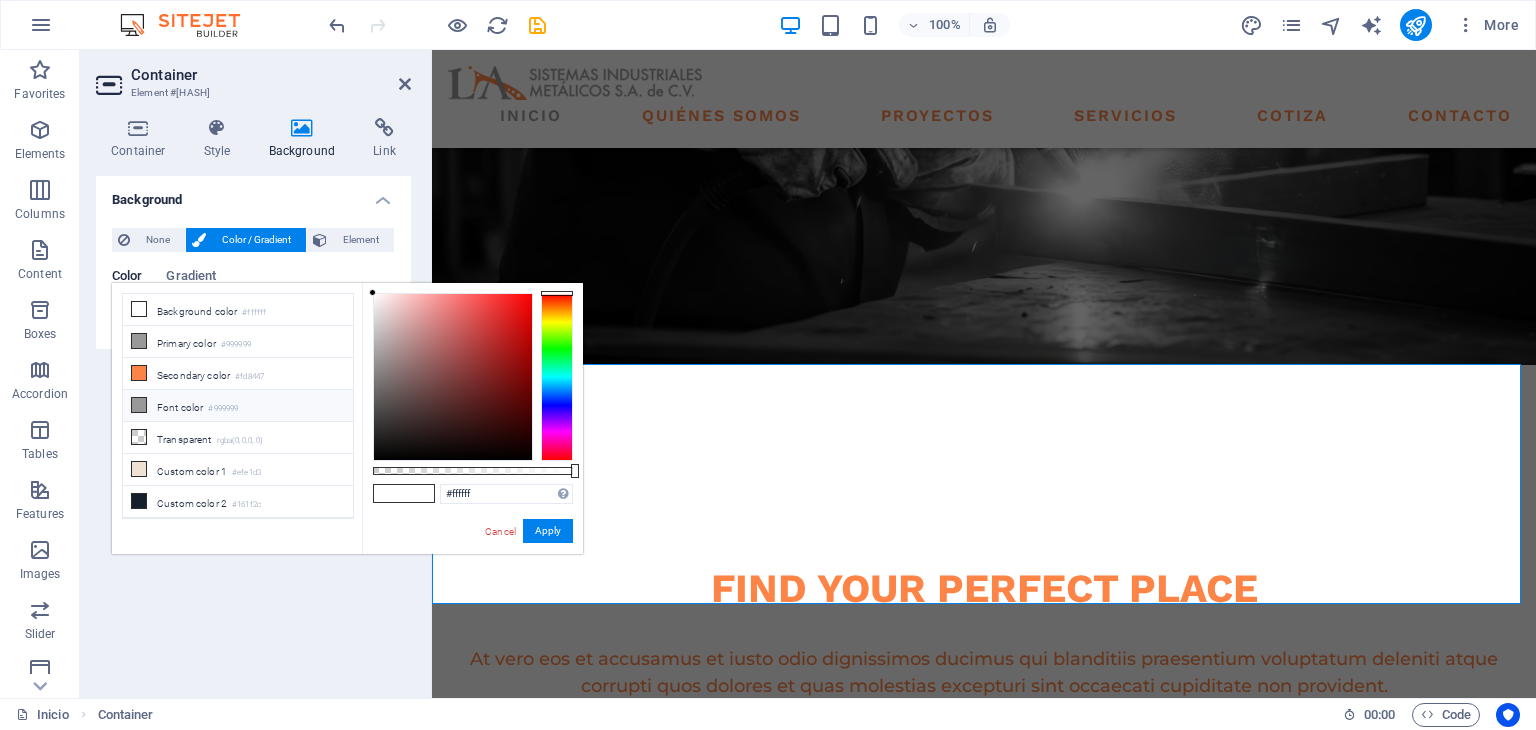 click at bounding box center (139, 405) 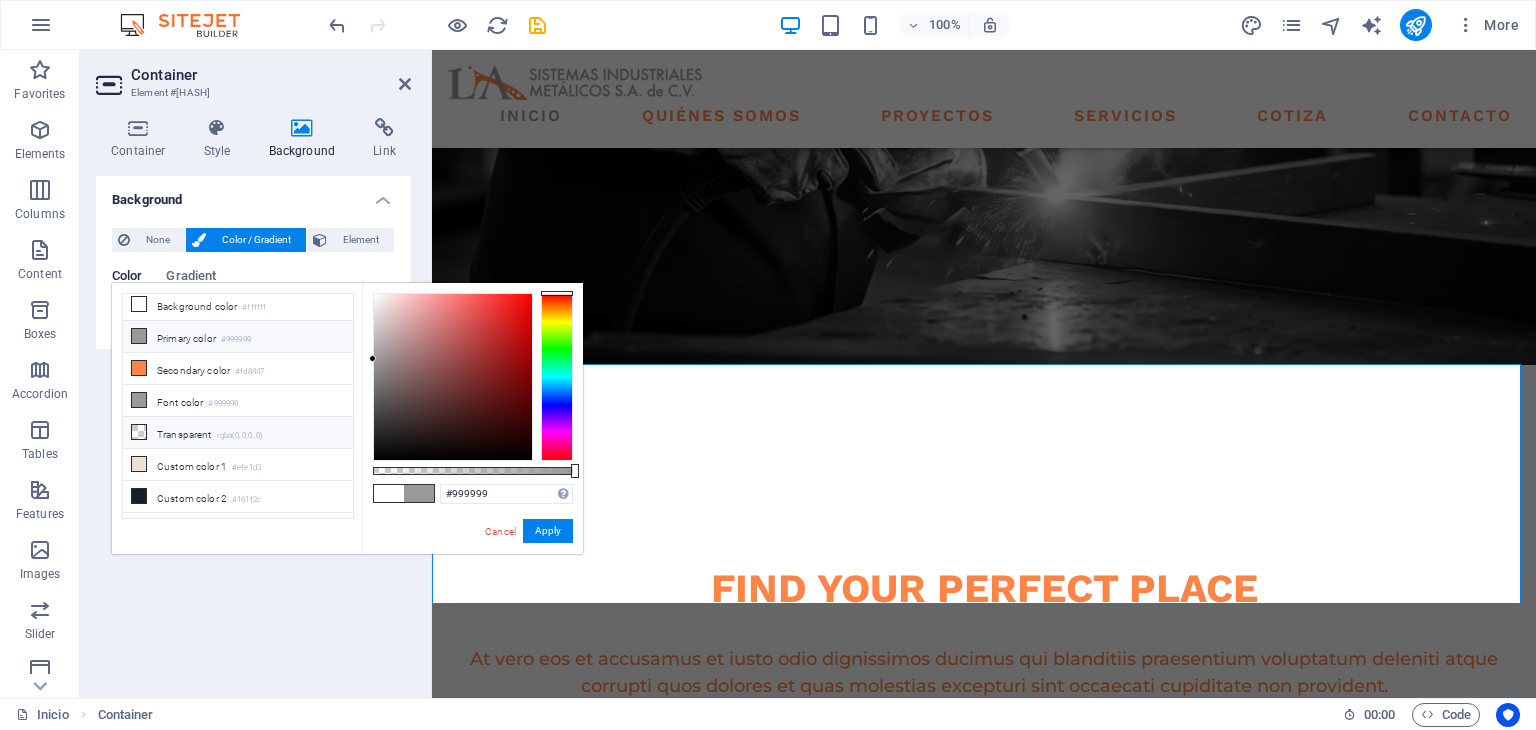 scroll, scrollTop: 0, scrollLeft: 0, axis: both 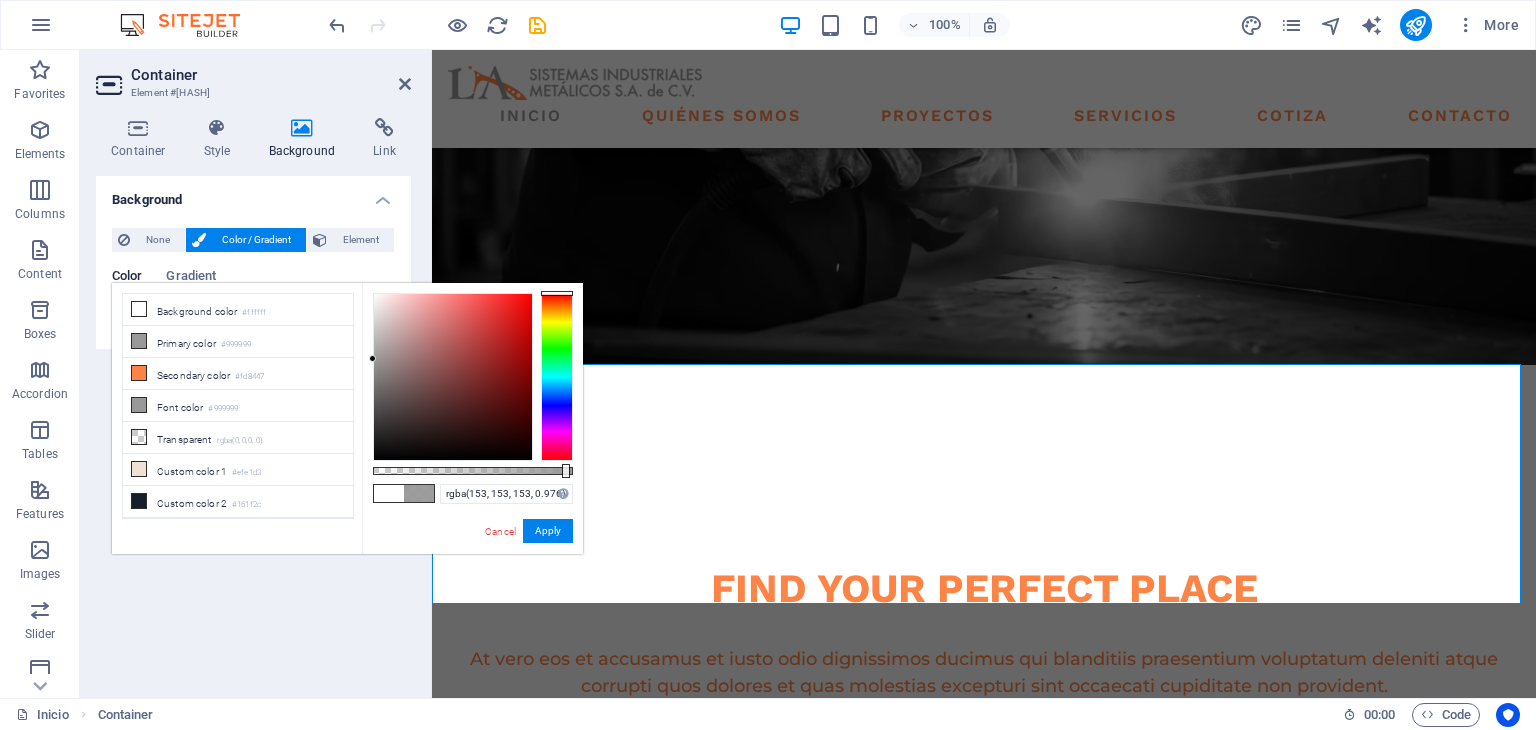click at bounding box center [566, 471] 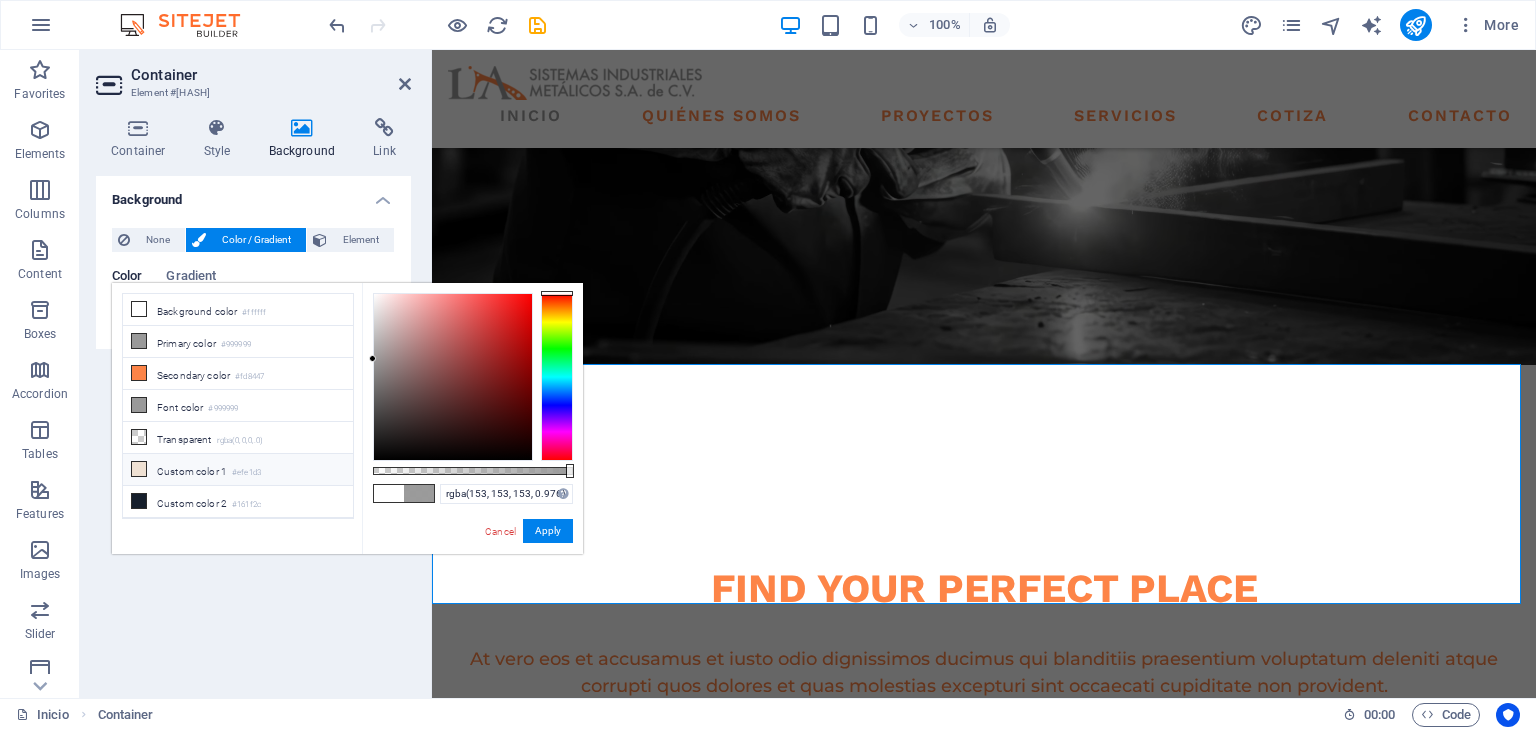click on "Custom color 1
#efe1d3" at bounding box center [238, 470] 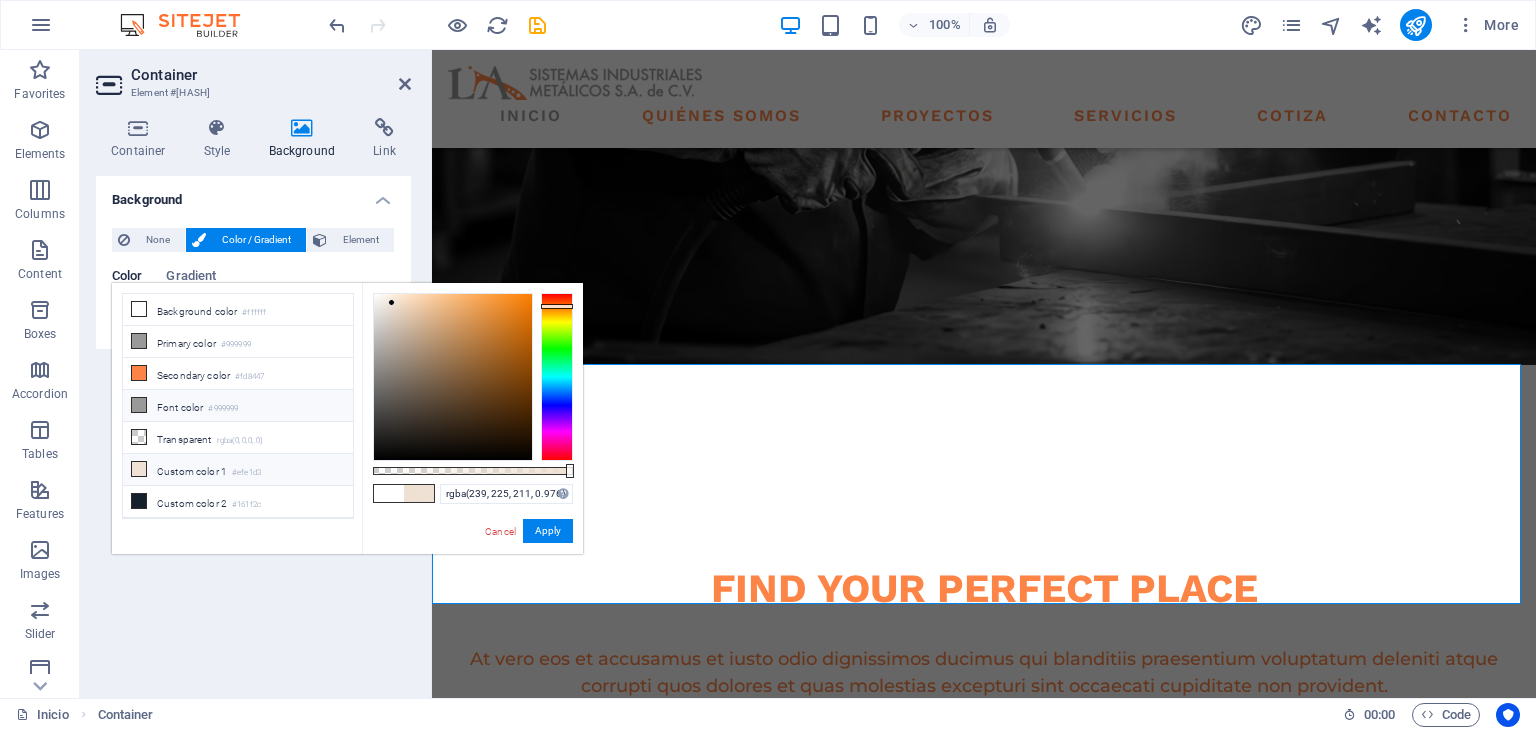 click on "Font color
#999999" at bounding box center (238, 406) 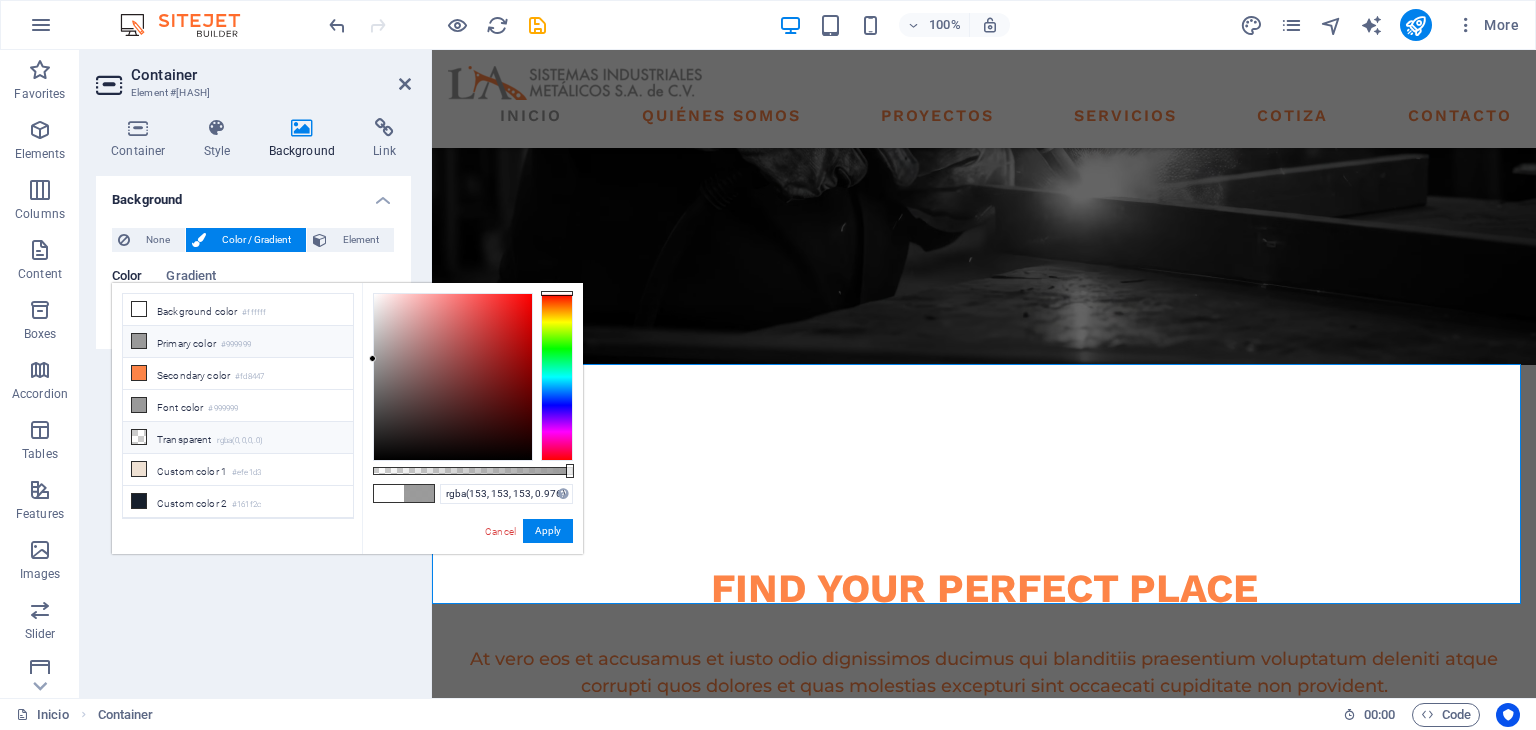 click on "Transparent
rgba(0,0,0,.0)" at bounding box center [238, 438] 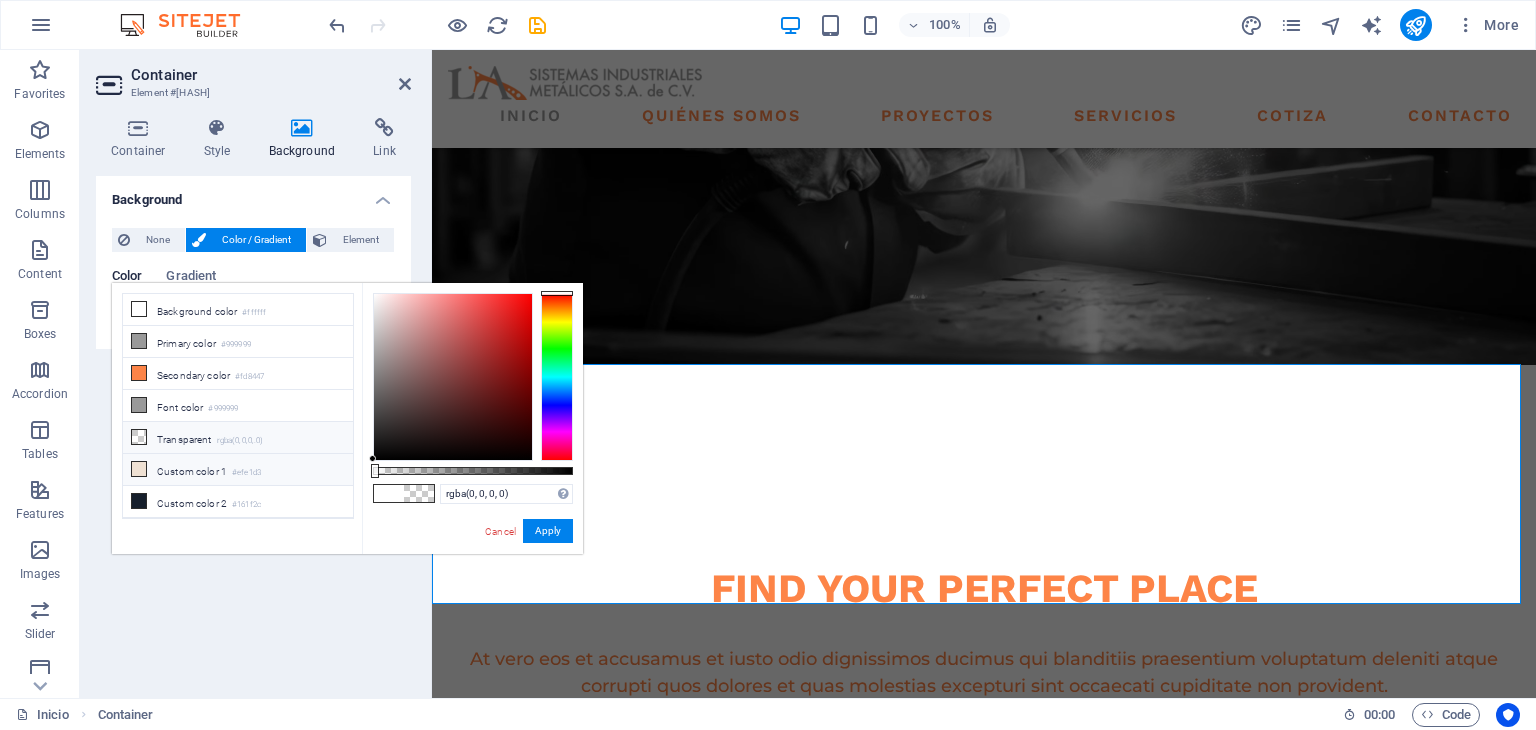 click on "#efe1d3" at bounding box center [246, 473] 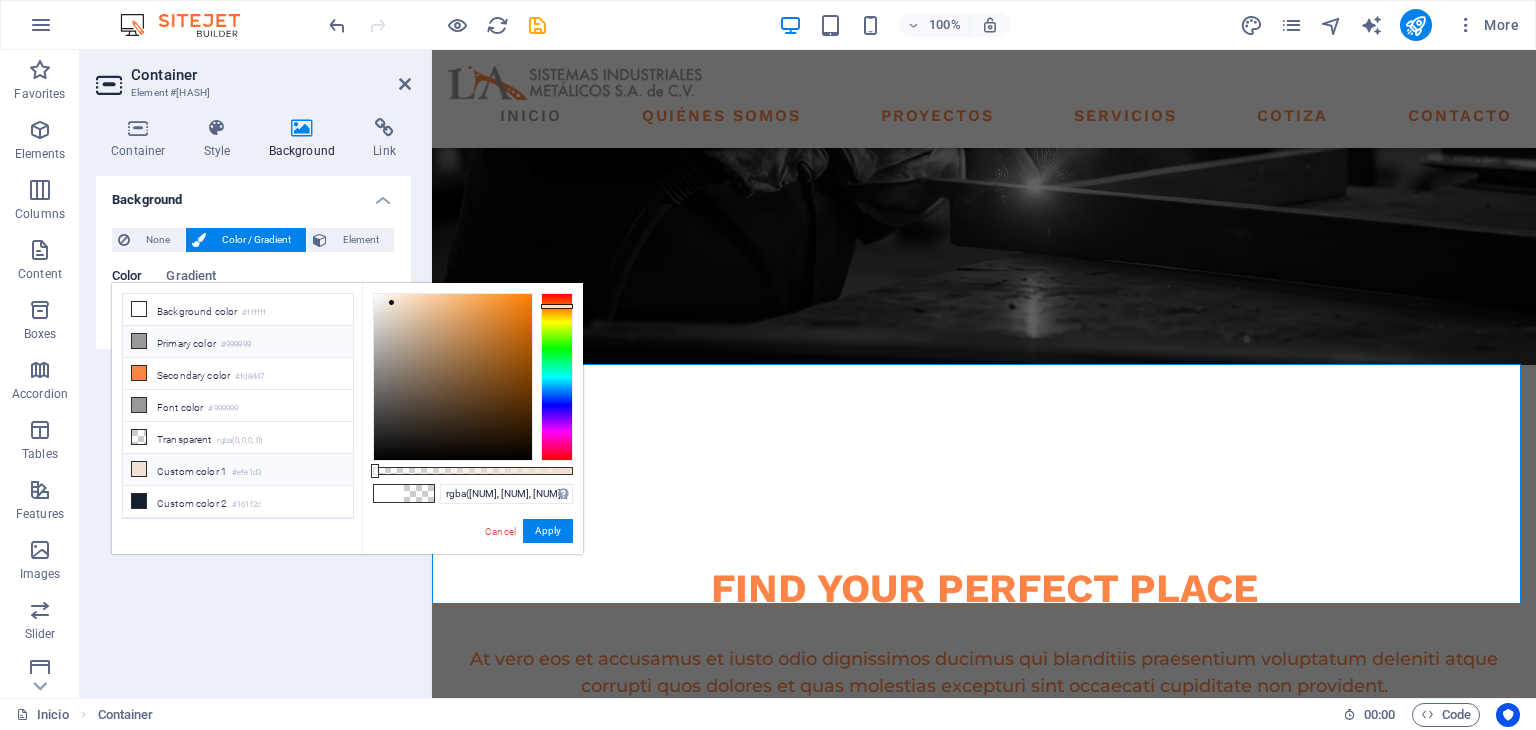 click on "Primary color
#999999" at bounding box center (238, 342) 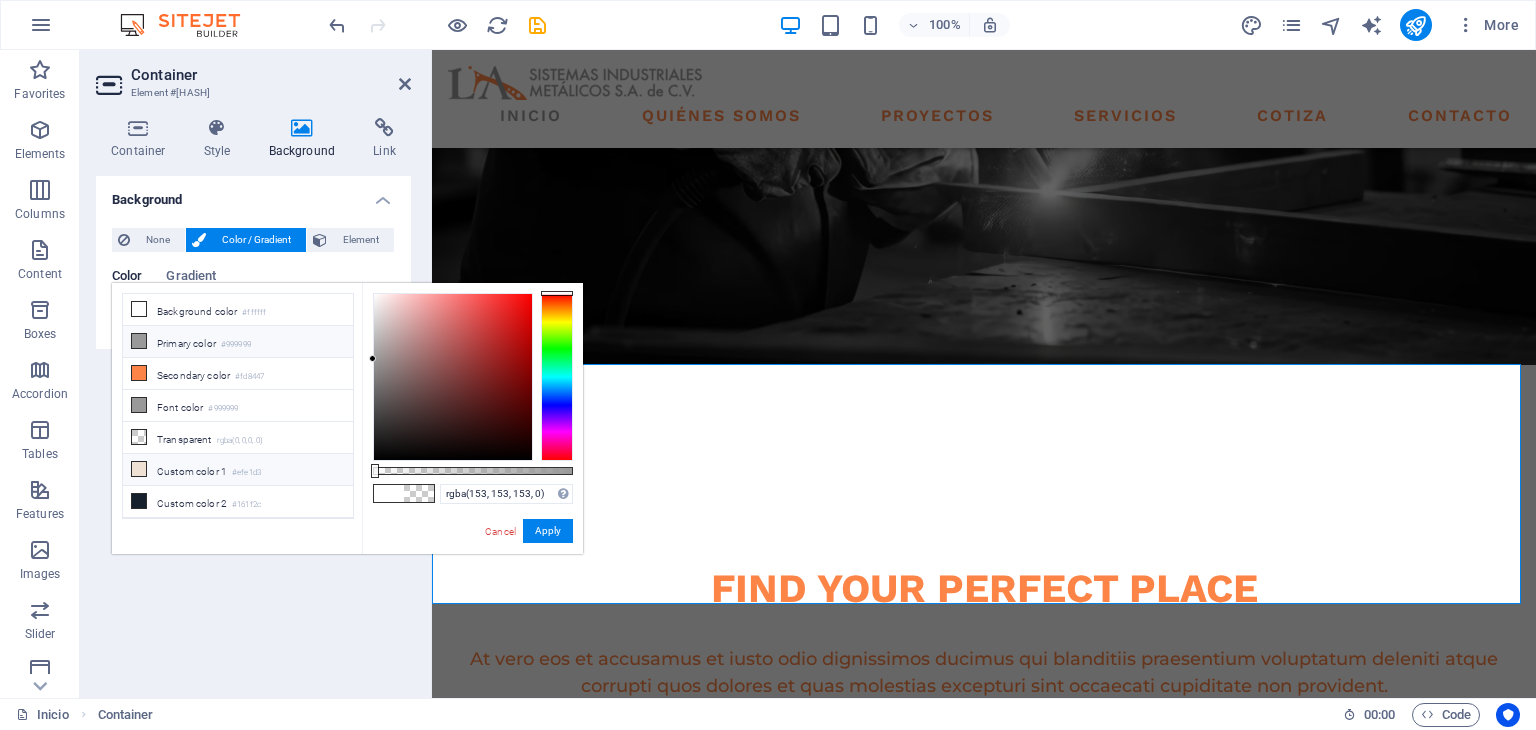 click on "Custom color 1
#efe1d3" at bounding box center (238, 470) 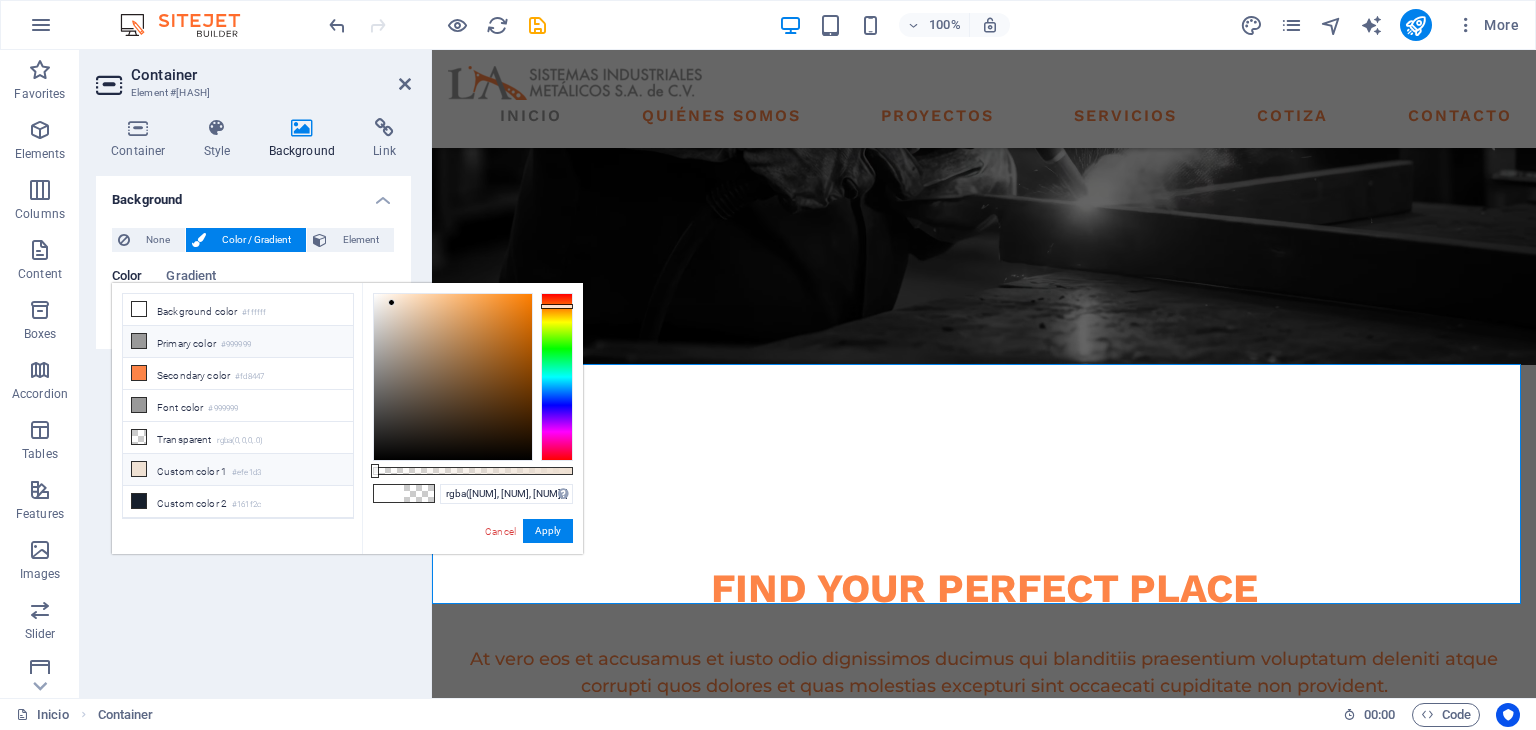 click on "Primary color
#999999" at bounding box center (238, 342) 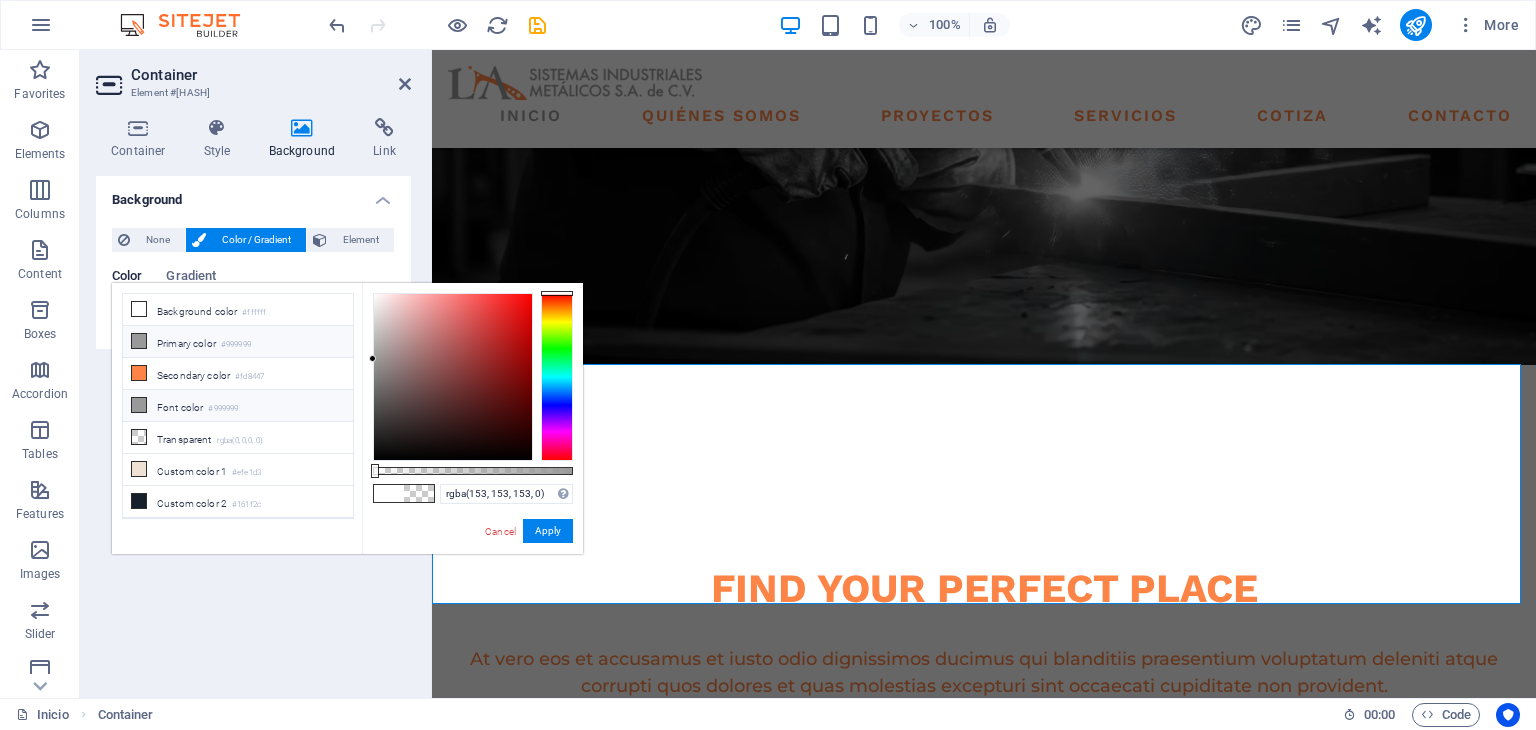 click on "#999999" at bounding box center [223, 409] 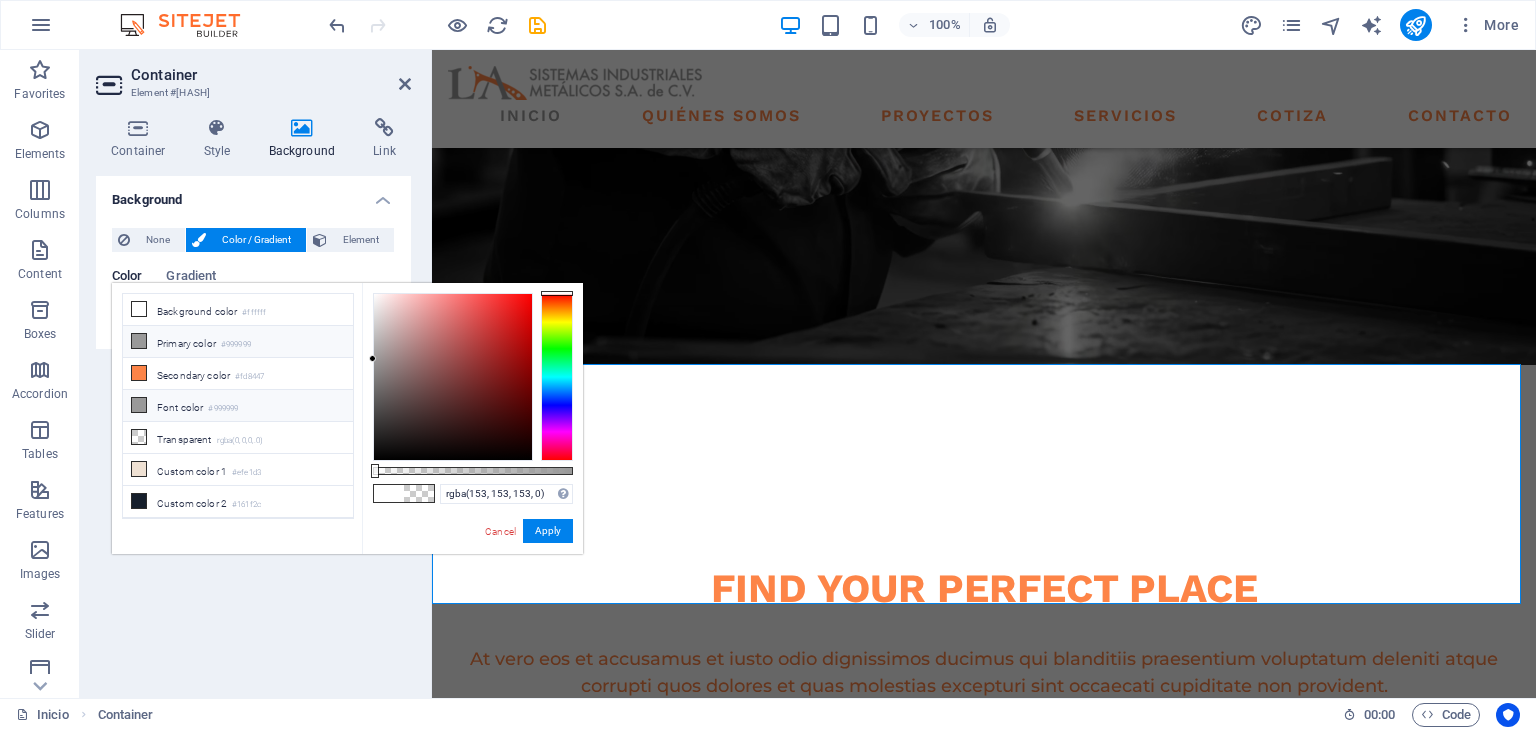 click on "#999999" at bounding box center [223, 409] 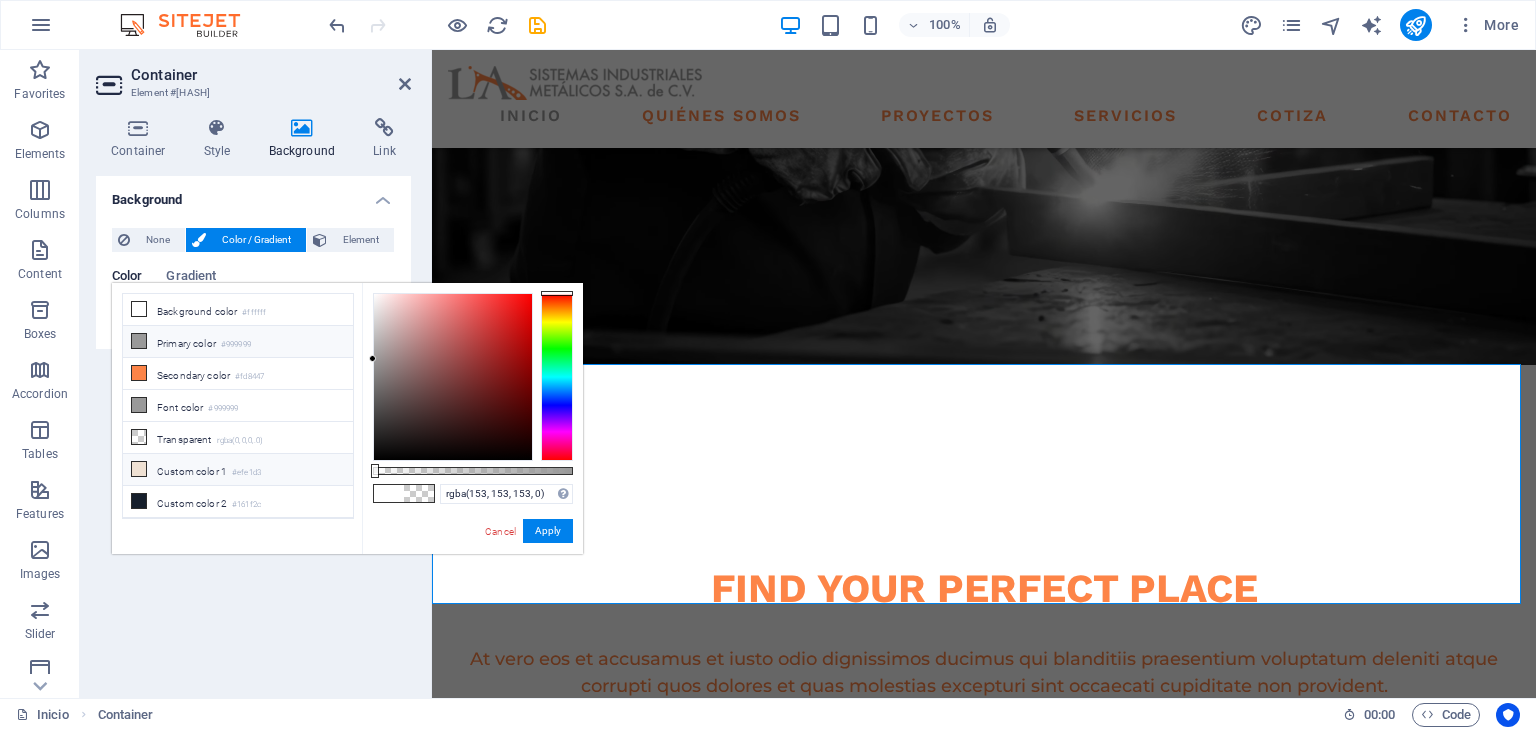 click on "Custom color 1
#efe1d3" at bounding box center (238, 470) 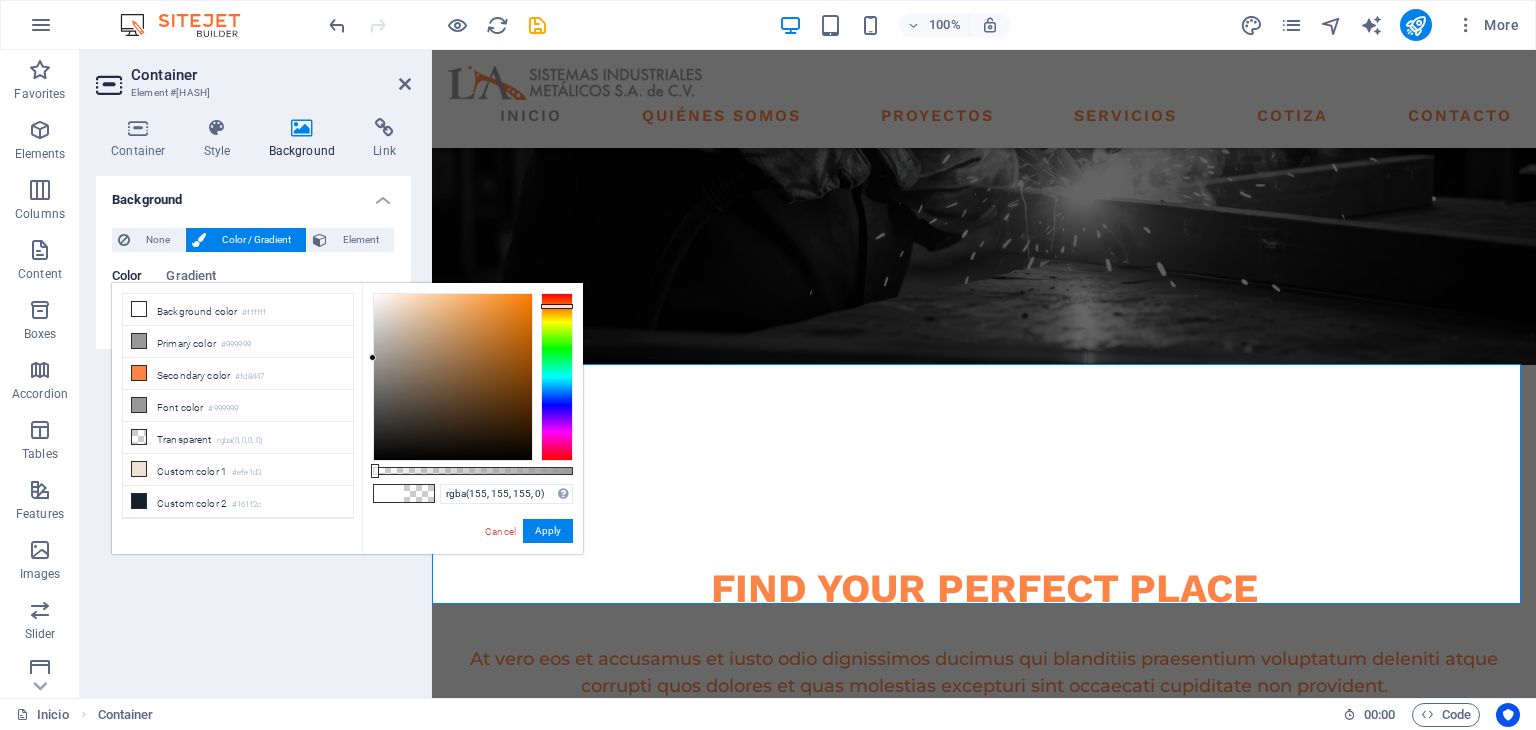 drag, startPoint x: 396, startPoint y: 356, endPoint x: 356, endPoint y: 358, distance: 40.04997 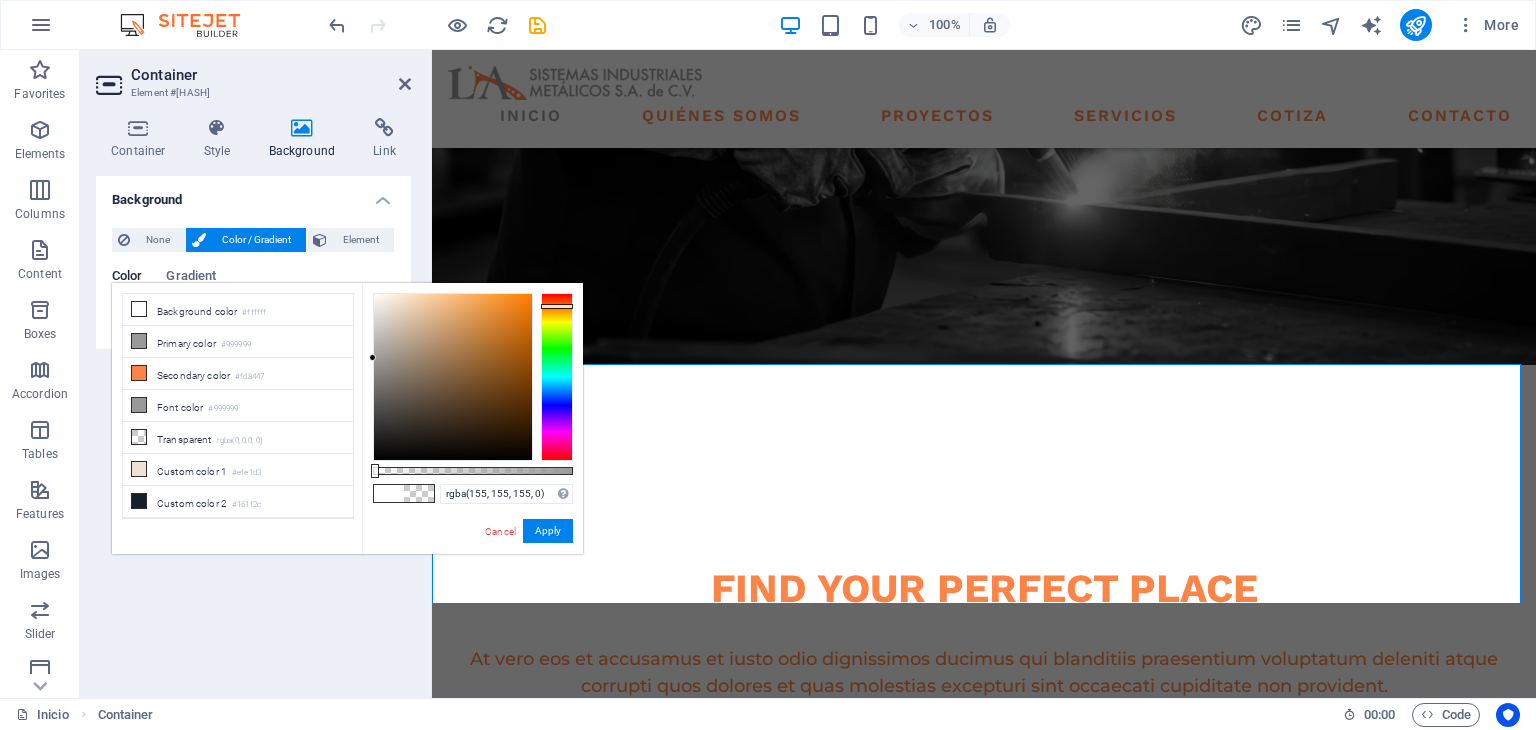 click on "less
Background color
#ffffff
Primary color
#999999
Secondary color
#fd8447
Font color
#0852ed" at bounding box center (347, 418) 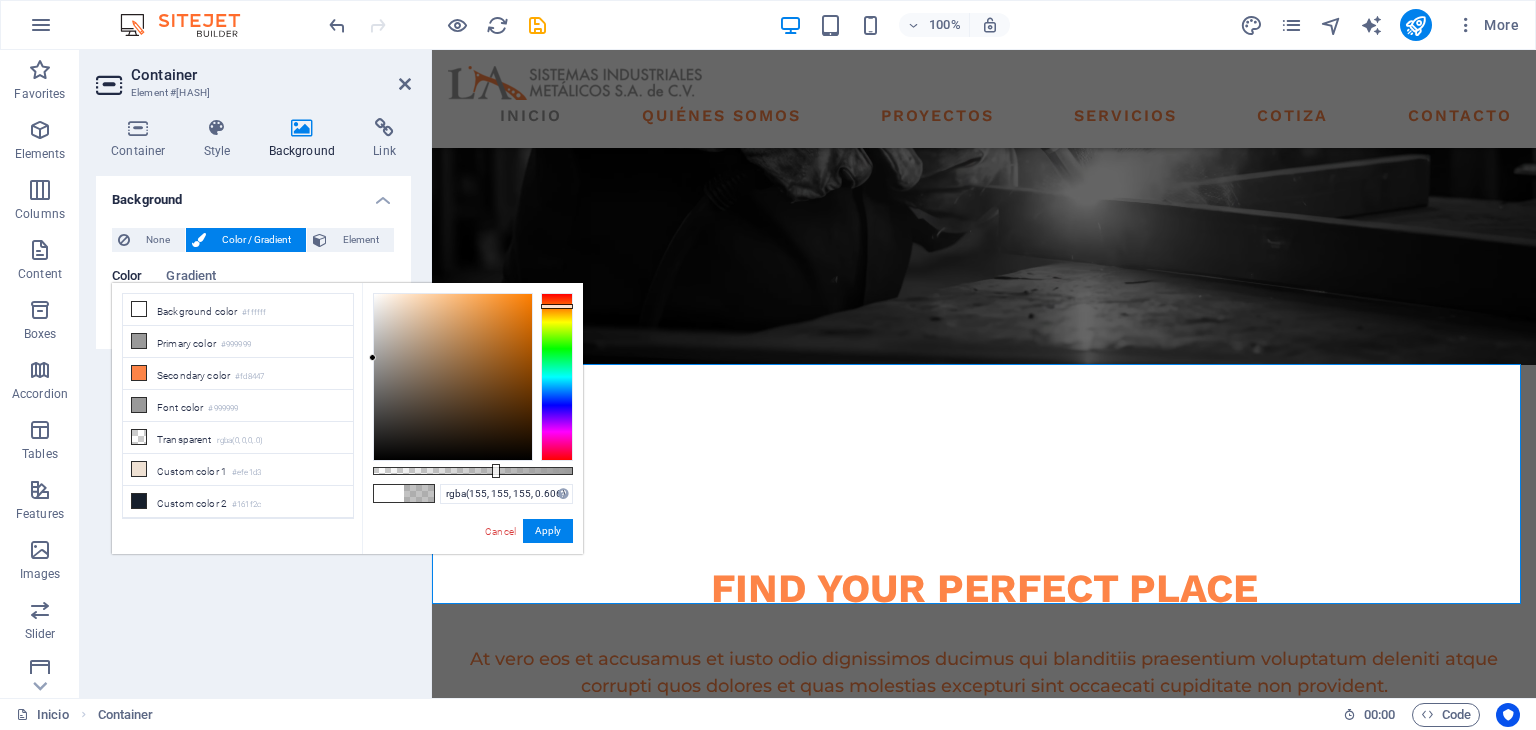 drag, startPoint x: 373, startPoint y: 473, endPoint x: 494, endPoint y: 474, distance: 121.004135 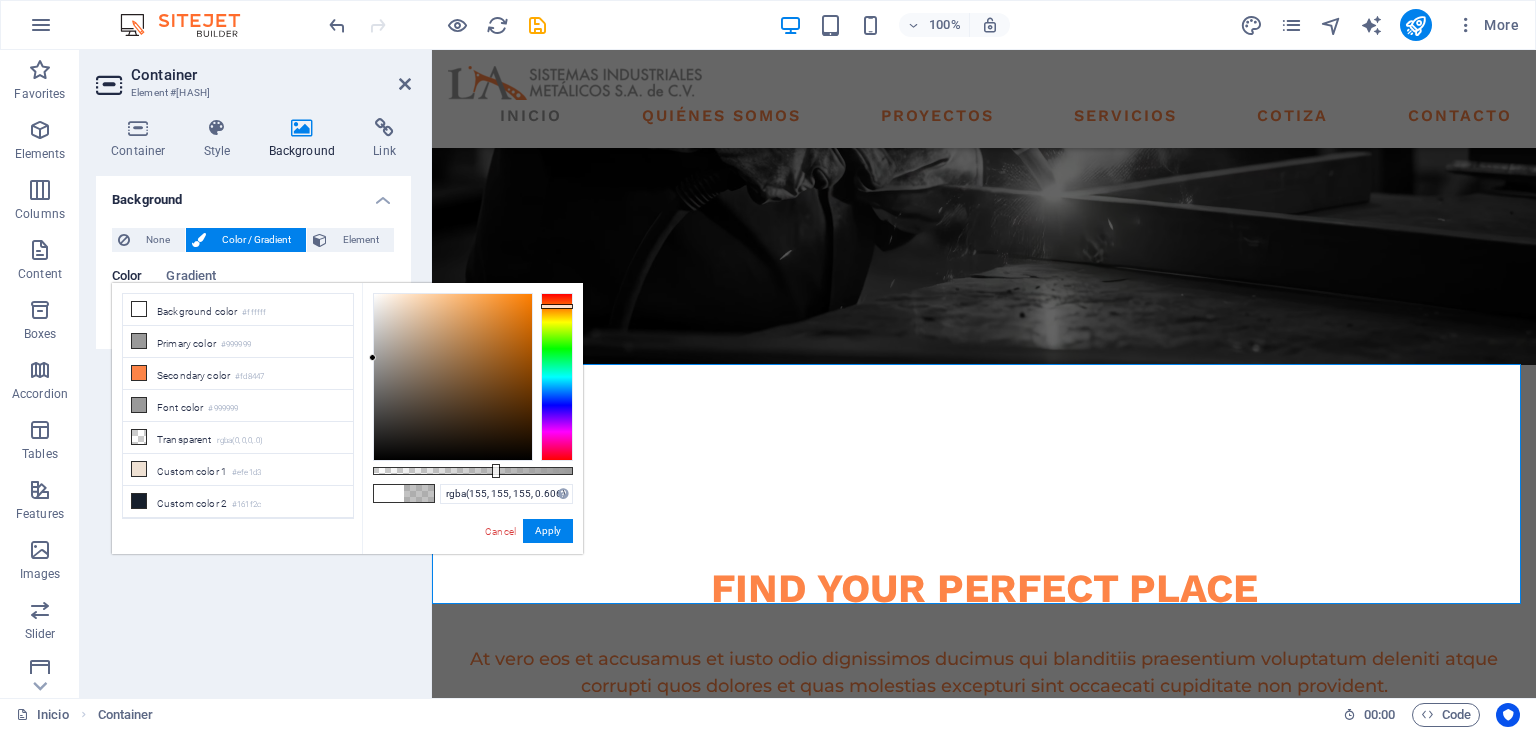 click at bounding box center (496, 471) 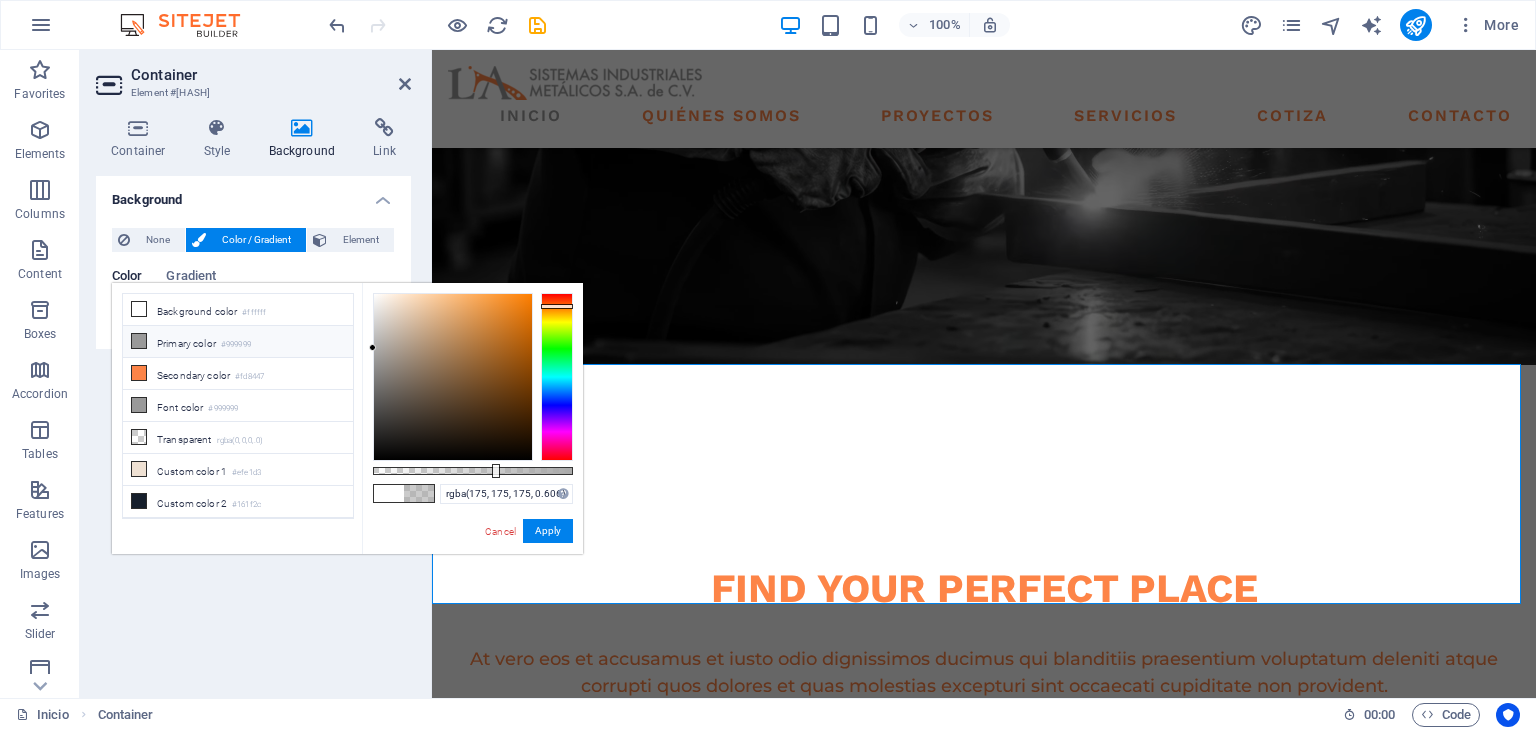 type on "rgba(176, 176, 176, 0.606)" 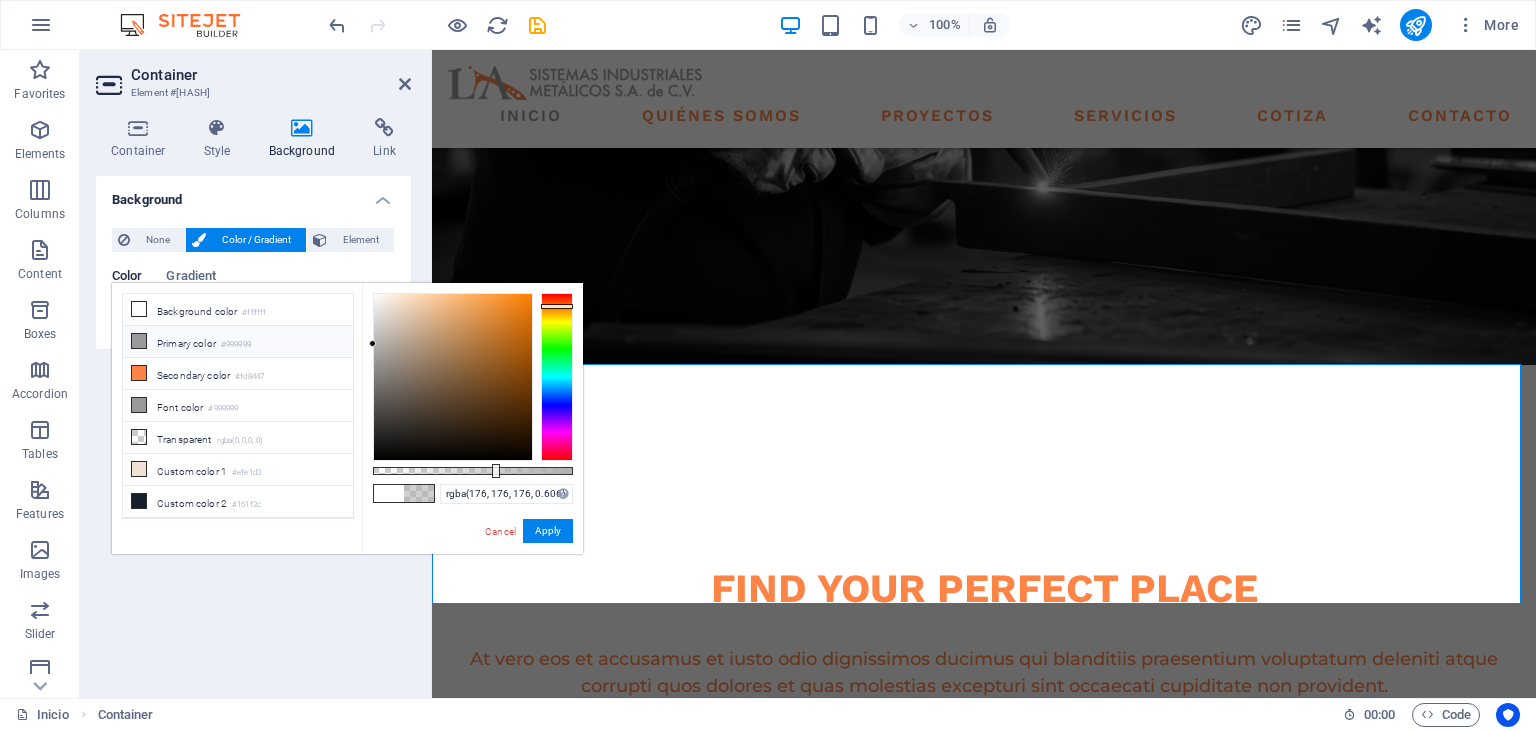 drag, startPoint x: 369, startPoint y: 359, endPoint x: 336, endPoint y: 344, distance: 36.249138 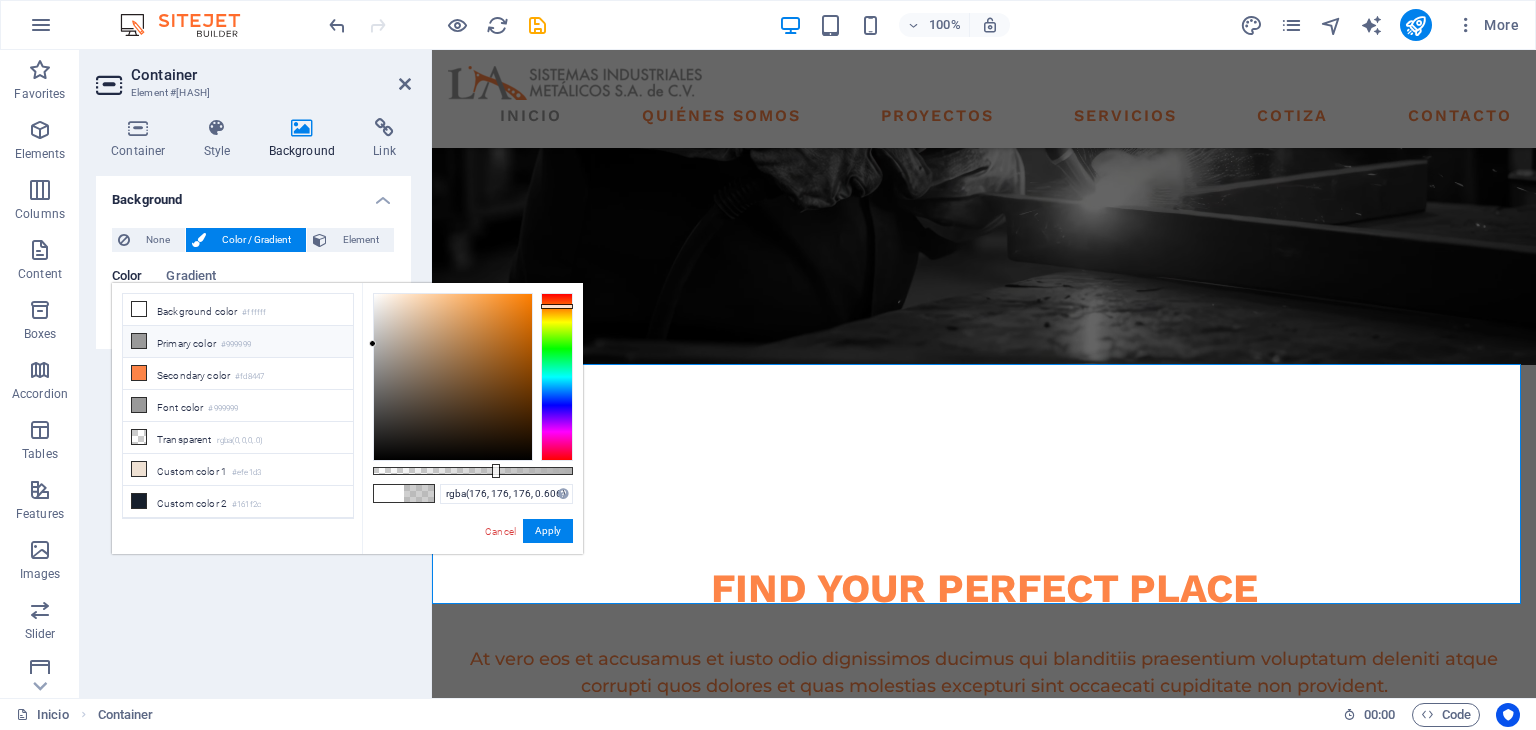 click on "less
Background color
#ffffff
Primary color
#999999
Secondary color
#fd8447
Font color
#0852ed" at bounding box center (347, 418) 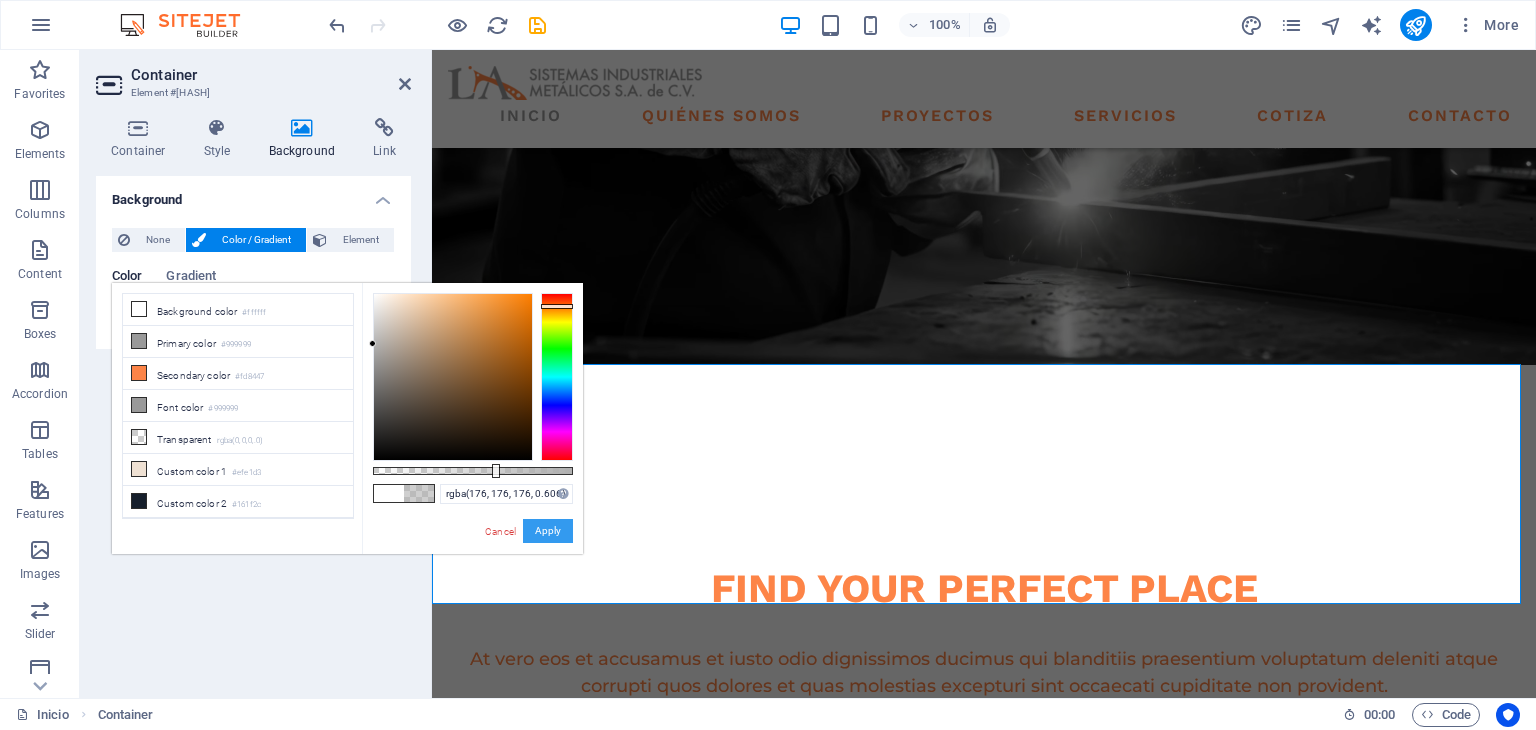 click on "Apply" at bounding box center (548, 531) 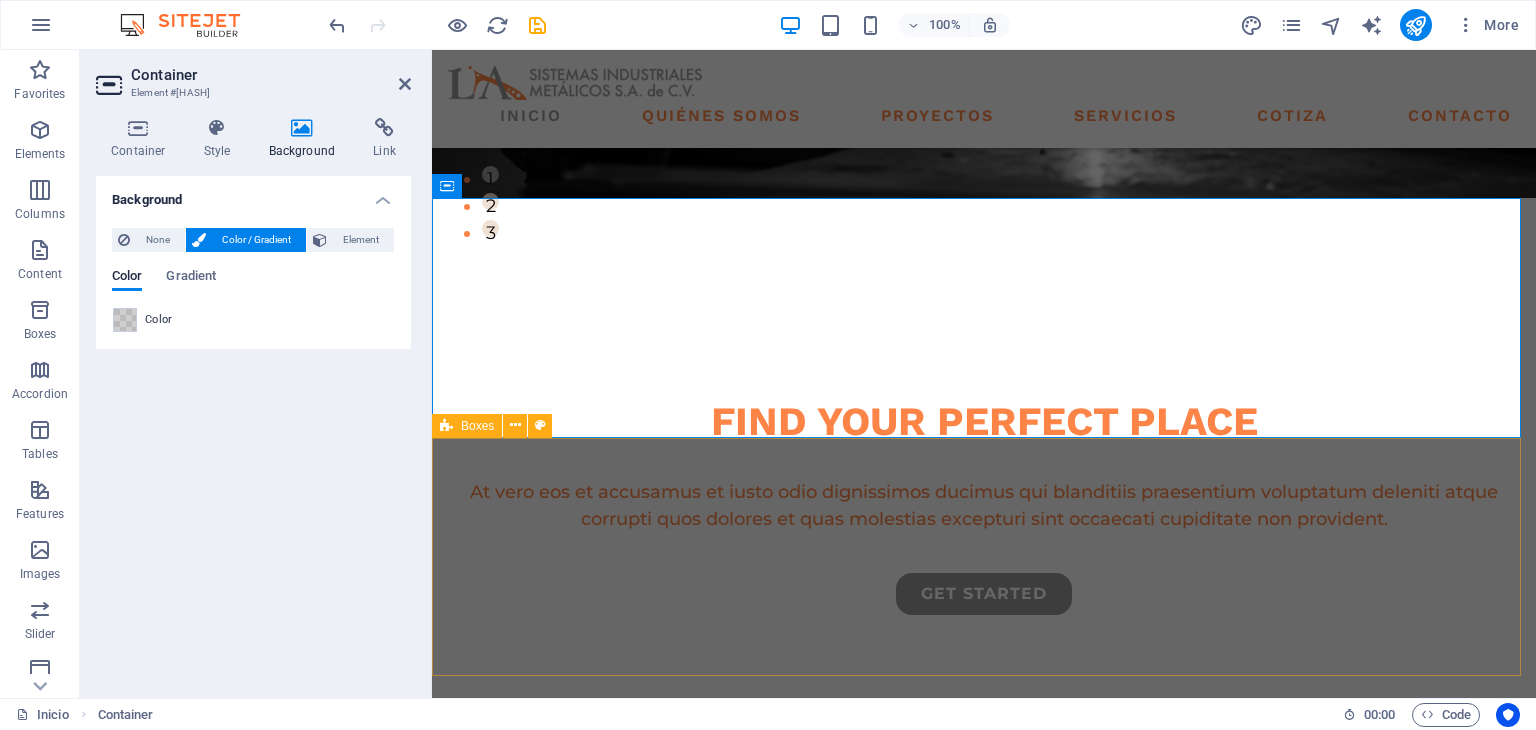 scroll, scrollTop: 666, scrollLeft: 0, axis: vertical 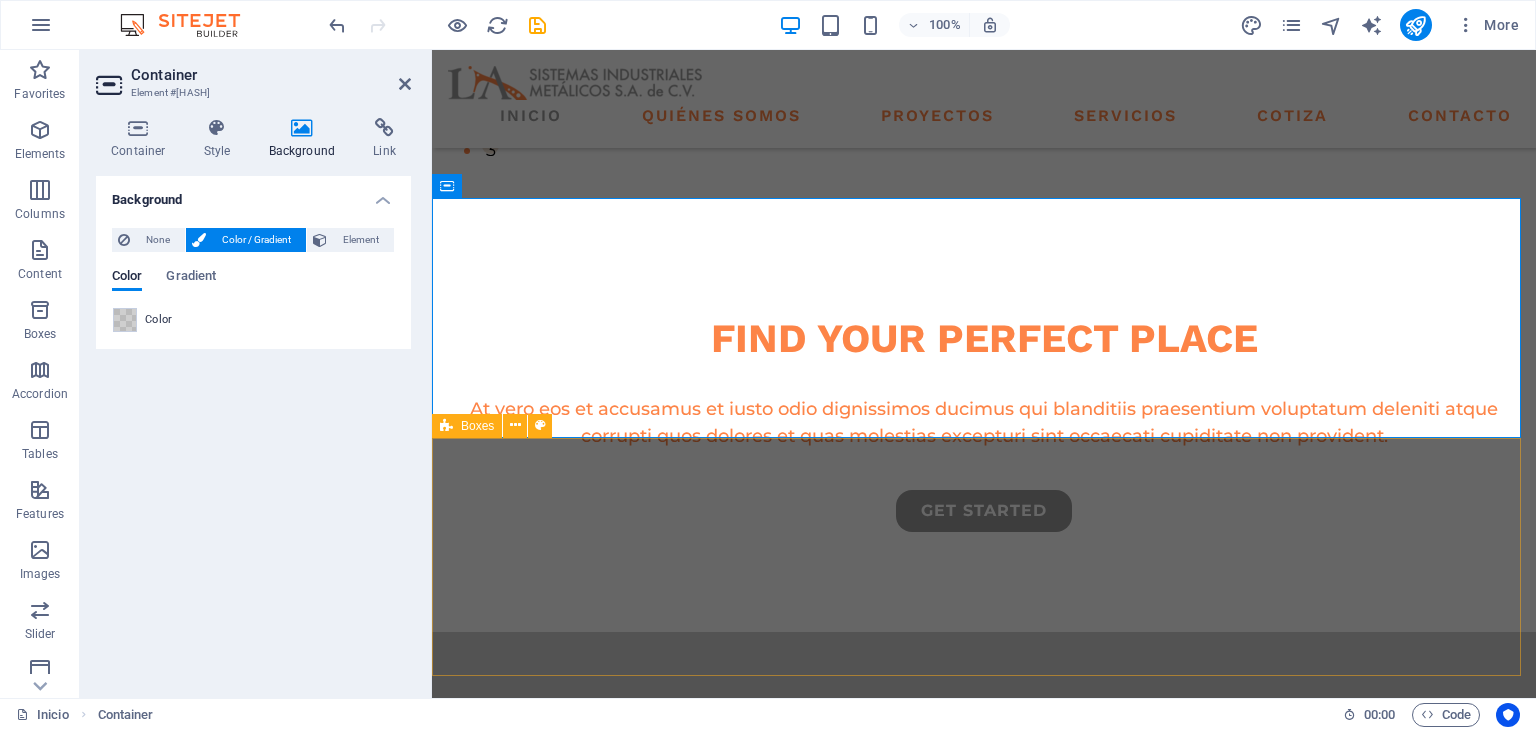 click on "Inicio Quiénes somos Proyectos Servicios Cotiza Contacto FIND YOUR PERFECT PLACE At vero eos et accusamus et iusto odio dignissimos ducimus qui blanditiis praesentium voluptatum deleniti atque corrupti quos dolores et quas molestias excepturi sint occaecati cupiditate non provident. get started we guarantee At vero eos et accusamus et iusto odio dignissimos ducimus qui blanditiis praesentium voluptatu. premium locations high quality buildings modern interior design ABOUT US
what we are all about At vero eos et accusamus et iusto odio dignissimos ducimus qui blanditiis praesentium voluptatum deleniti atque corrupti quos dolores et quas molestias excepturi sint occaecati cupiditate non provident. At vero eos et accusamus et iusto odio dignissimos ducimus qui blanditiis praesentium voluptatum deleniti atque corrupti quos dolores et quas molestias excepturi sint occaecati cupiditate non provident. GET STARTED CURRENT LISTINGS
our latest properties view all Sea Side Villa Read more Santa Ana House
1 2" at bounding box center (984, 5459) 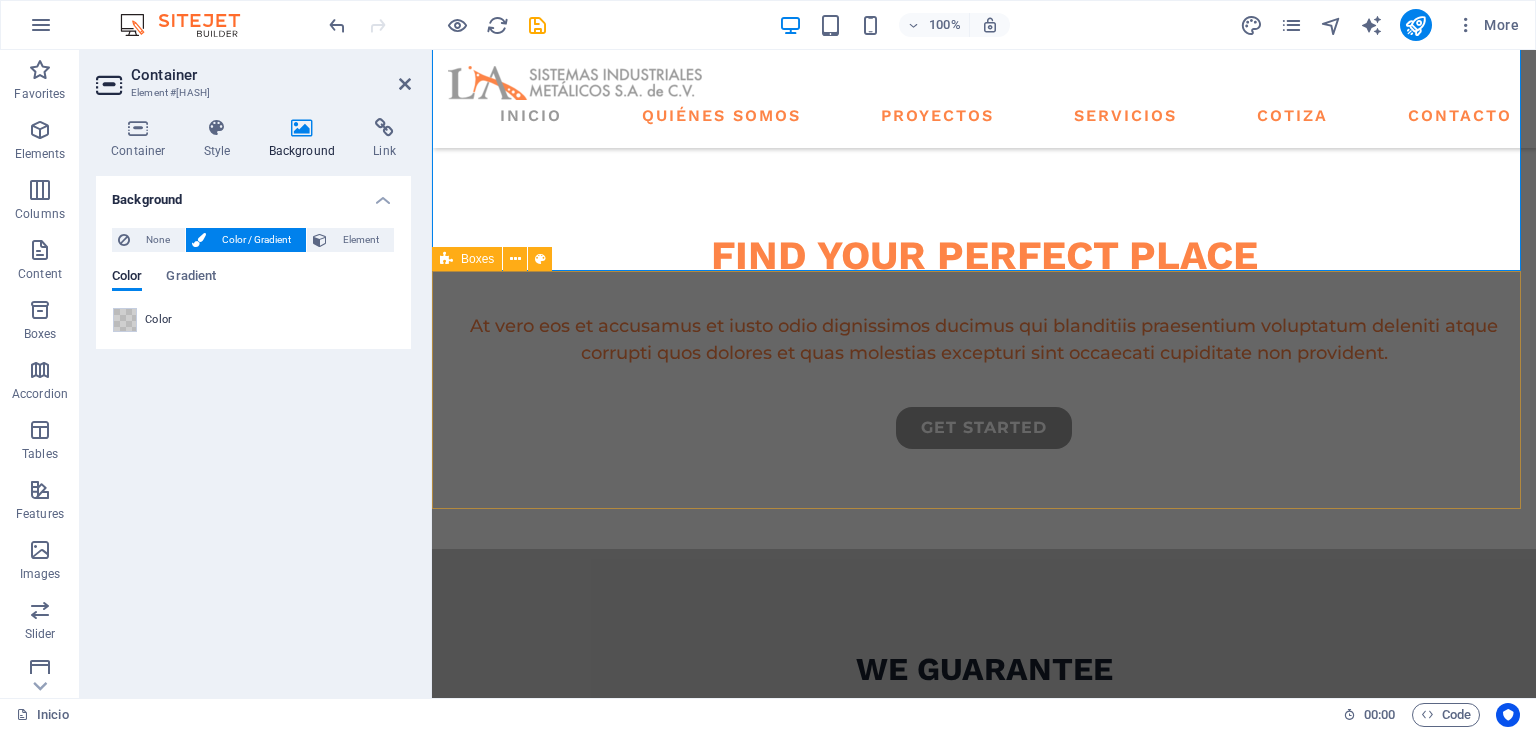 click on "premium locations high quality buildings modern interior design" at bounding box center [984, 1015] 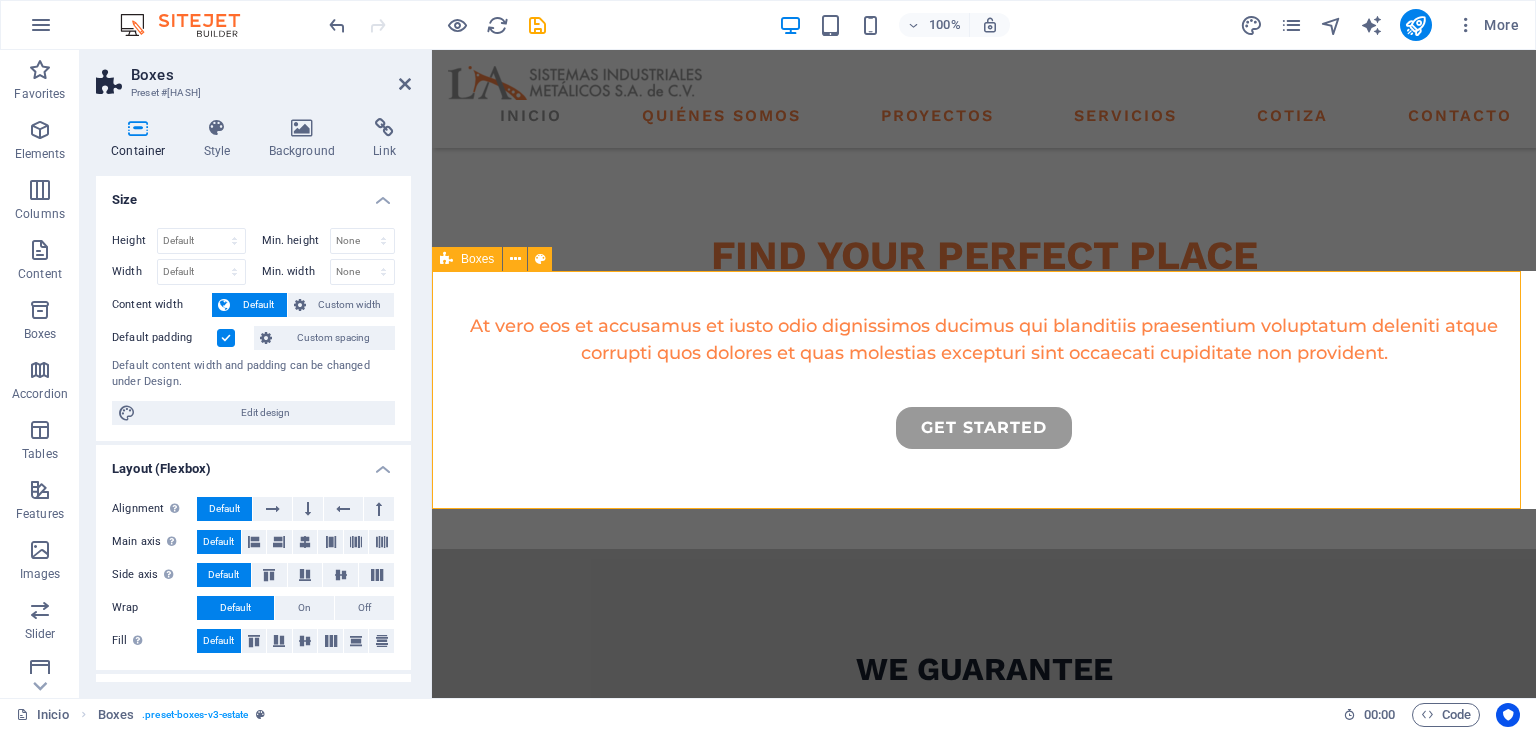 scroll, scrollTop: 333, scrollLeft: 0, axis: vertical 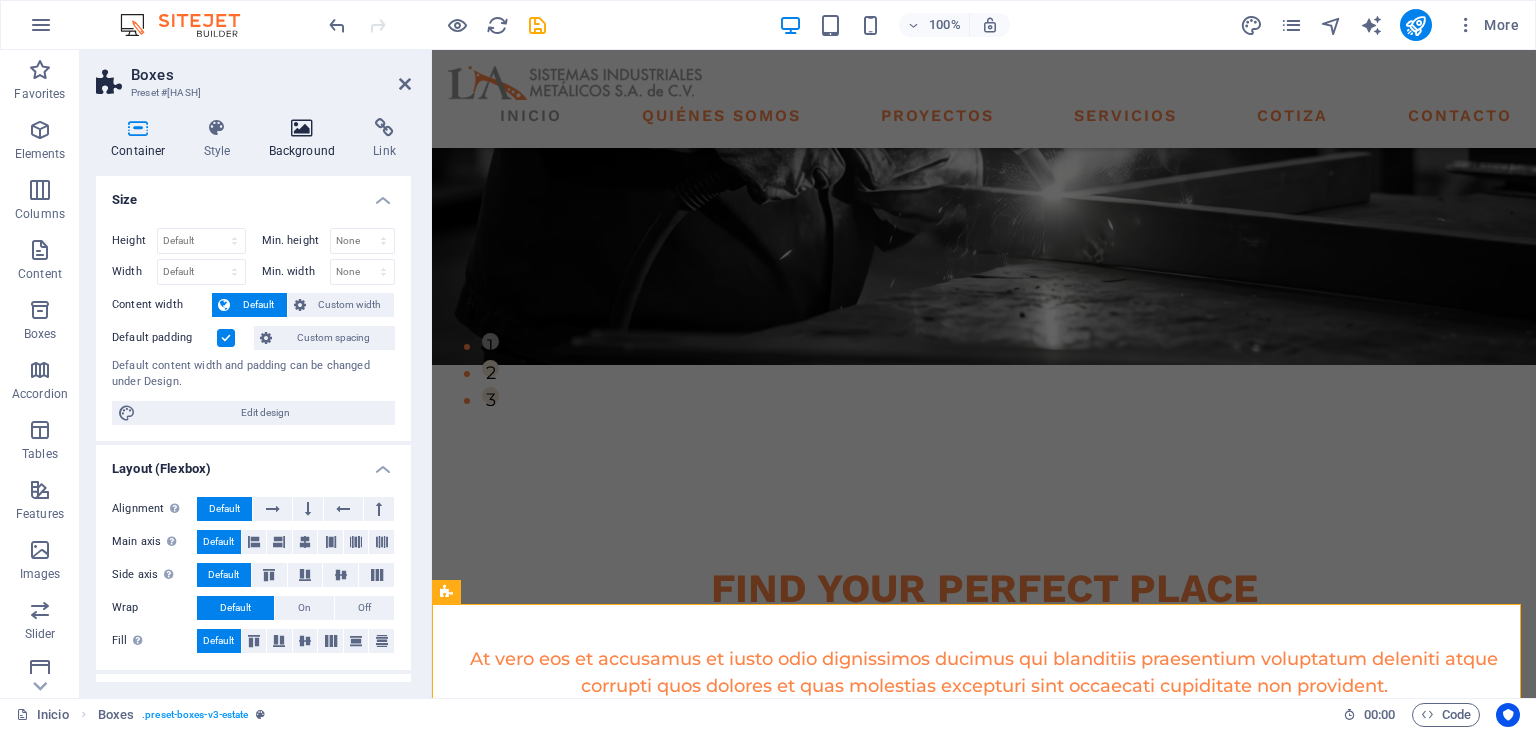 click on "Background" at bounding box center (306, 139) 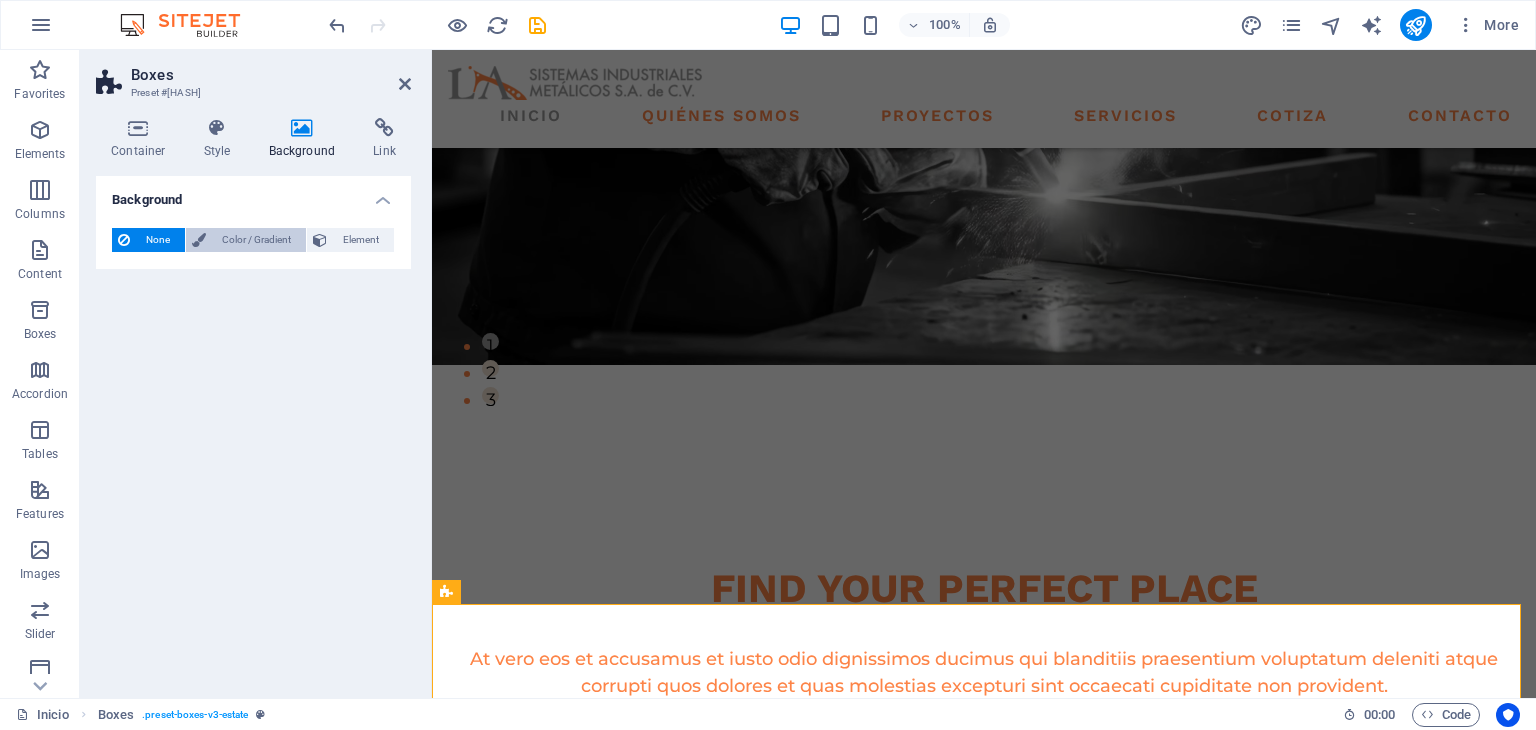 click on "Color / Gradient" at bounding box center [256, 240] 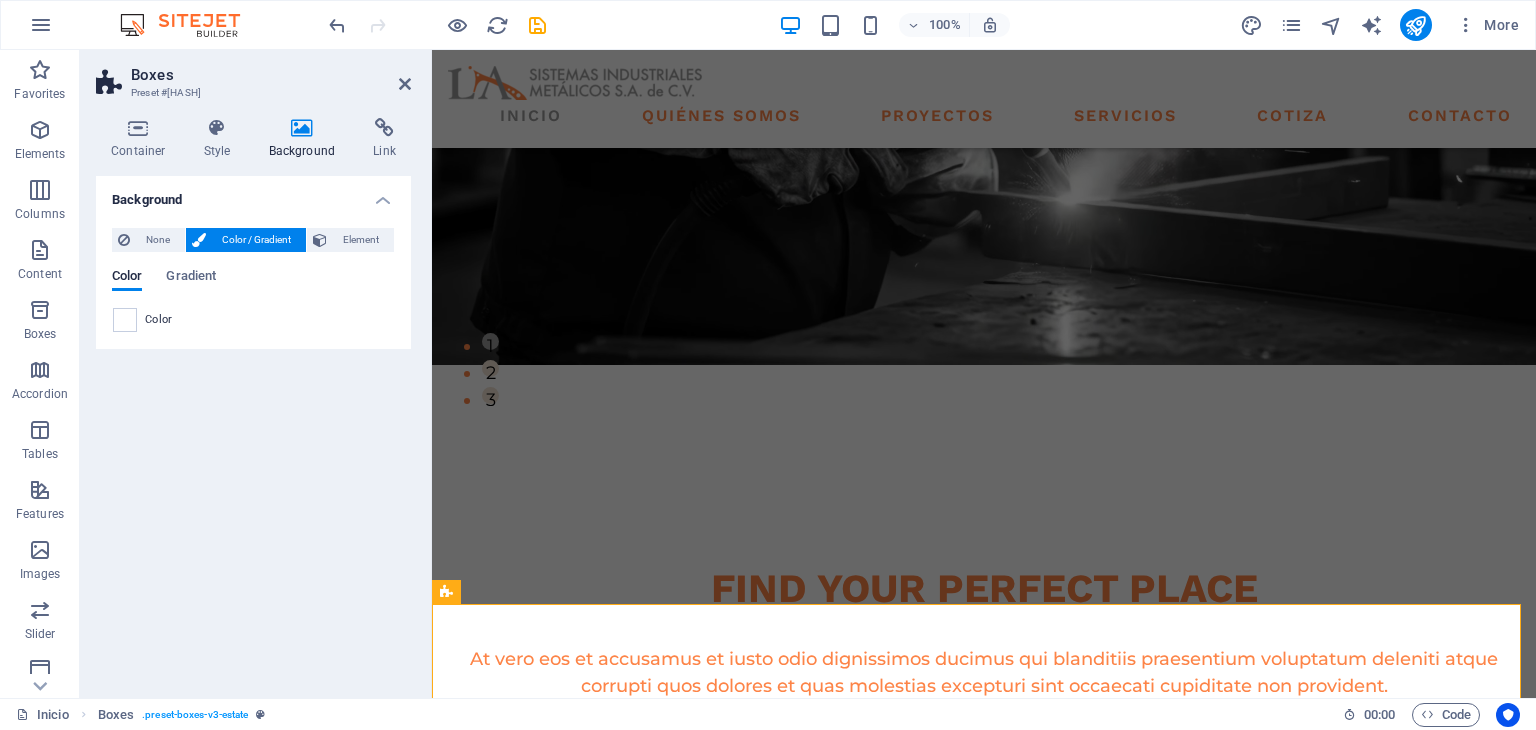 click on "Color" at bounding box center [253, 320] 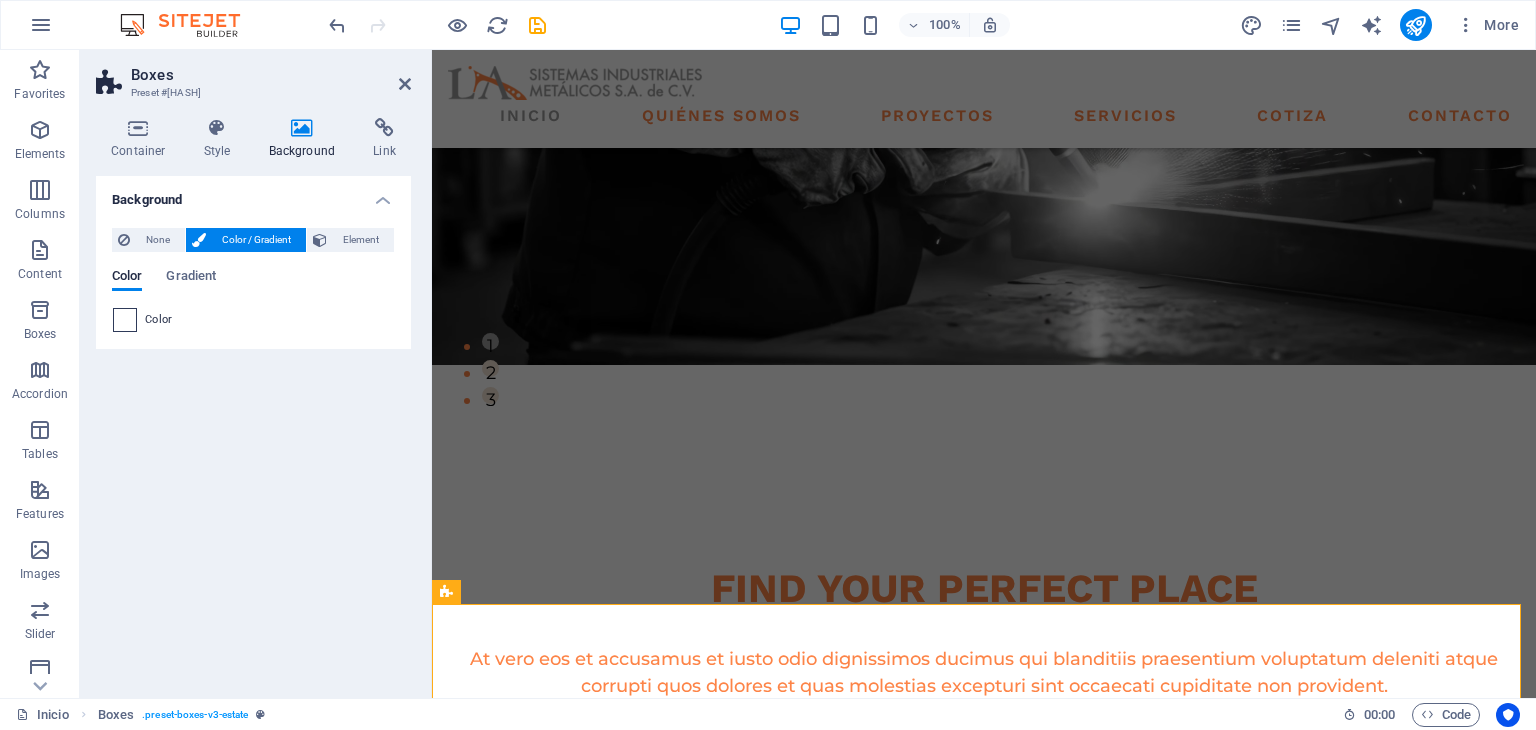 click at bounding box center [125, 320] 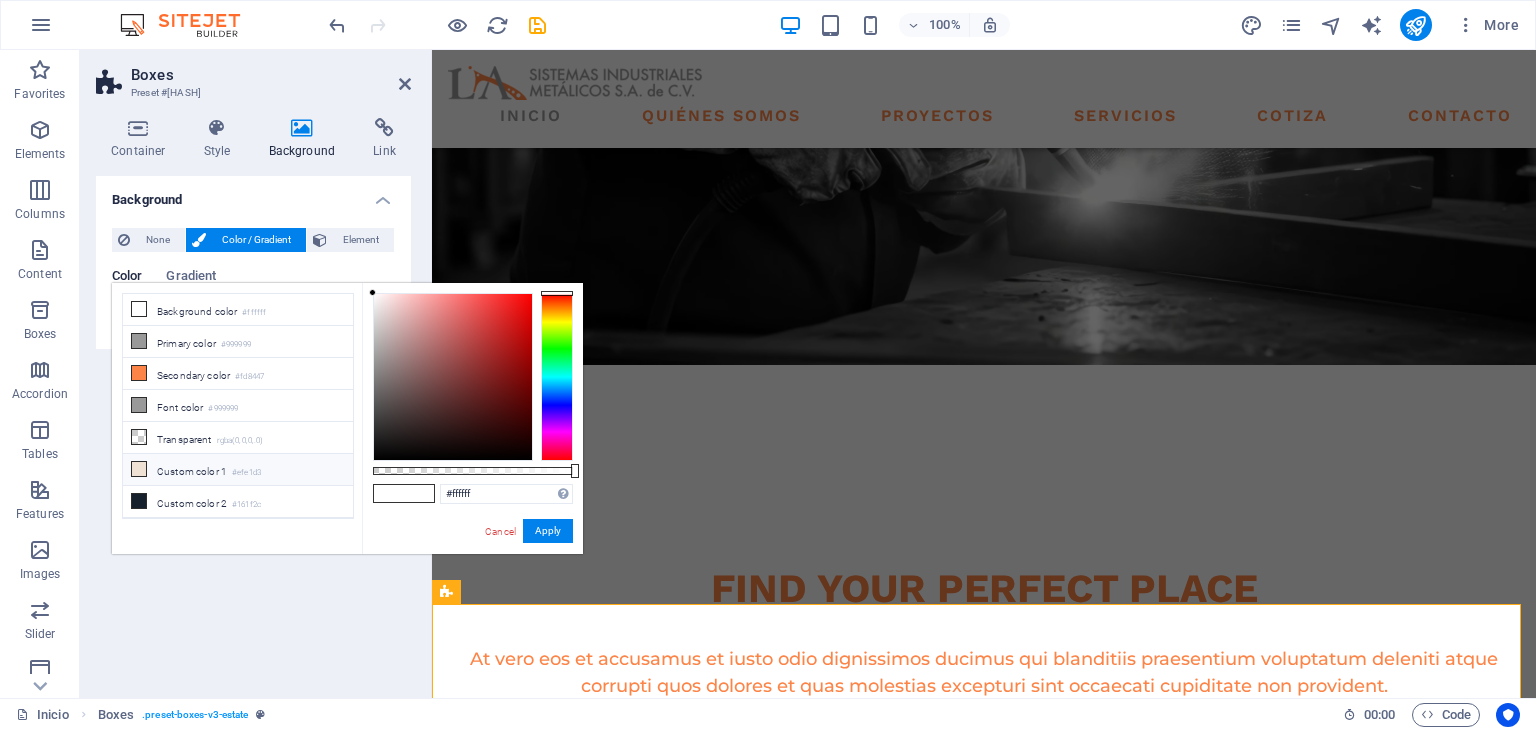 click on "Custom color 1
#efe1d3" at bounding box center (238, 470) 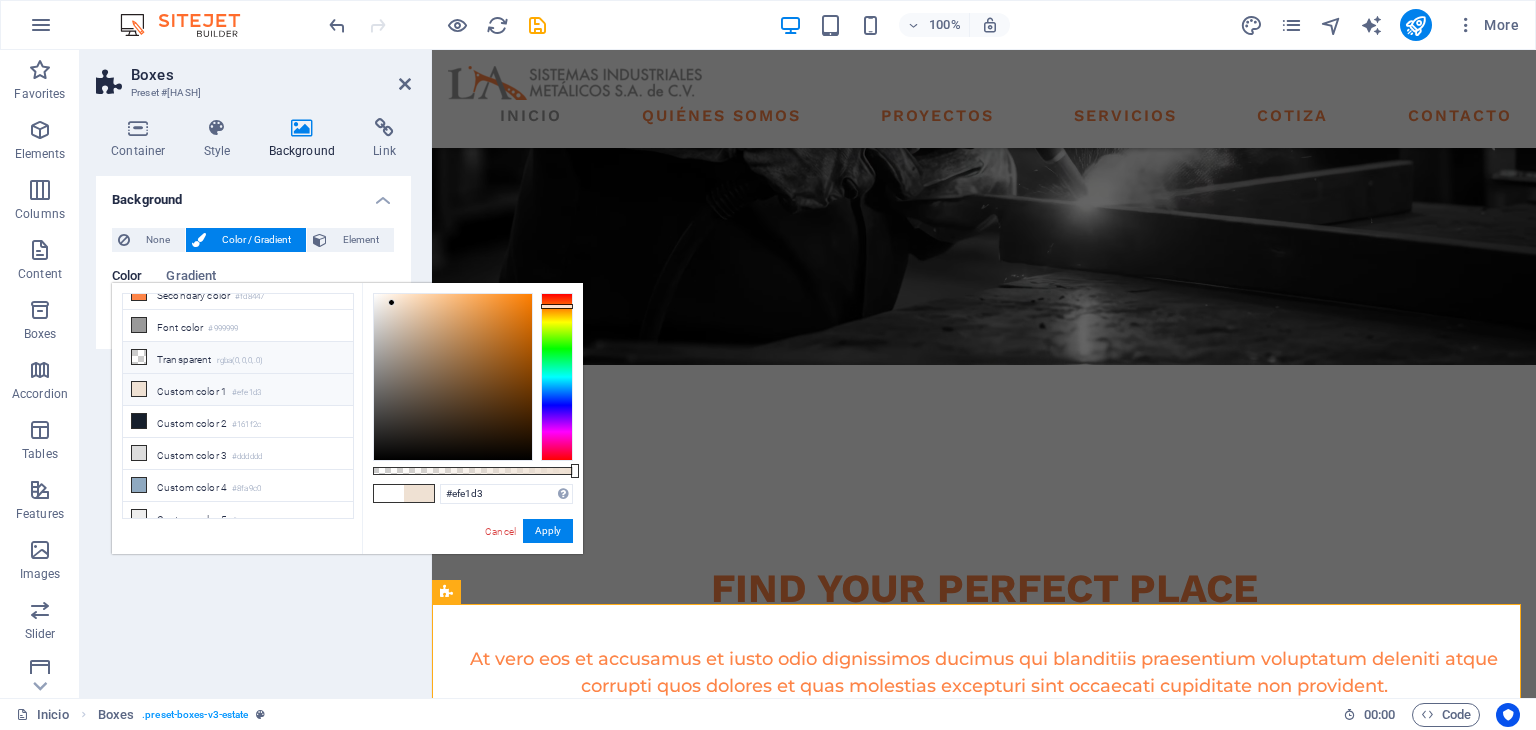 scroll, scrollTop: 83, scrollLeft: 0, axis: vertical 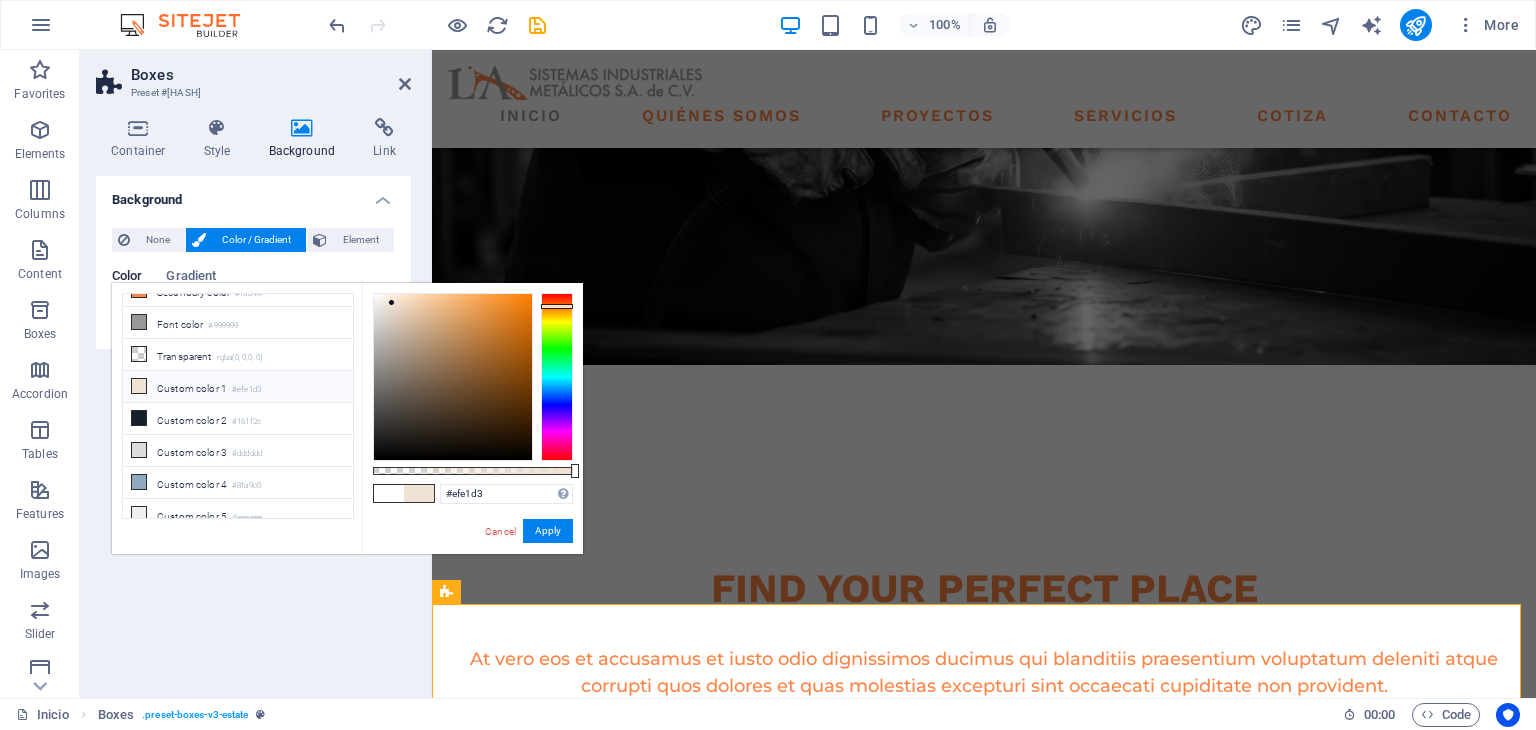 drag, startPoint x: 140, startPoint y: 375, endPoint x: 150, endPoint y: 377, distance: 10.198039 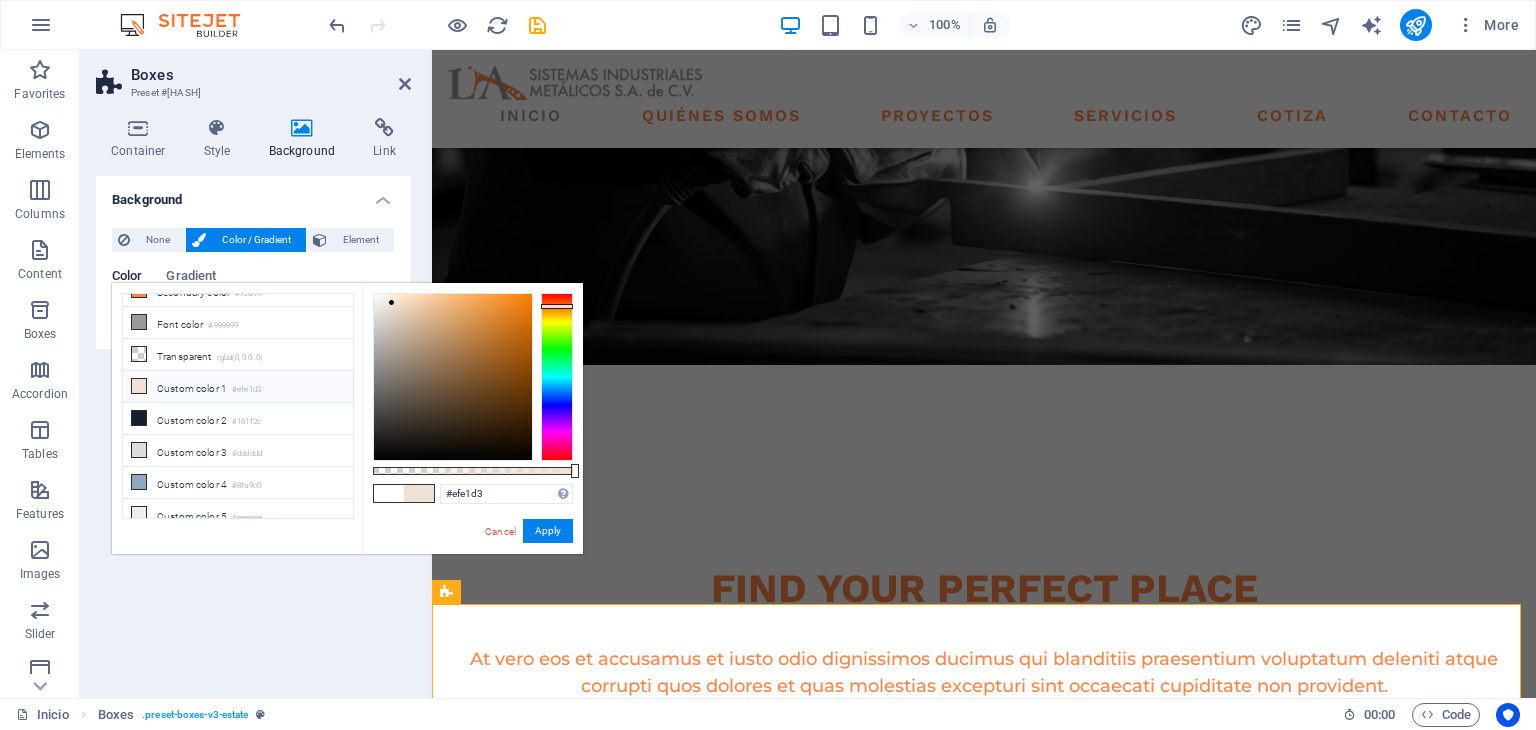 click on "Custom color 1
#efe1d3" at bounding box center (238, 387) 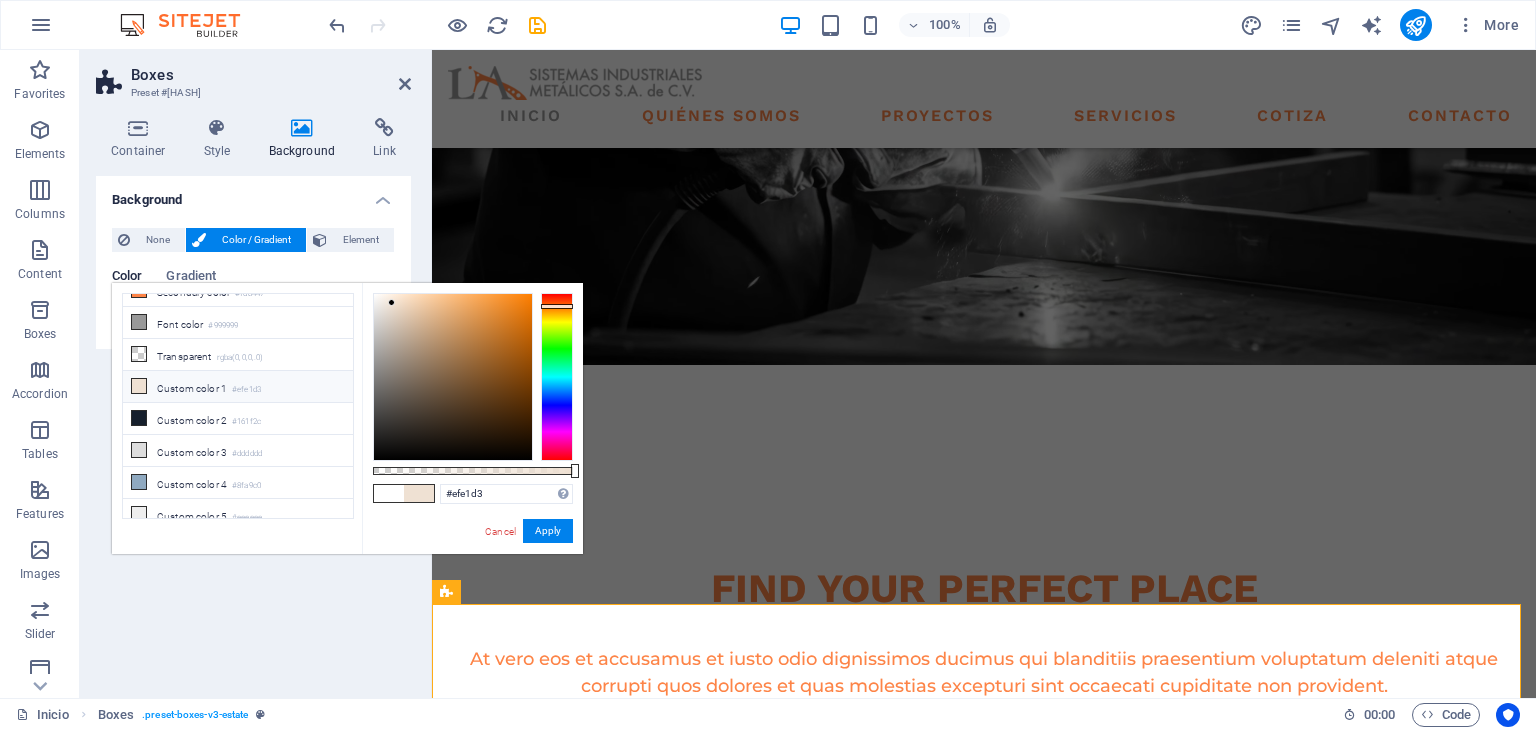 click on "Custom color 1
#efe1d3" at bounding box center (238, 387) 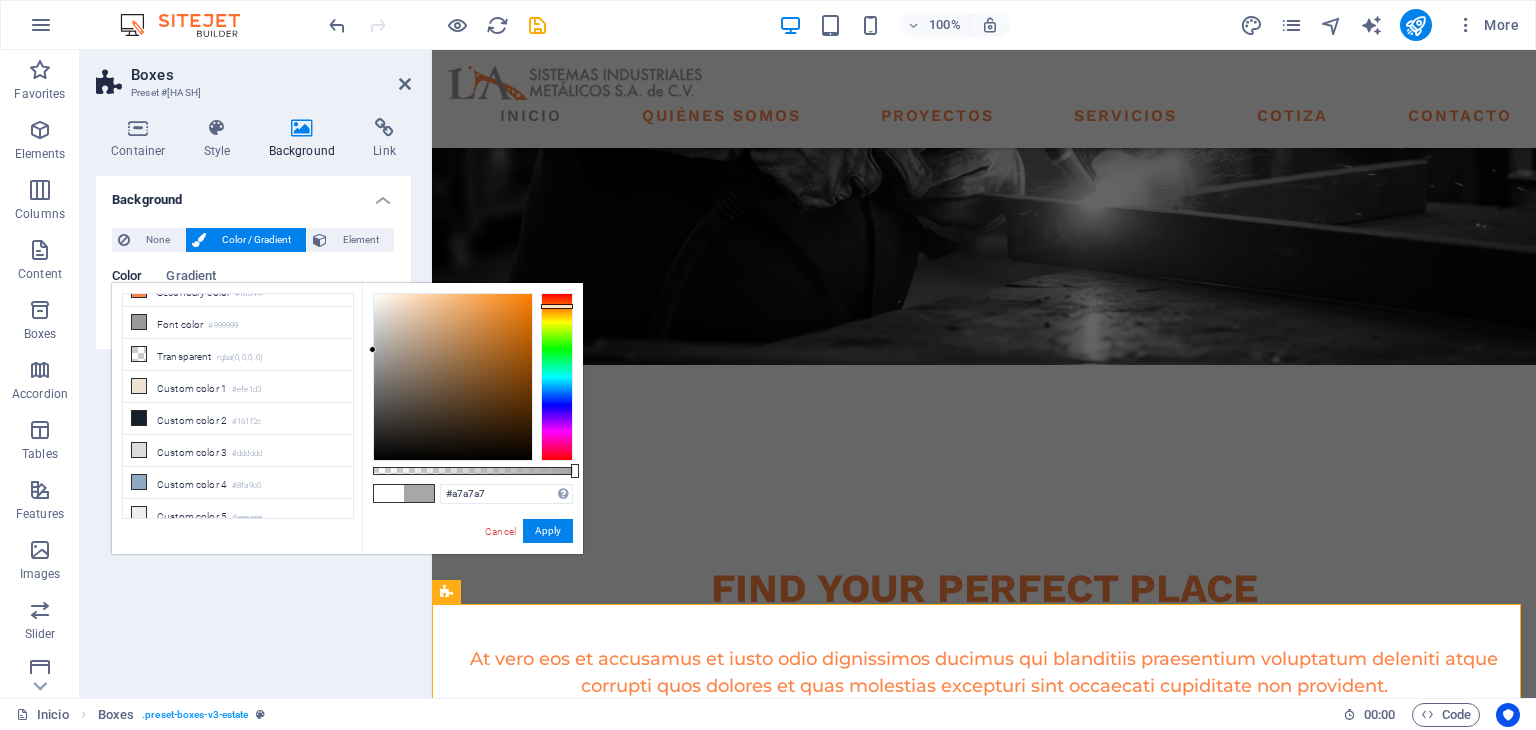 type on "#a4a4a4" 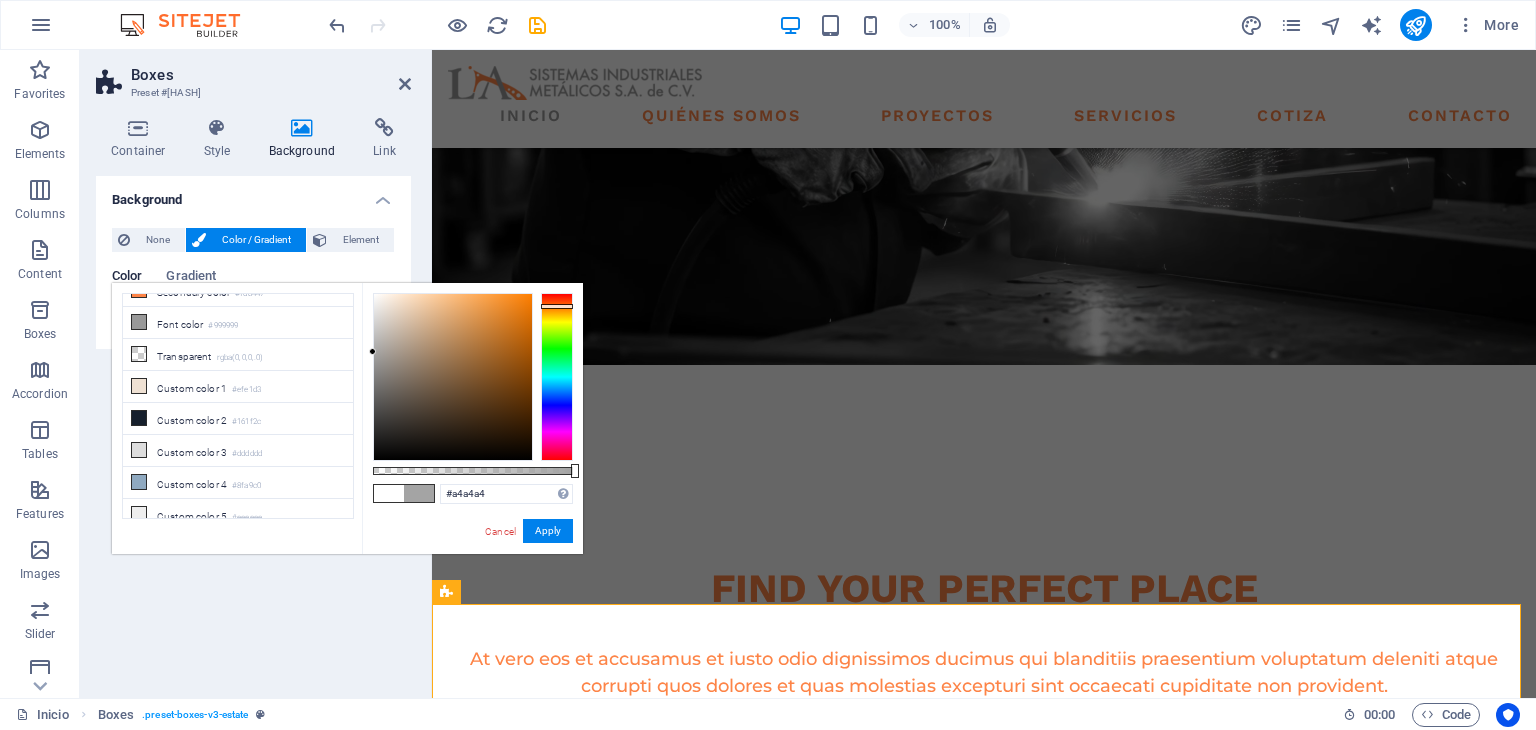 drag, startPoint x: 390, startPoint y: 301, endPoint x: 352, endPoint y: 352, distance: 63.600315 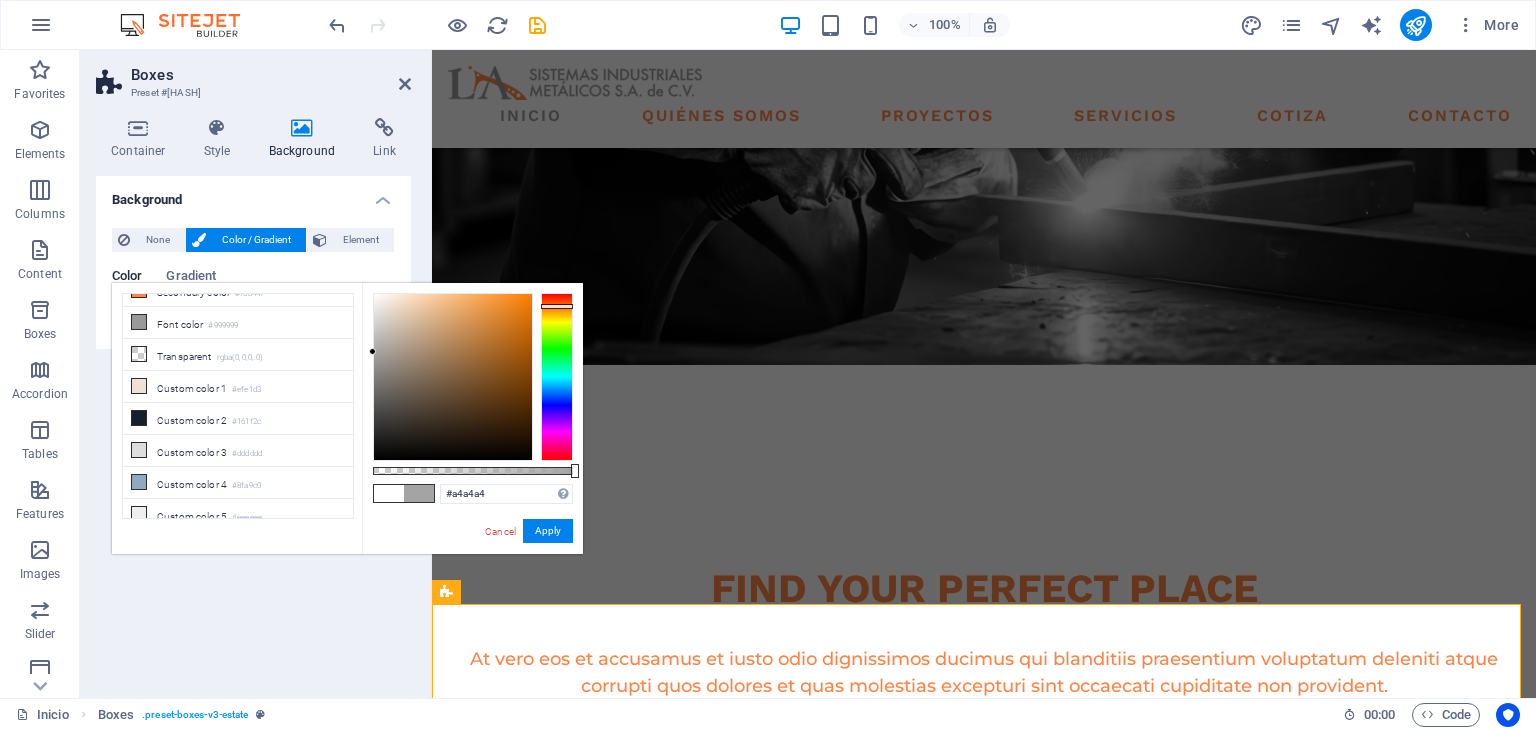 click on "less
Background color
#ffffff
Primary color
#999999
Secondary color
#fd8447
Font color
#a4a4a4" at bounding box center [347, 418] 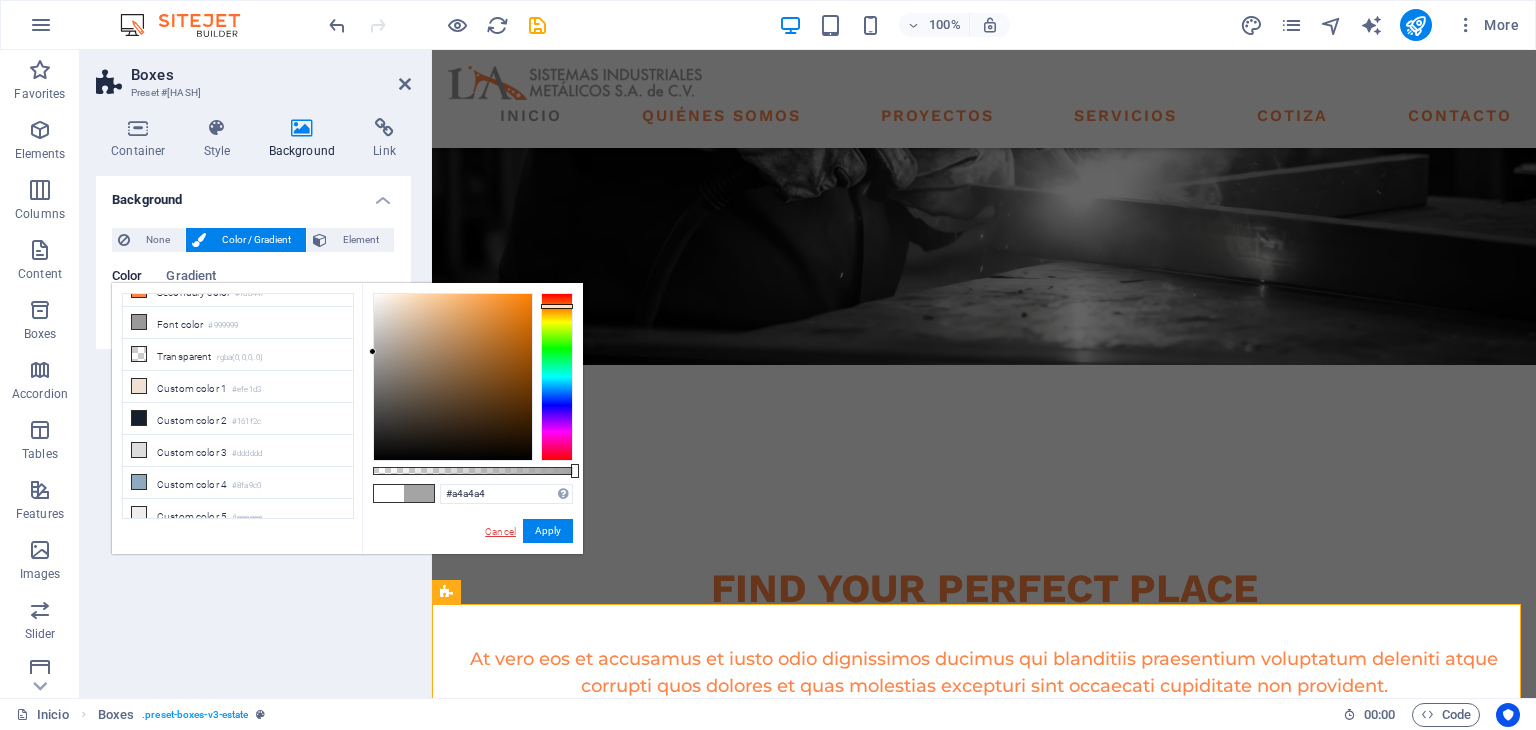 click on "Cancel" at bounding box center (500, 531) 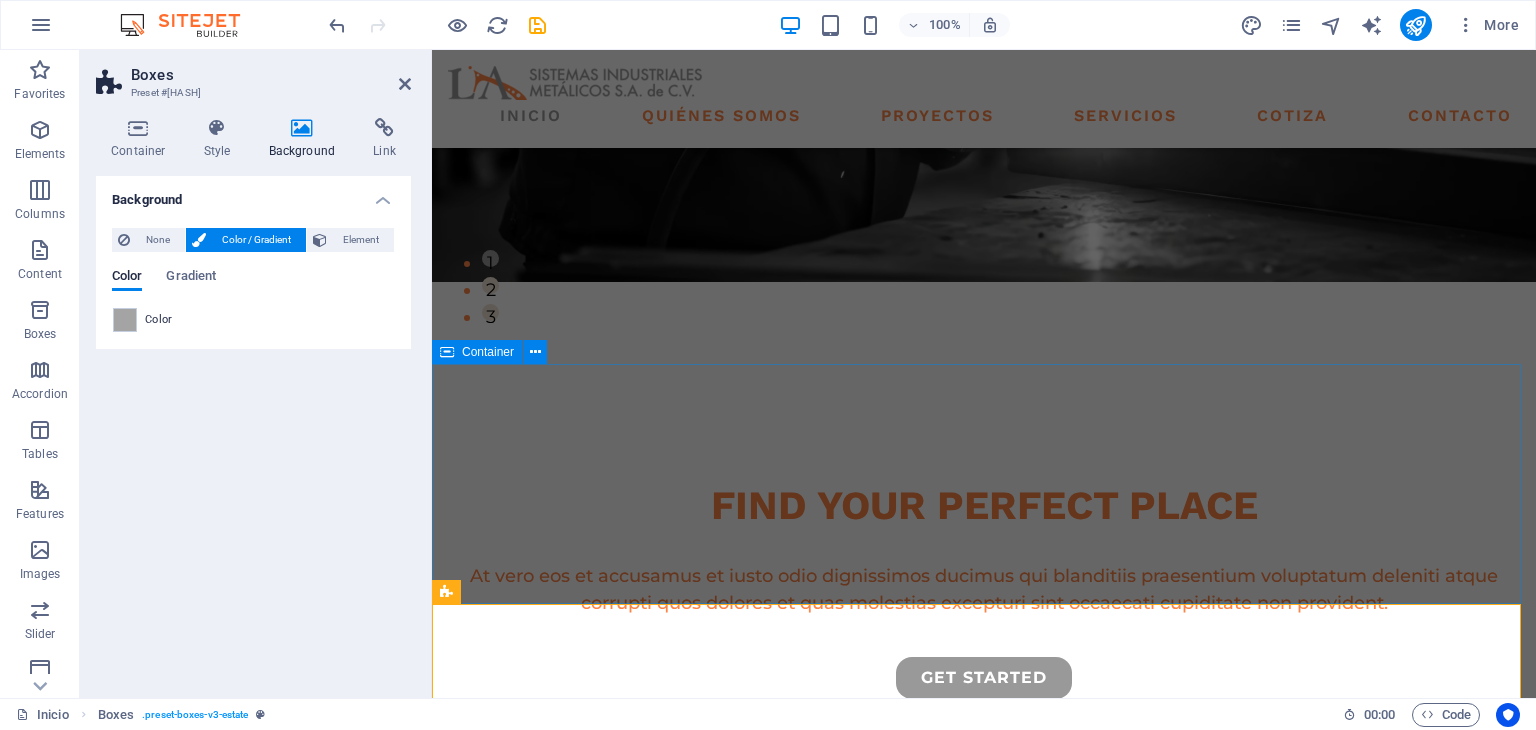 scroll, scrollTop: 500, scrollLeft: 0, axis: vertical 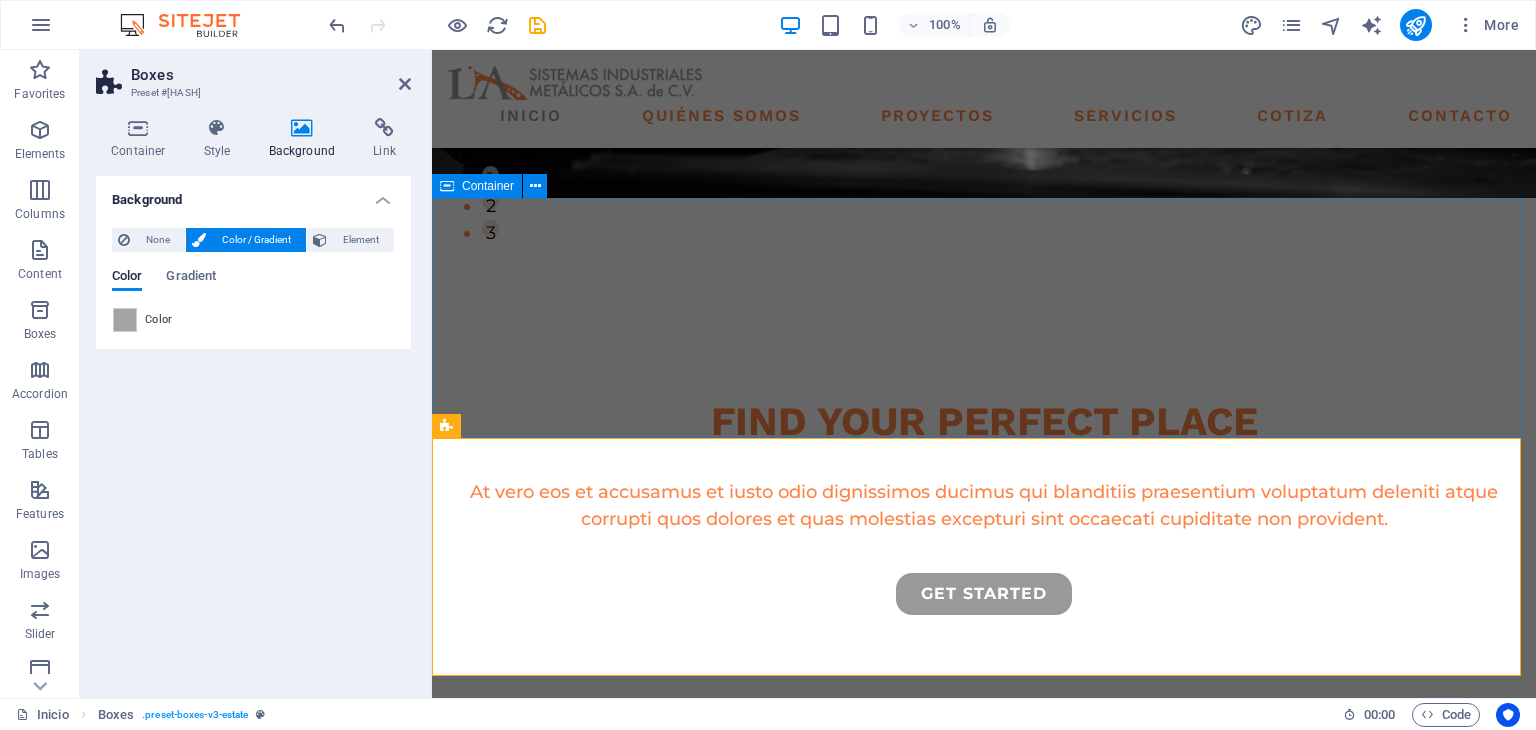 click on "we guarantee At vero eos et accusamus et iusto odio dignissimos ducimus qui blanditiis praesentium voluptatu." at bounding box center (984, 821) 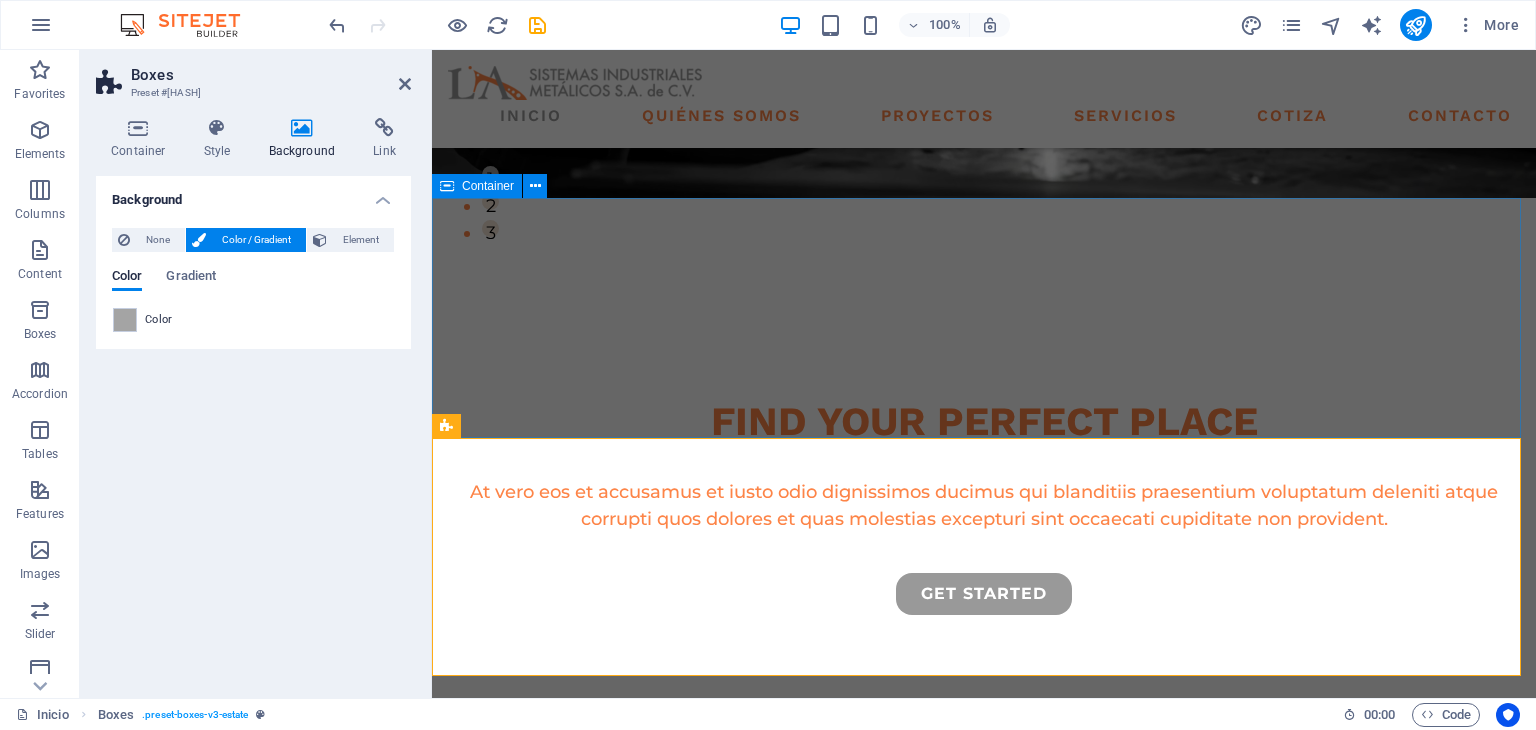 click on "we guarantee At vero eos et accusamus et iusto odio dignissimos ducimus qui blanditiis praesentium voluptatu." at bounding box center (984, 821) 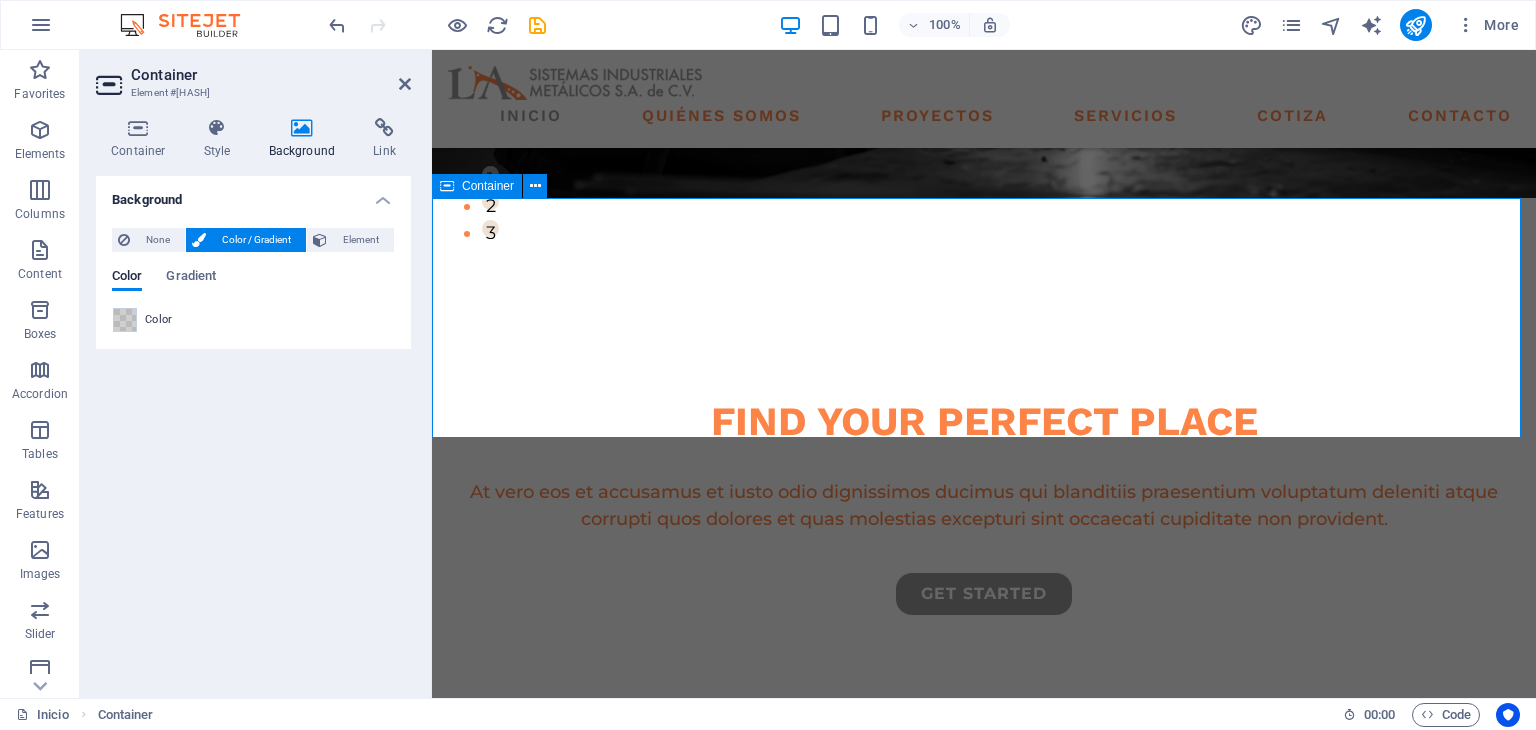 click on "we guarantee At vero eos et accusamus et iusto odio dignissimos ducimus qui blanditiis praesentium voluptatu." at bounding box center (984, 821) 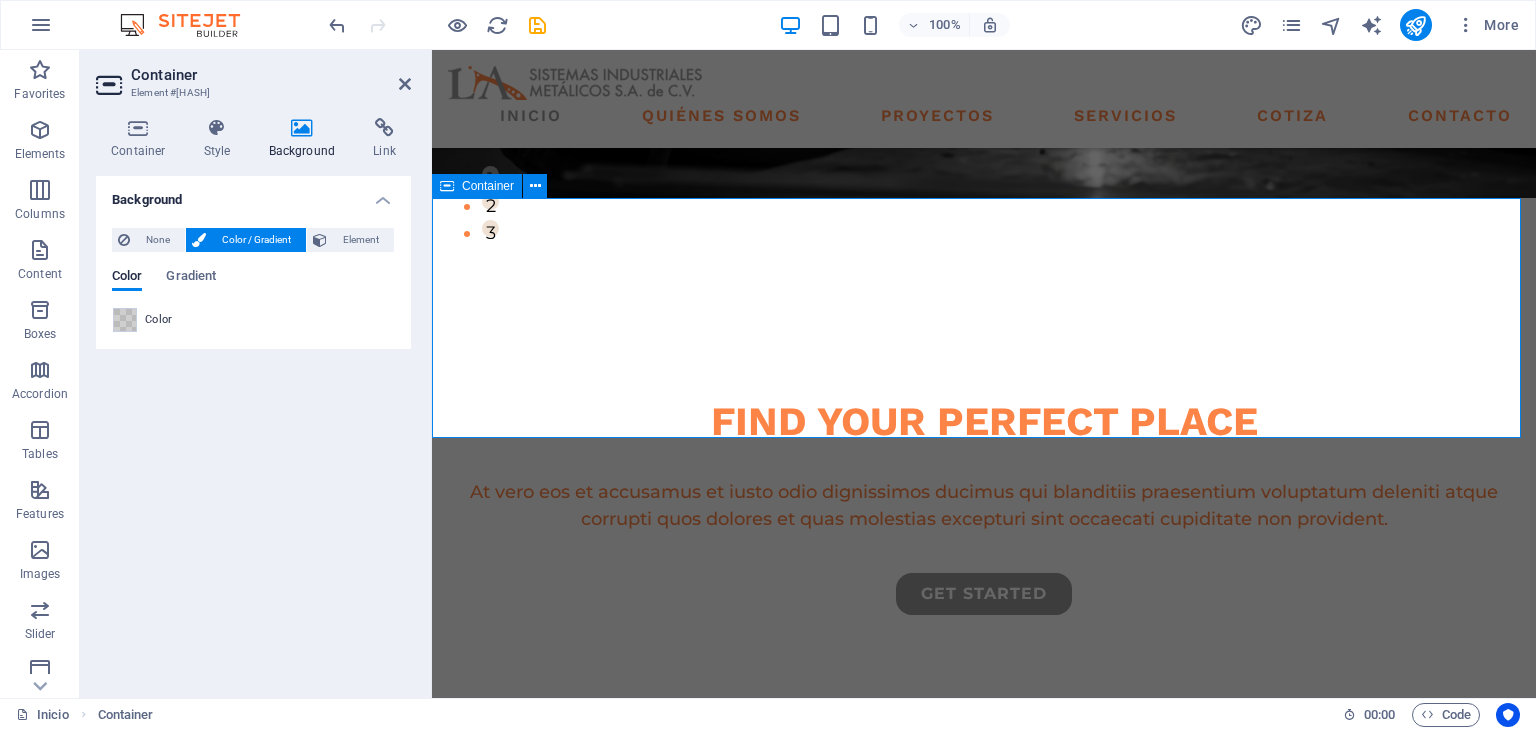 click on "we guarantee At vero eos et accusamus et iusto odio dignissimos ducimus qui blanditiis praesentium voluptatu." at bounding box center (984, 821) 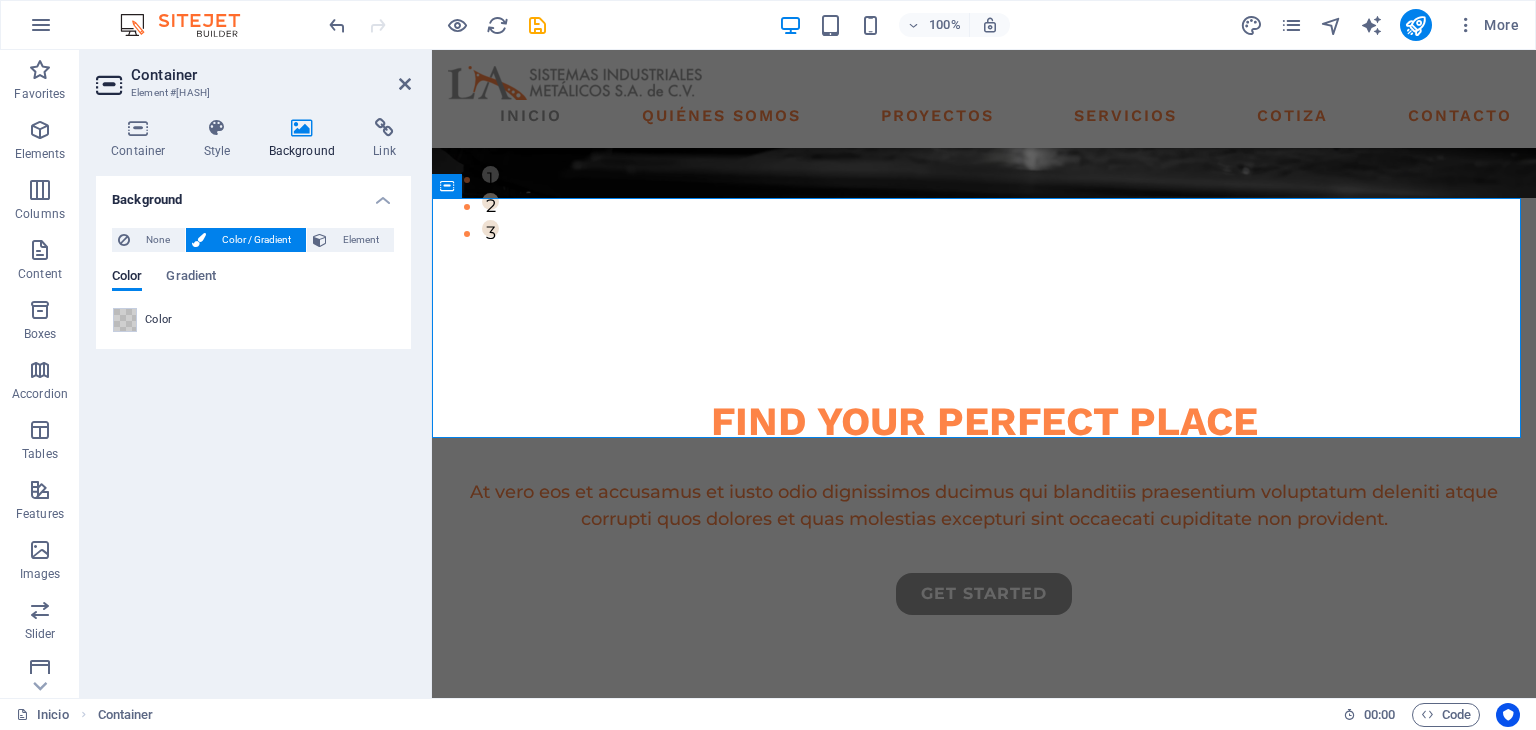 click on "Color" at bounding box center (159, 320) 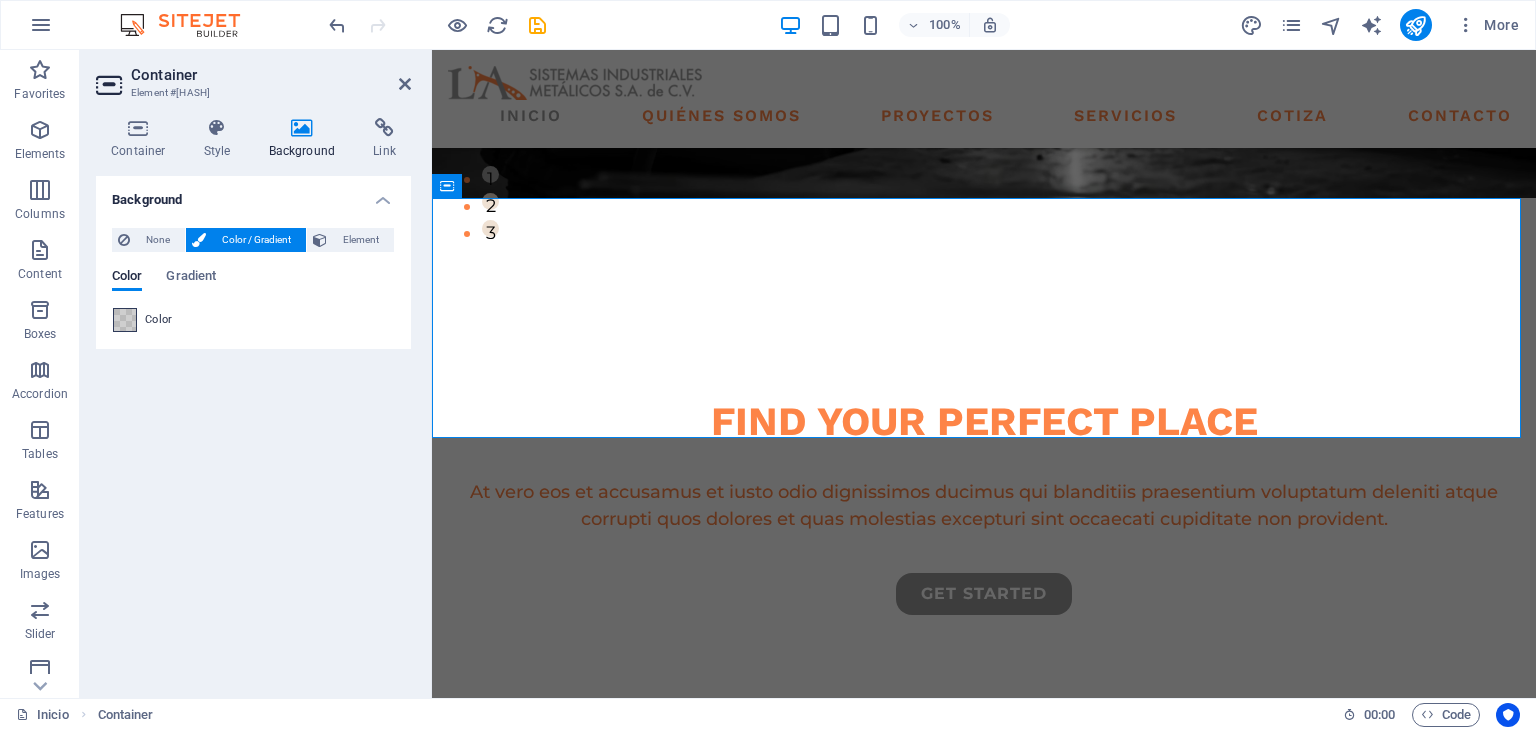 click at bounding box center (125, 320) 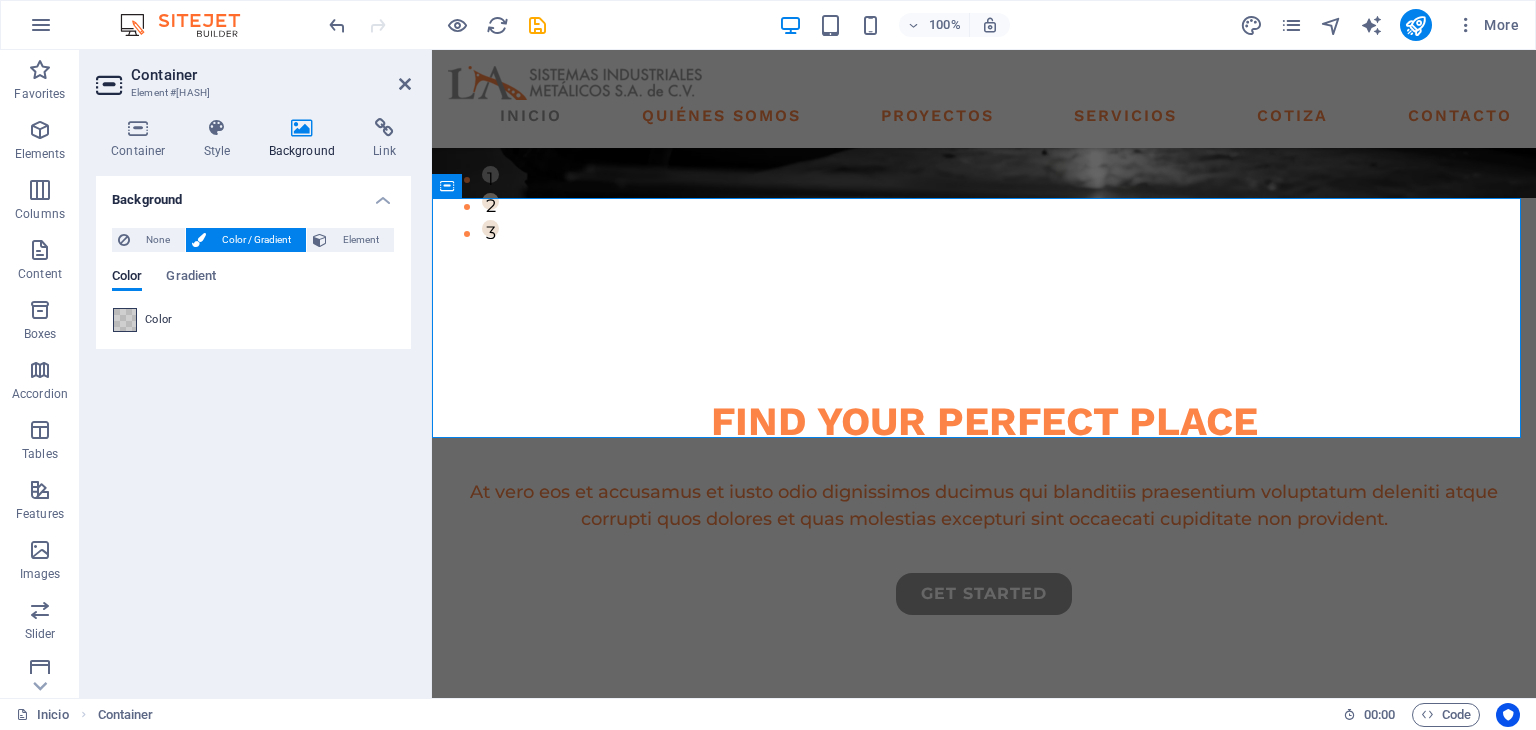 type on "rgba(176, 176, 176, 0.608)" 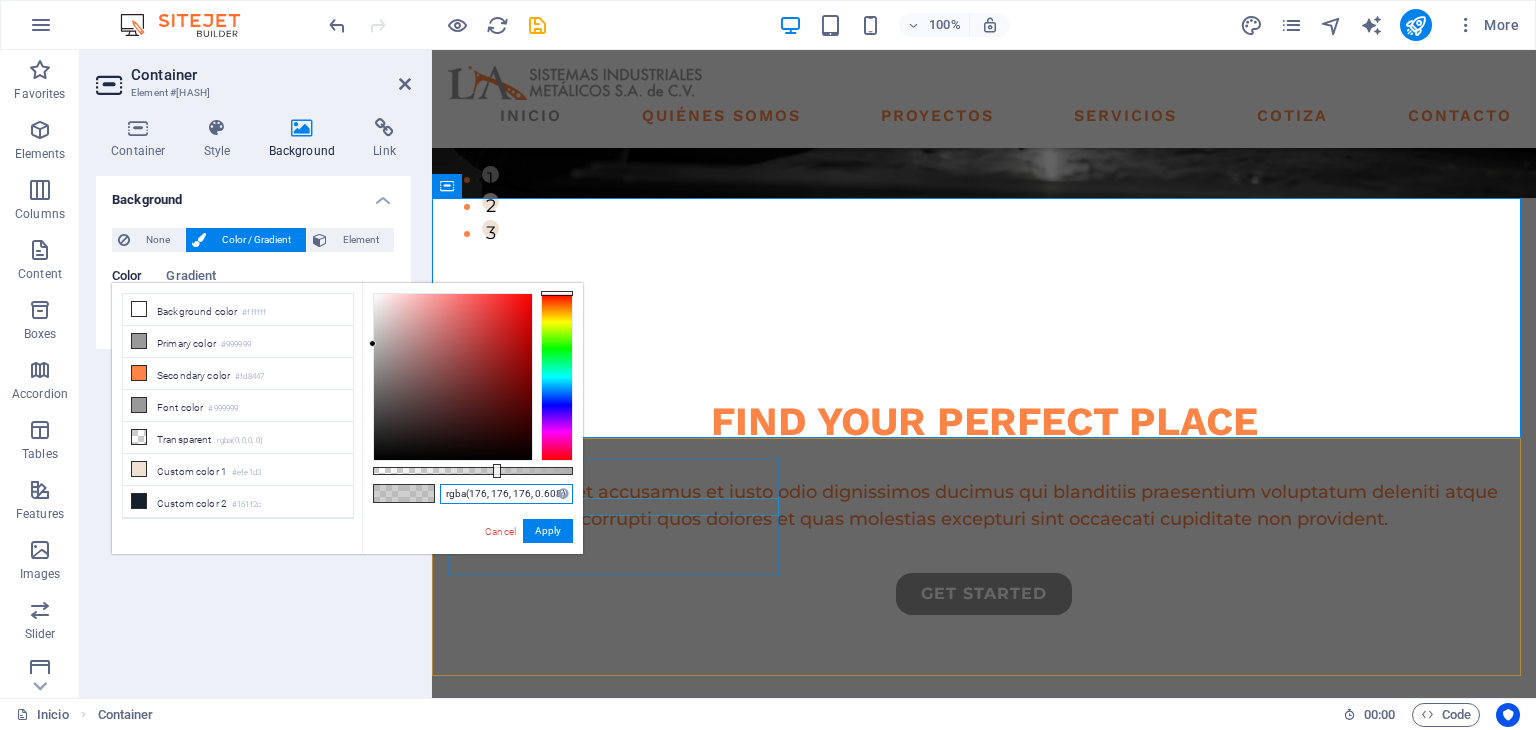 drag, startPoint x: 880, startPoint y: 544, endPoint x: 676, endPoint y: 501, distance: 208.48262 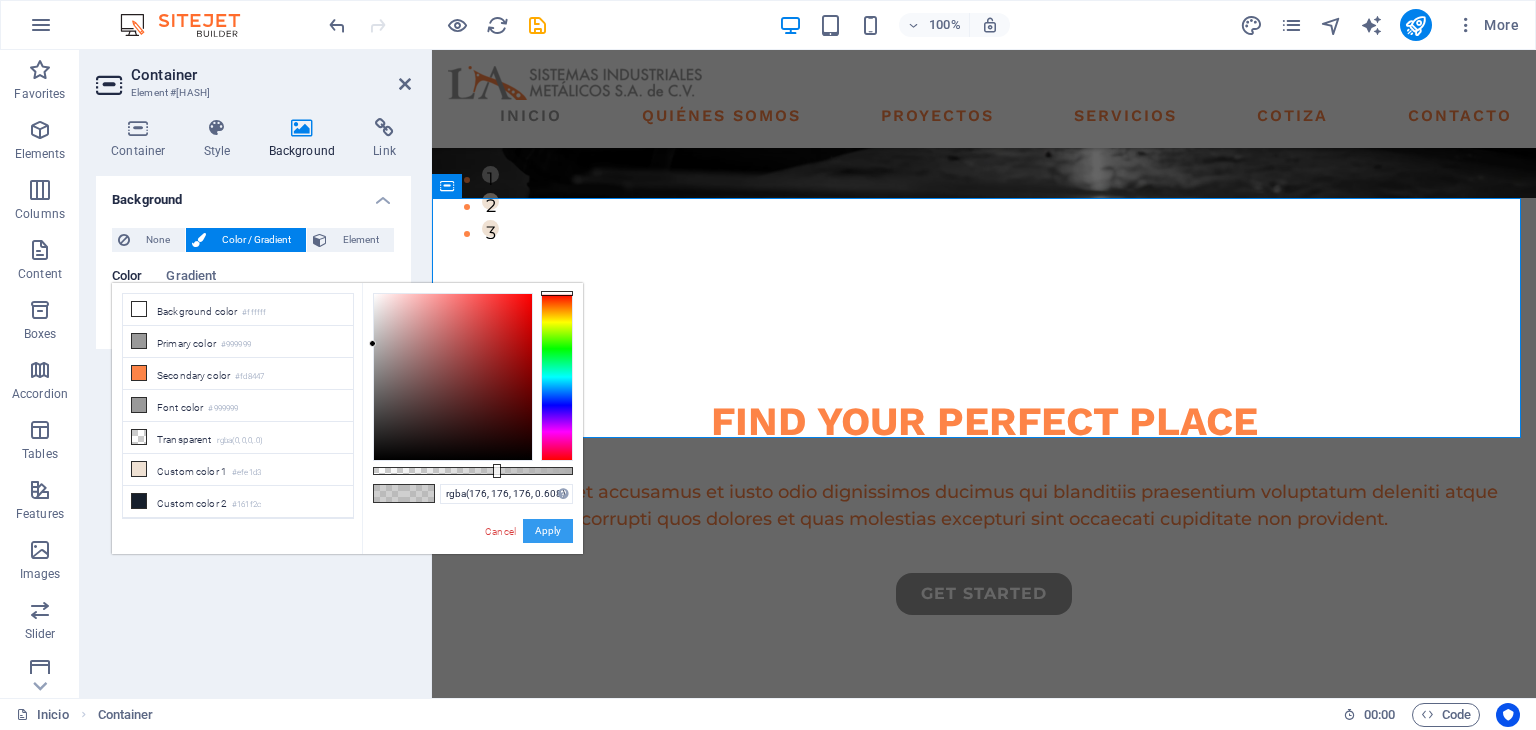 click on "Apply" at bounding box center (548, 531) 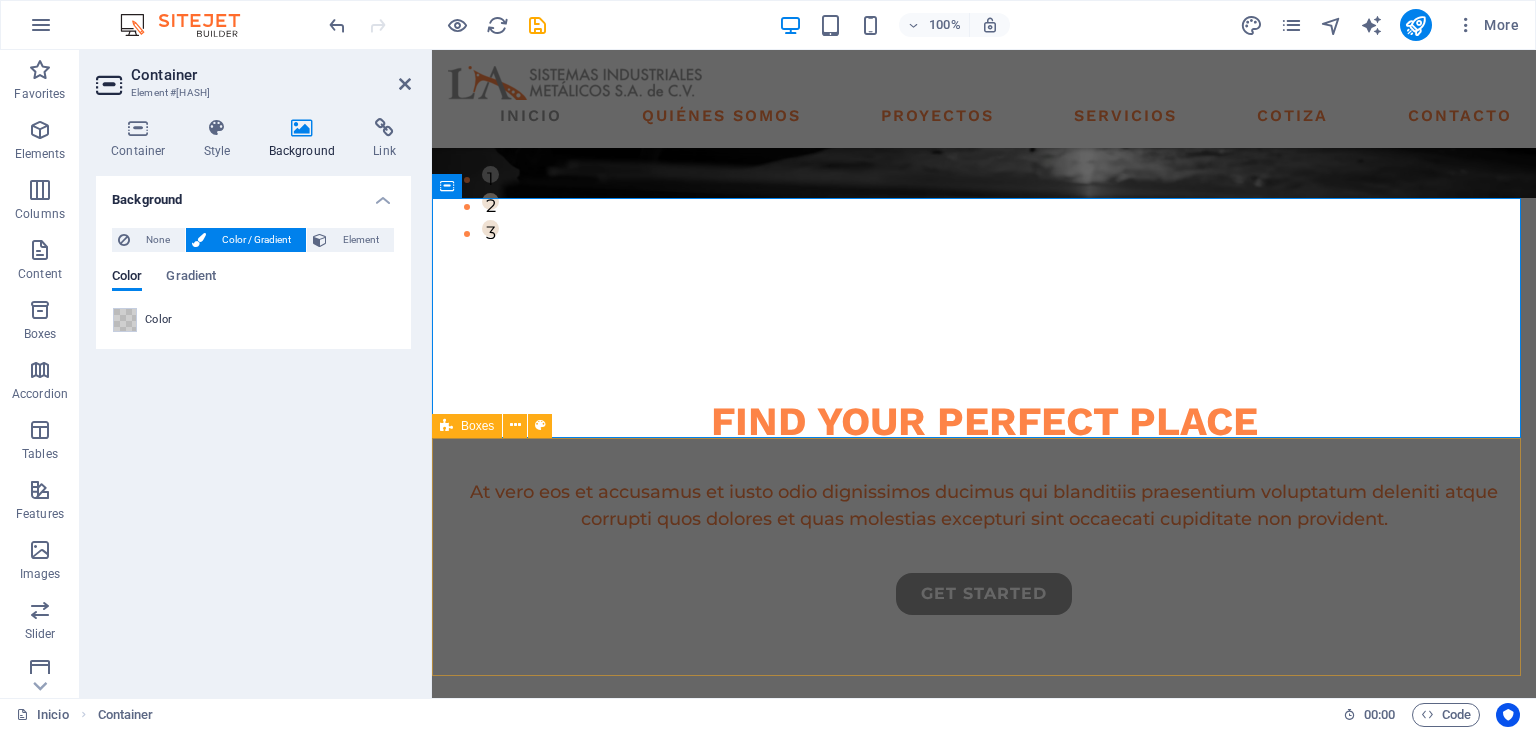 click on "premium locations high quality buildings modern interior design" at bounding box center [984, 1181] 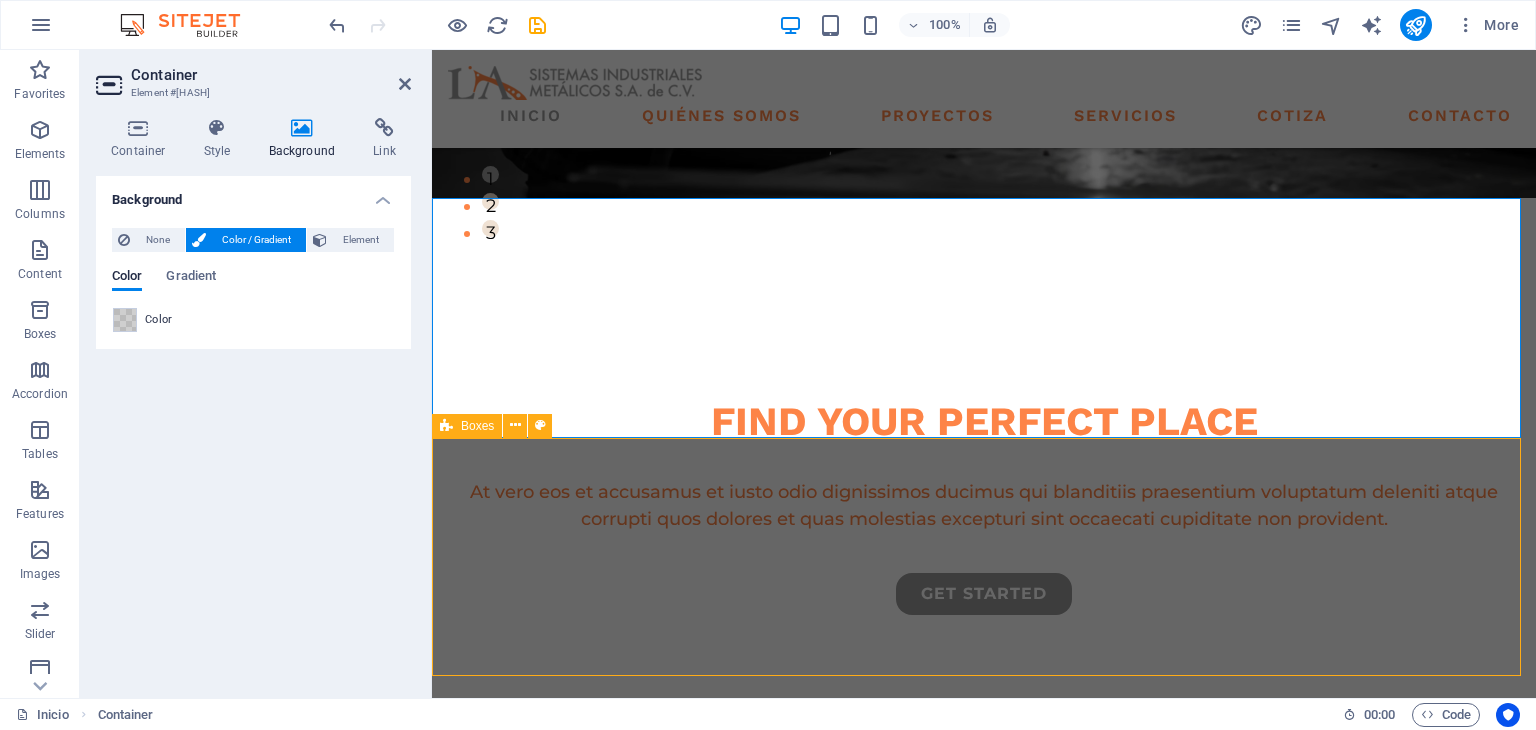 click on "premium locations high quality buildings modern interior design" at bounding box center (984, 1181) 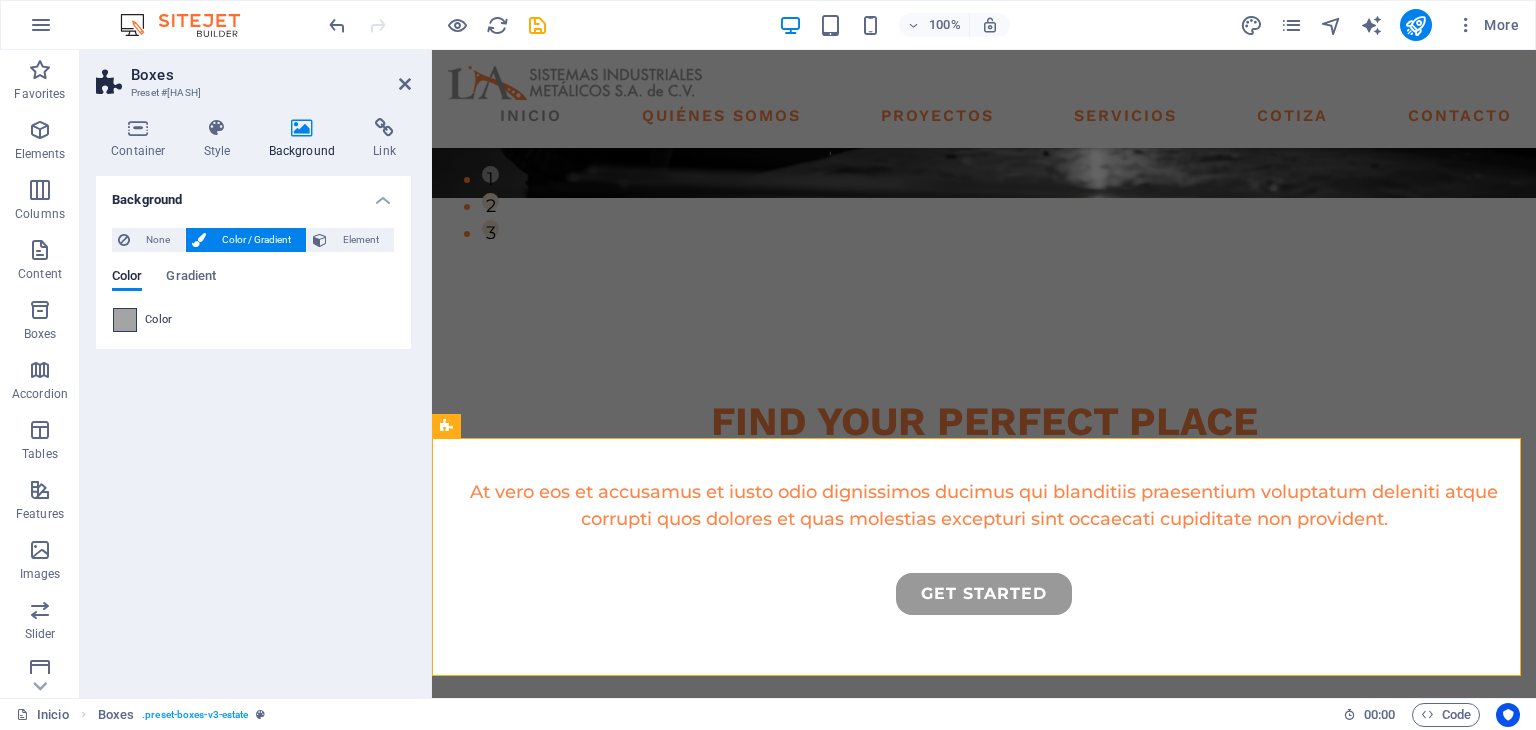 click at bounding box center (125, 320) 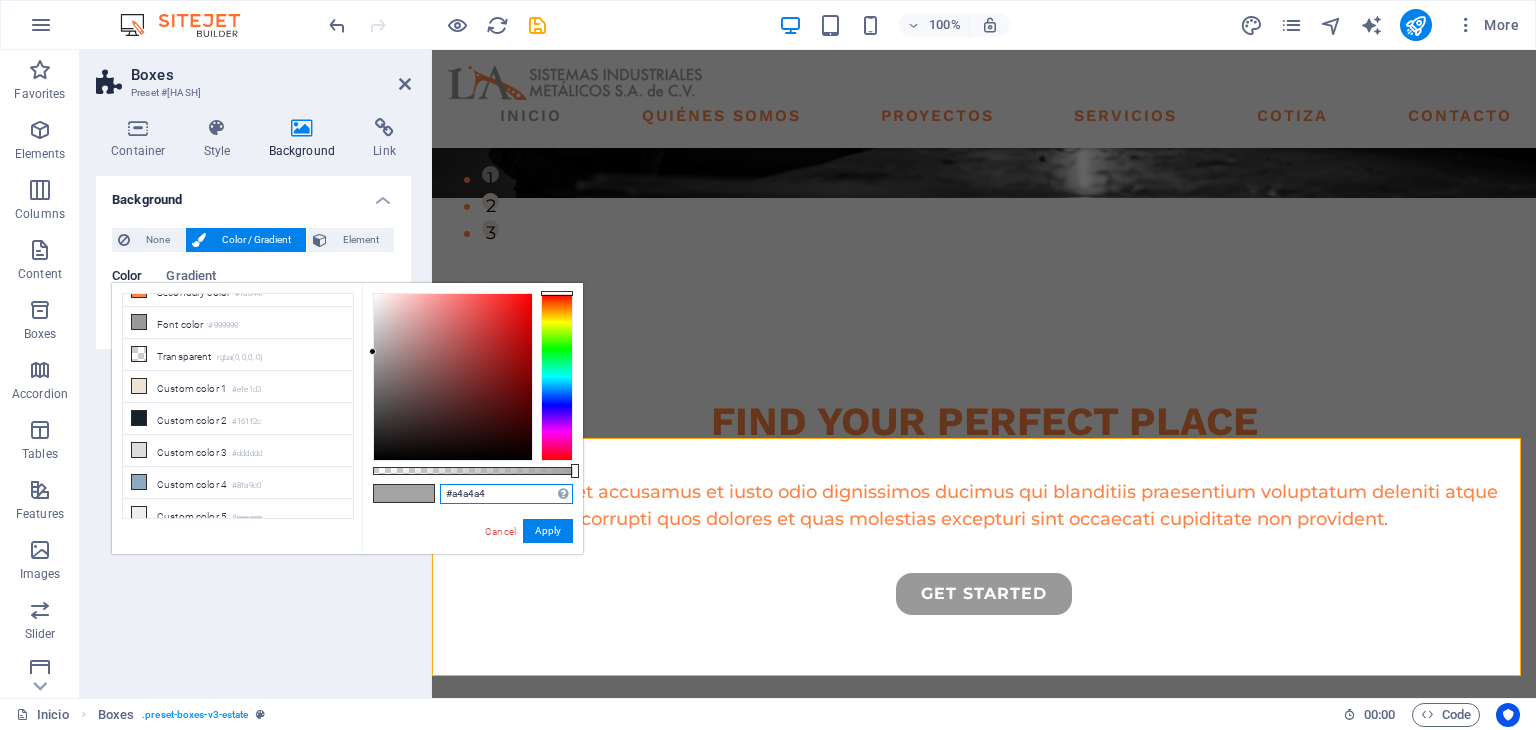drag, startPoint x: 504, startPoint y: 495, endPoint x: 392, endPoint y: 486, distance: 112.36102 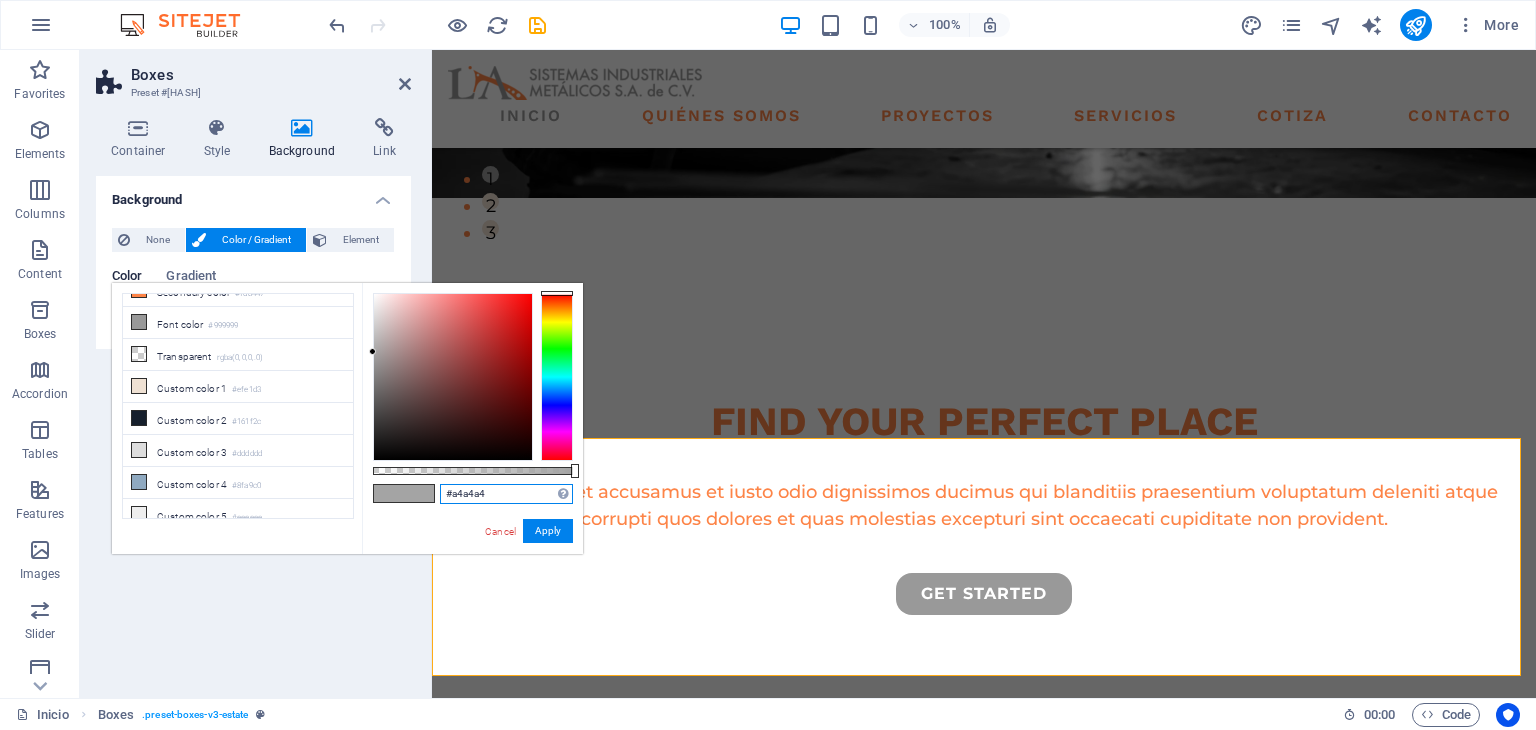 click on "#a4a4a4 Supported formats #0852ed rgb(8, 82, 237) rgba(8, 82, 237, 90%) hsv(221,97,93) hsl(221, 93%, 48%) Cancel Apply" at bounding box center [472, 563] 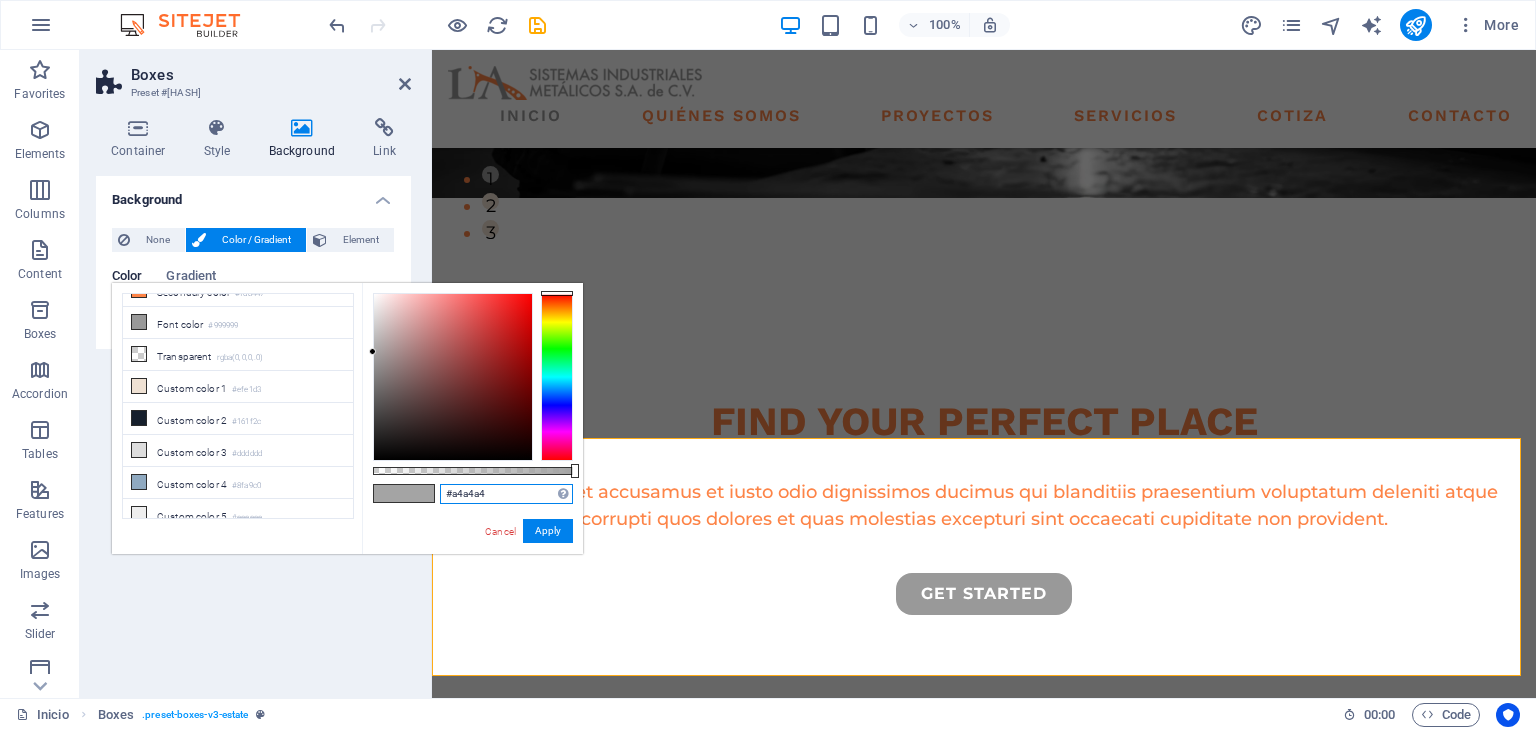 paste on "rgba(176, 176, 176, 0.608)" 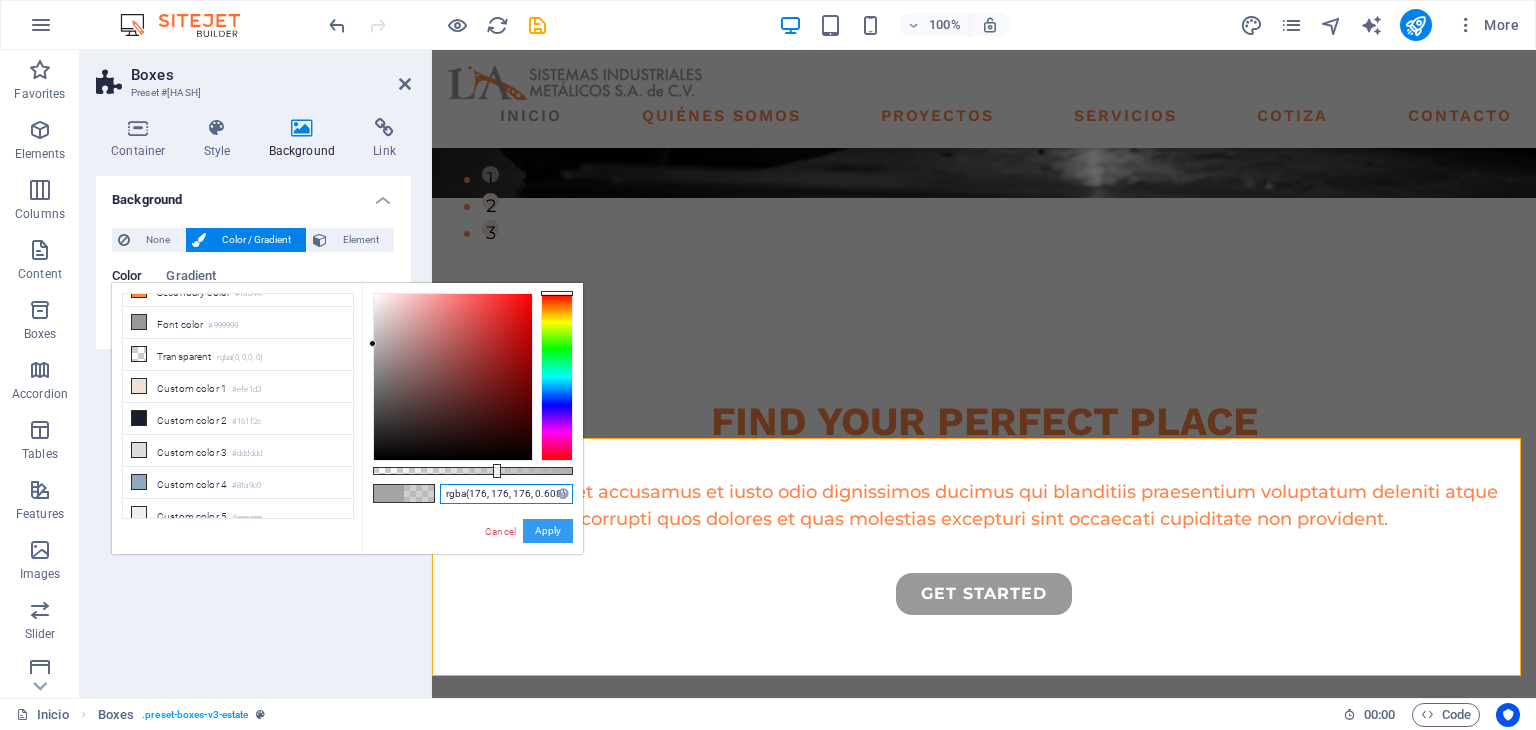type on "rgba(176, 176, 176, 0.608)" 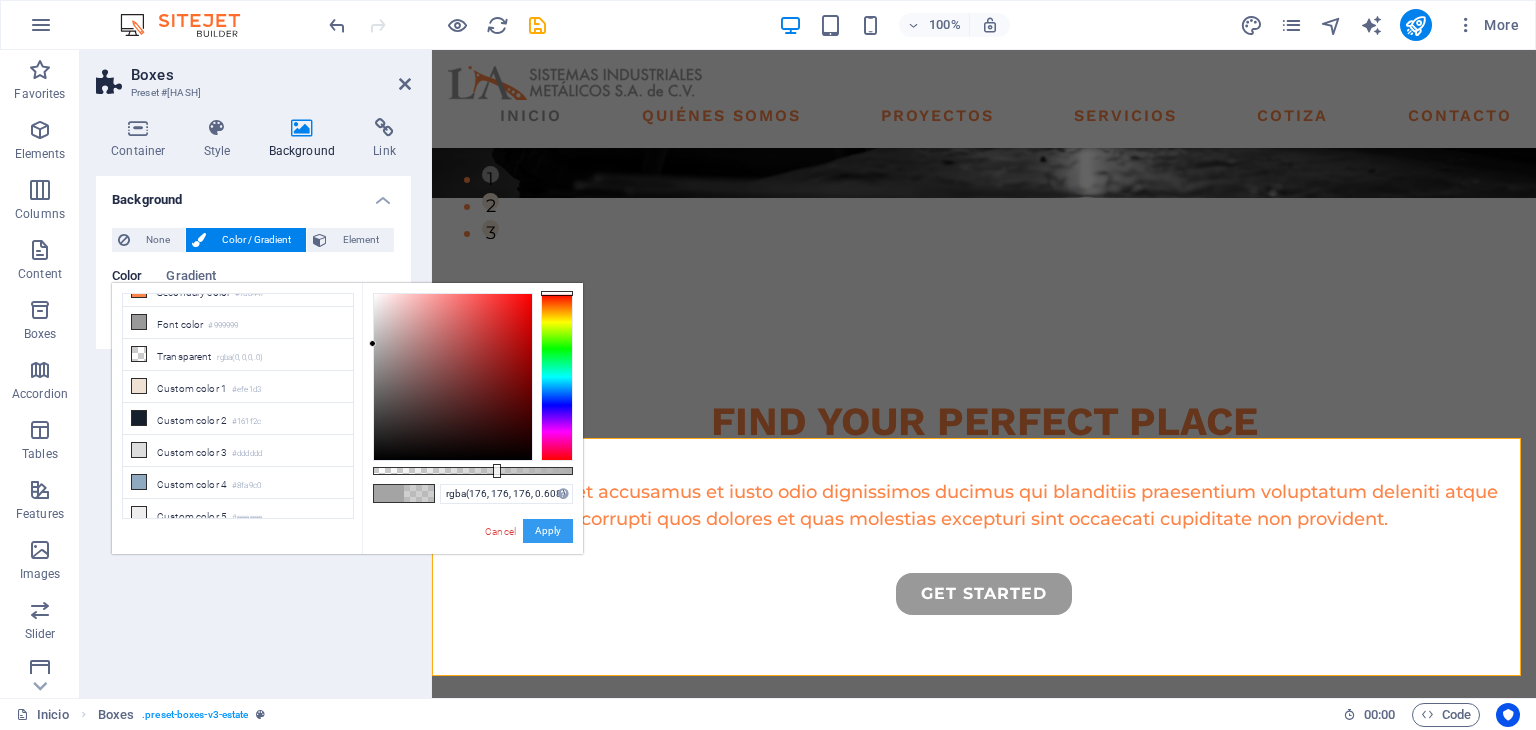 click on "Apply" at bounding box center [548, 531] 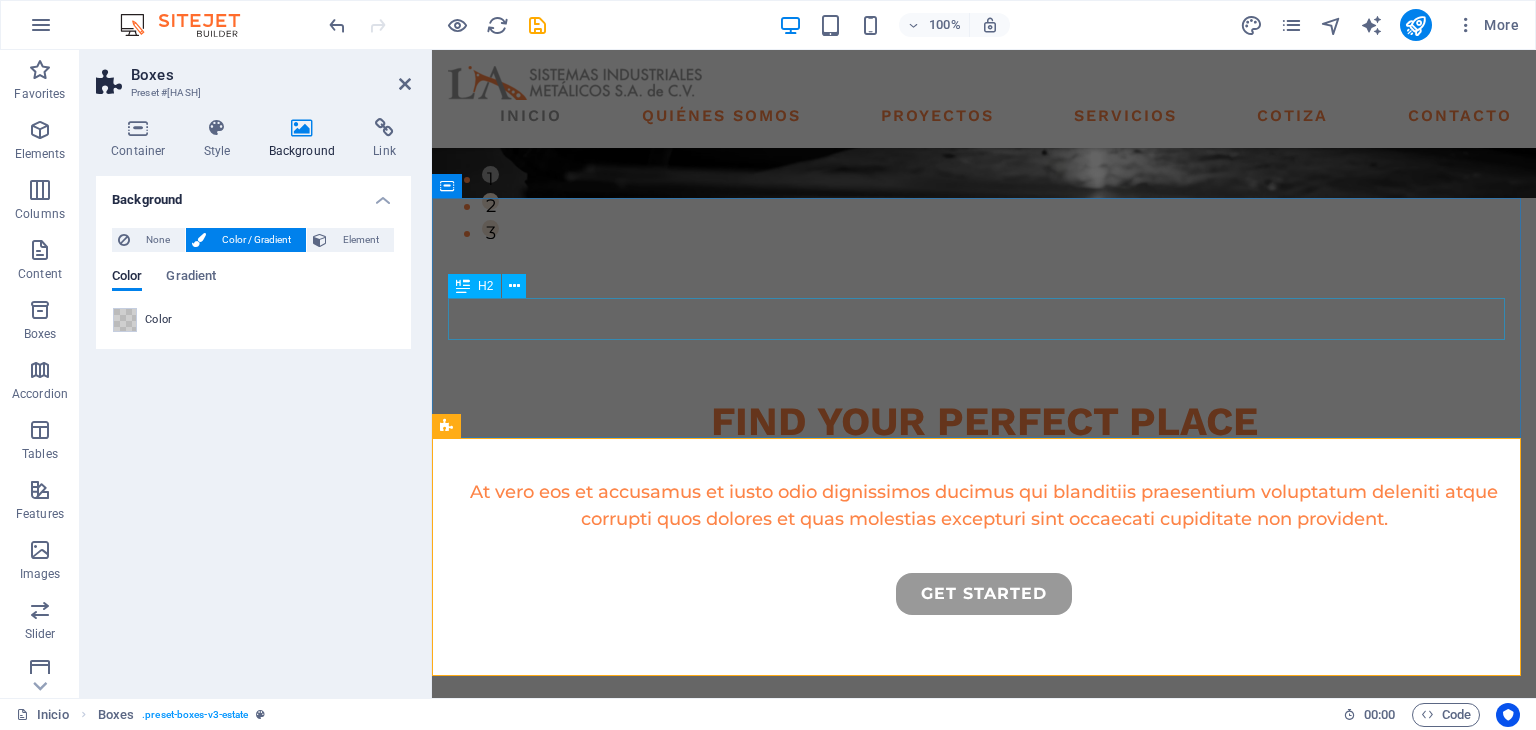 click at bounding box center (984, 869) 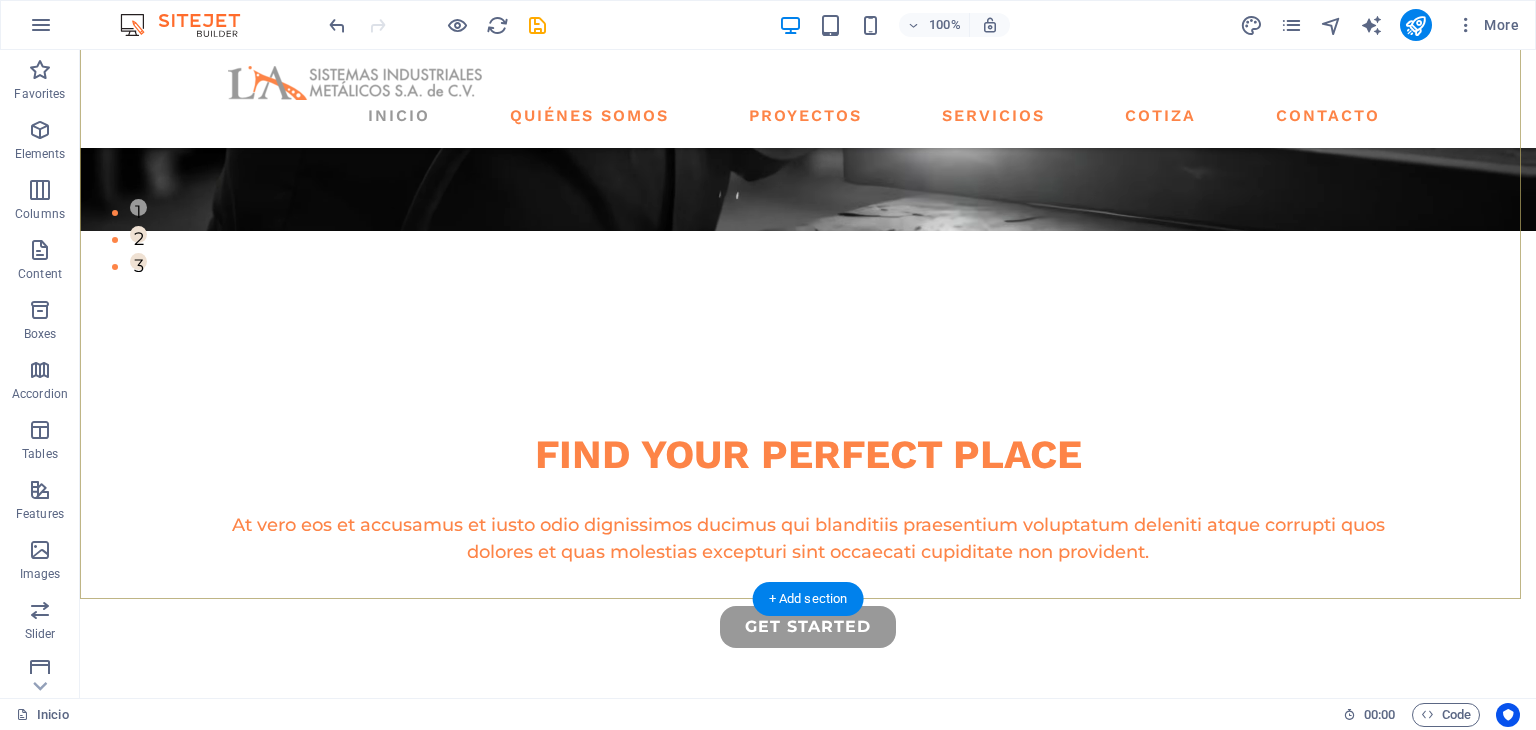 scroll, scrollTop: 500, scrollLeft: 0, axis: vertical 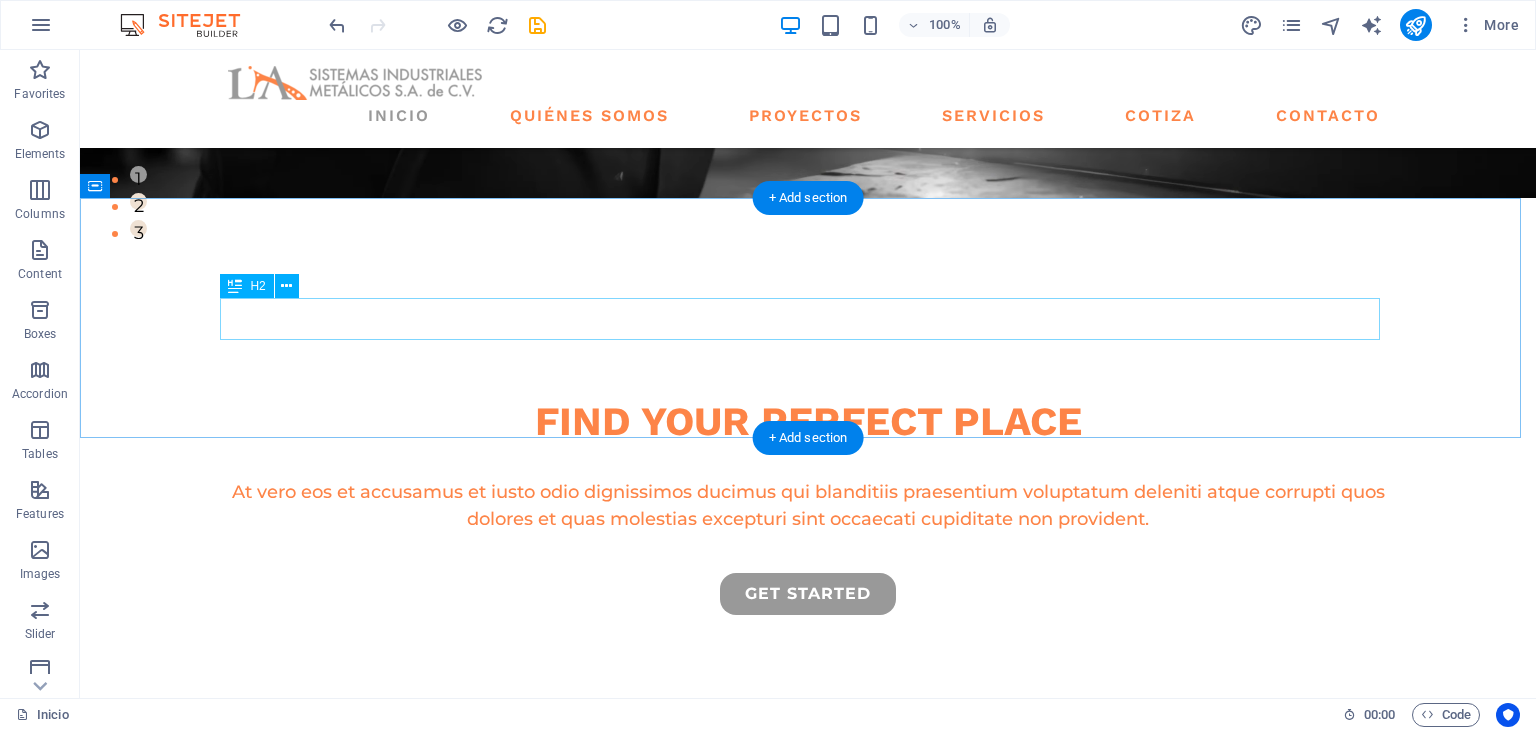 click on "we guarantee" at bounding box center (808, 836) 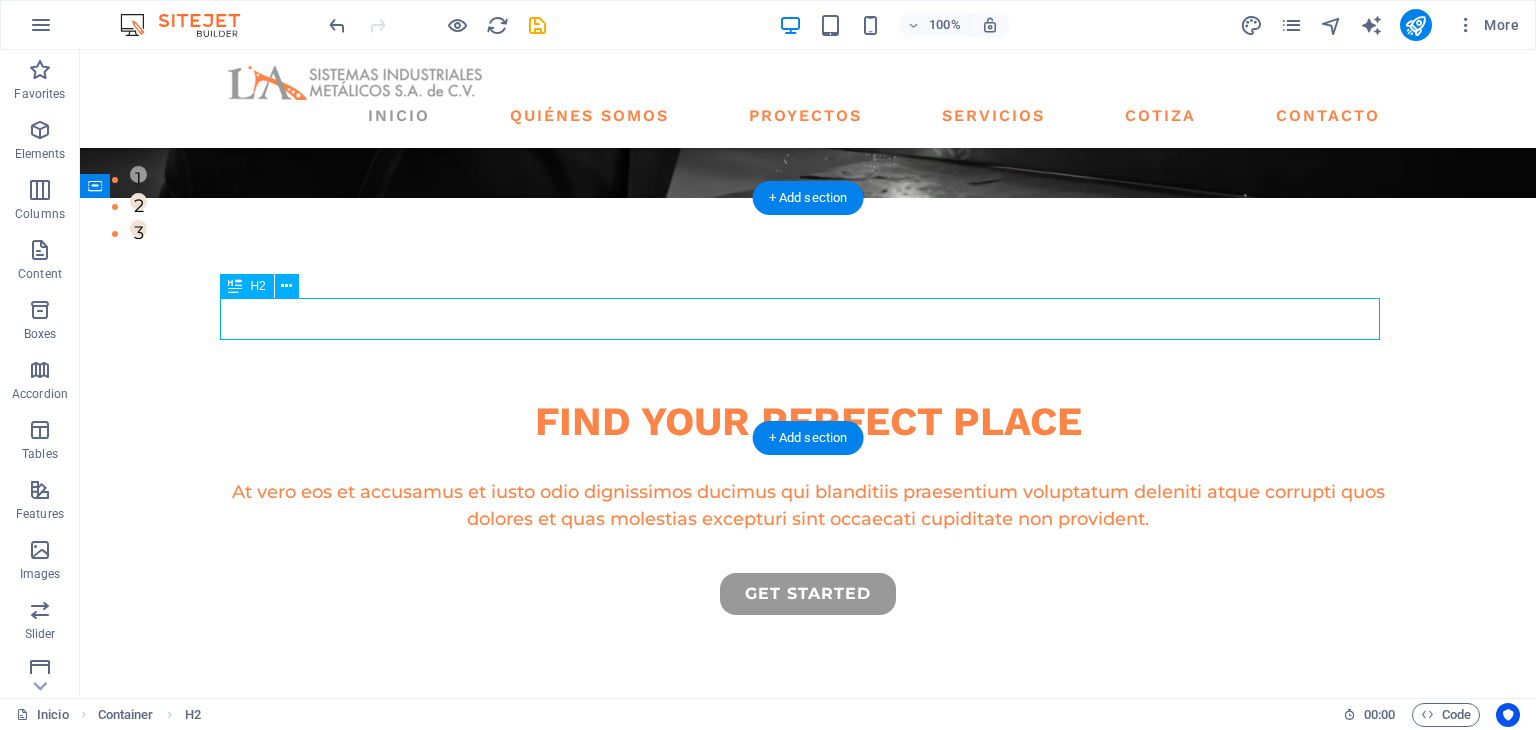 click on "we guarantee" at bounding box center [808, 836] 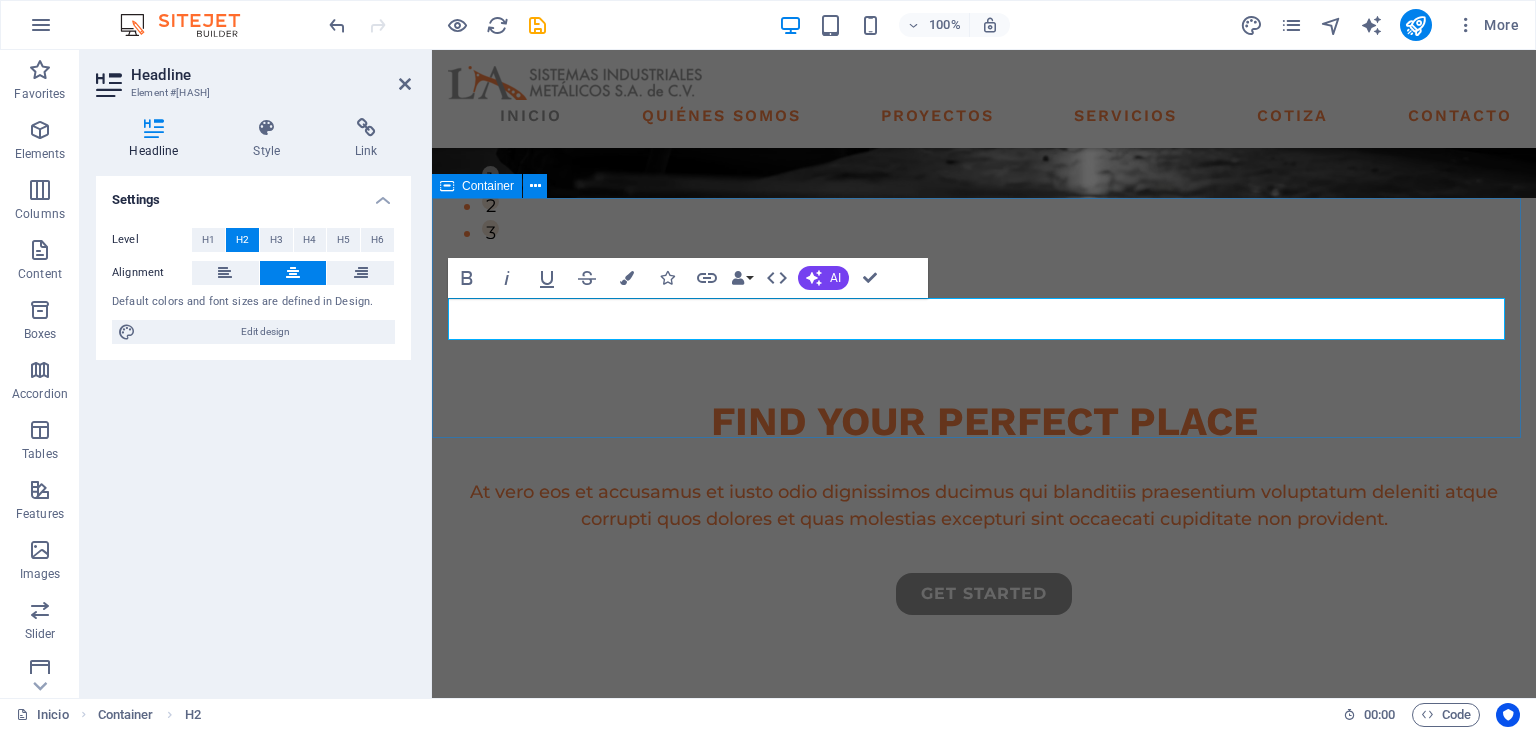 click on "we guarantee At vero eos et accusamus et iusto odio dignissimos ducimus qui blanditiis praesentium voluptatu." at bounding box center [984, 821] 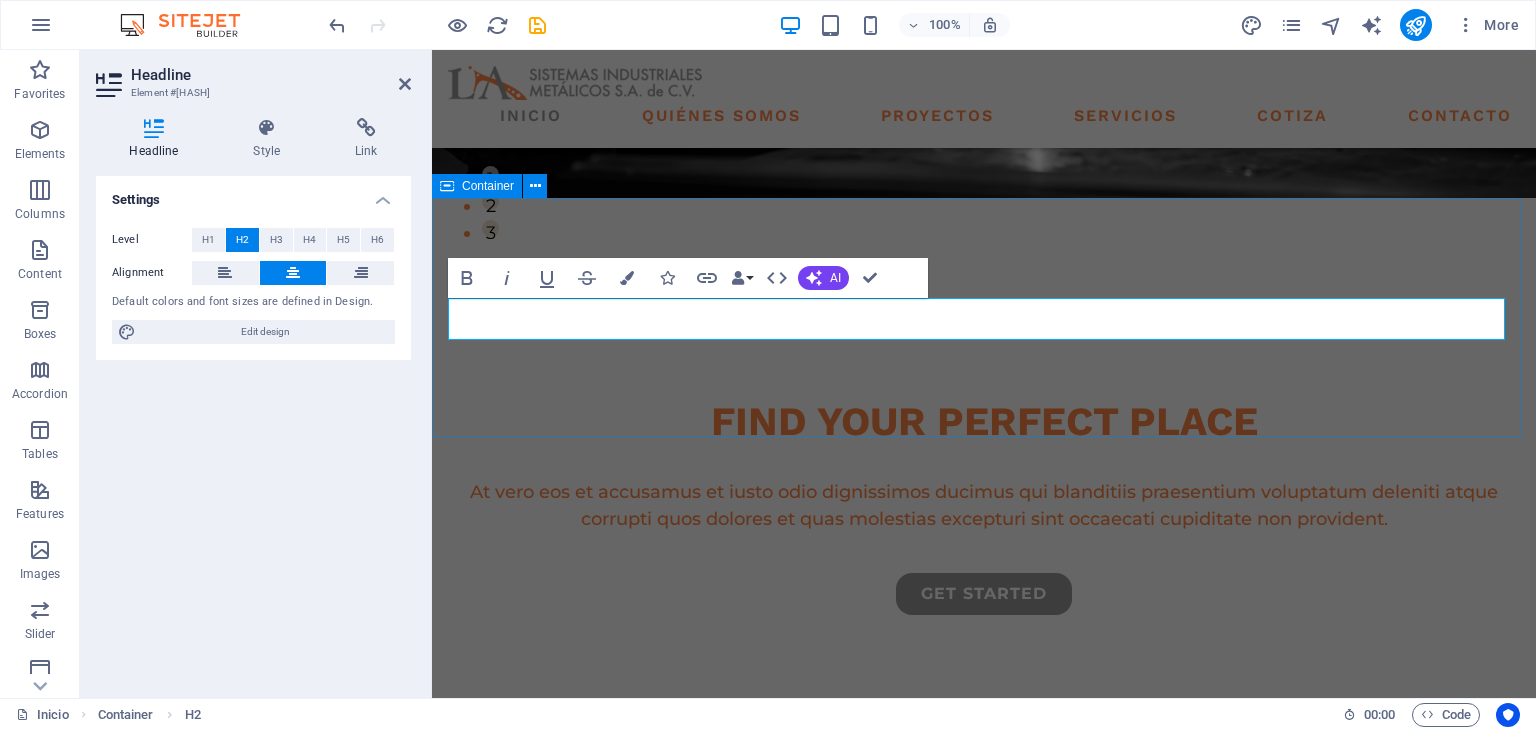 click on "we guarantee At vero eos et accusamus et iusto odio dignissimos ducimus qui blanditiis praesentium voluptatu." at bounding box center (984, 821) 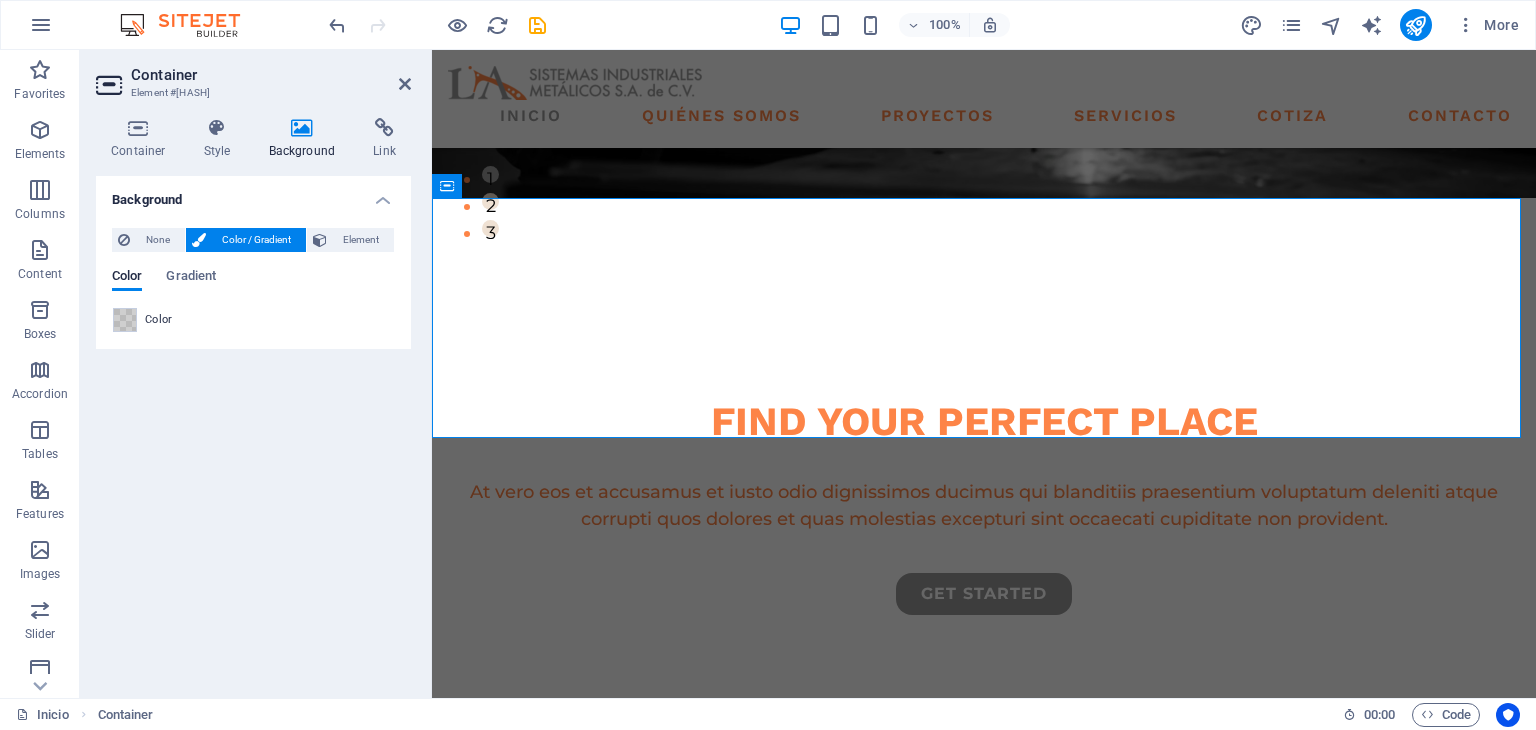 click on "Color" at bounding box center (253, 320) 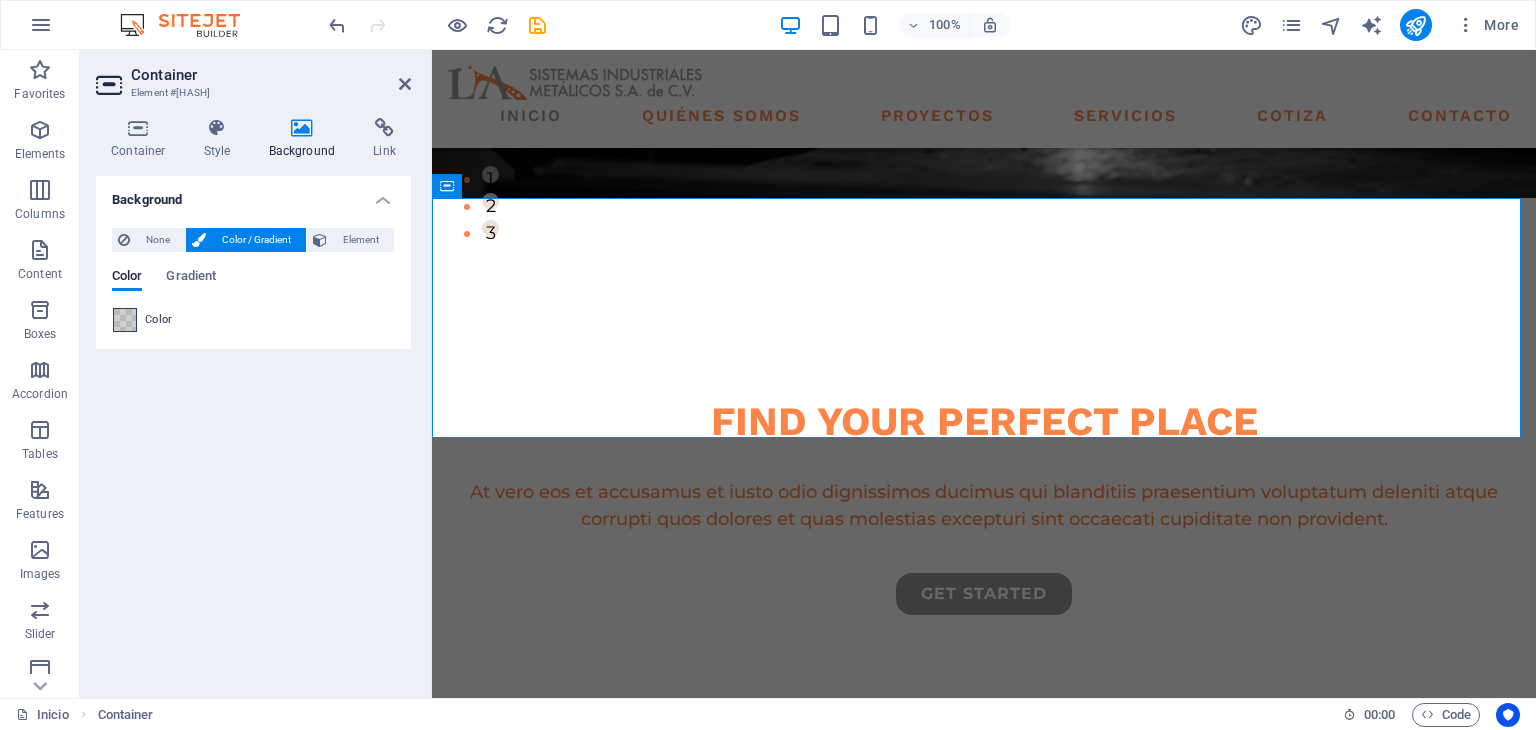 click at bounding box center (125, 320) 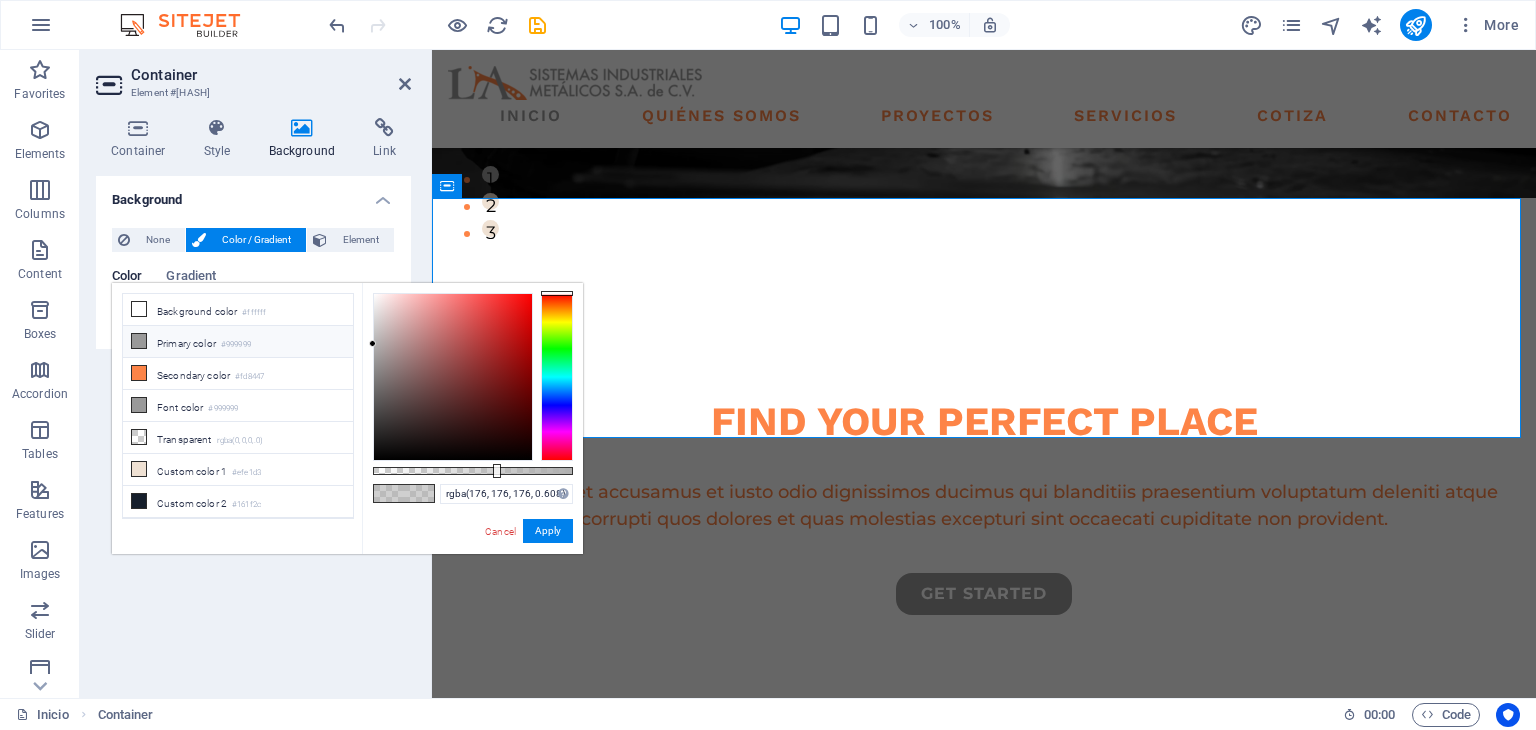 click on "Primary color
#999999" at bounding box center (238, 342) 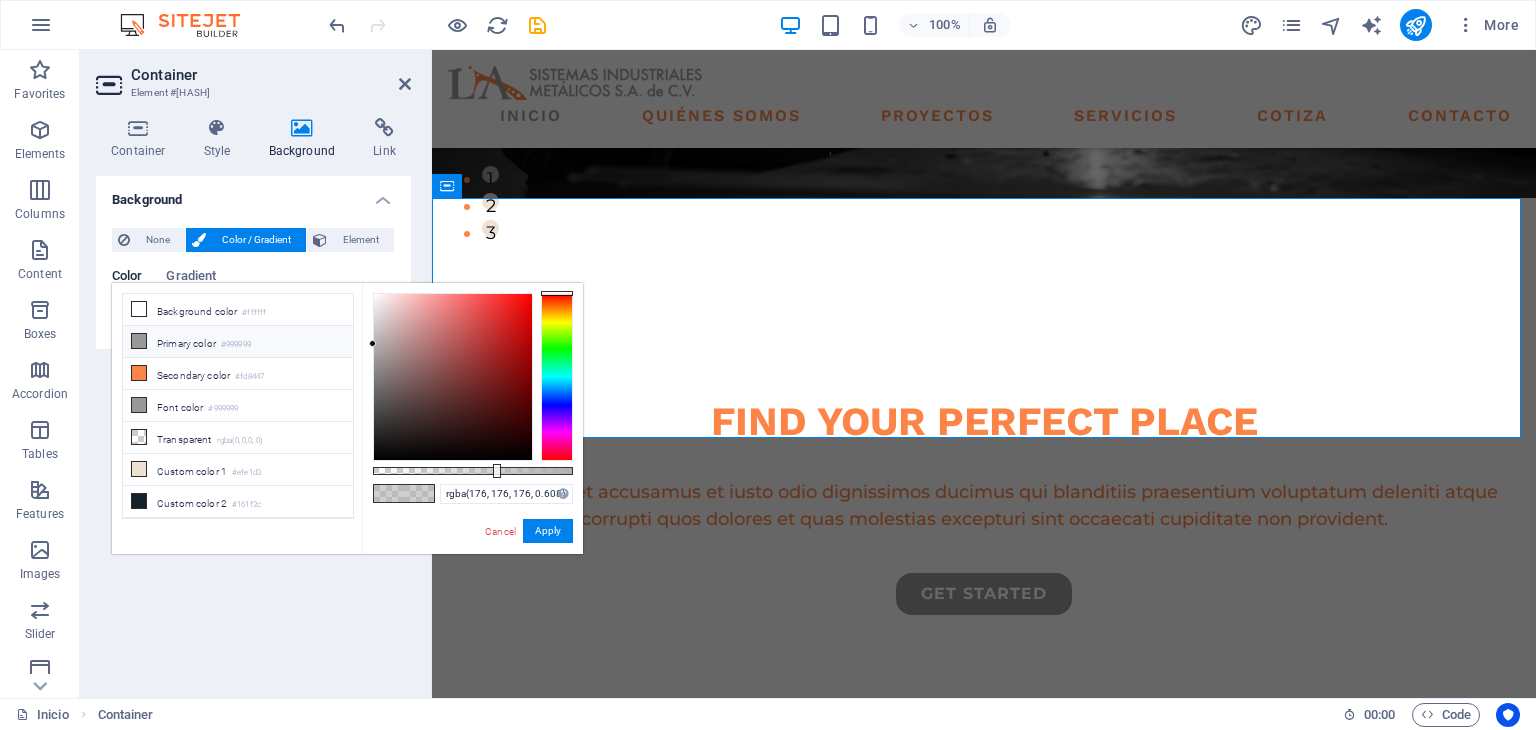 type on "rgba(153, 153, 153, 0.608)" 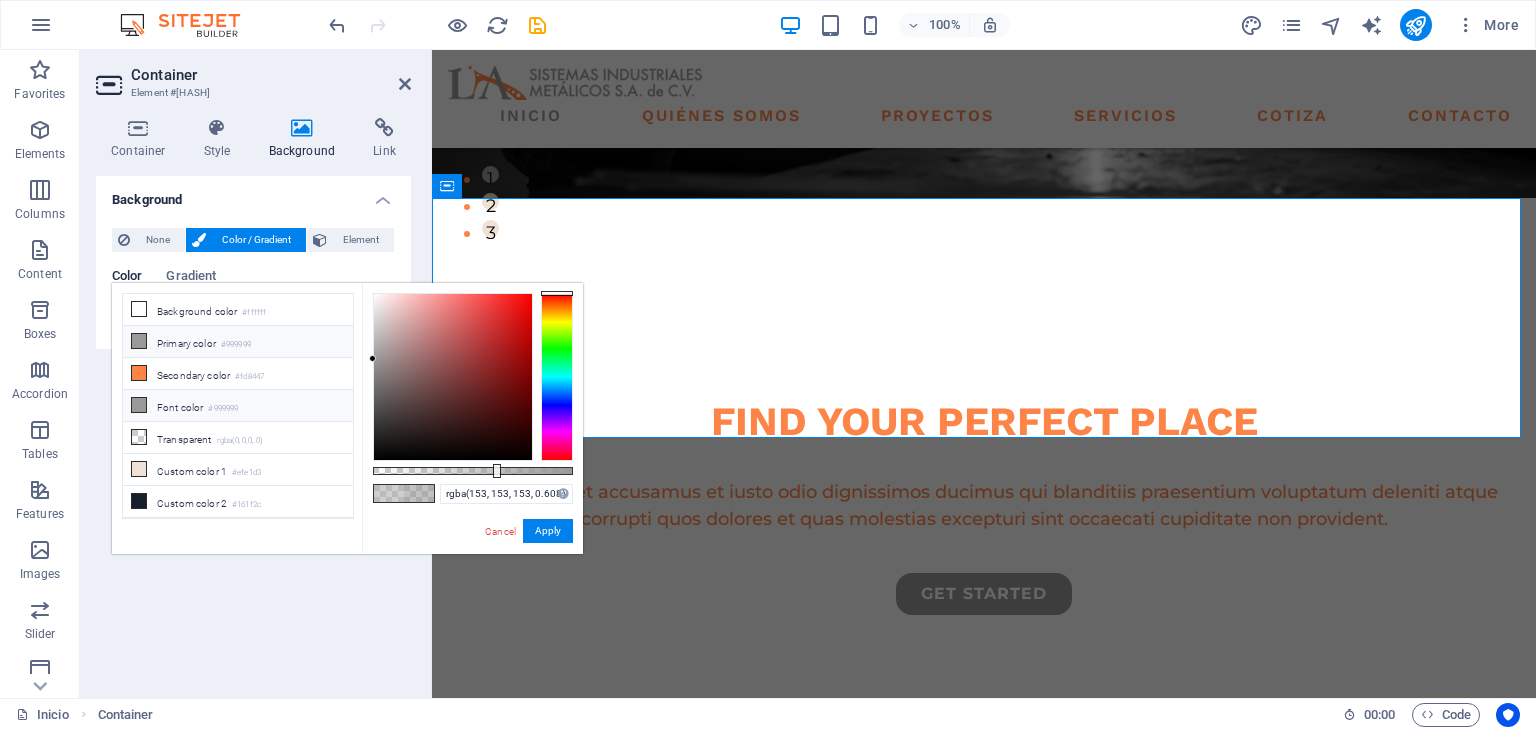 click at bounding box center [139, 405] 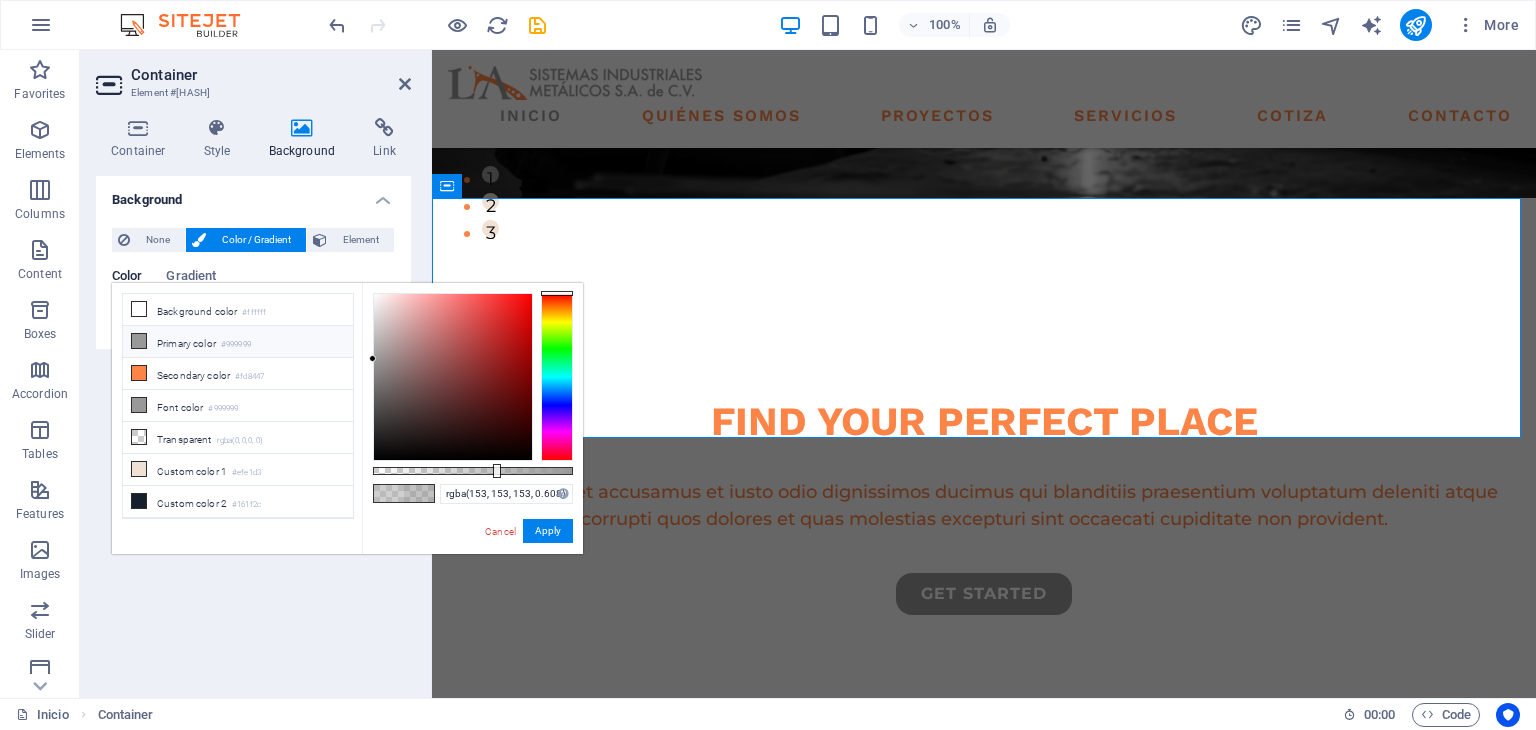 click on "Primary color
#999999" at bounding box center (238, 342) 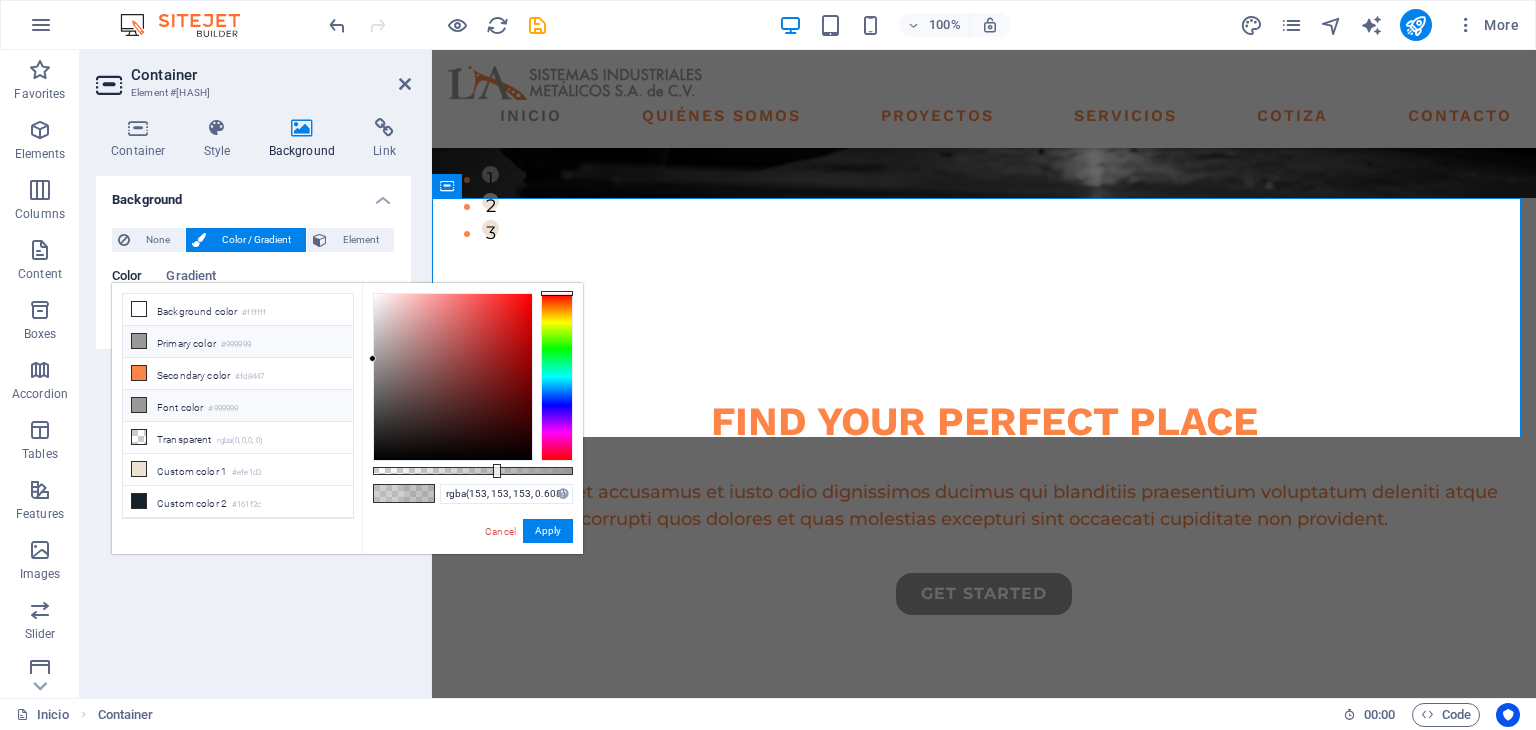 click on "Font color
#999999" at bounding box center [238, 406] 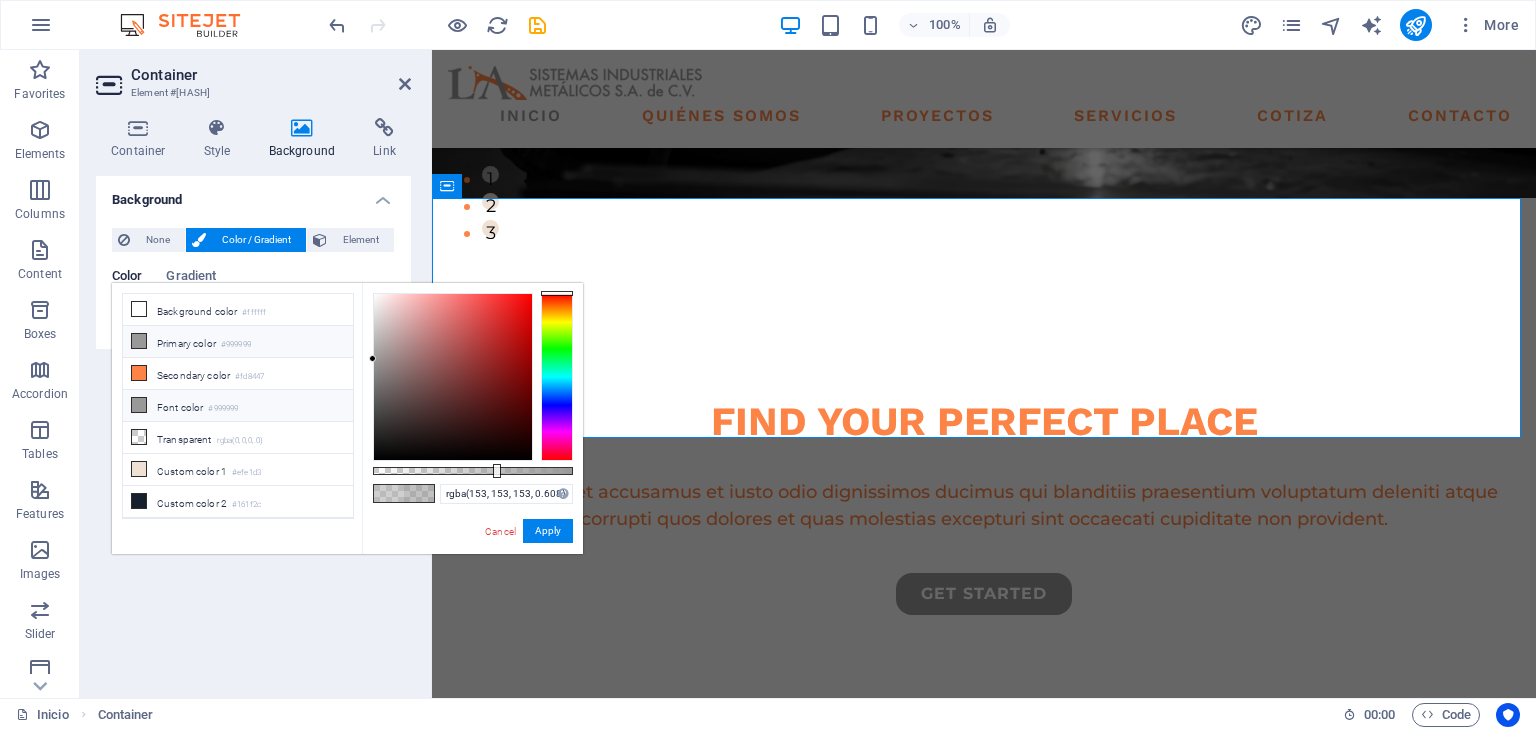 click at bounding box center [139, 405] 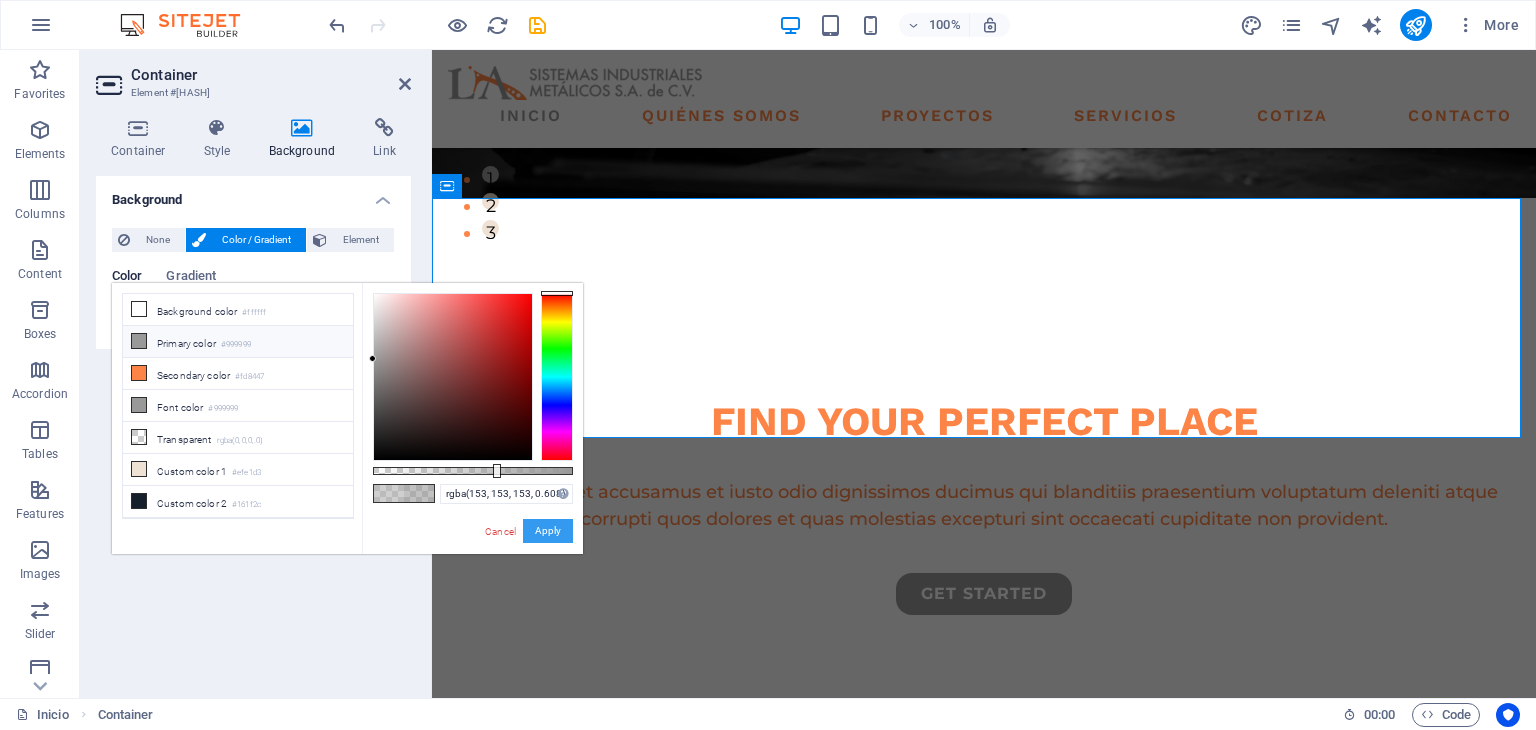 click on "Apply" at bounding box center [548, 531] 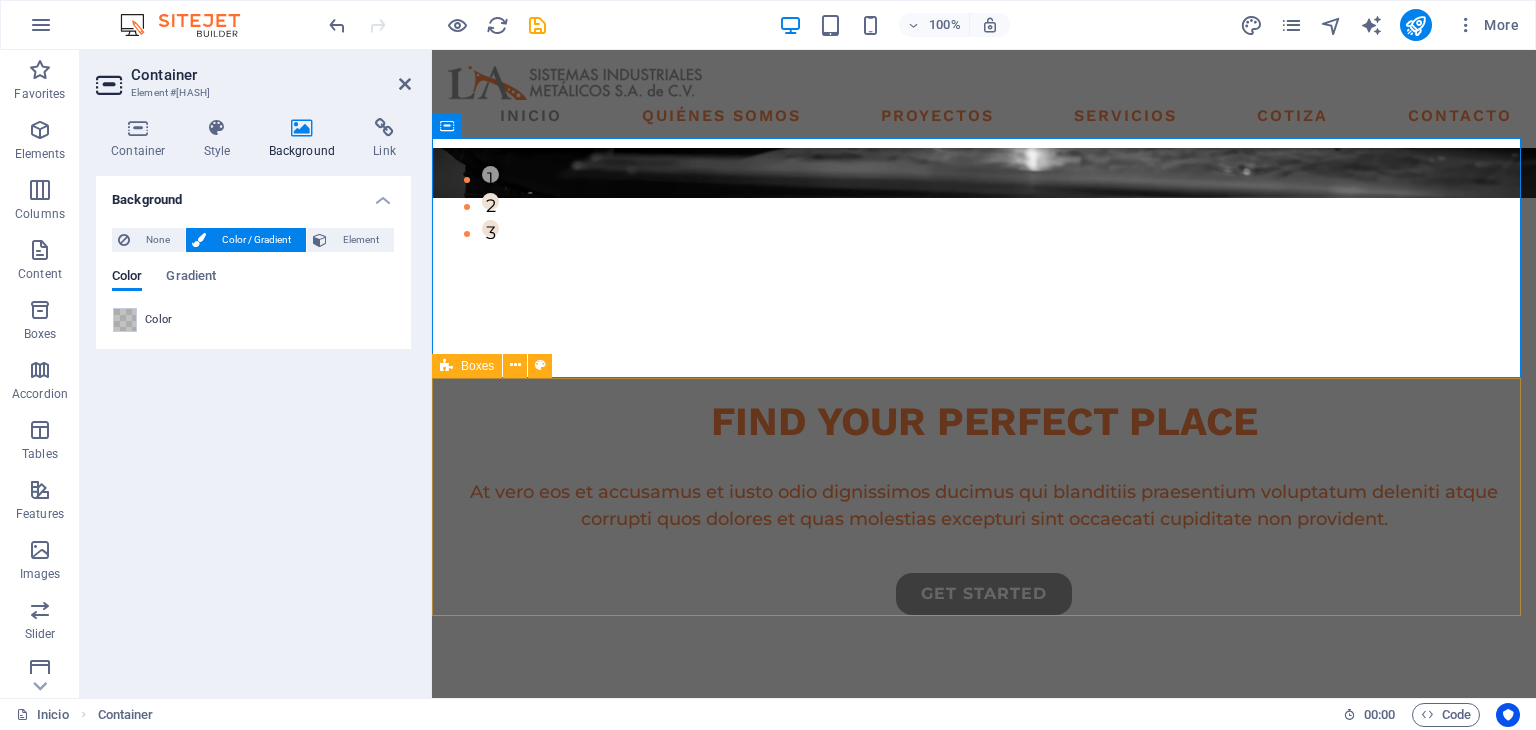 scroll, scrollTop: 666, scrollLeft: 0, axis: vertical 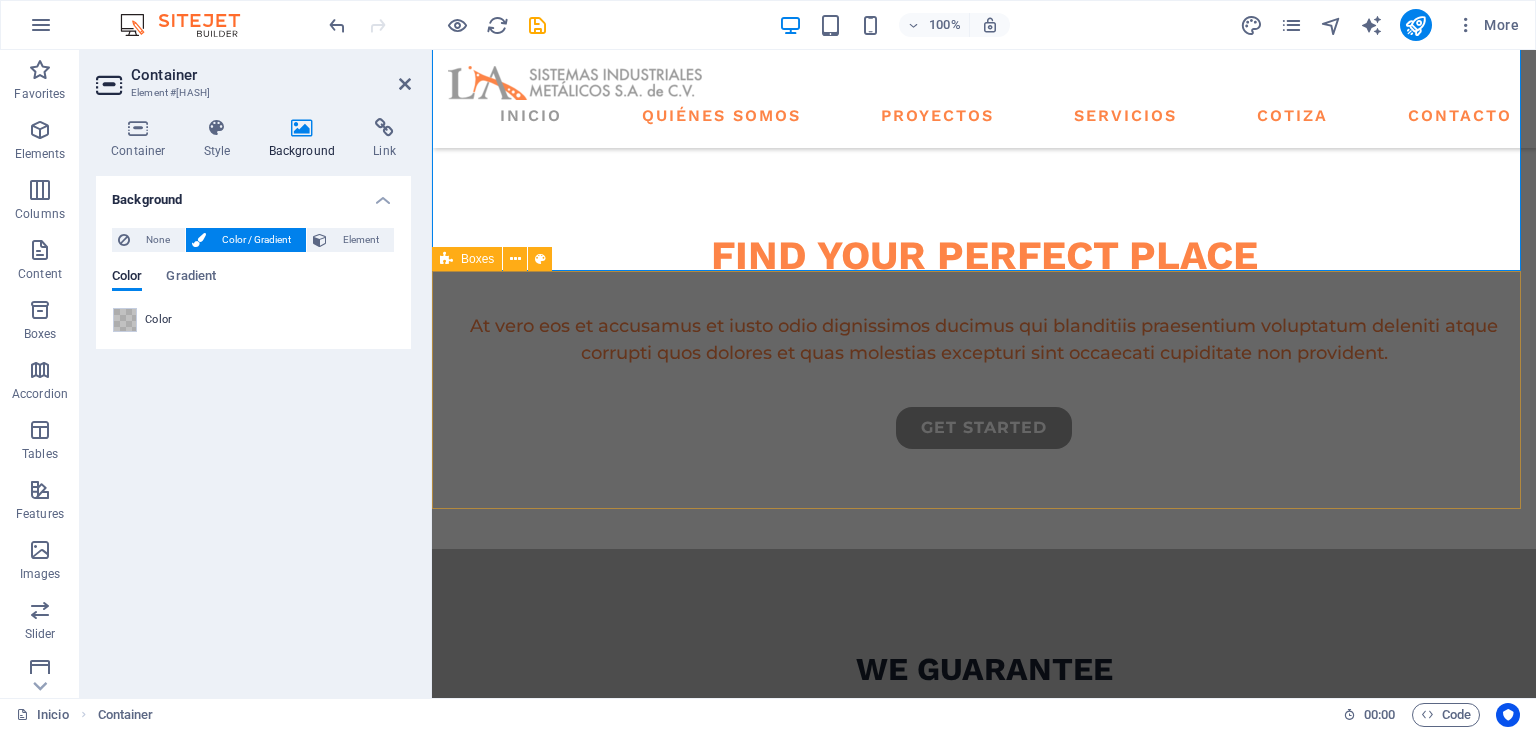 click on "premium locations high quality buildings modern interior design" at bounding box center [984, 1015] 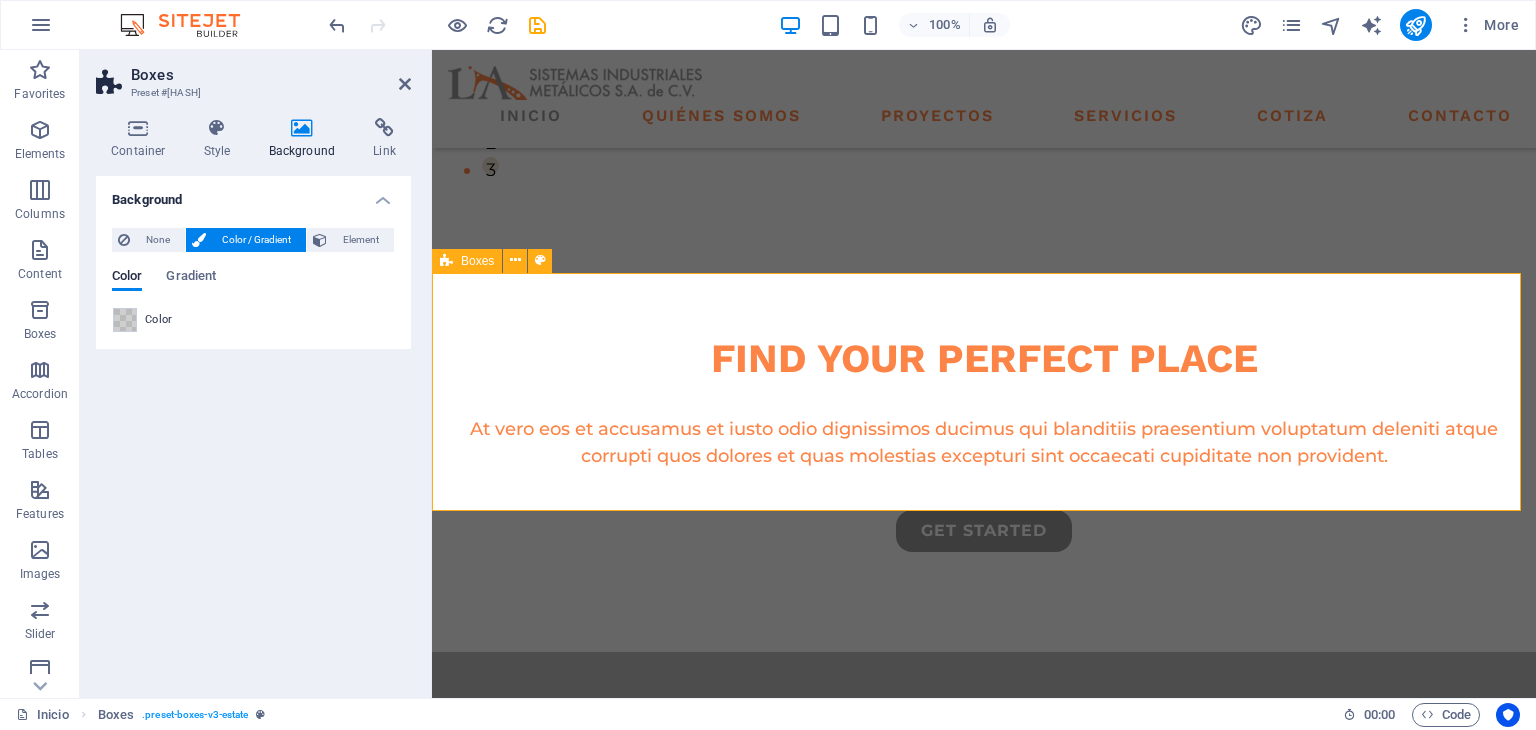 scroll, scrollTop: 500, scrollLeft: 0, axis: vertical 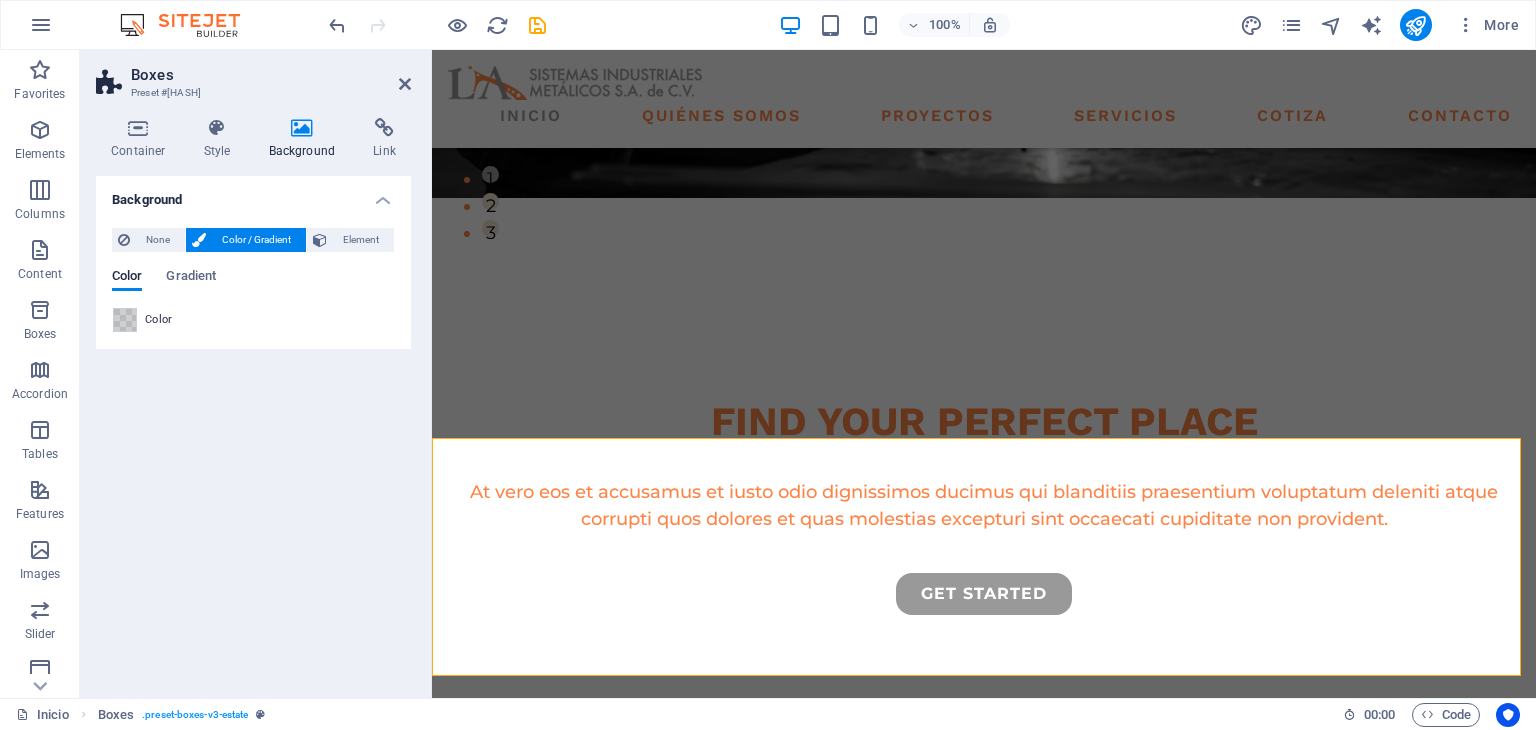click on "None Color / Gradient Element Stretch background to full-width Color overlay Places an overlay over the background to colorize it Parallax 0 % Image Image slider Map Video YouTube Vimeo HTML Color Gradient Color A parent element contains a background. Edit background on parent element" at bounding box center [253, 280] 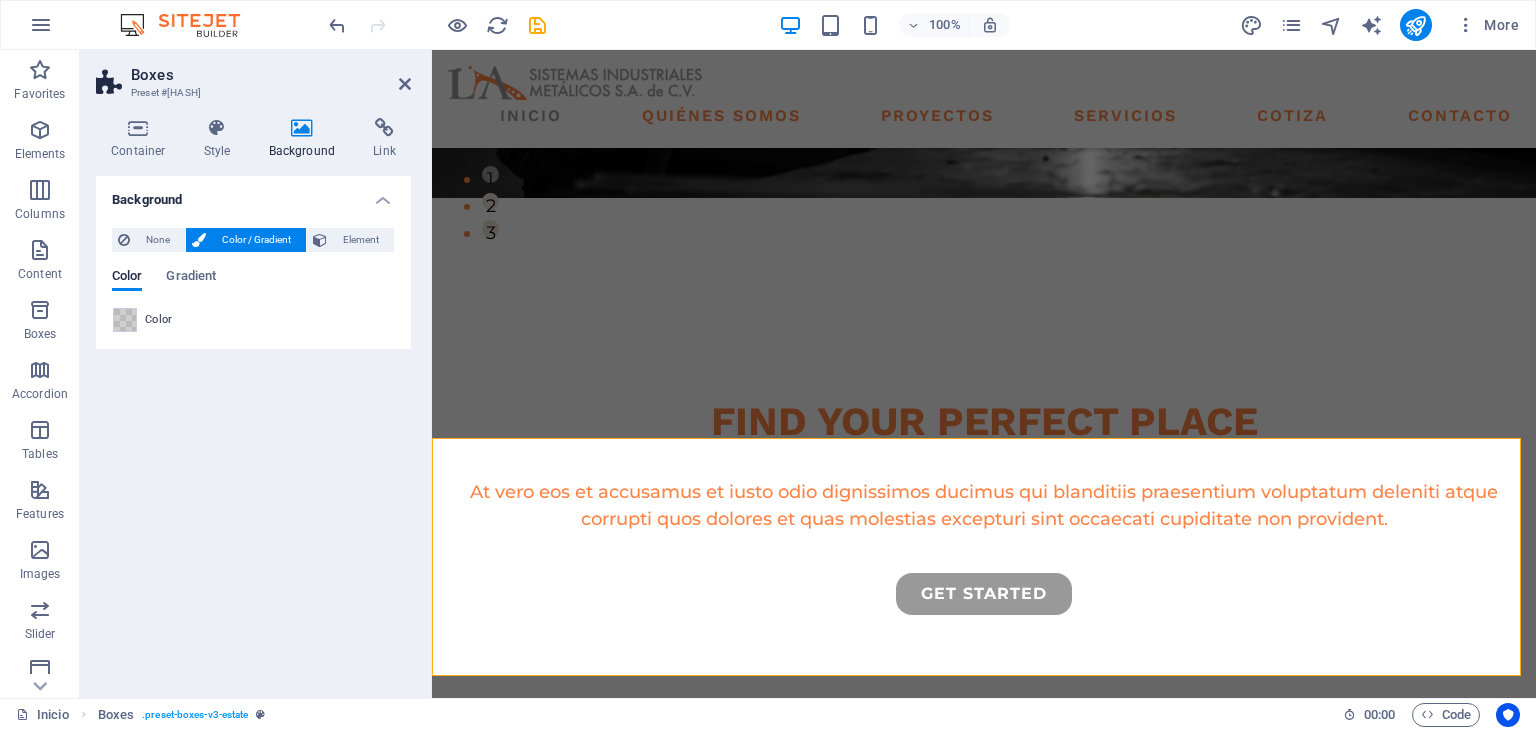 click on "Color Gradient" at bounding box center (253, 288) 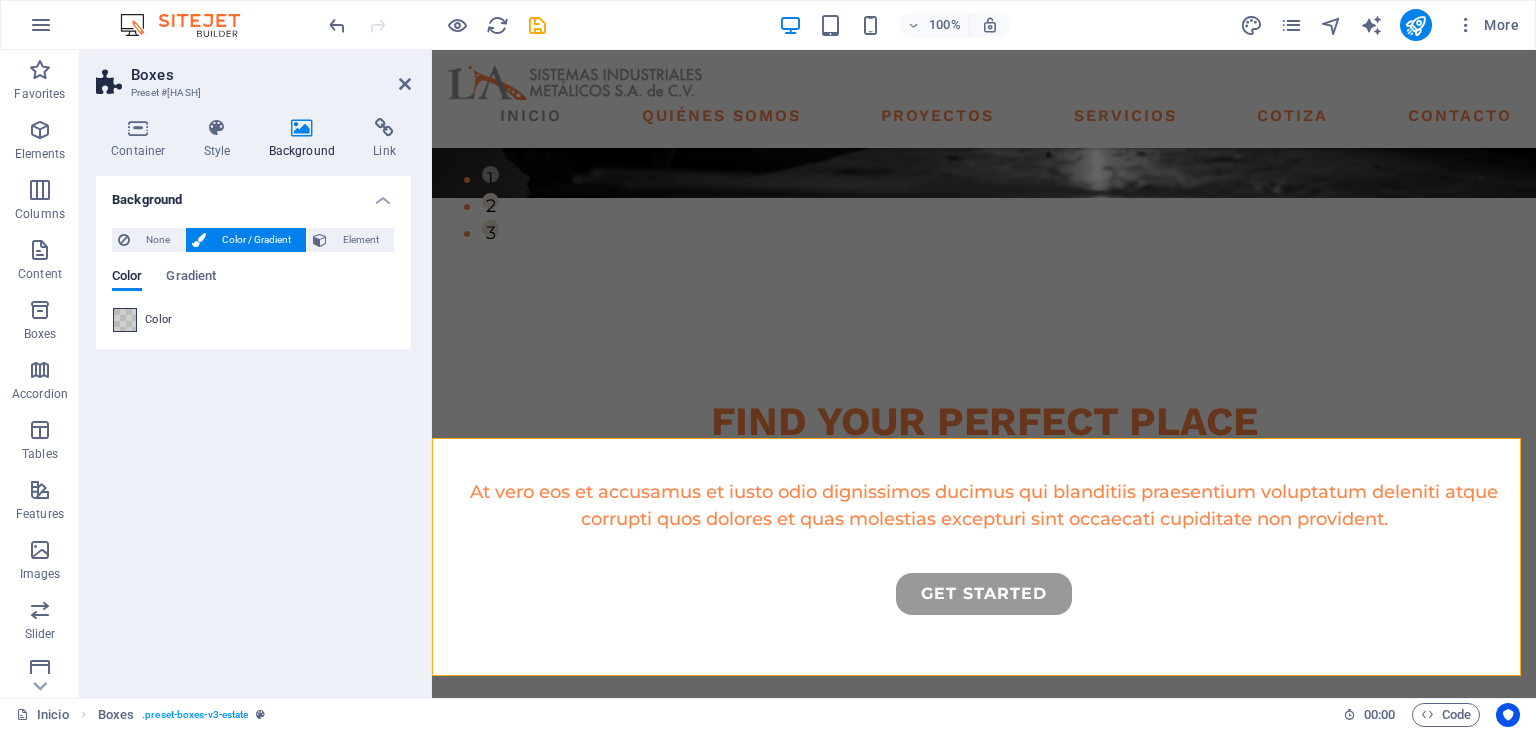 click at bounding box center [125, 320] 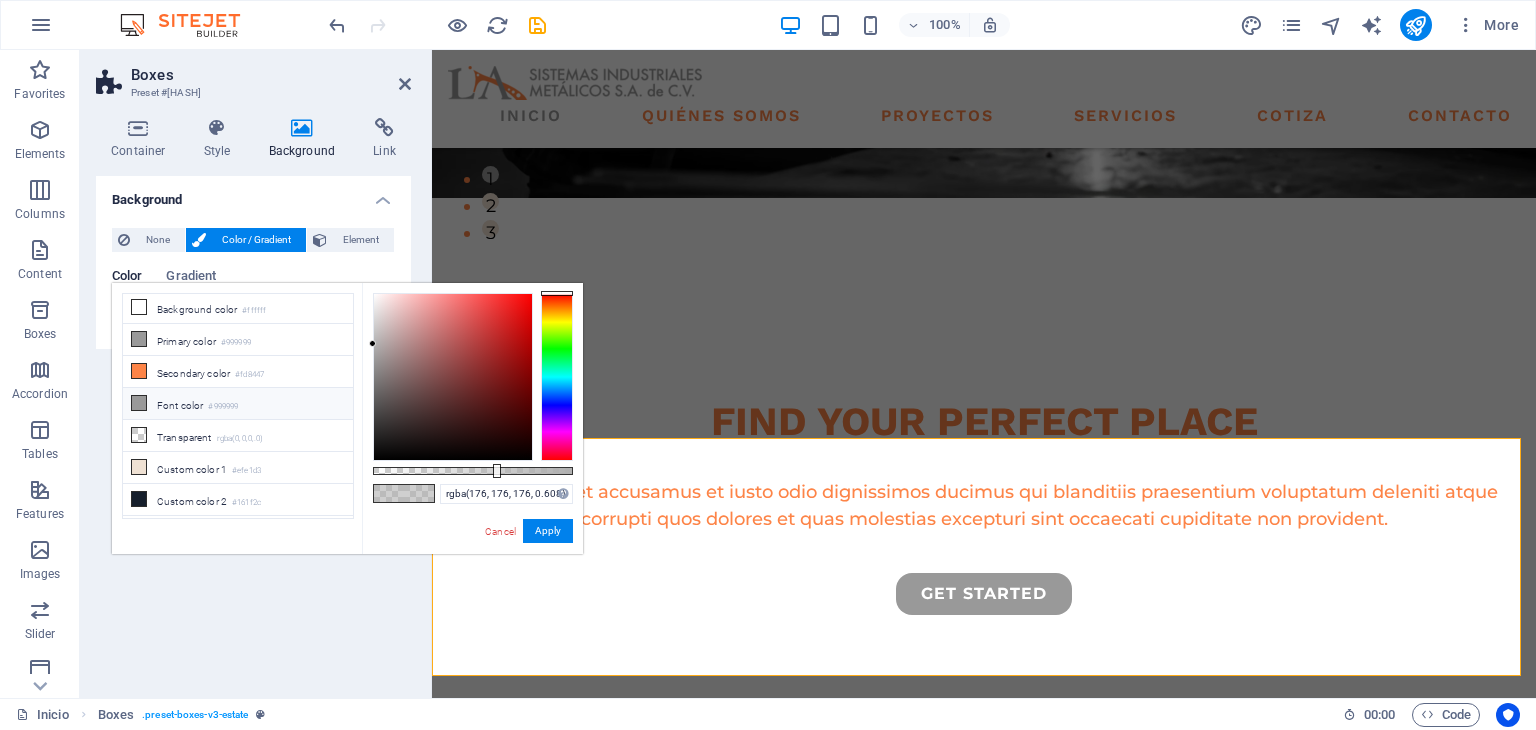 scroll, scrollTop: 0, scrollLeft: 0, axis: both 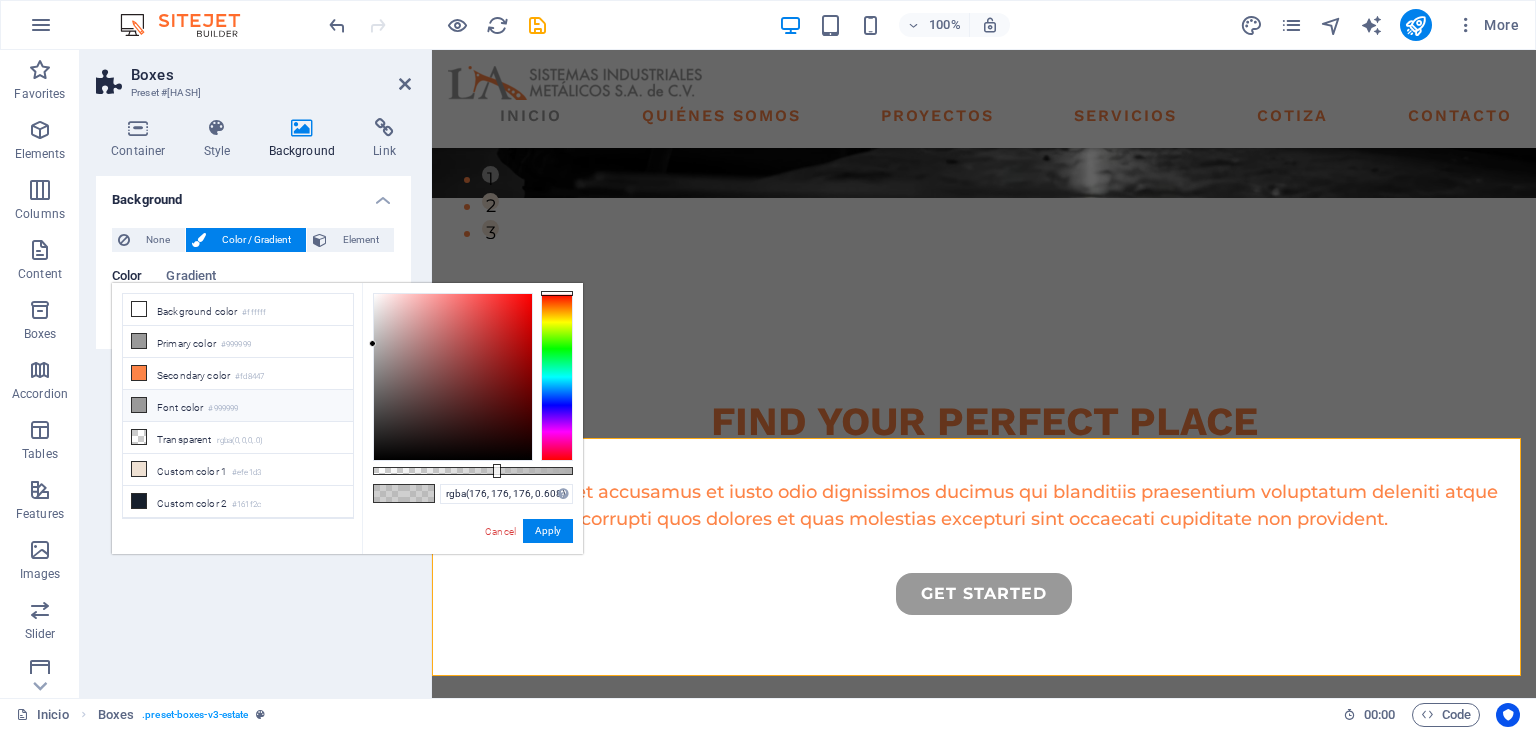 click on "Font color
#999999" at bounding box center (238, 406) 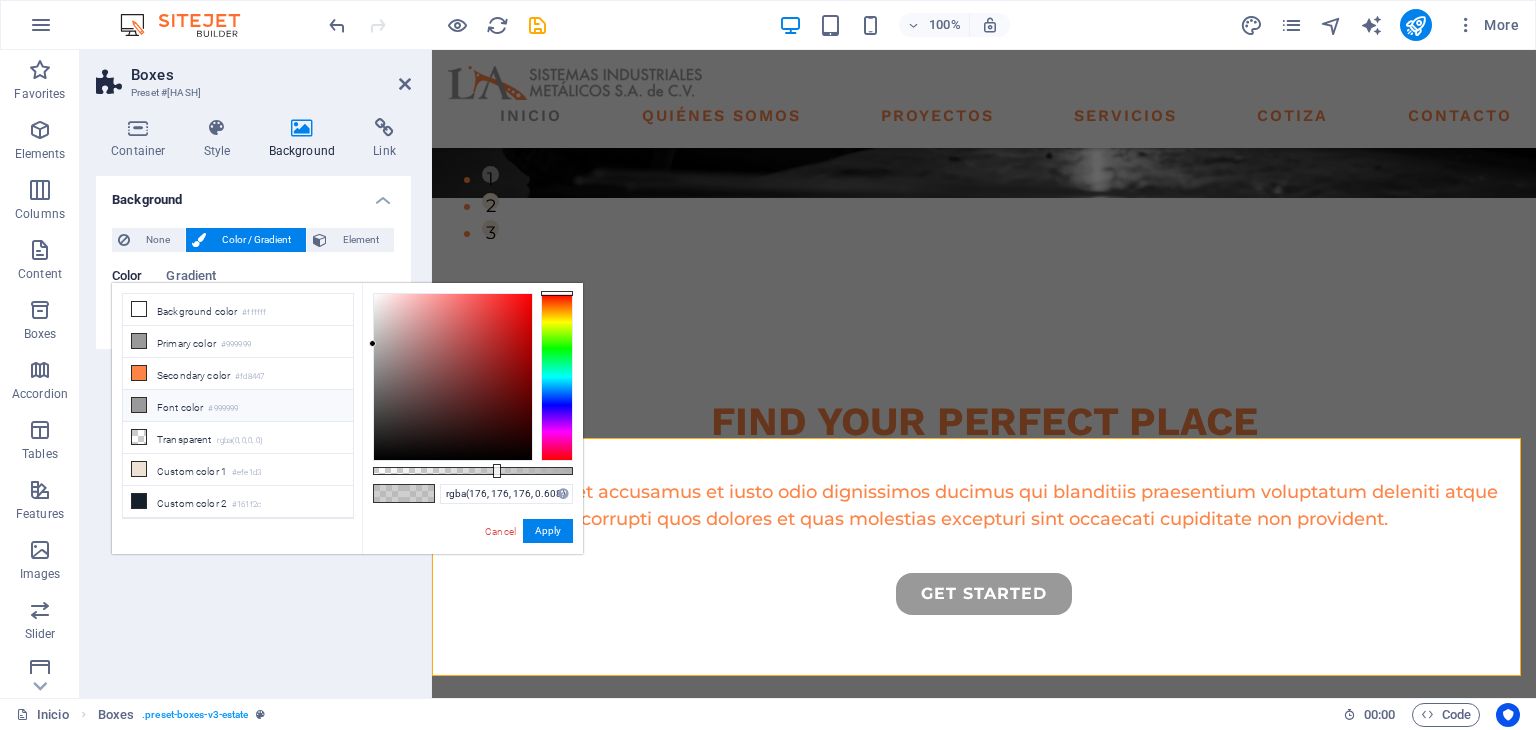 type on "rgba(153, 153, 153, 0.608)" 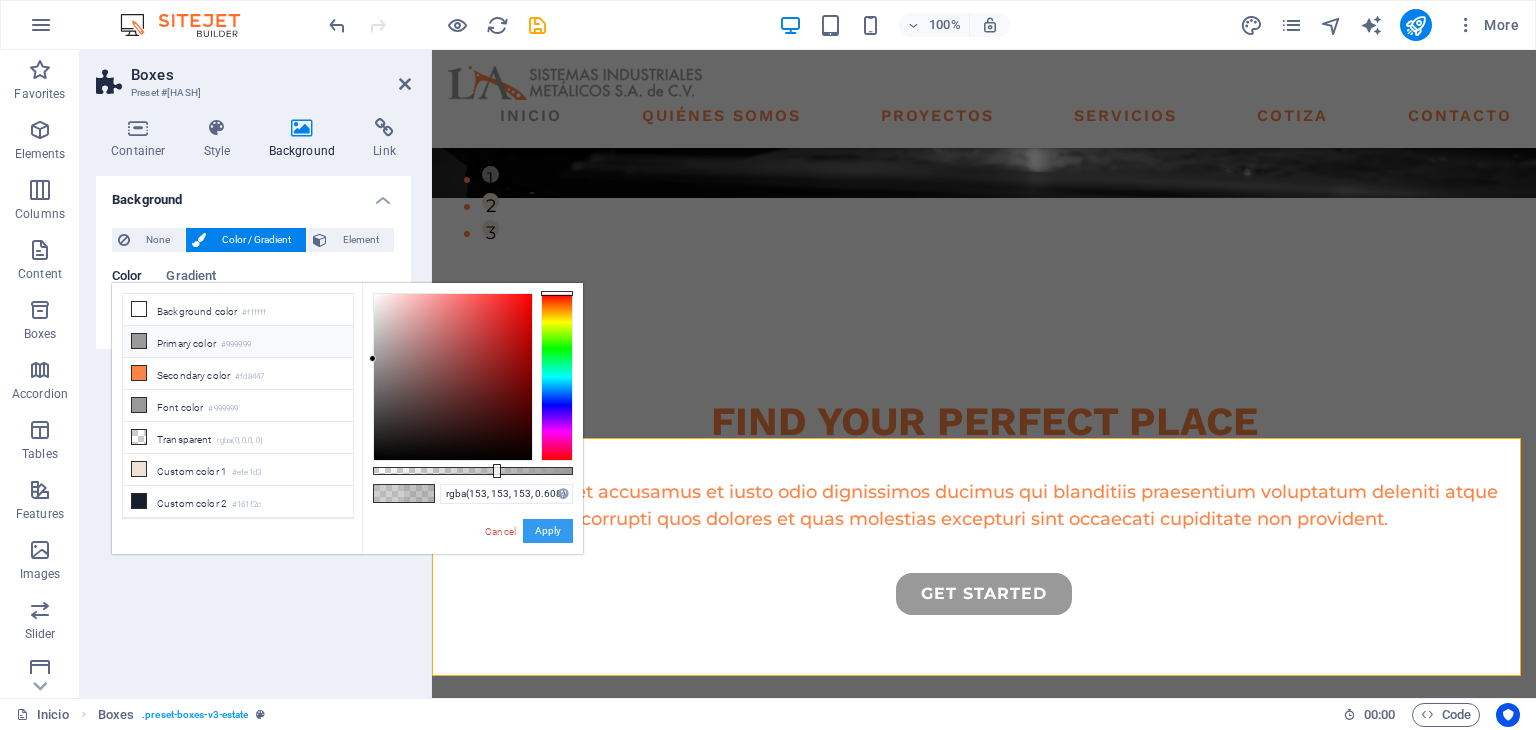 click on "Apply" at bounding box center (548, 531) 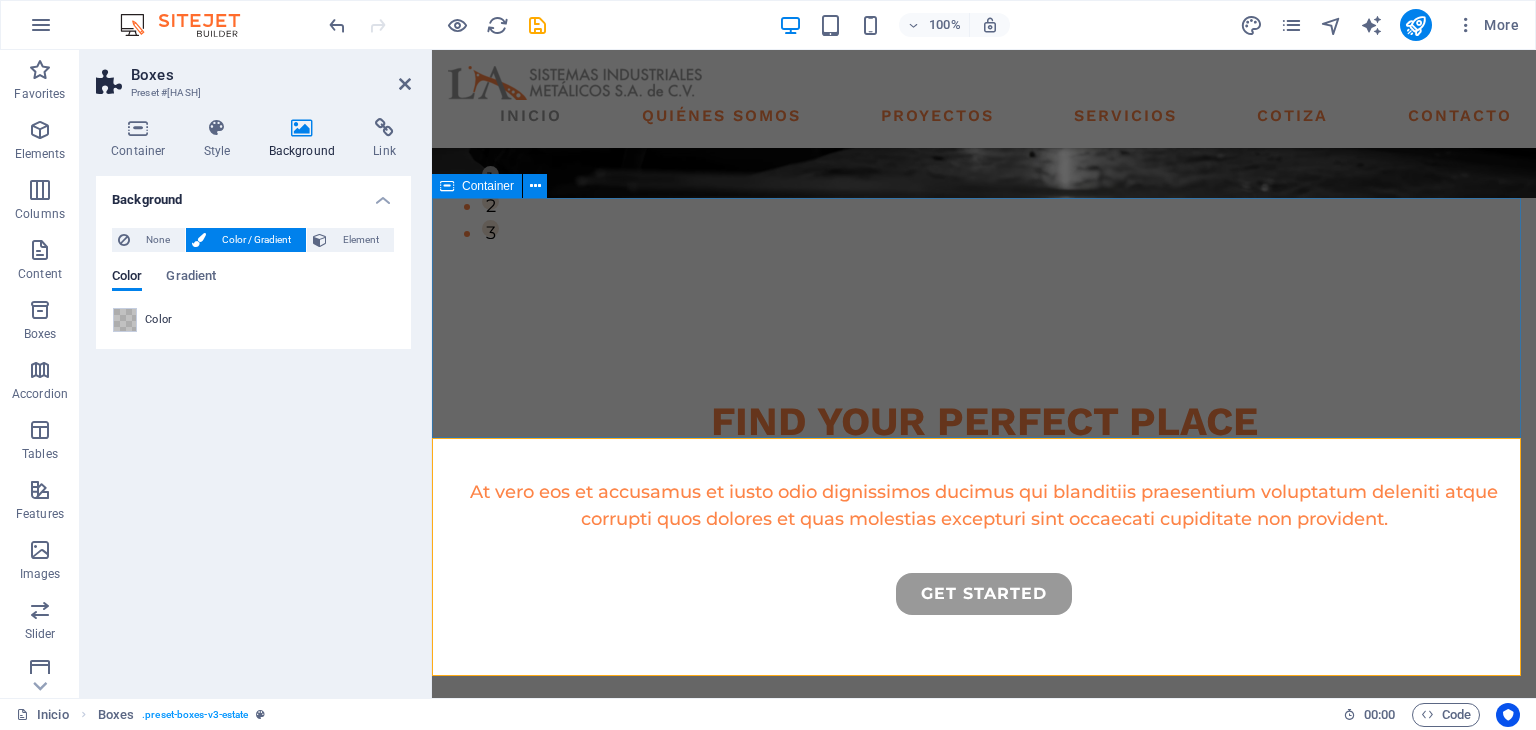 click on "we guarantee" at bounding box center [984, 836] 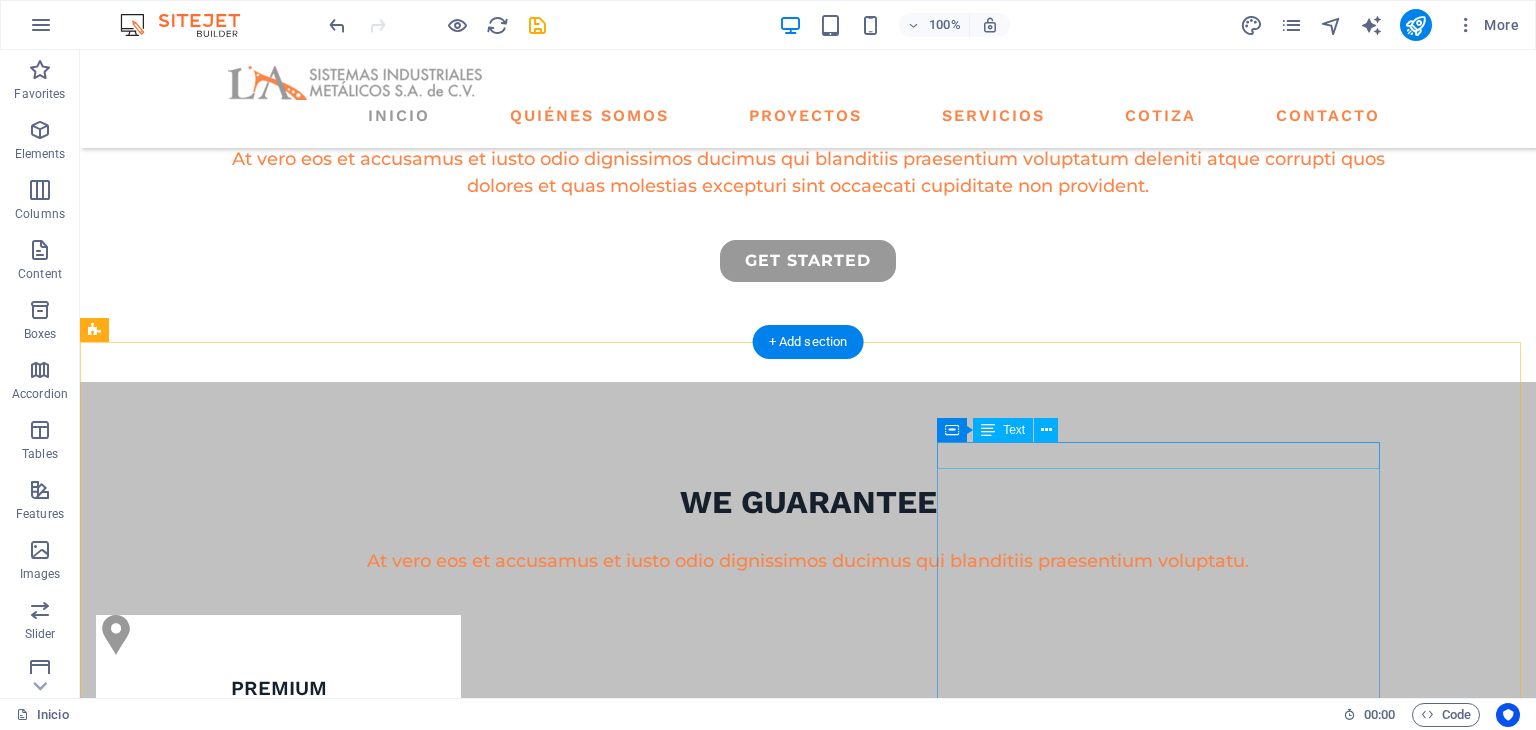 scroll, scrollTop: 1000, scrollLeft: 0, axis: vertical 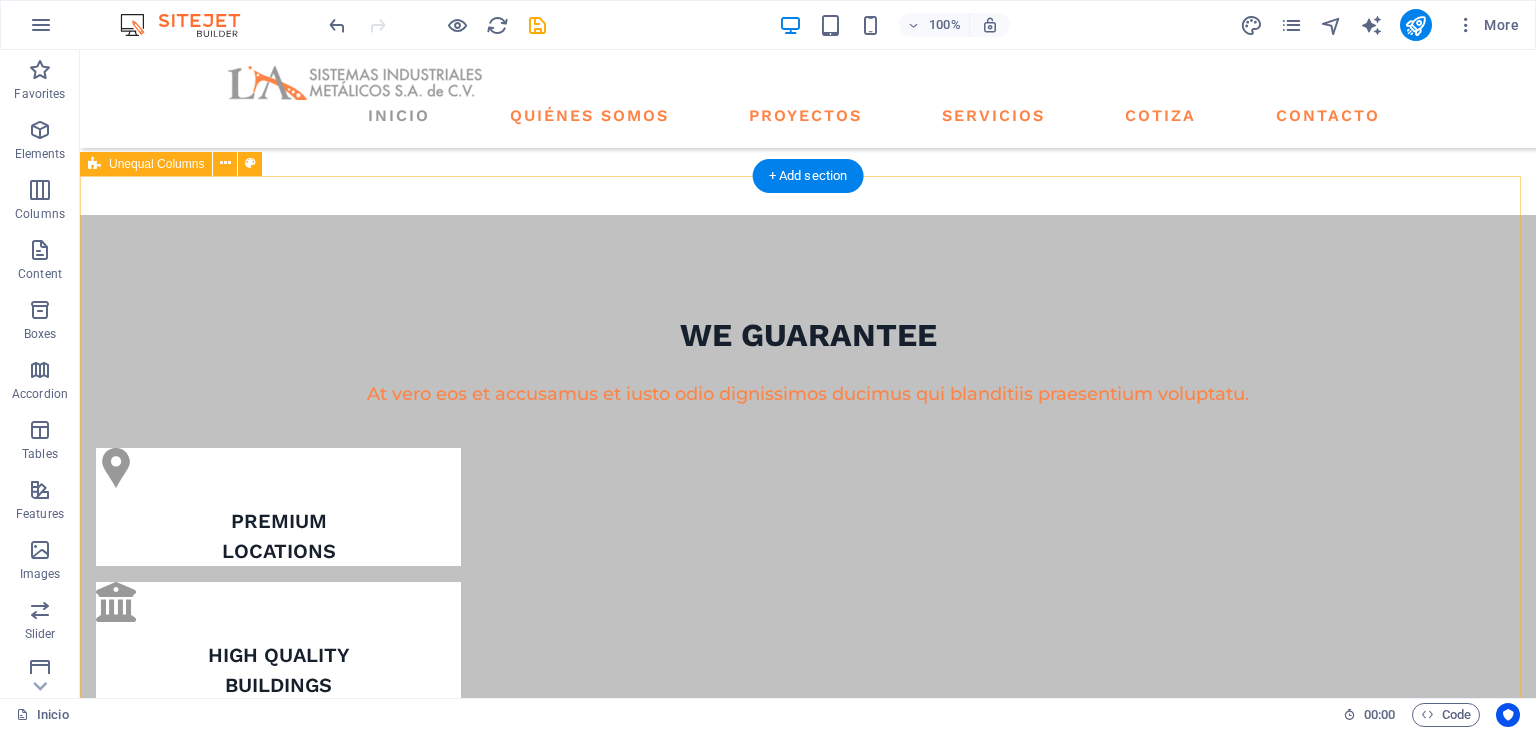 click on "ABOUT US
what we are all about At vero eos et accusamus et iusto odio dignissimos ducimus qui blanditiis praesentium voluptatum deleniti atque corrupti quos dolores et quas molestias excepturi sint occaecati cupiditate non provident. At vero eos et accusamus et iusto odio dignissimos ducimus qui blanditiis praesentium voluptatum deleniti atque corrupti quos dolores et quas molestias excepturi sint occaecati cupiditate non provident. GET STARTED" at bounding box center (808, 1688) 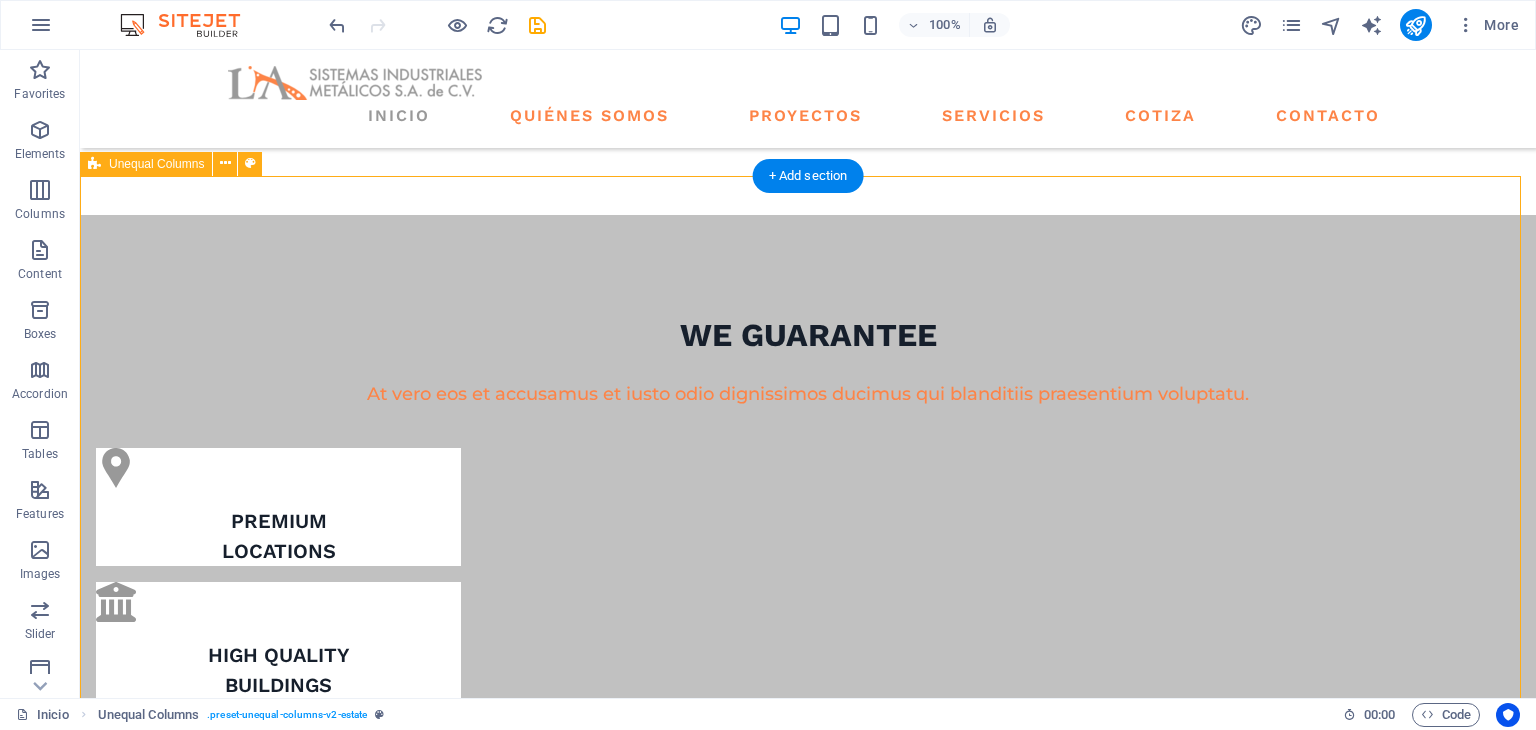 click on "ABOUT US
what we are all about At vero eos et accusamus et iusto odio dignissimos ducimus qui blanditiis praesentium voluptatum deleniti atque corrupti quos dolores et quas molestias excepturi sint occaecati cupiditate non provident. At vero eos et accusamus et iusto odio dignissimos ducimus qui blanditiis praesentium voluptatum deleniti atque corrupti quos dolores et quas molestias excepturi sint occaecati cupiditate non provident. GET STARTED" at bounding box center (808, 1688) 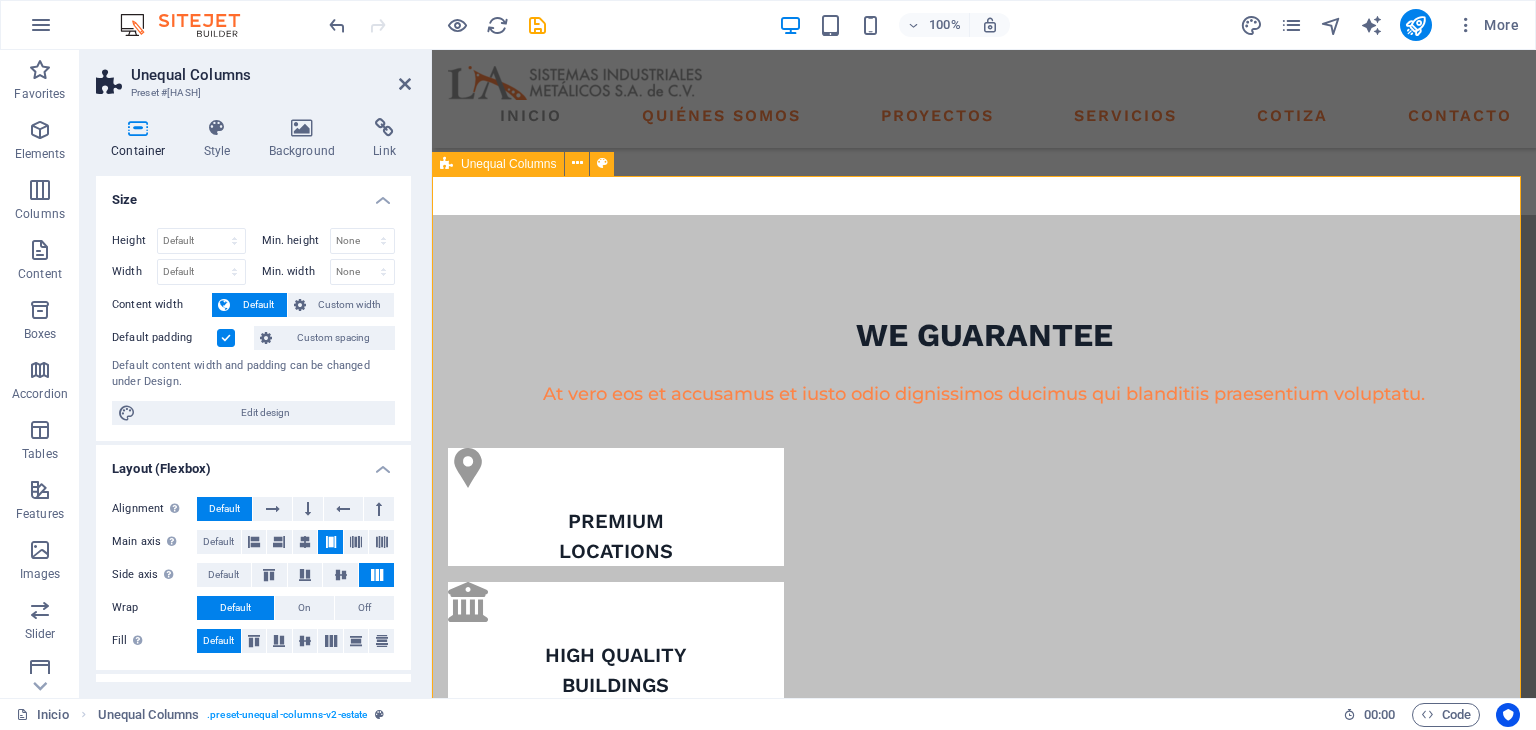 click on "ABOUT US
what we are all about At vero eos et accusamus et iusto odio dignissimos ducimus qui blanditiis praesentium voluptatum deleniti atque corrupti quos dolores et quas molestias excepturi sint occaecati cupiditate non provident. At vero eos et accusamus et iusto odio dignissimos ducimus qui blanditiis praesentium voluptatum deleniti atque corrupti quos dolores et quas molestias excepturi sint occaecati cupiditate non provident. GET STARTED" at bounding box center (984, 1570) 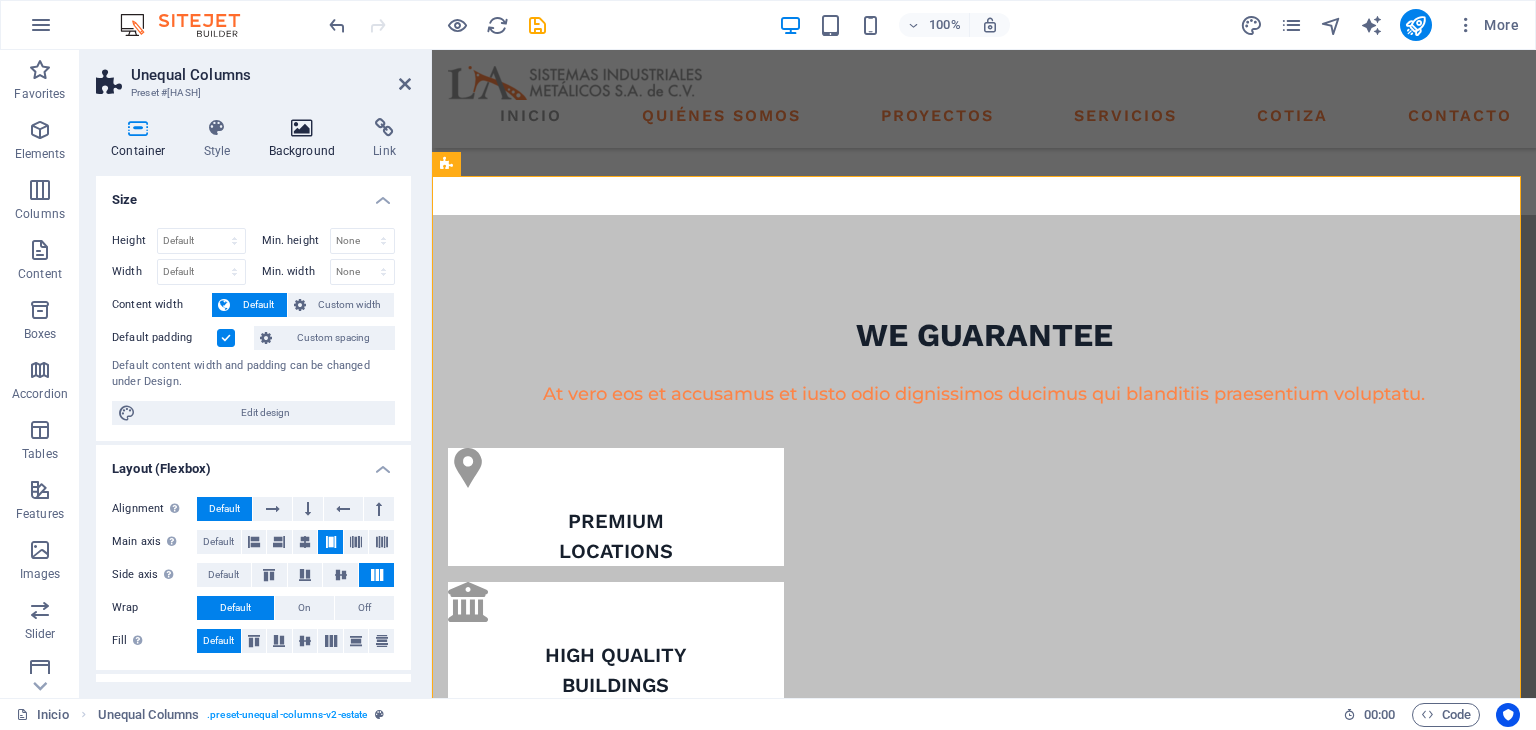 click at bounding box center (302, 128) 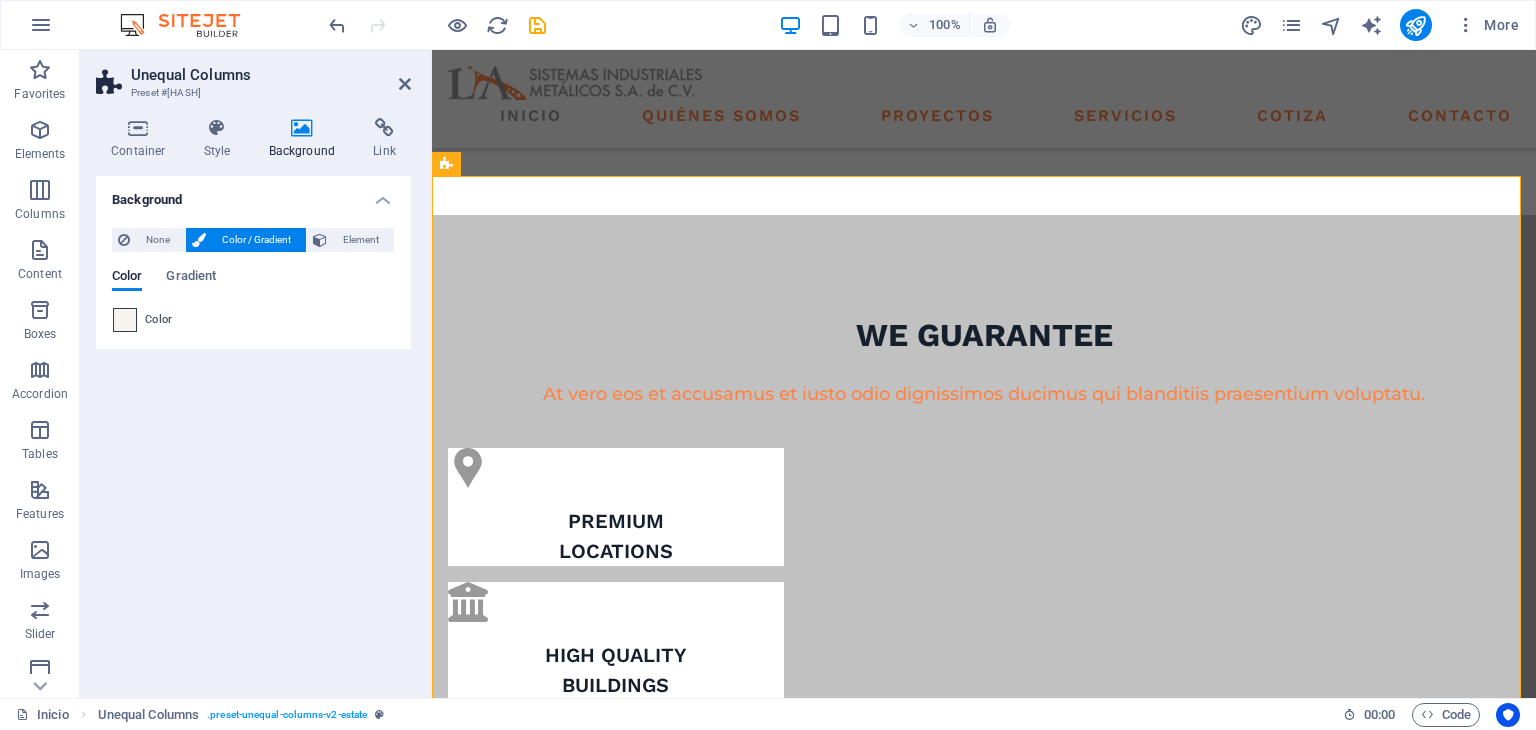 click at bounding box center (125, 320) 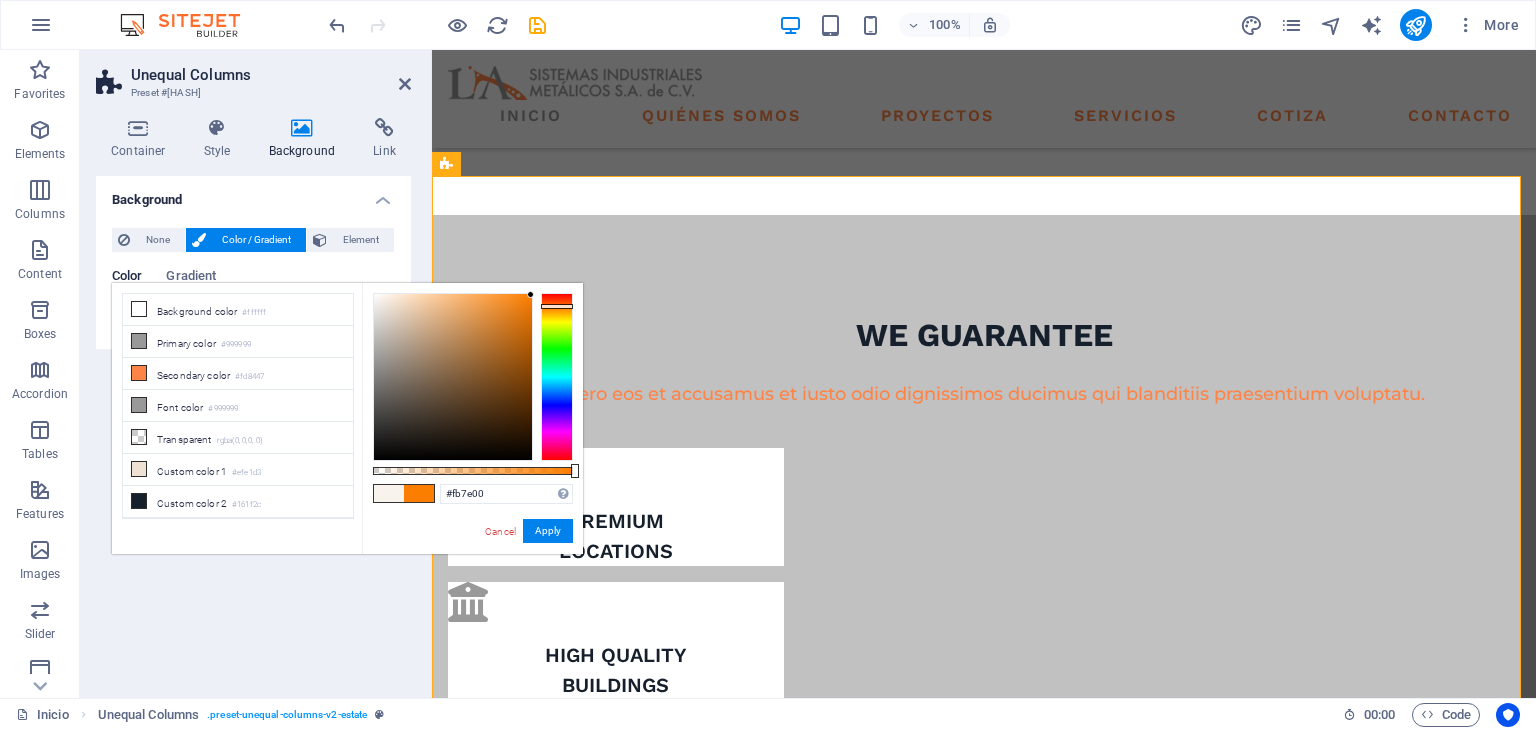 drag, startPoint x: 385, startPoint y: 293, endPoint x: 540, endPoint y: 295, distance: 155.01291 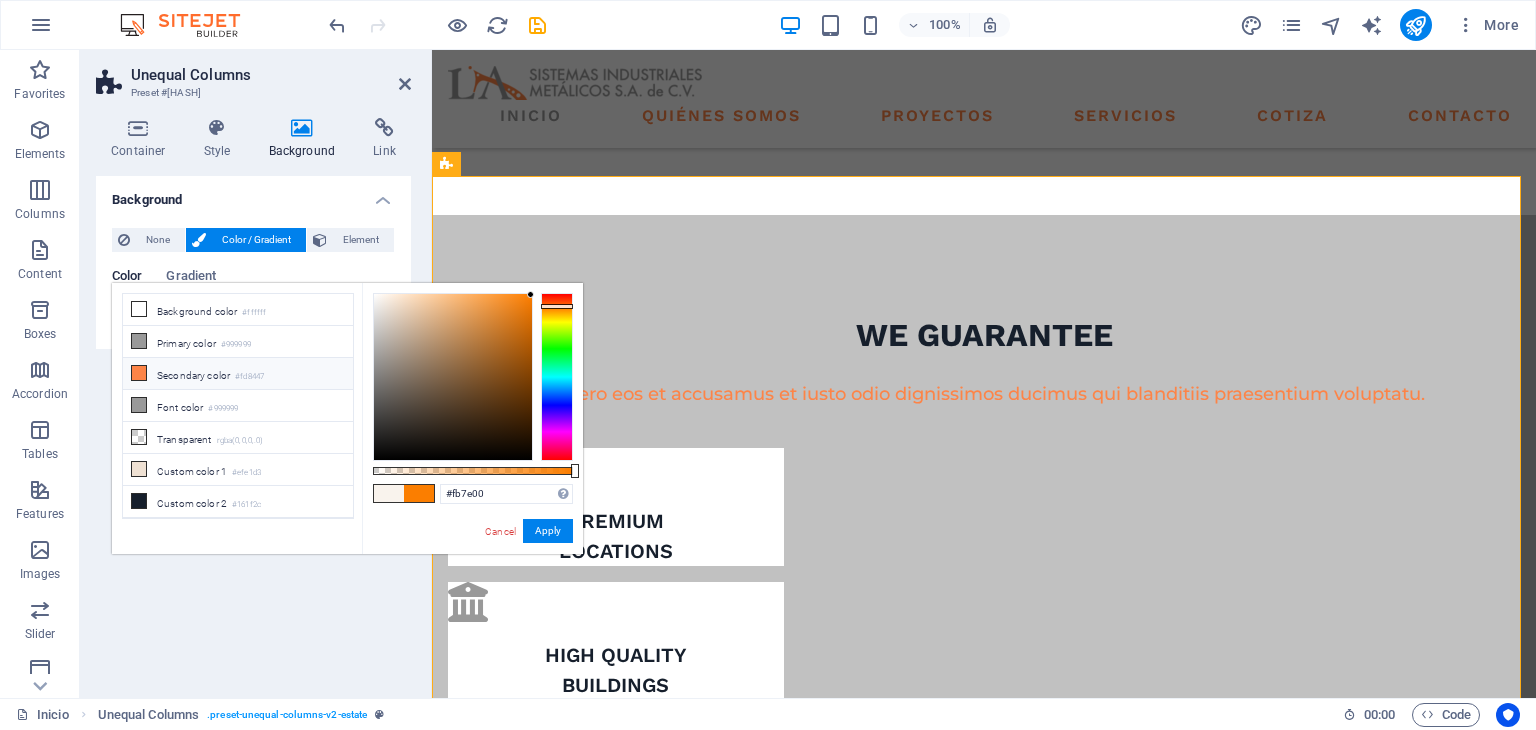 click on "Secondary color
#fd8447" at bounding box center (238, 374) 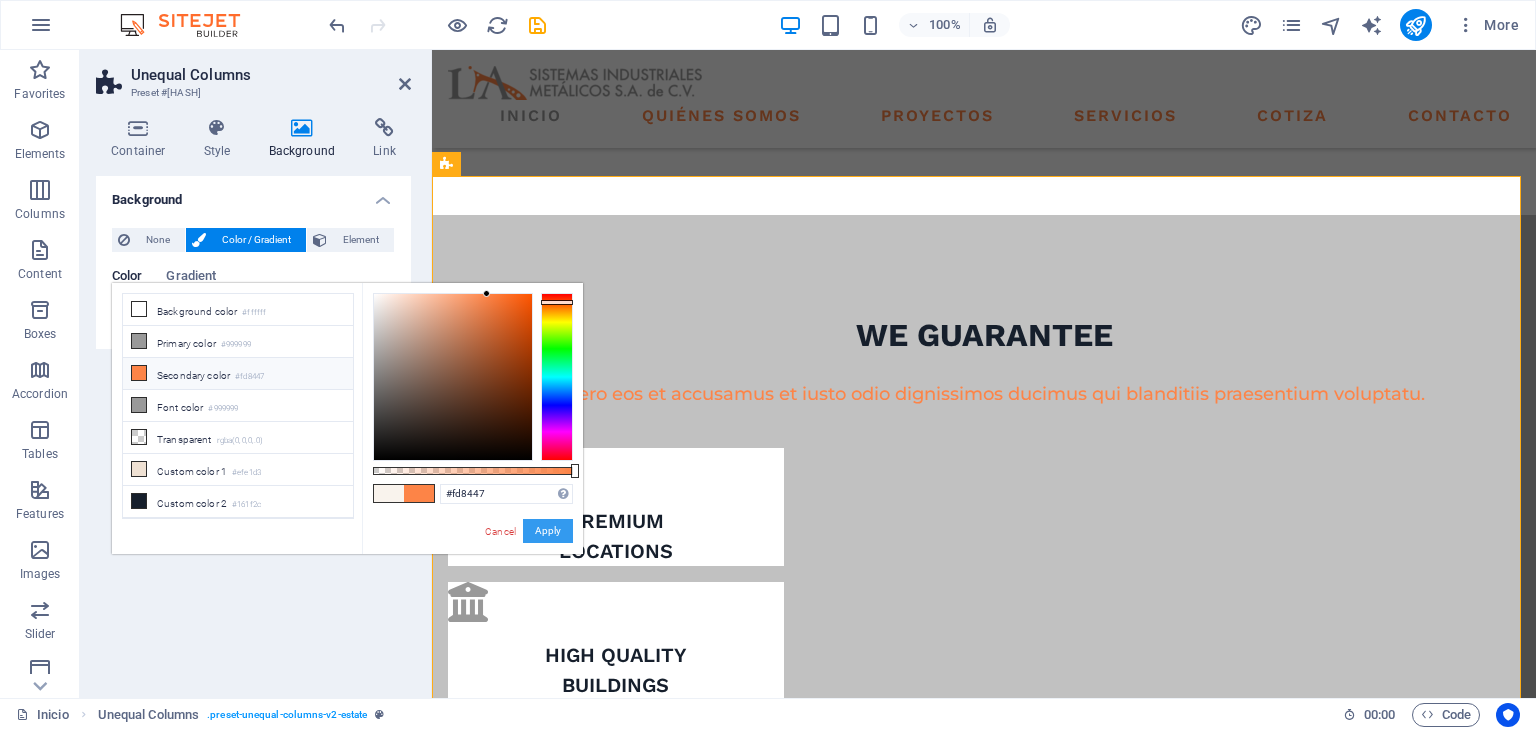 click on "Apply" at bounding box center [548, 531] 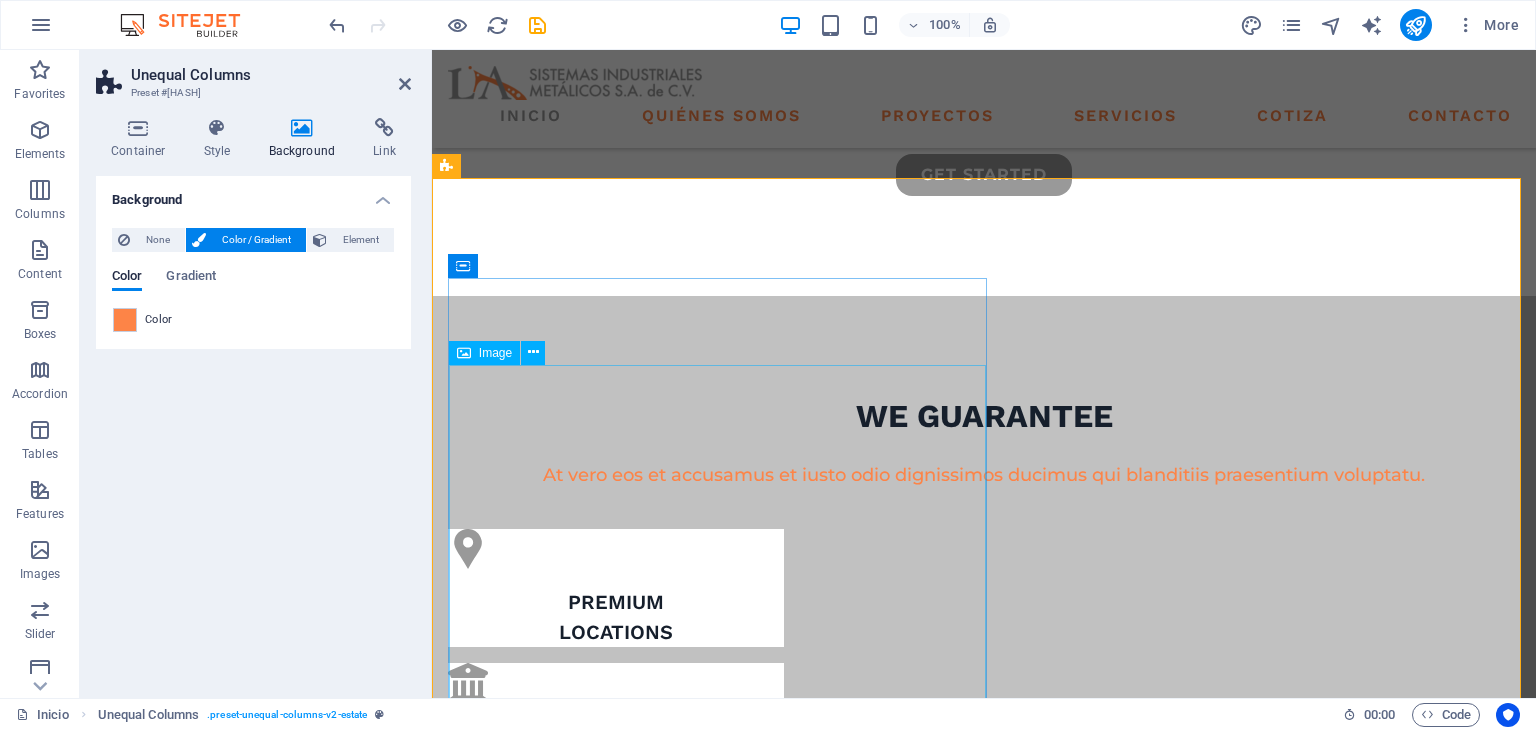scroll, scrollTop: 666, scrollLeft: 0, axis: vertical 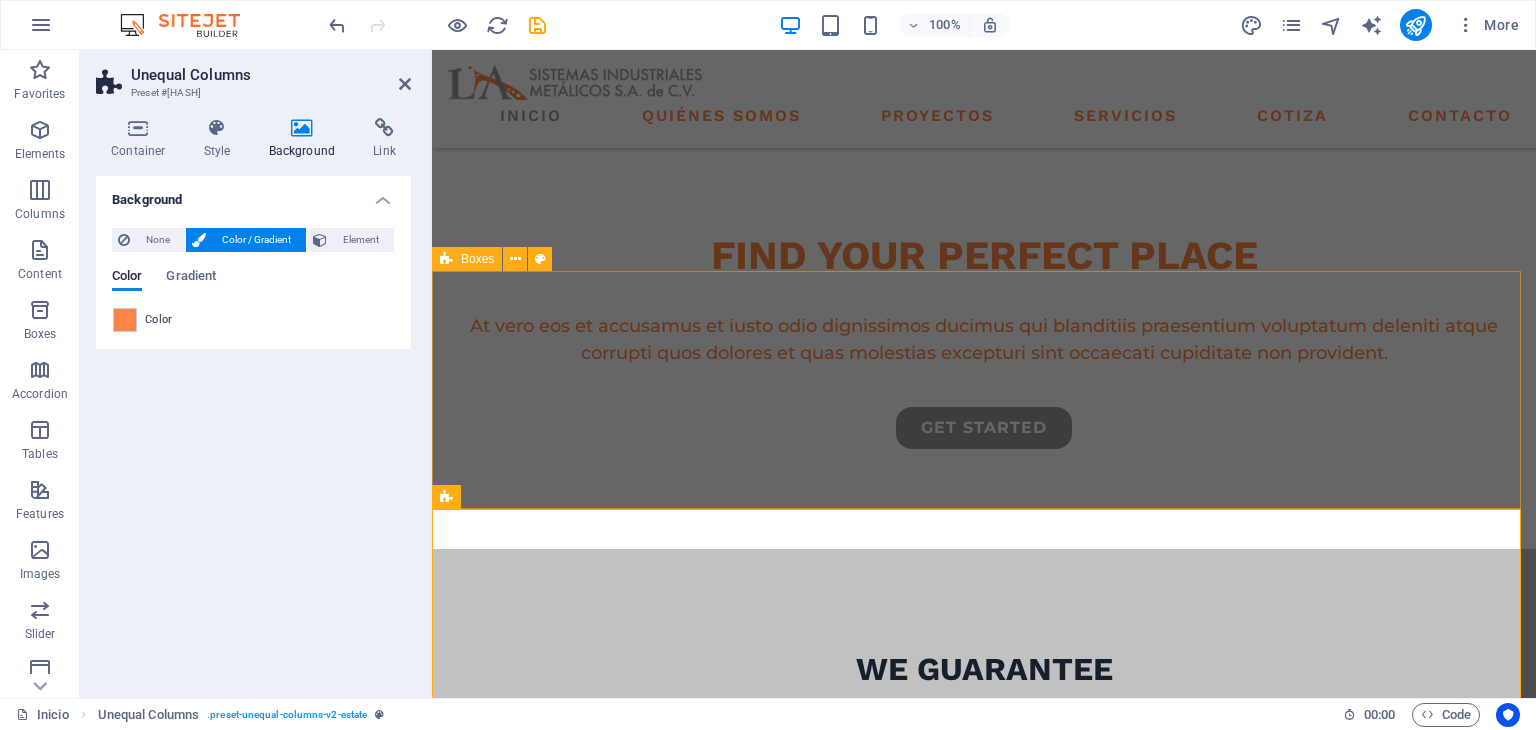 click on "premium locations high quality buildings modern interior design" at bounding box center (984, 1015) 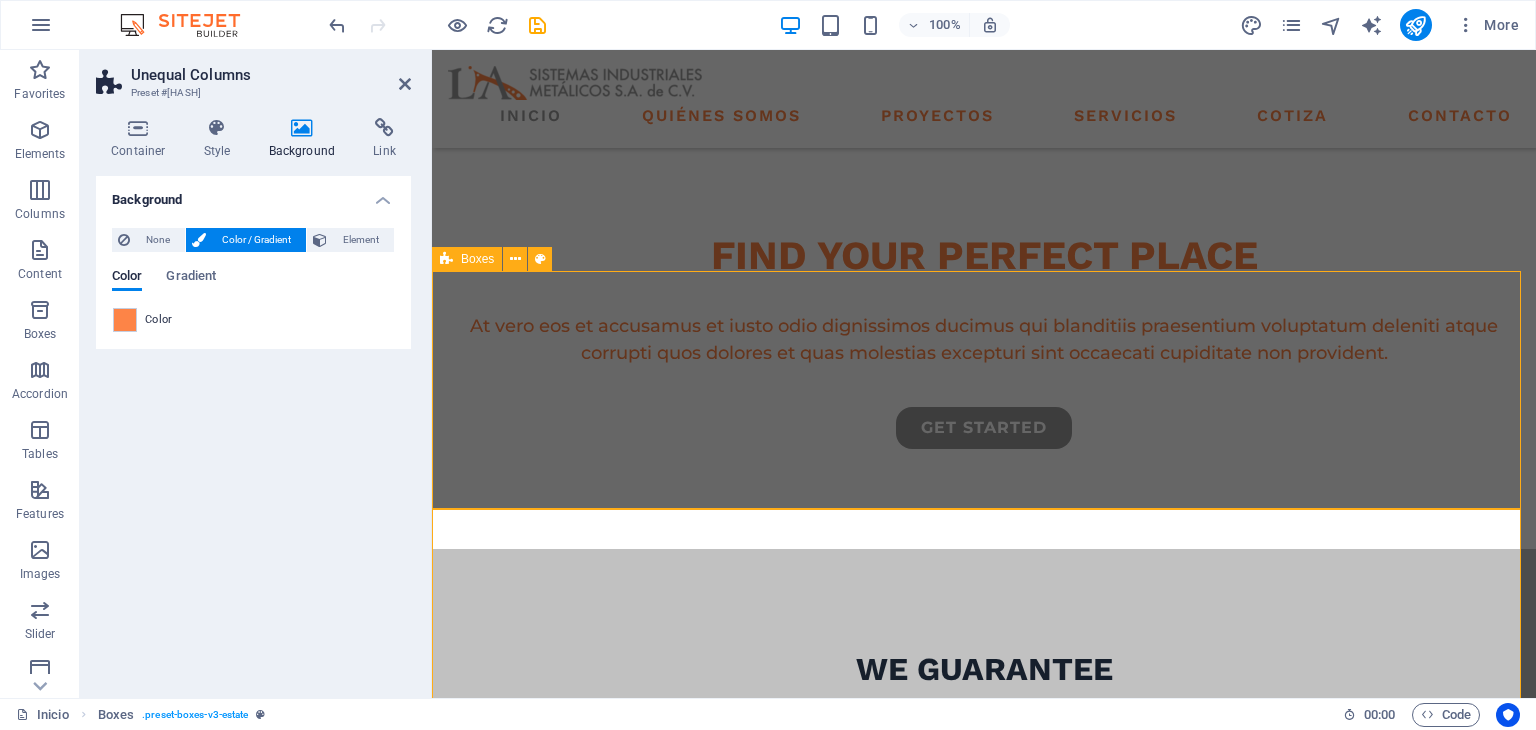 click on "premium locations high quality buildings modern interior design" at bounding box center (984, 1015) 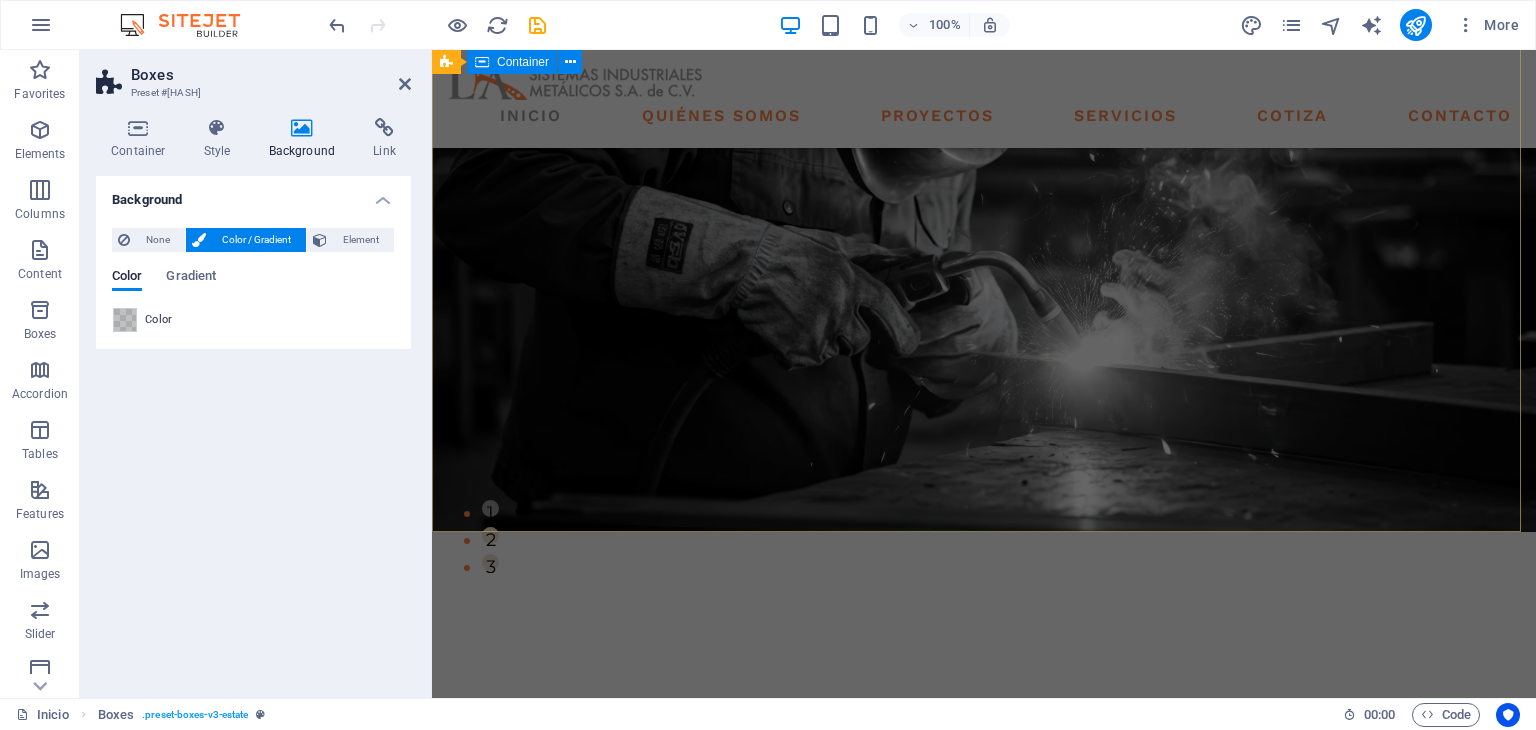 scroll, scrollTop: 0, scrollLeft: 0, axis: both 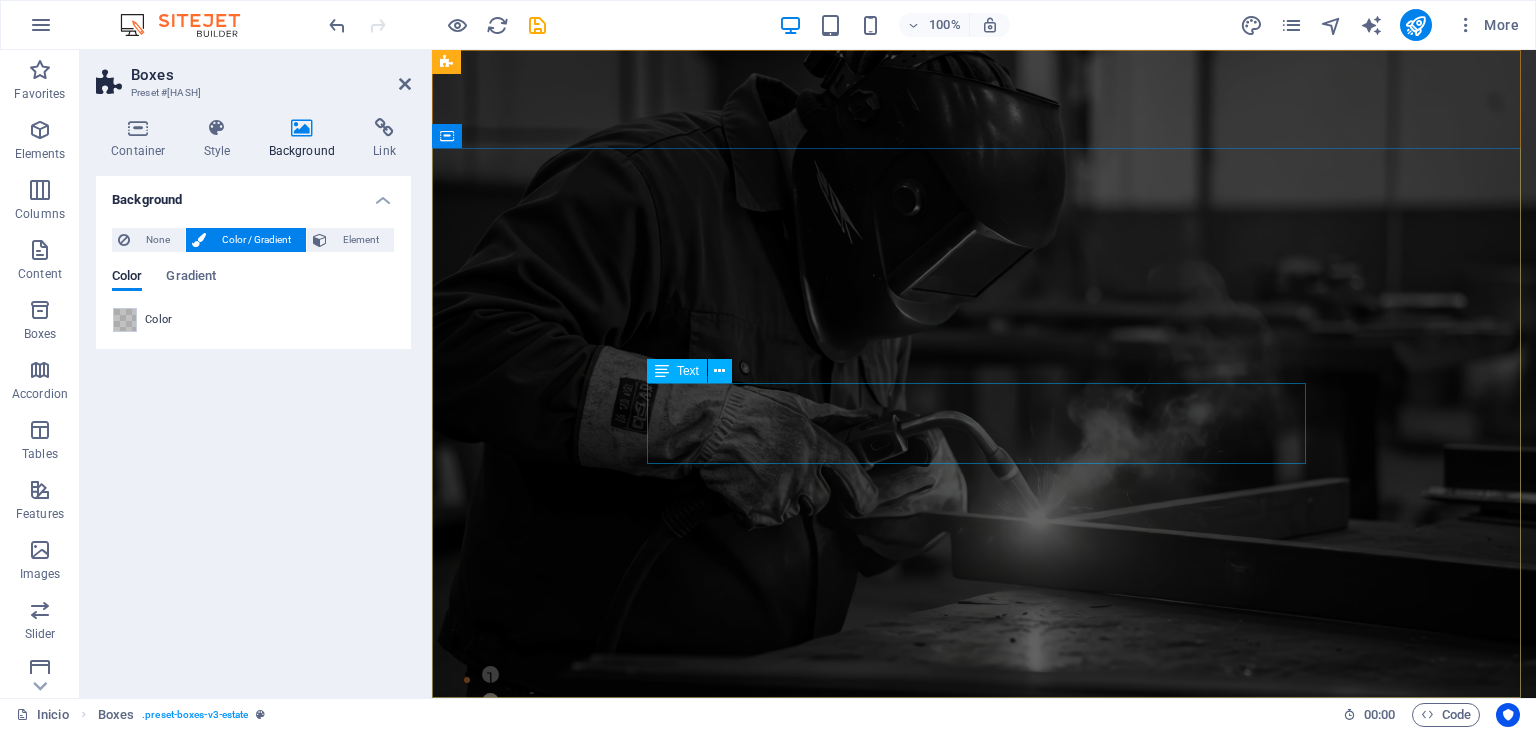 click on "At vero eos et accusamus et iusto odio dignissimos ducimus qui blanditiis praesentium voluptatum deleniti atque corrupti quos dolores et quas molestias excepturi sint occaecati cupiditate non provident." at bounding box center [984, 1006] 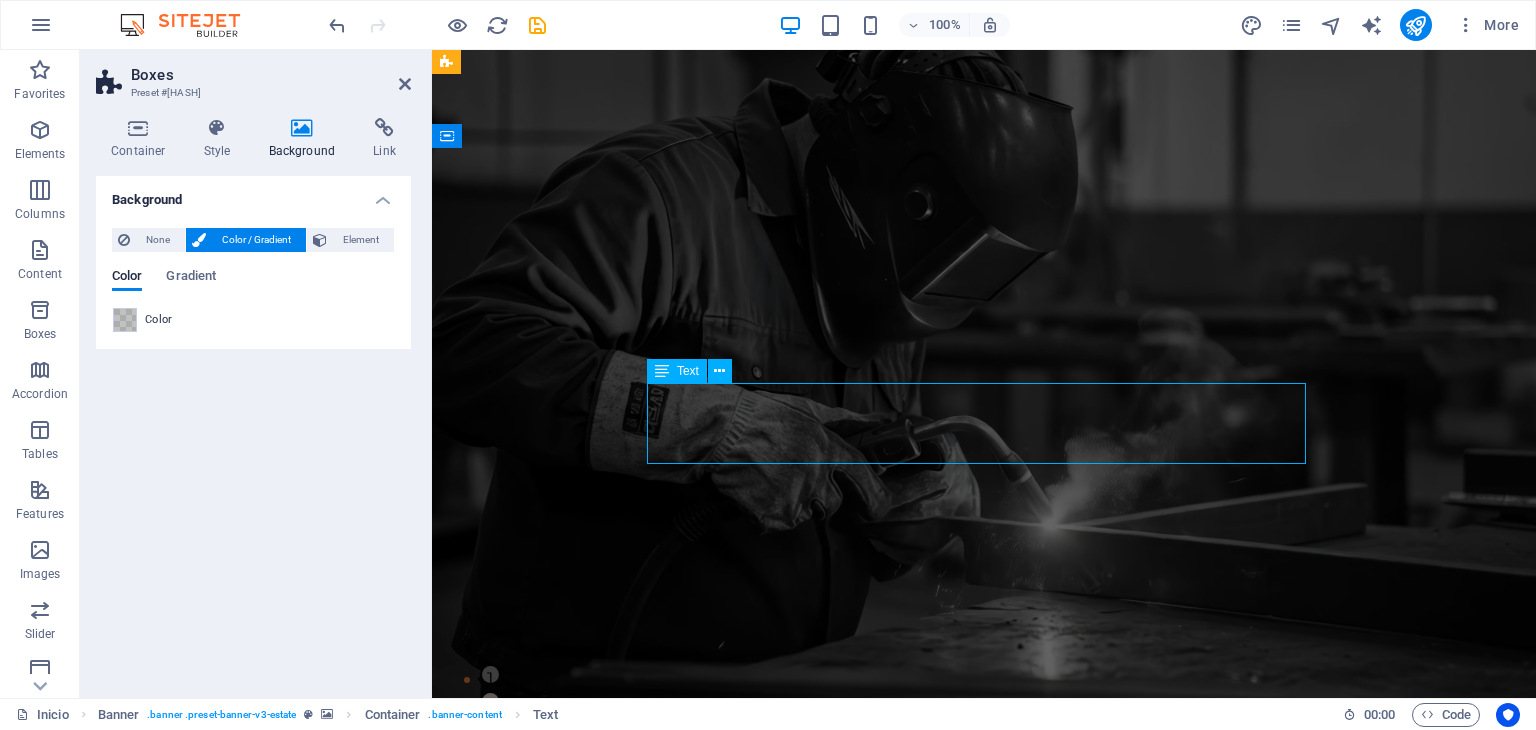 click on "FIND YOUR PERFECT PLACE At vero eos et accusamus et iusto odio dignissimos ducimus qui blanditiis praesentium voluptatum deleniti atque corrupti quos dolores et quas molestias excepturi sint occaecati cupiditate non provident. get started" at bounding box center [984, 1005] 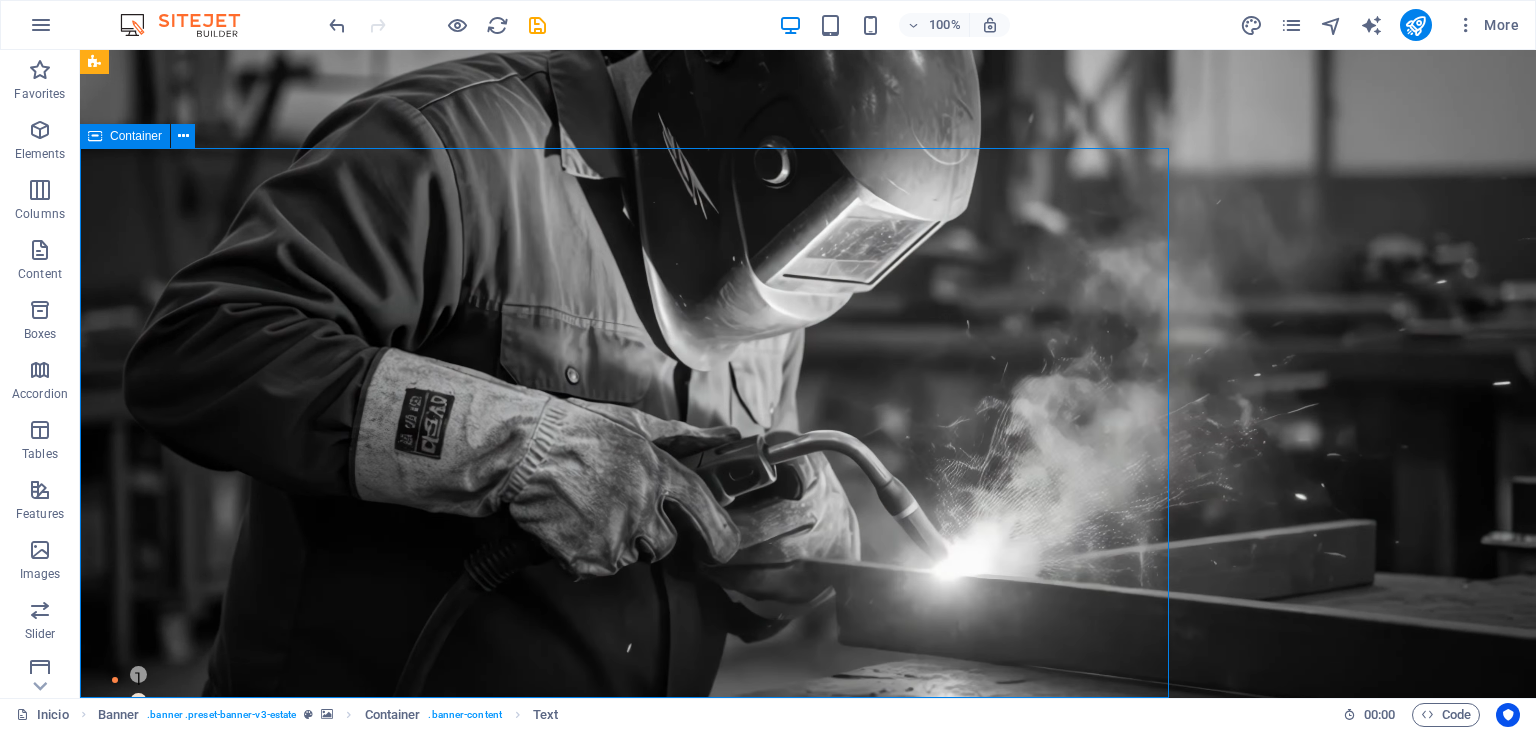 click on "FIND YOUR PERFECT PLACE At vero eos et accusamus et iusto odio dignissimos ducimus qui blanditiis praesentium voluptatum deleniti atque corrupti quos dolores et quas molestias excepturi sint occaecati cupiditate non provident. get started" at bounding box center (808, 1005) 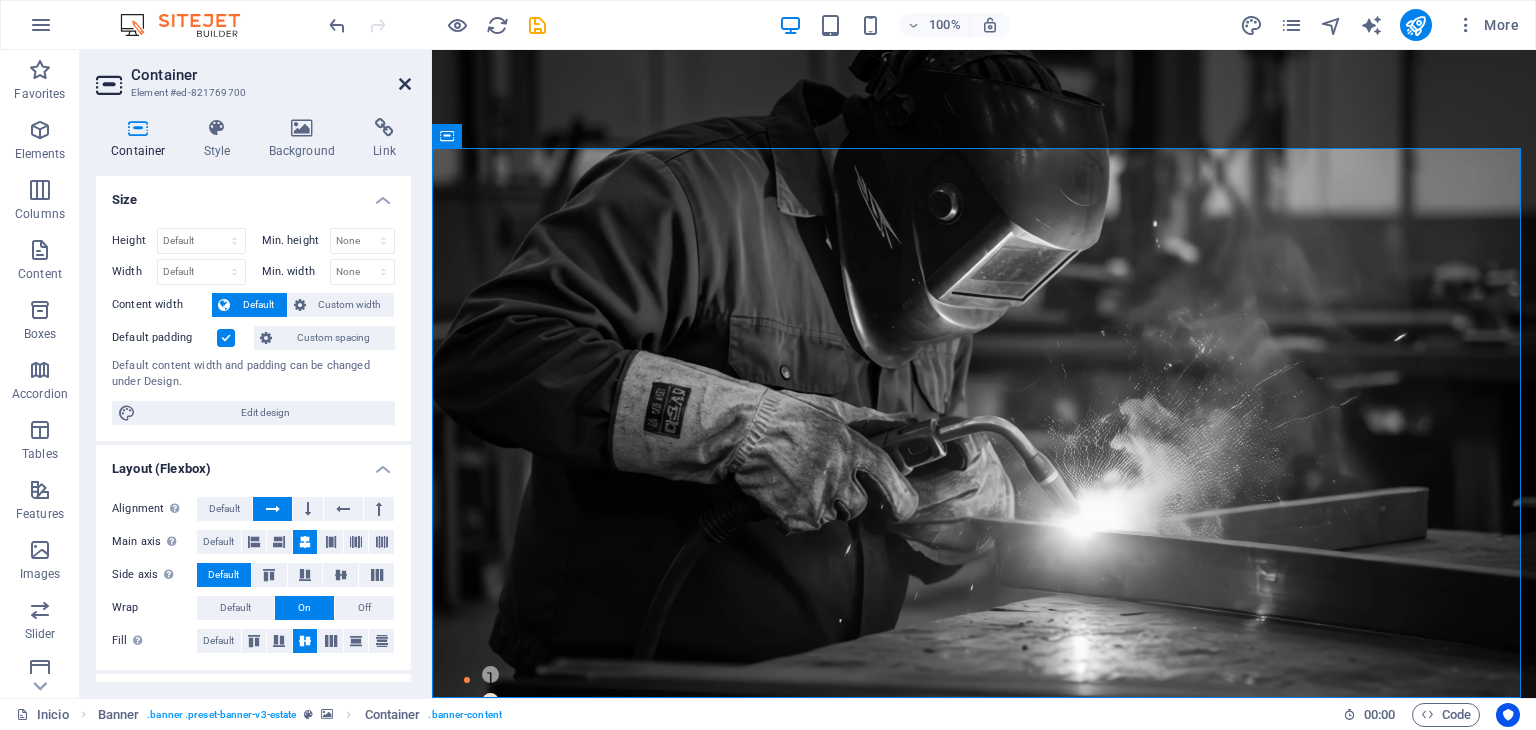 click at bounding box center [405, 84] 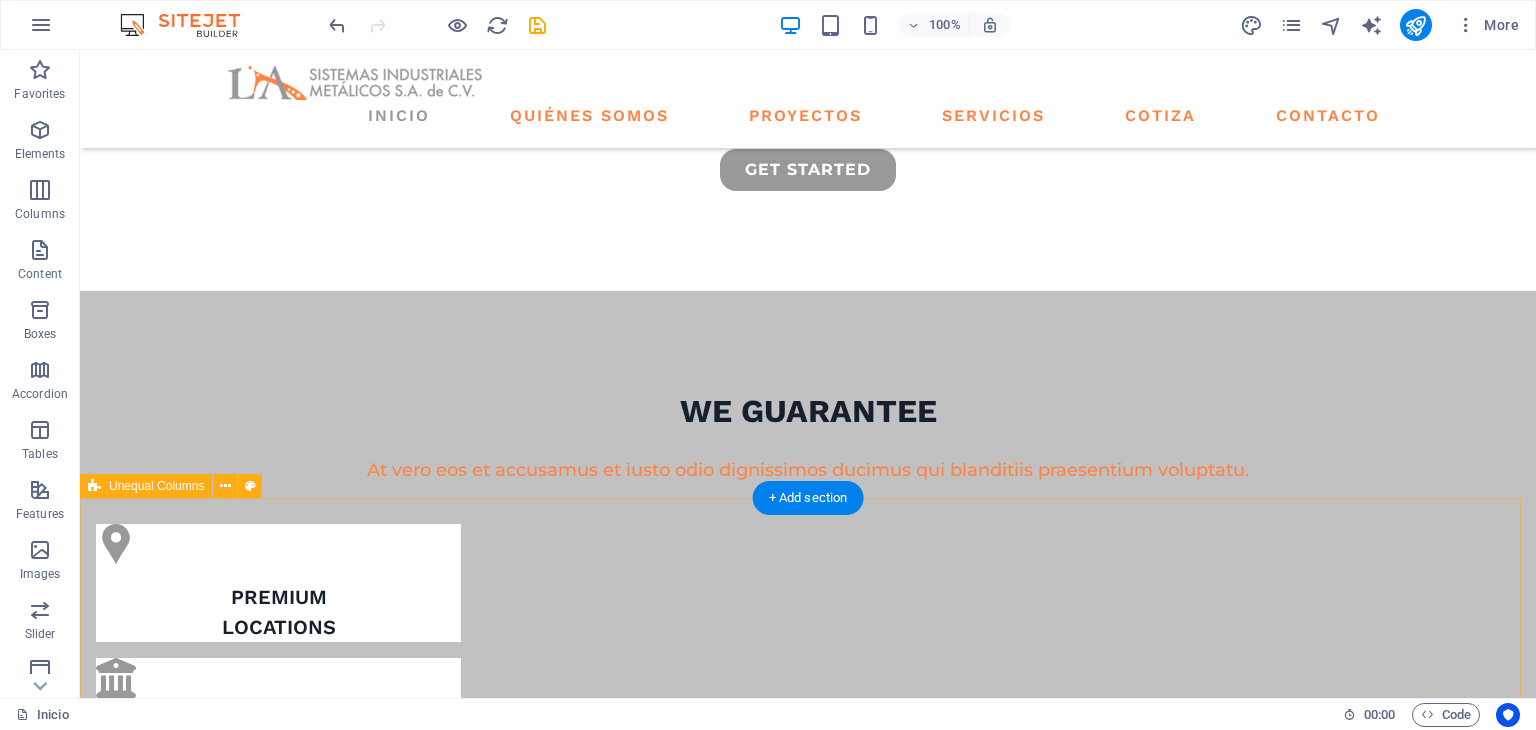 scroll, scrollTop: 666, scrollLeft: 0, axis: vertical 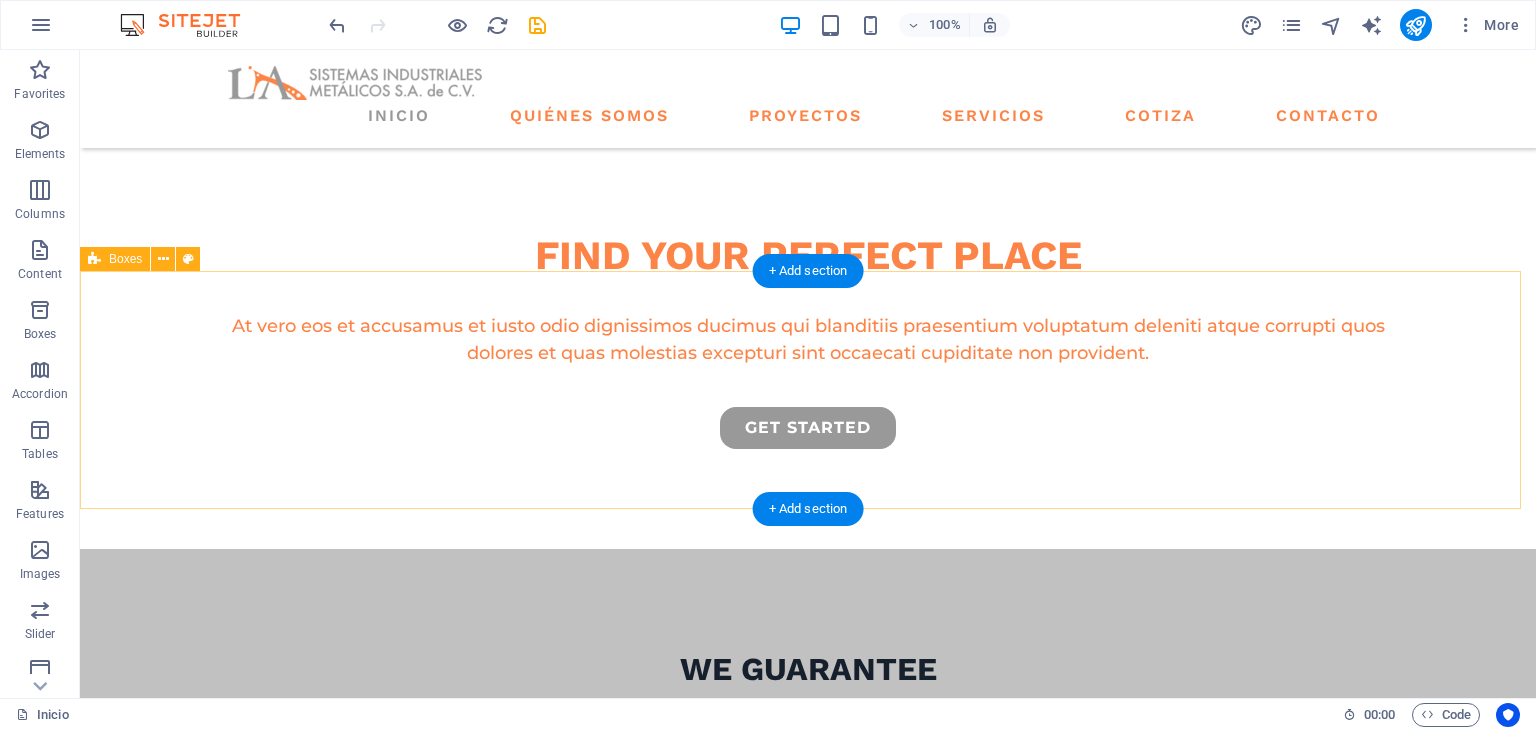 click on "premium locations high quality buildings modern interior design" at bounding box center (808, 1015) 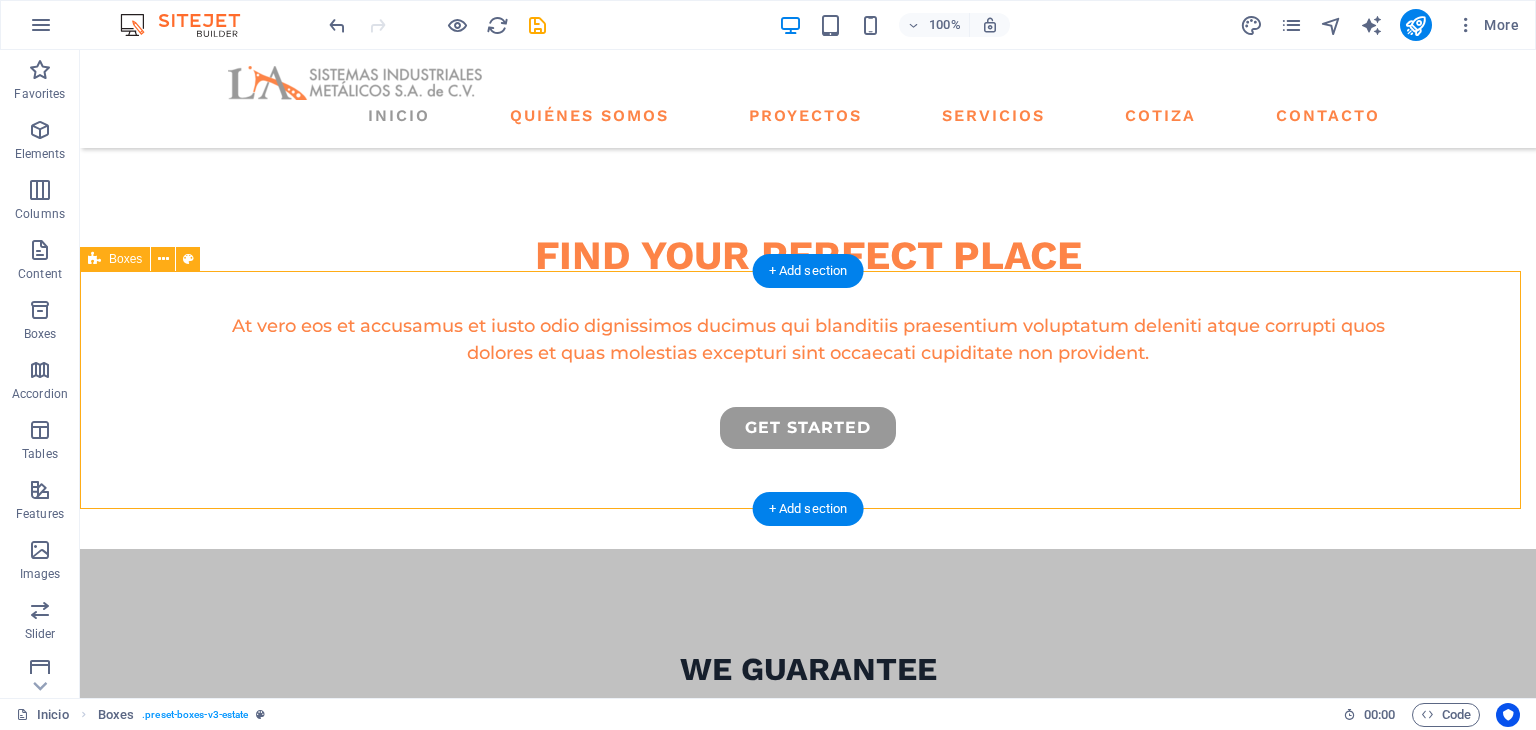 click on "premium locations high quality buildings modern interior design" at bounding box center (808, 1015) 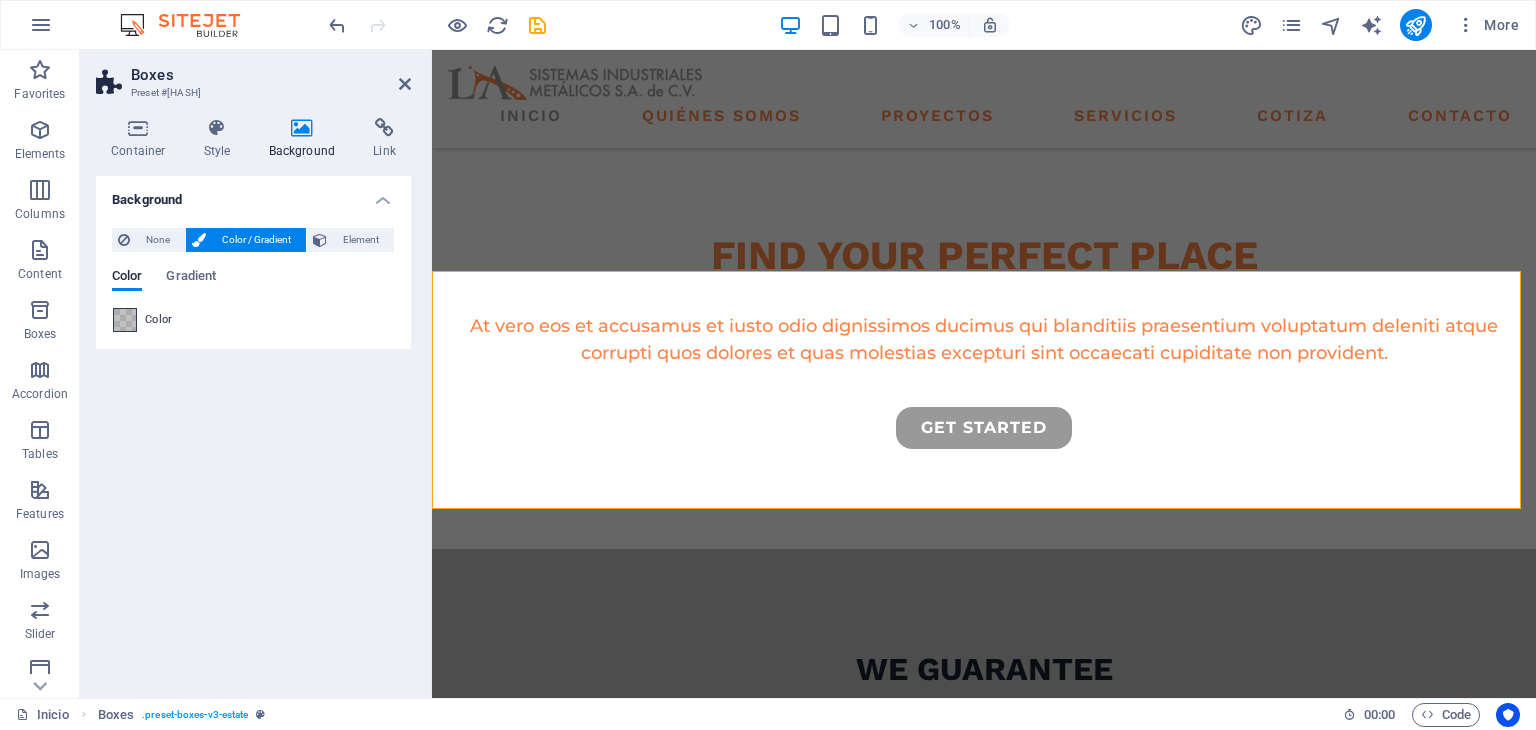 click at bounding box center (125, 320) 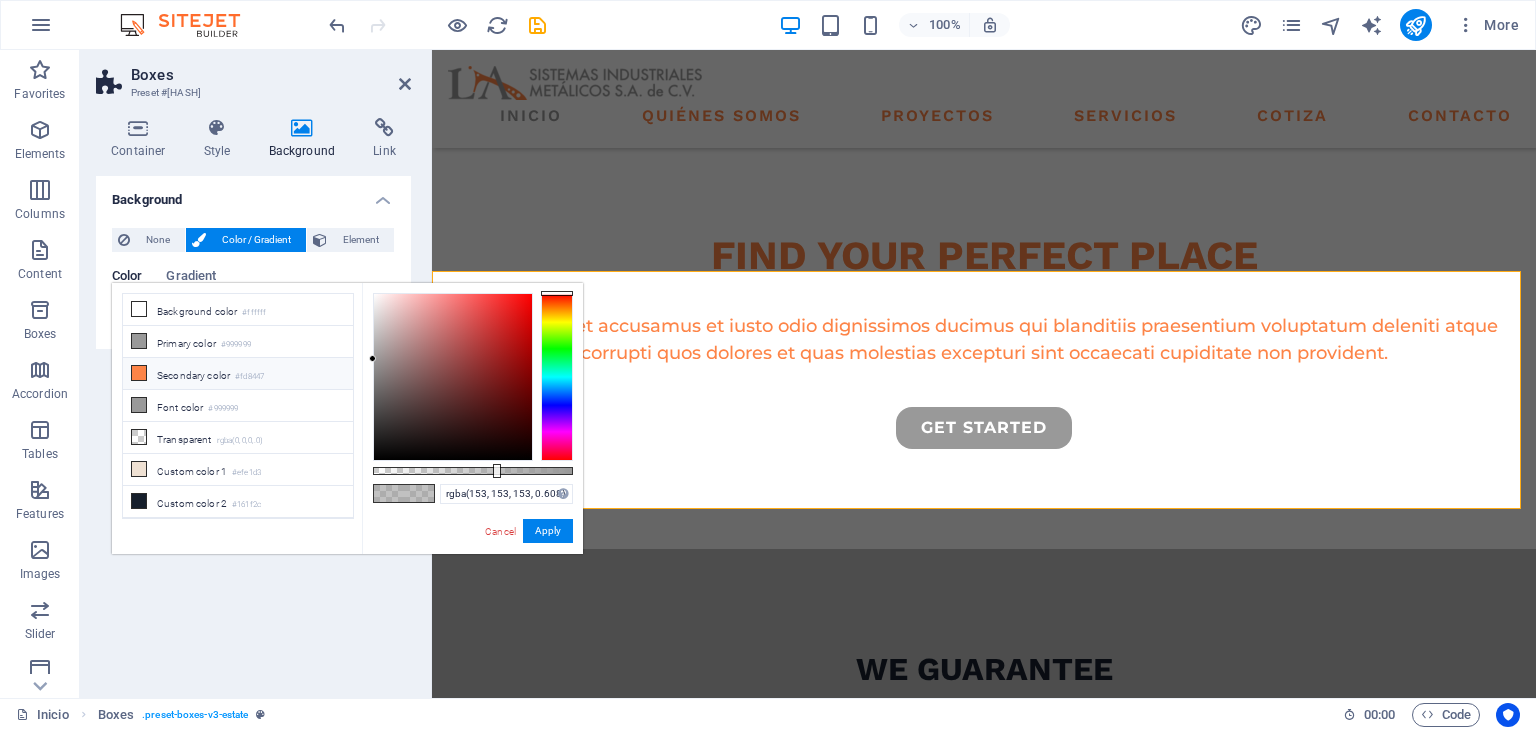 click on "Secondary color
#fd8447" at bounding box center (238, 374) 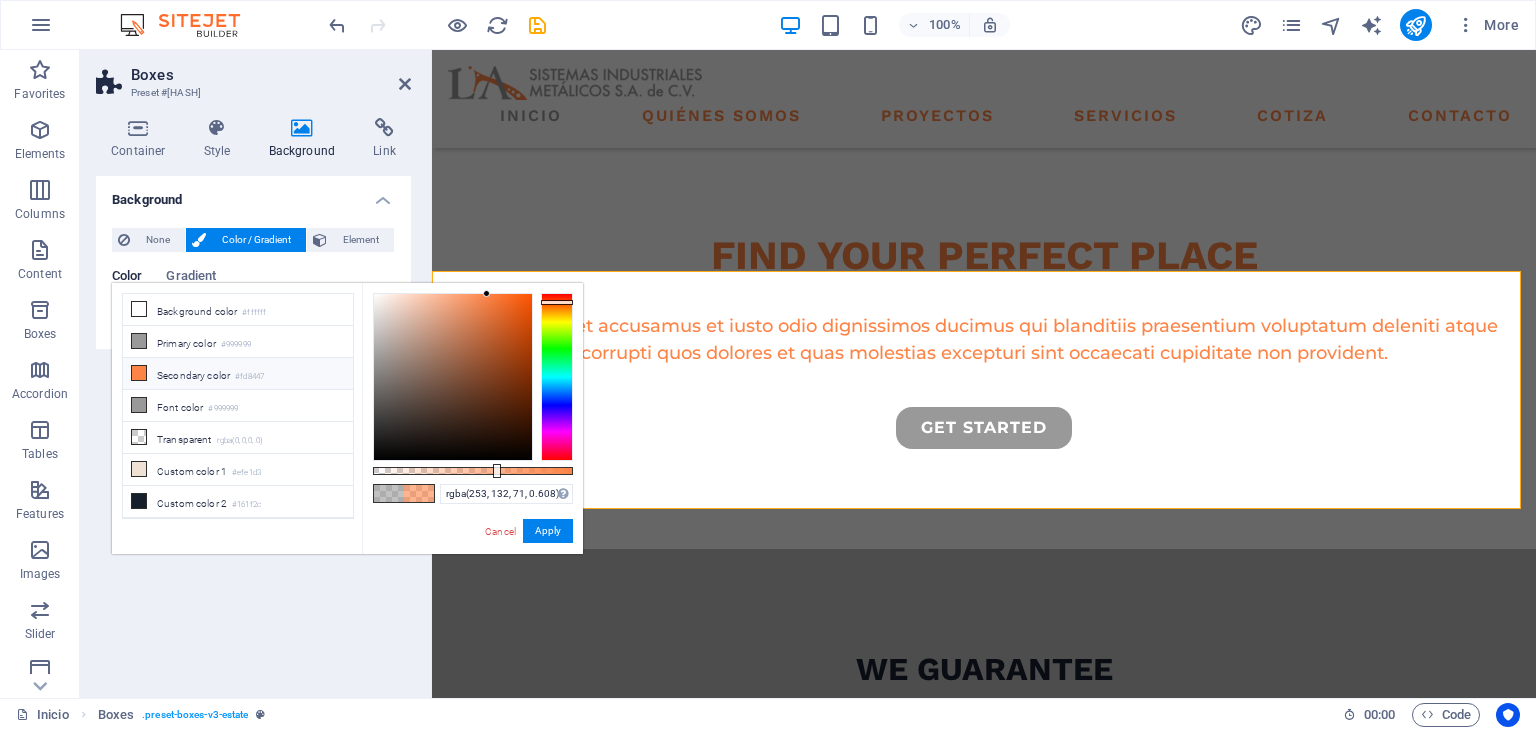click at bounding box center (139, 373) 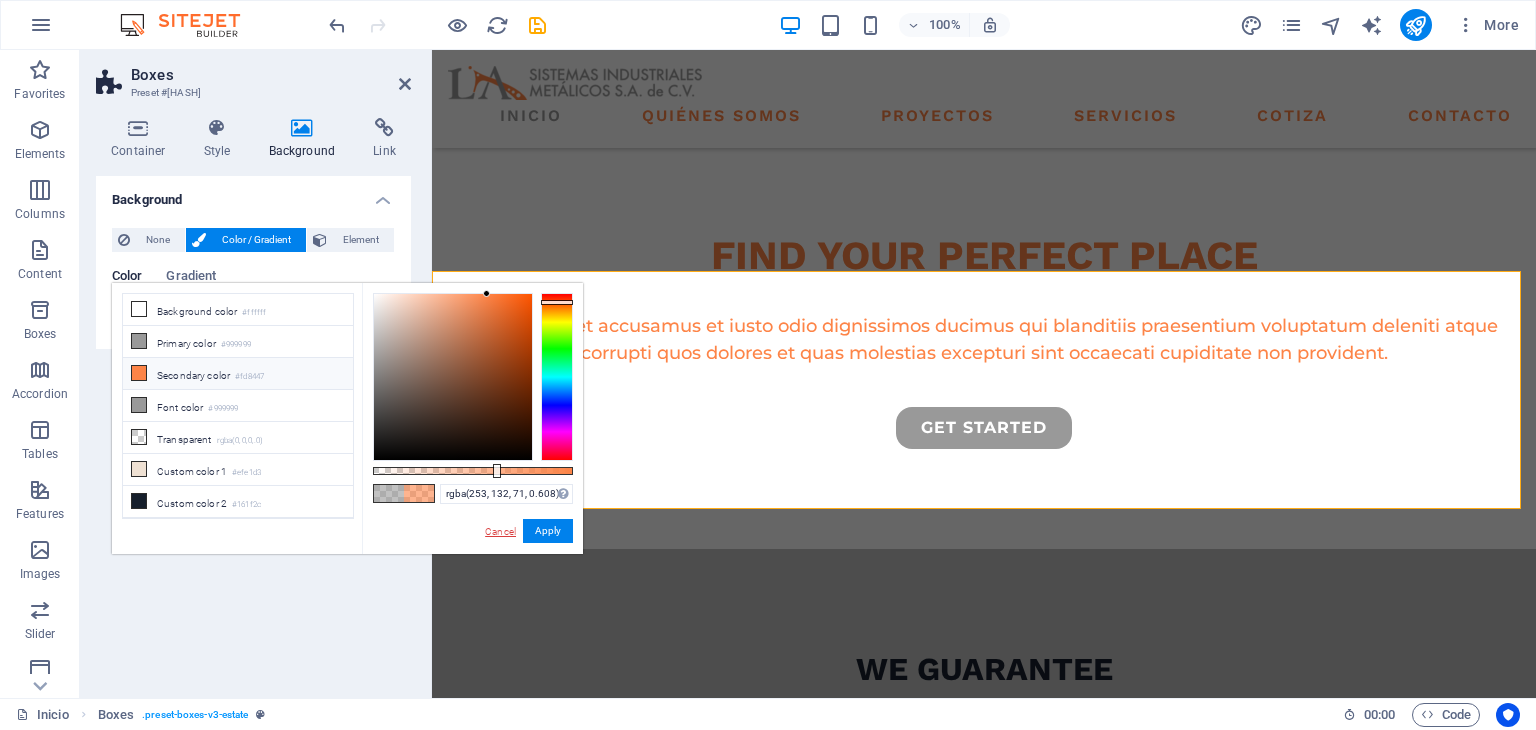 click on "Cancel" at bounding box center [500, 531] 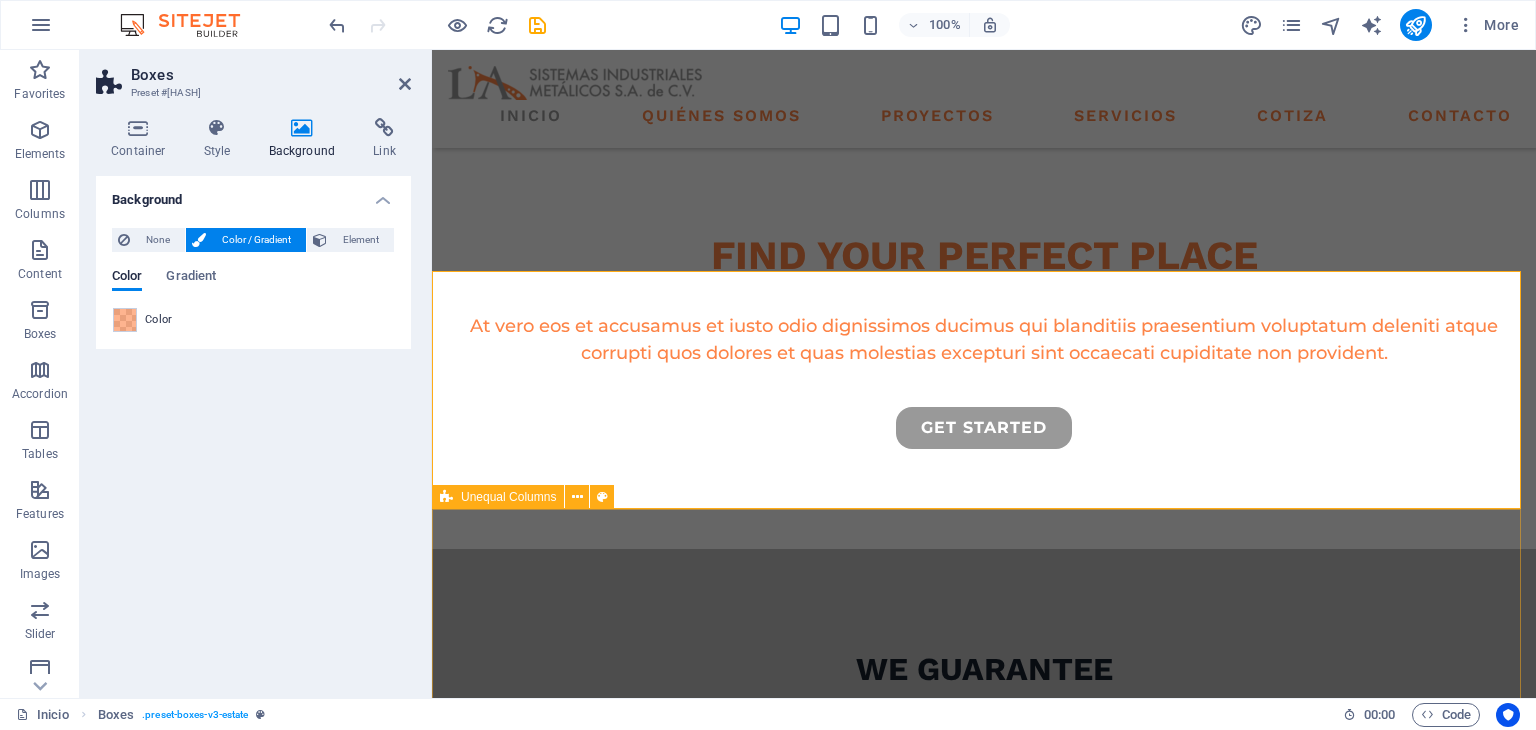 scroll, scrollTop: 333, scrollLeft: 0, axis: vertical 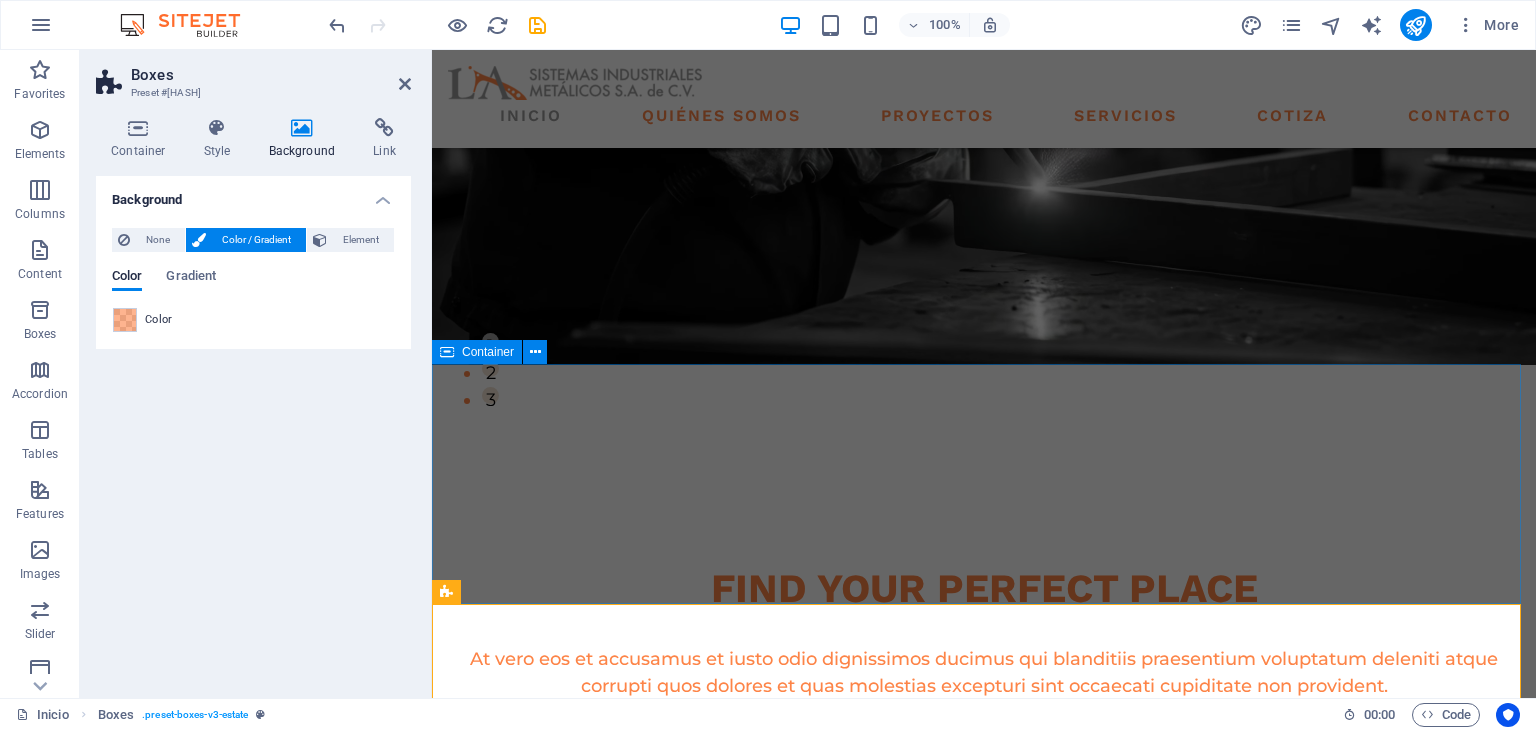 click on "we guarantee At vero eos et accusamus et iusto odio dignissimos ducimus qui blanditiis praesentium voluptatu." at bounding box center (984, 988) 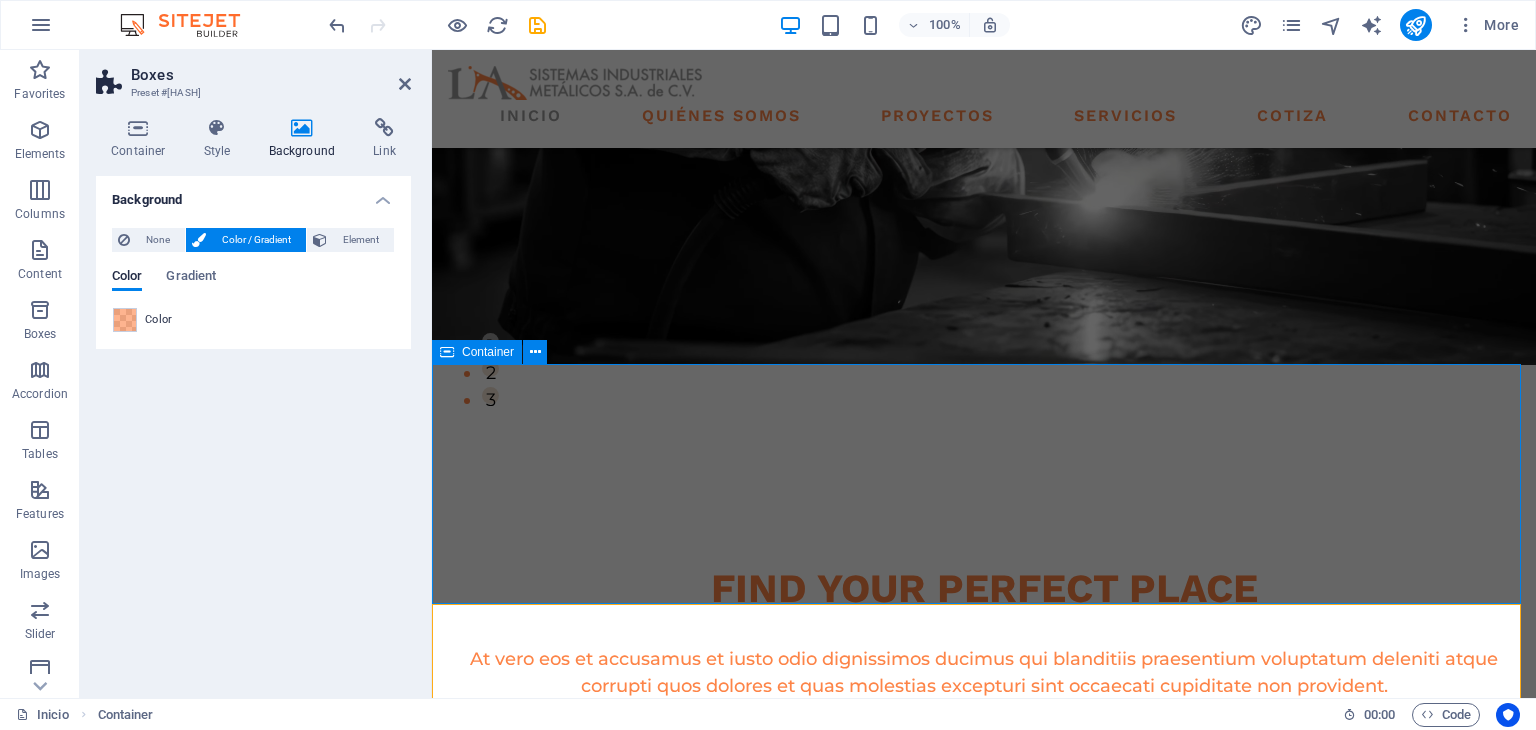 click on "we guarantee At vero eos et accusamus et iusto odio dignissimos ducimus qui blanditiis praesentium voluptatu." at bounding box center [984, 988] 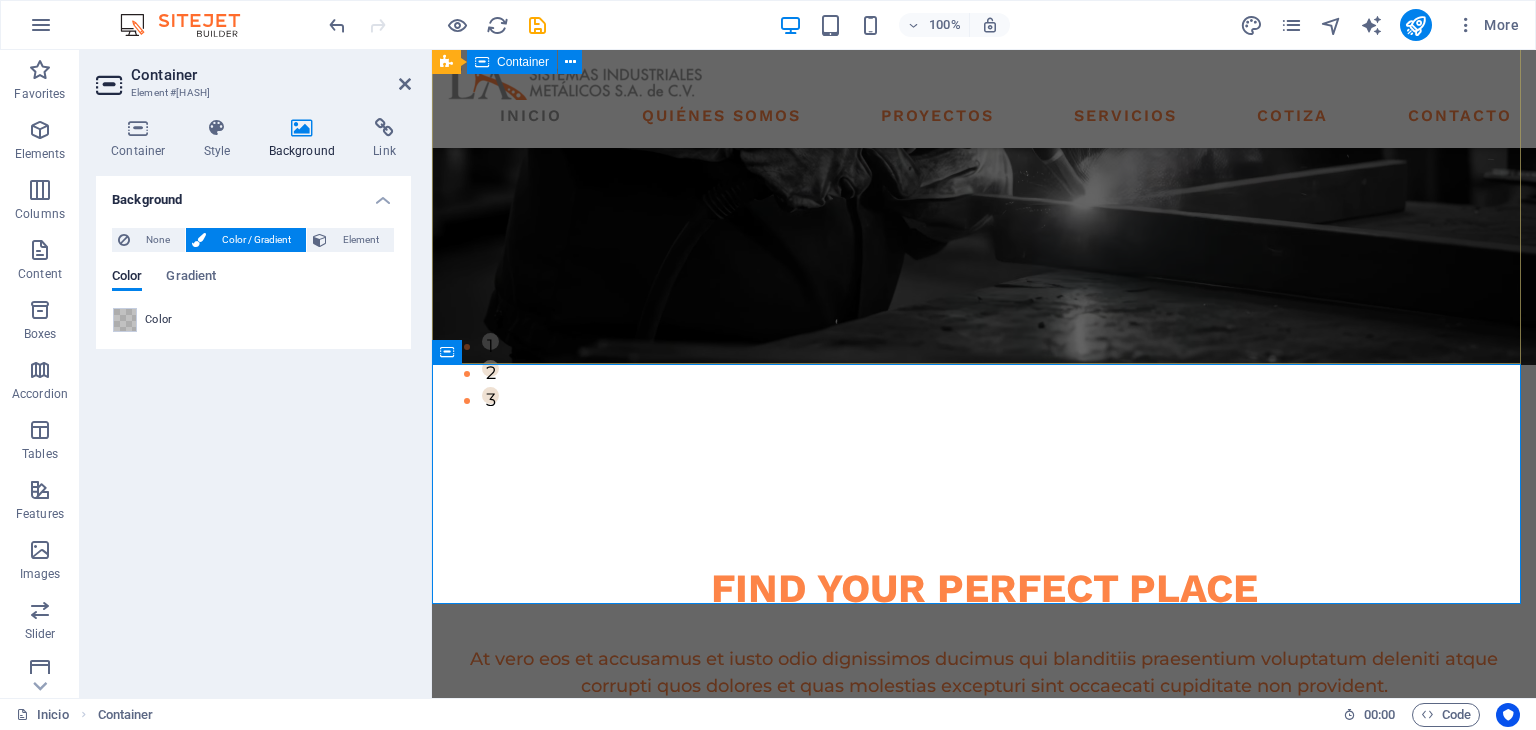 scroll, scrollTop: 666, scrollLeft: 0, axis: vertical 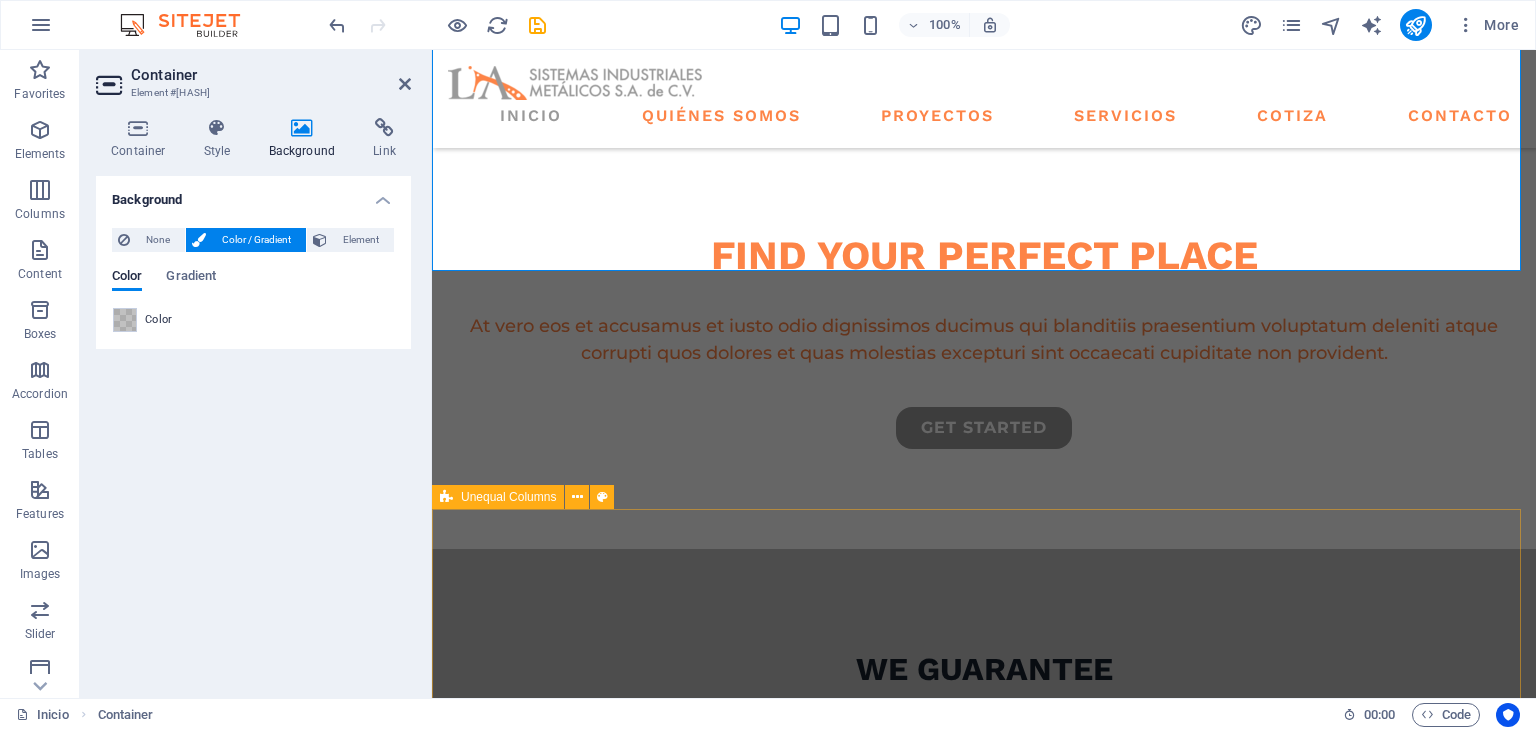 click on "ABOUT US
what we are all about At vero eos et accusamus et iusto odio dignissimos ducimus qui blanditiis praesentium voluptatum deleniti atque corrupti quos dolores et quas molestias excepturi sint occaecati cupiditate non provident. At vero eos et accusamus et iusto odio dignissimos ducimus qui blanditiis praesentium voluptatum deleniti atque corrupti quos dolores et quas molestias excepturi sint occaecati cupiditate non provident. GET STARTED" at bounding box center (984, 1904) 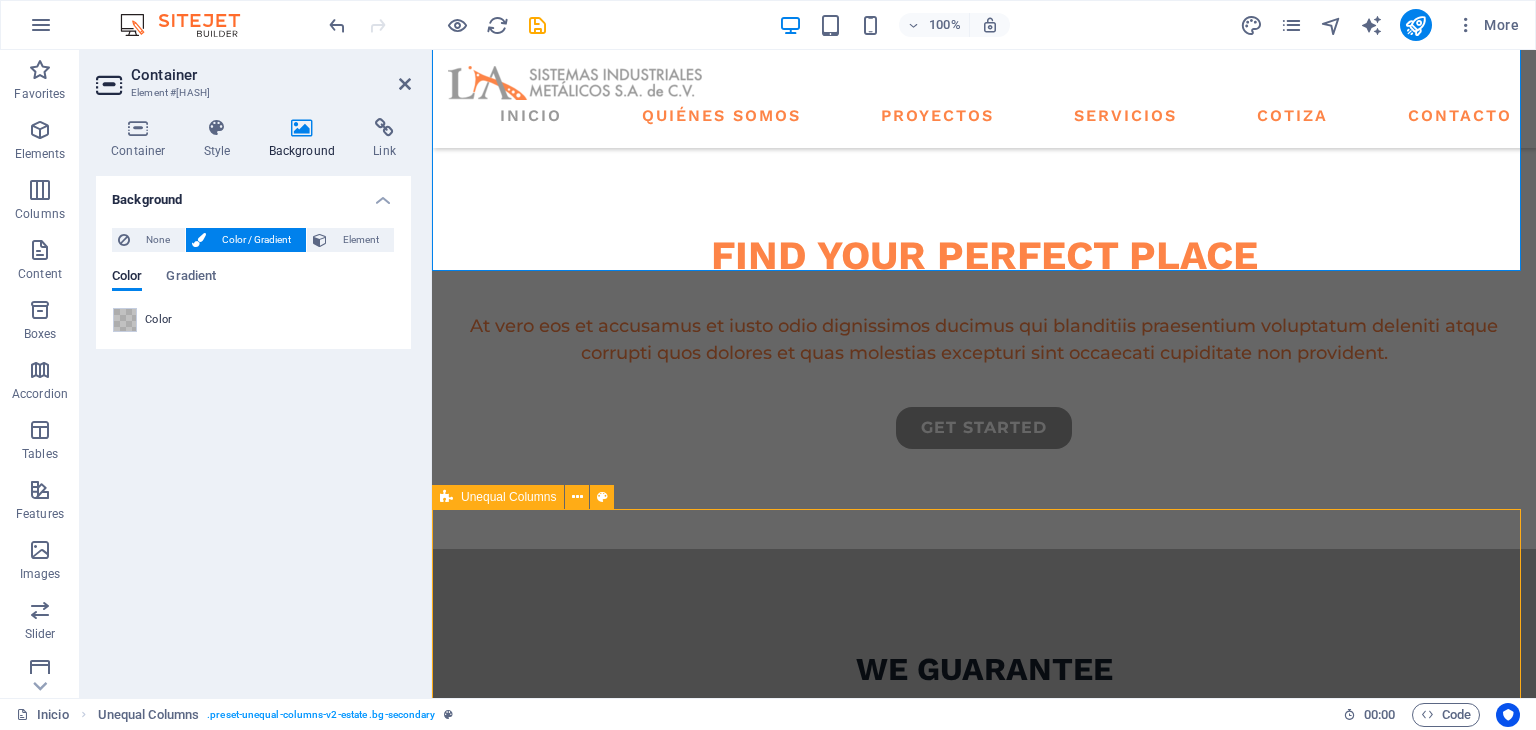 click on "ABOUT US
what we are all about At vero eos et accusamus et iusto odio dignissimos ducimus qui blanditiis praesentium voluptatum deleniti atque corrupti quos dolores et quas molestias excepturi sint occaecati cupiditate non provident. At vero eos et accusamus et iusto odio dignissimos ducimus qui blanditiis praesentium voluptatum deleniti atque corrupti quos dolores et quas molestias excepturi sint occaecati cupiditate non provident. GET STARTED" at bounding box center (984, 1904) 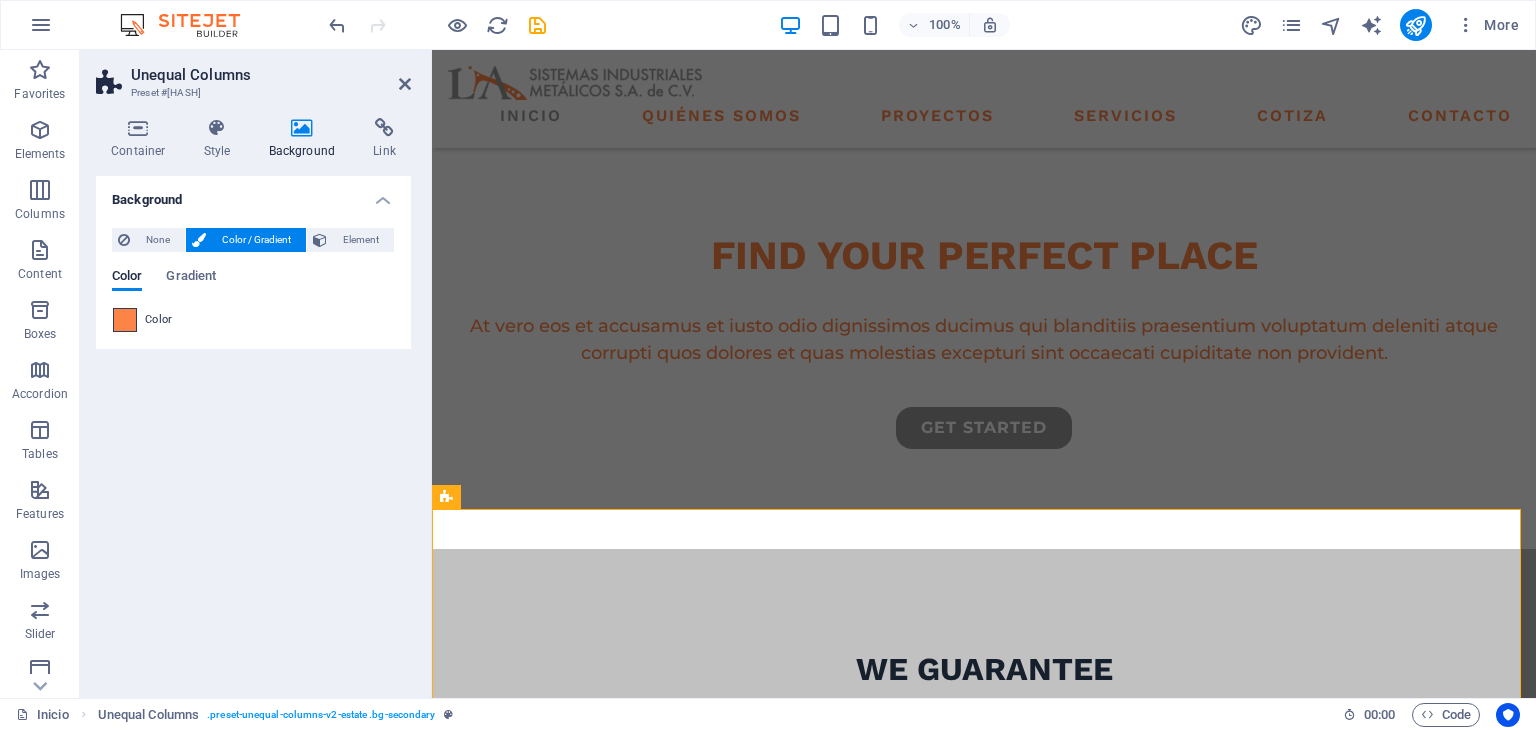 click at bounding box center [125, 320] 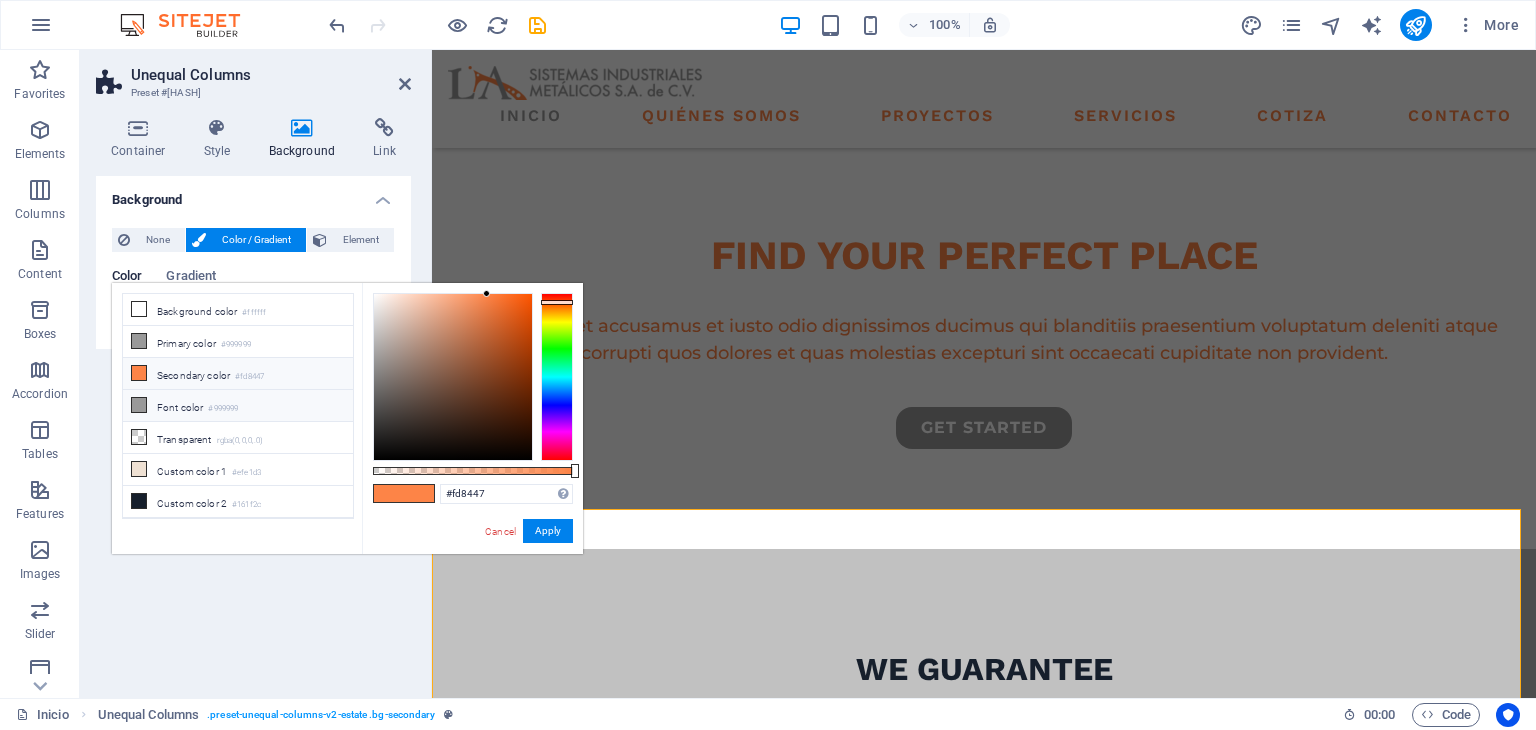 click on "Font color
#999999" at bounding box center [238, 406] 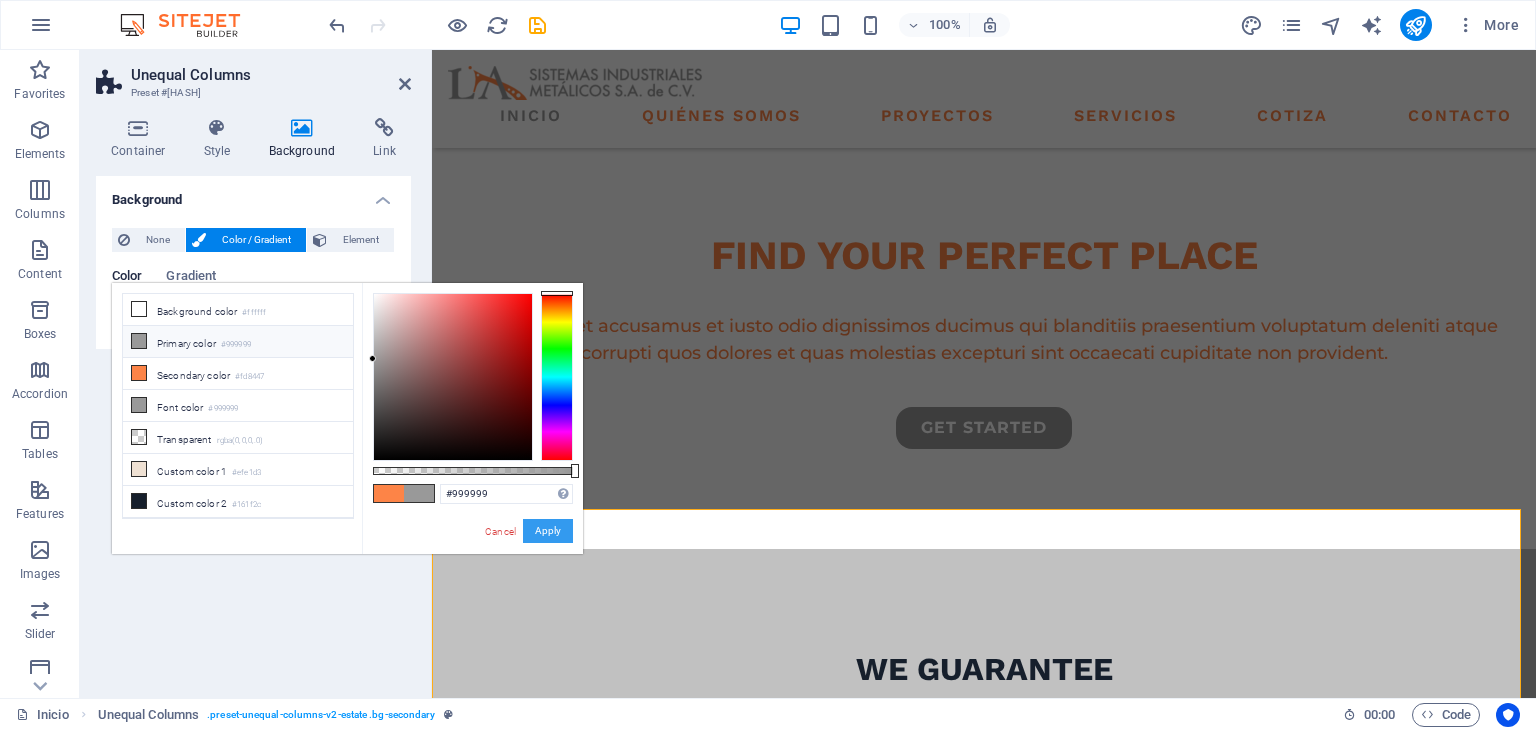 drag, startPoint x: 553, startPoint y: 535, endPoint x: 249, endPoint y: 461, distance: 312.87698 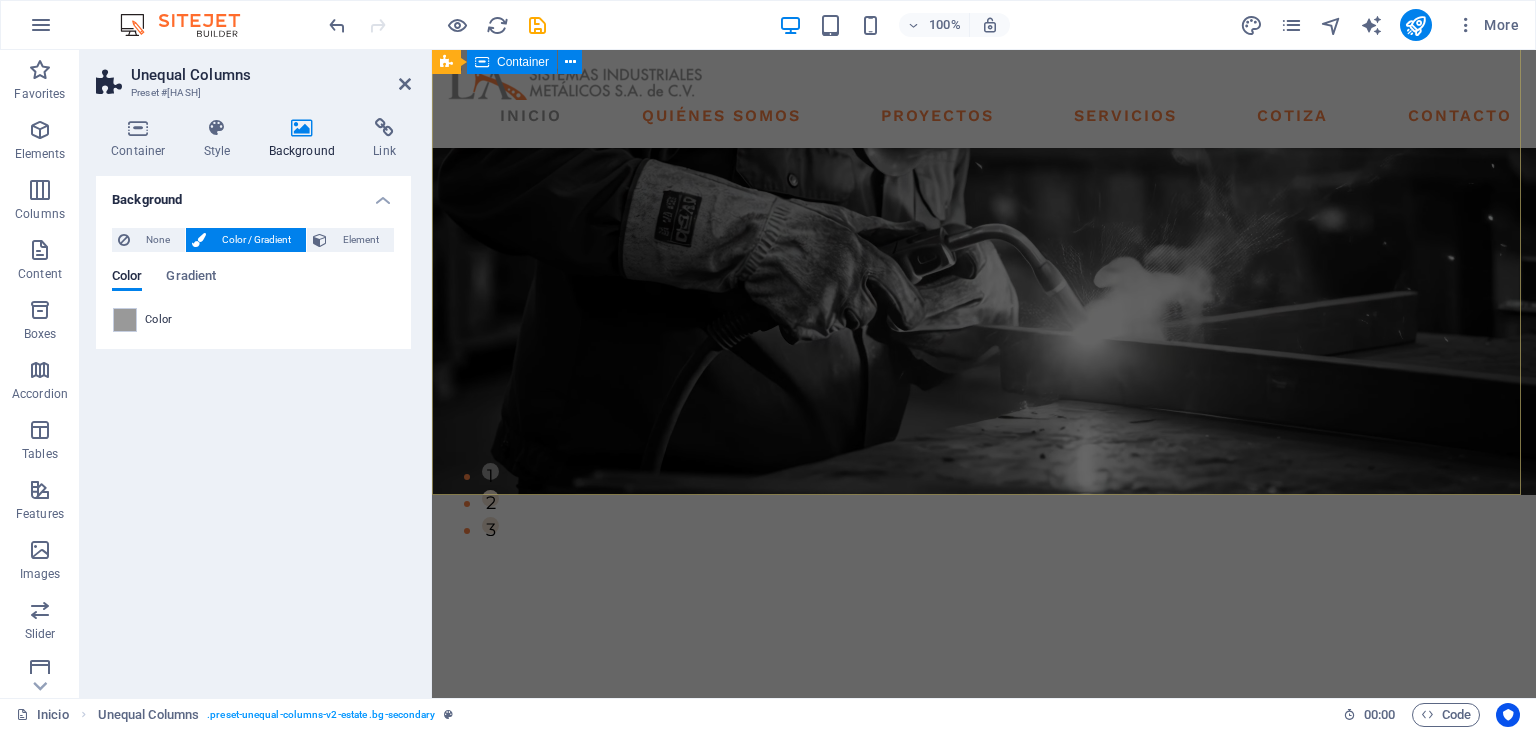 scroll, scrollTop: 500, scrollLeft: 0, axis: vertical 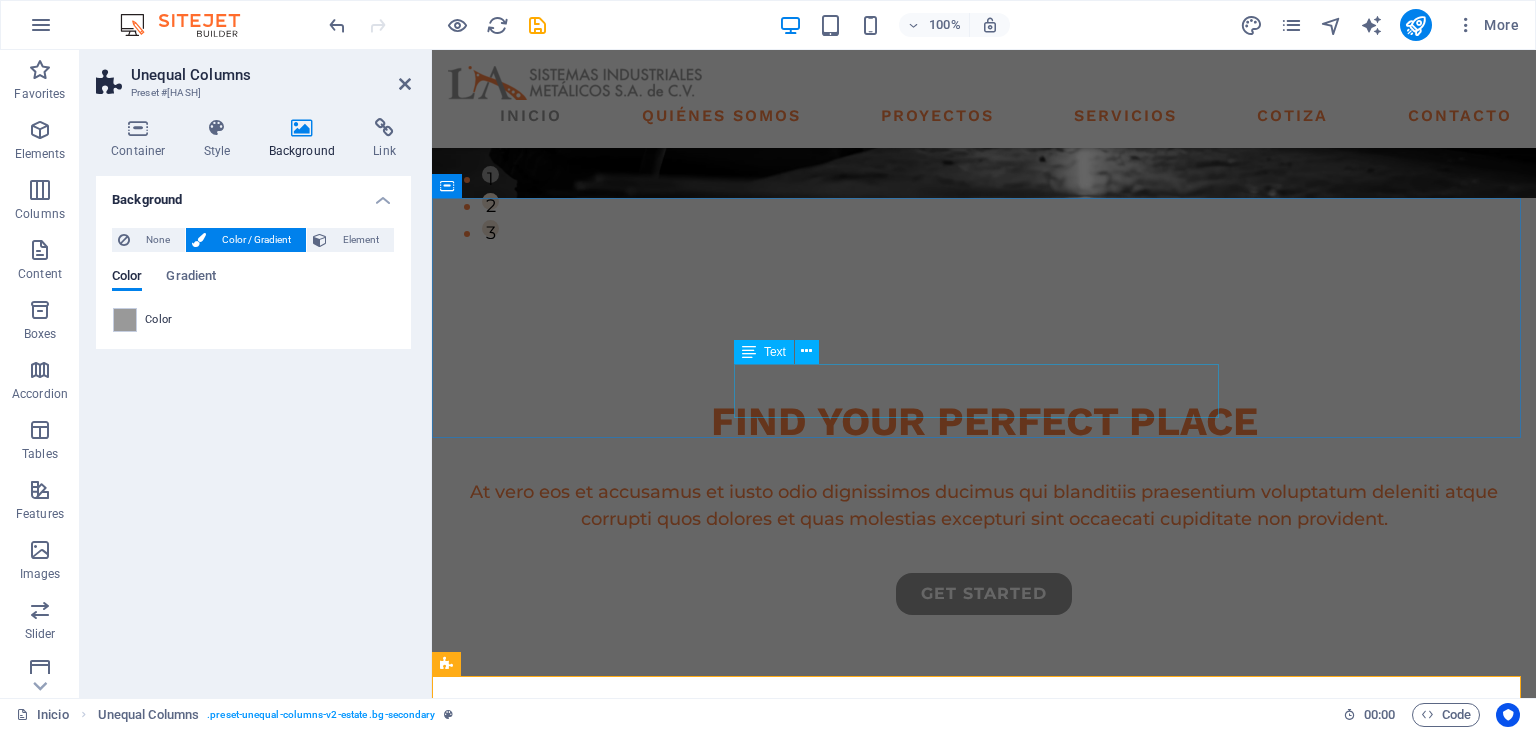 click on "At vero eos et accusamus et iusto odio dignissimos ducimus qui blanditiis praesentium voluptatu." at bounding box center (984, 894) 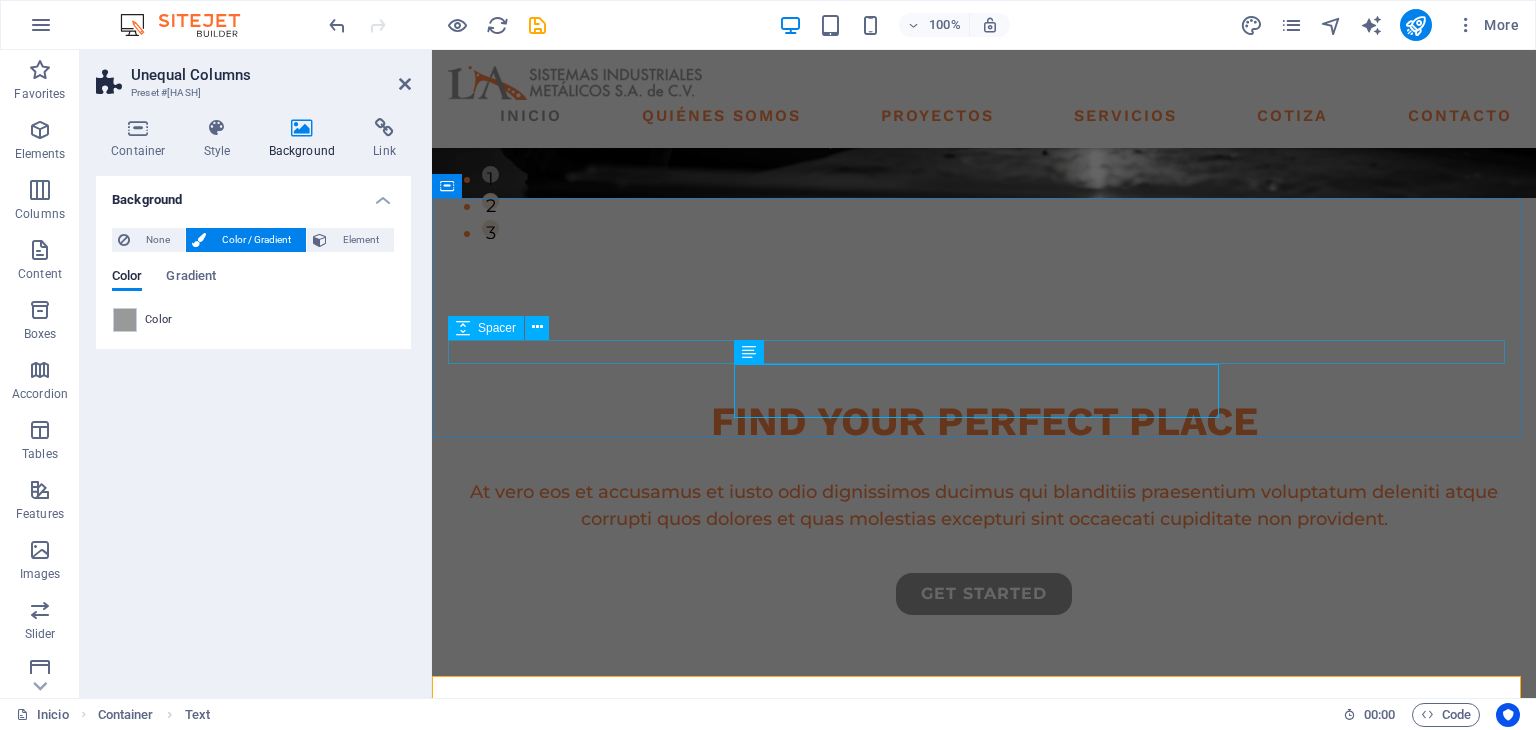 click on "Text" at bounding box center (749, 352) 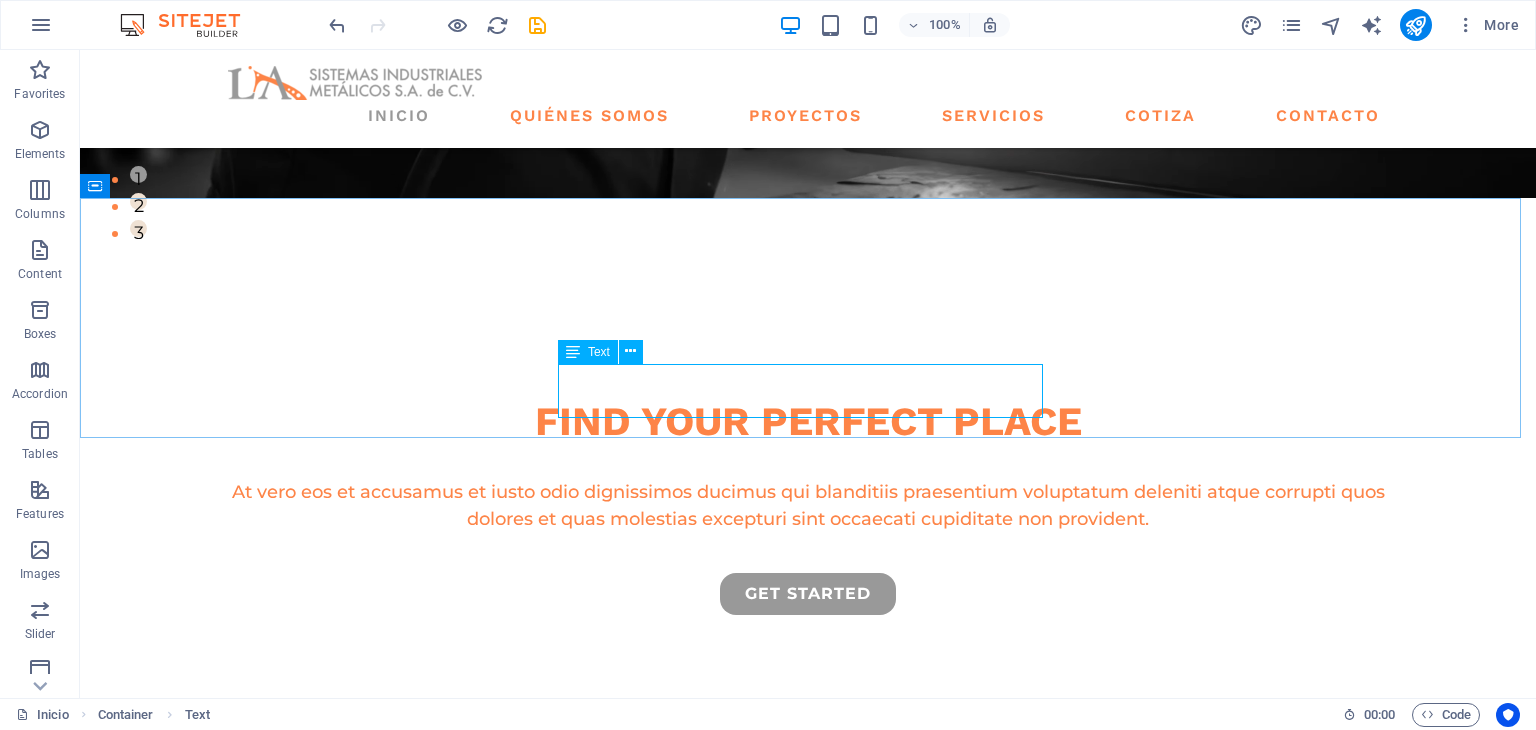 click on "Text" at bounding box center [588, 352] 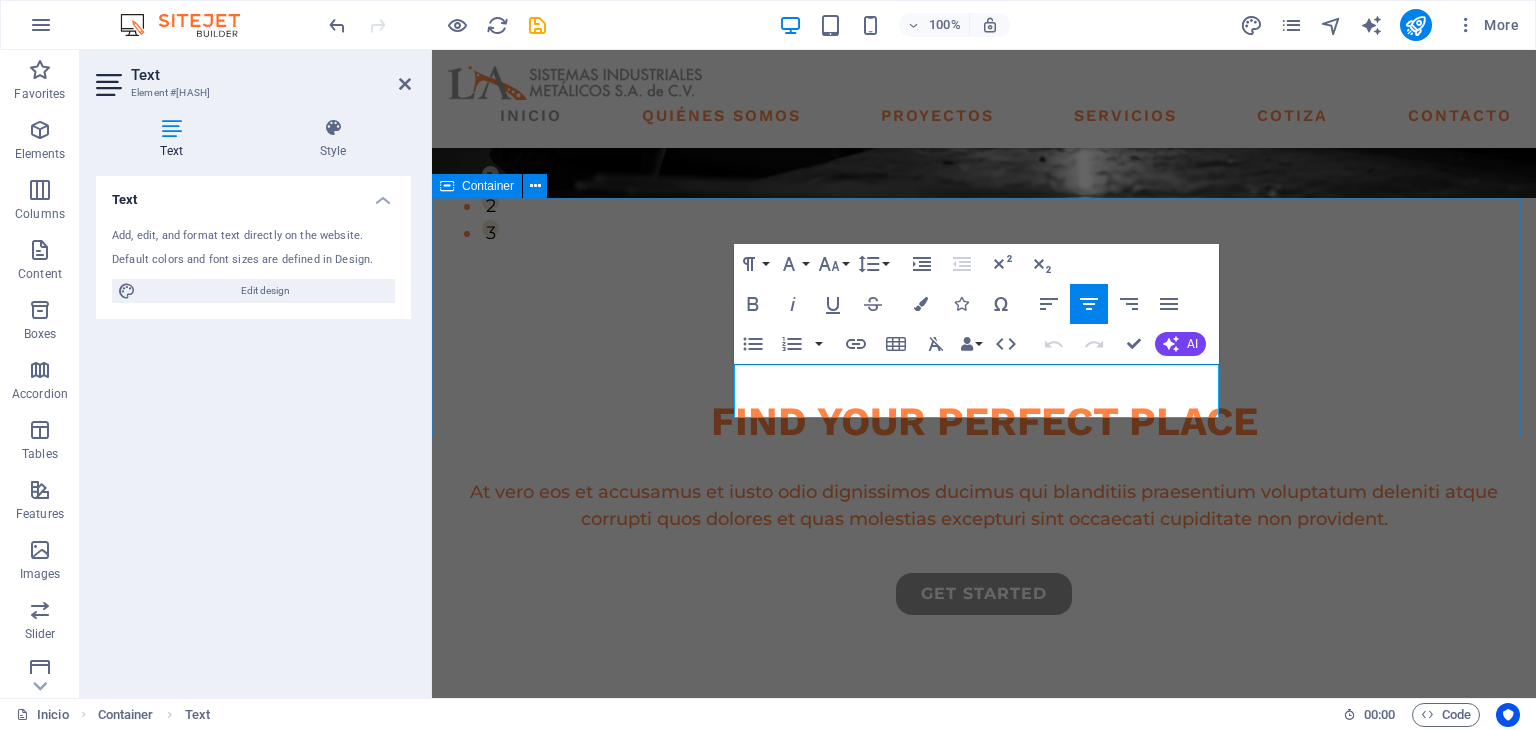 click on "we guarantee At vero eos et accusamus et iusto odio dignissimos ducimus qui blanditiis praesentium voluptatu." at bounding box center [984, 821] 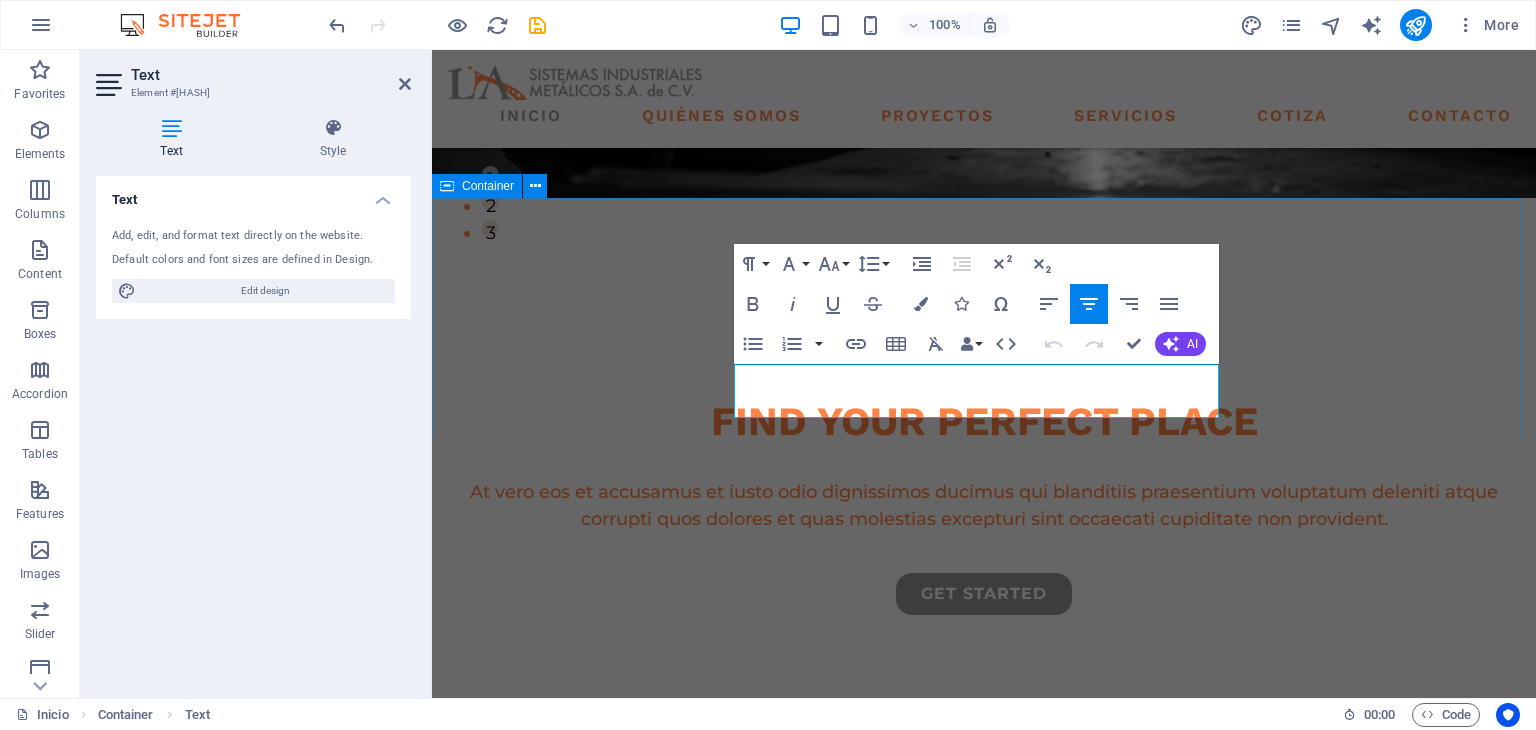 click on "we guarantee At vero eos et accusamus et iusto odio dignissimos ducimus qui blanditiis praesentium voluptatu." at bounding box center (984, 821) 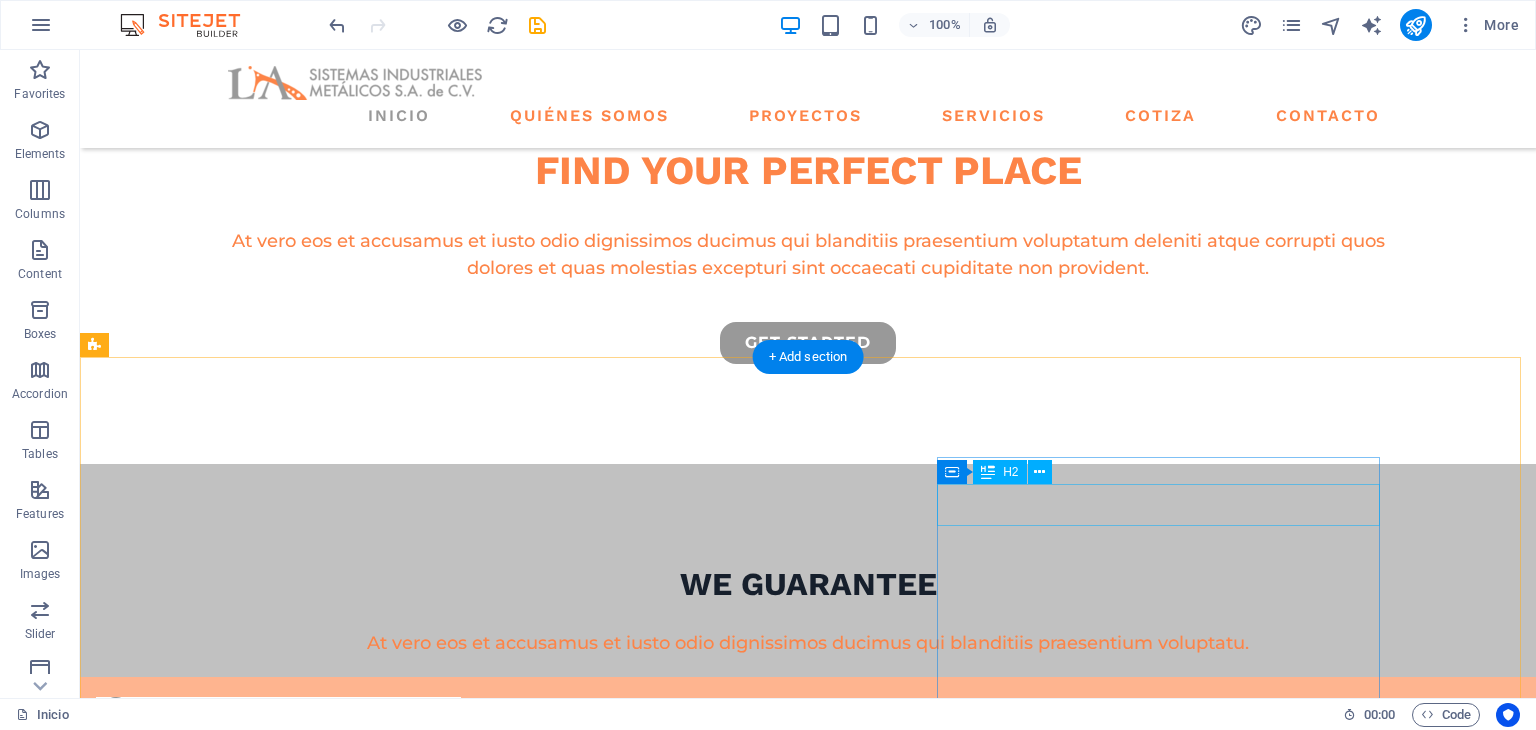 scroll, scrollTop: 666, scrollLeft: 0, axis: vertical 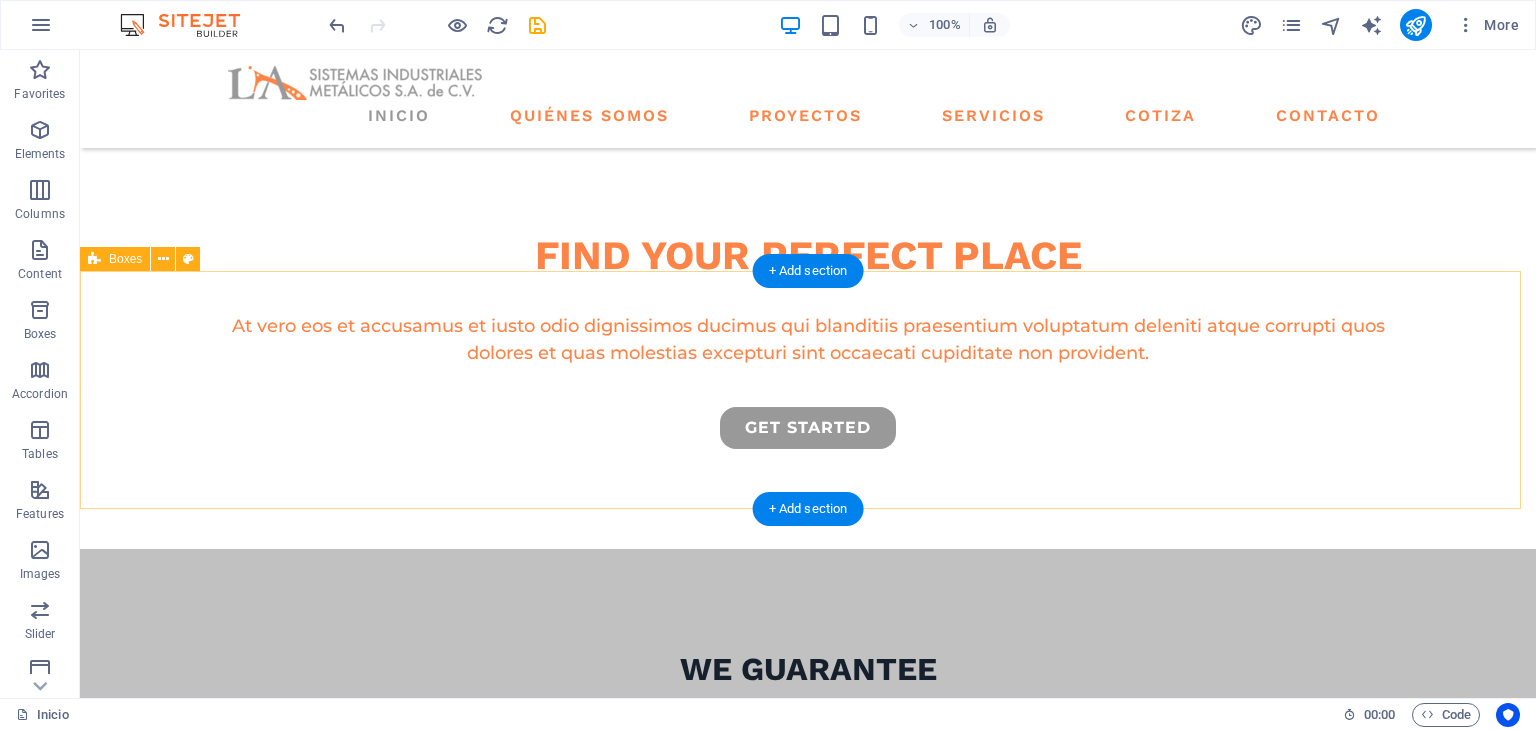 click on "premium locations high quality buildings modern interior design" at bounding box center [808, 1015] 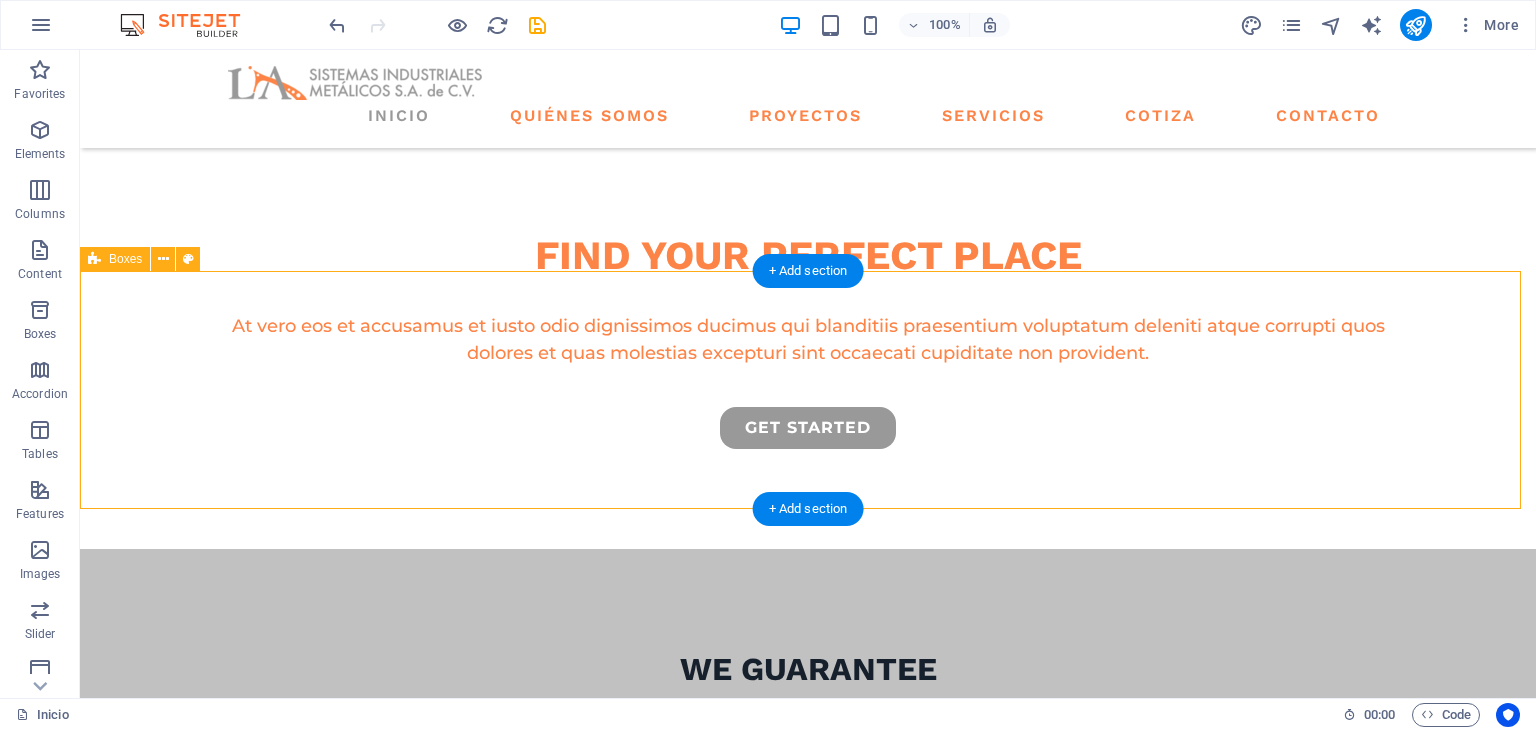 click on "premium locations high quality buildings modern interior design" at bounding box center [808, 1015] 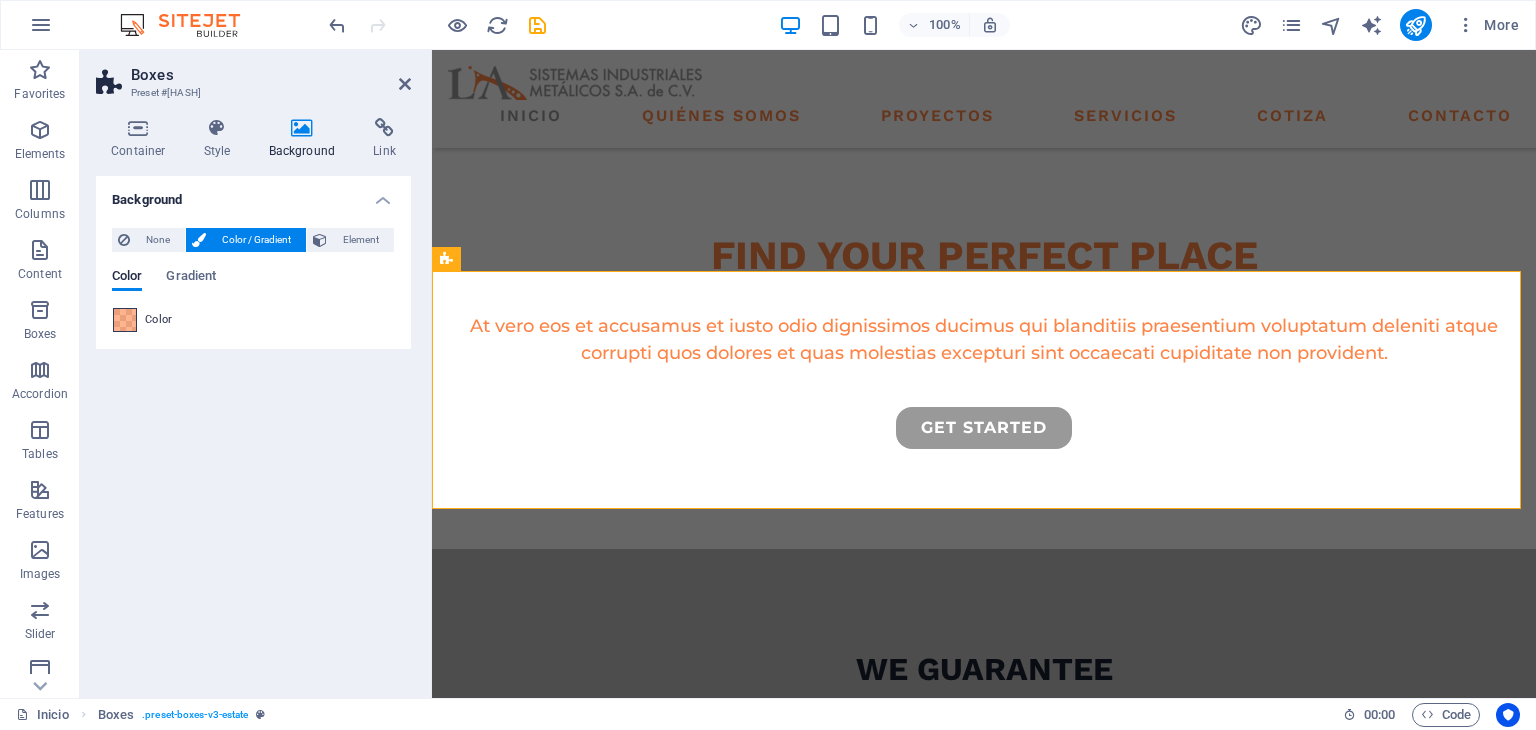click at bounding box center [125, 320] 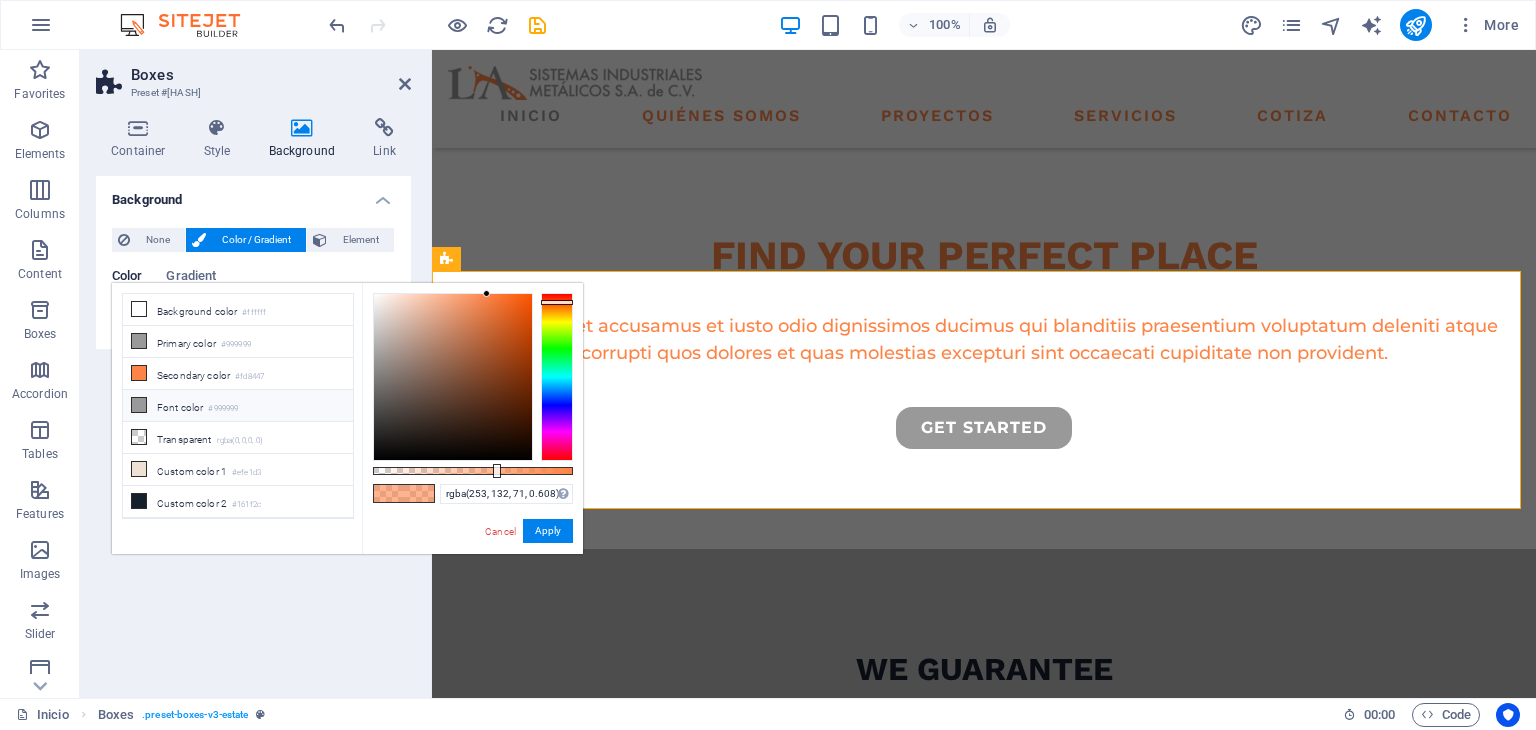 click on "#999999" at bounding box center [223, 409] 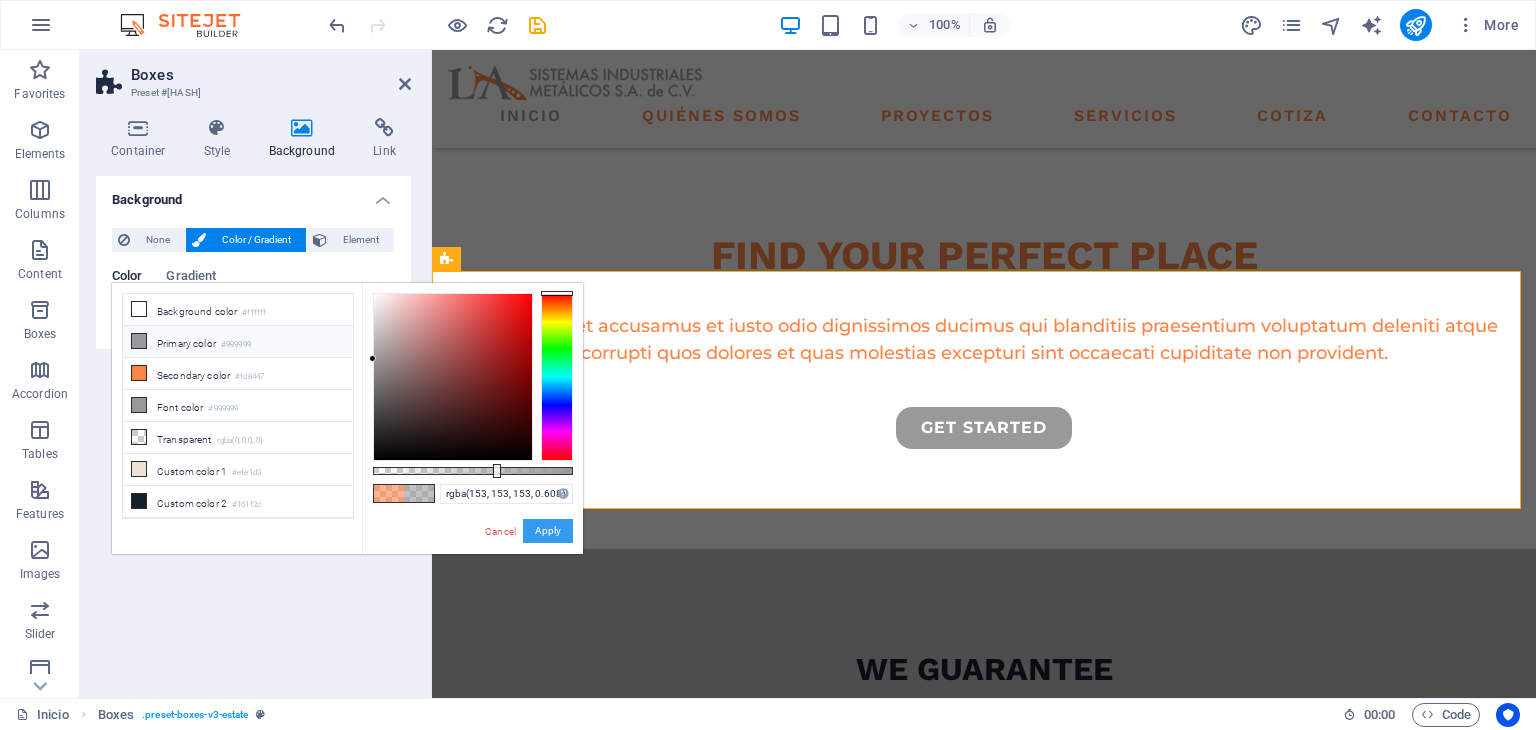 click on "Apply" at bounding box center (548, 531) 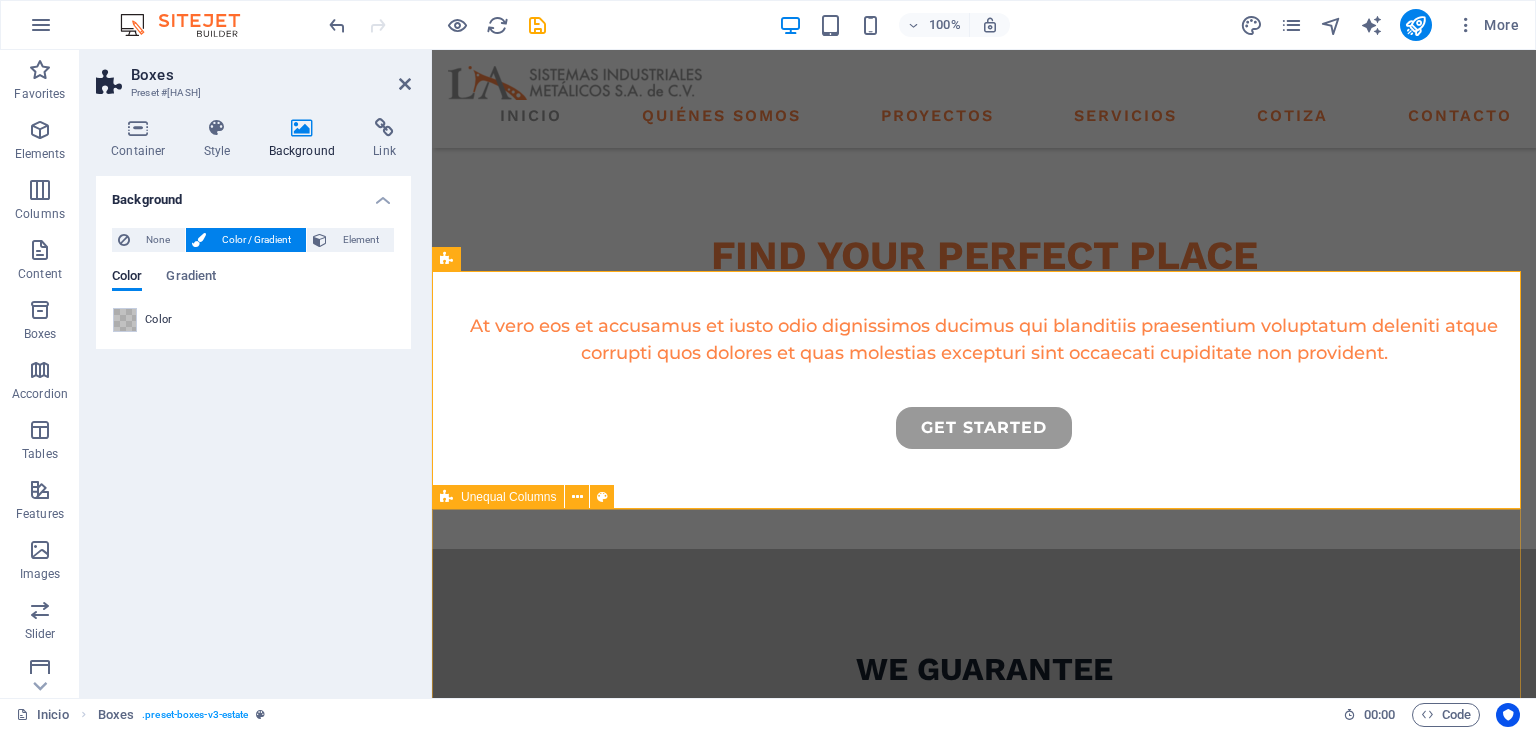 click on "ABOUT US
what we are all about At vero eos et accusamus et iusto odio dignissimos ducimus qui blanditiis praesentium voluptatum deleniti atque corrupti quos dolores et quas molestias excepturi sint occaecati cupiditate non provident. At vero eos et accusamus et iusto odio dignissimos ducimus qui blanditiis praesentium voluptatum deleniti atque corrupti quos dolores et quas molestias excepturi sint occaecati cupiditate non provident. GET STARTED" at bounding box center [984, 1904] 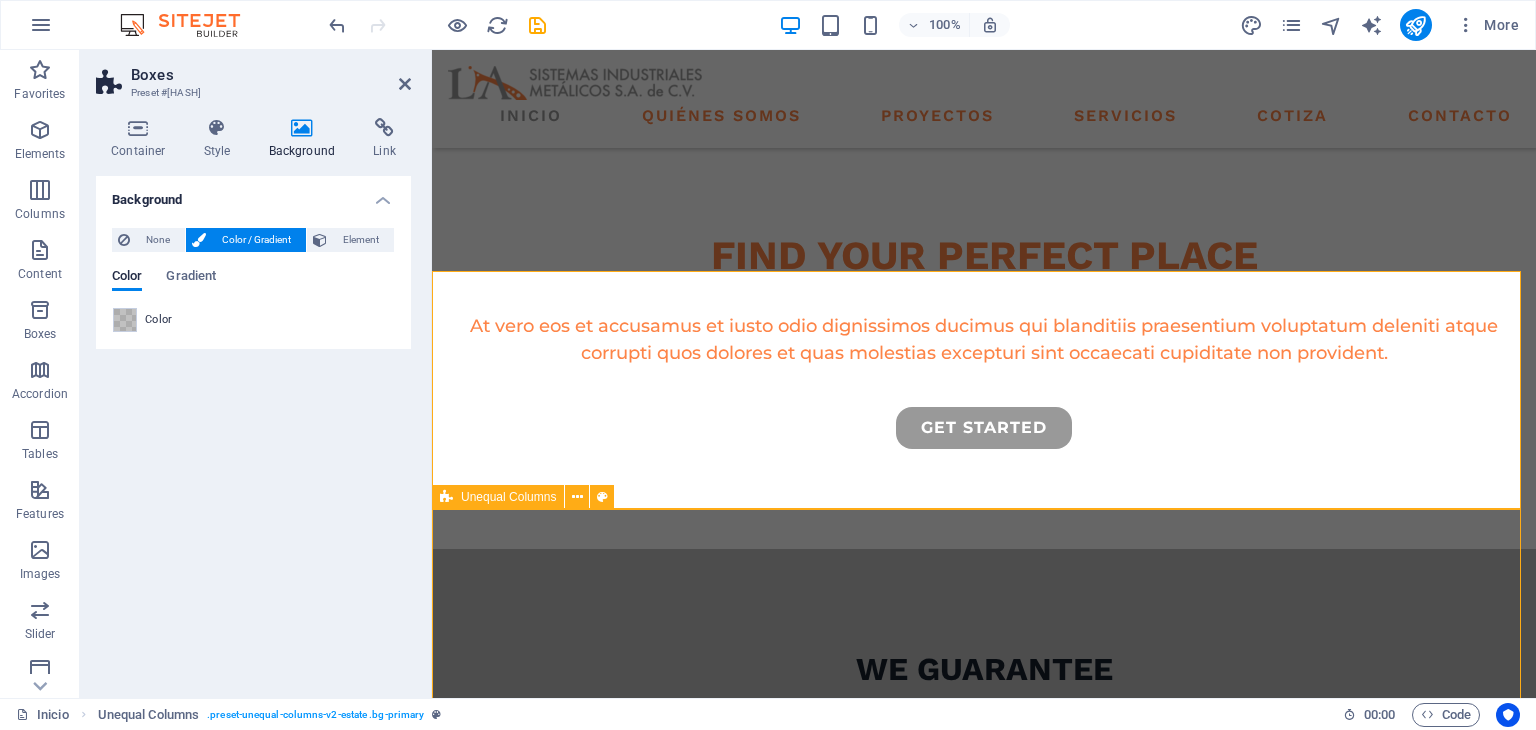 click on "ABOUT US
what we are all about At vero eos et accusamus et iusto odio dignissimos ducimus qui blanditiis praesentium voluptatum deleniti atque corrupti quos dolores et quas molestias excepturi sint occaecati cupiditate non provident. At vero eos et accusamus et iusto odio dignissimos ducimus qui blanditiis praesentium voluptatum deleniti atque corrupti quos dolores et quas molestias excepturi sint occaecati cupiditate non provident. GET STARTED" at bounding box center (984, 1904) 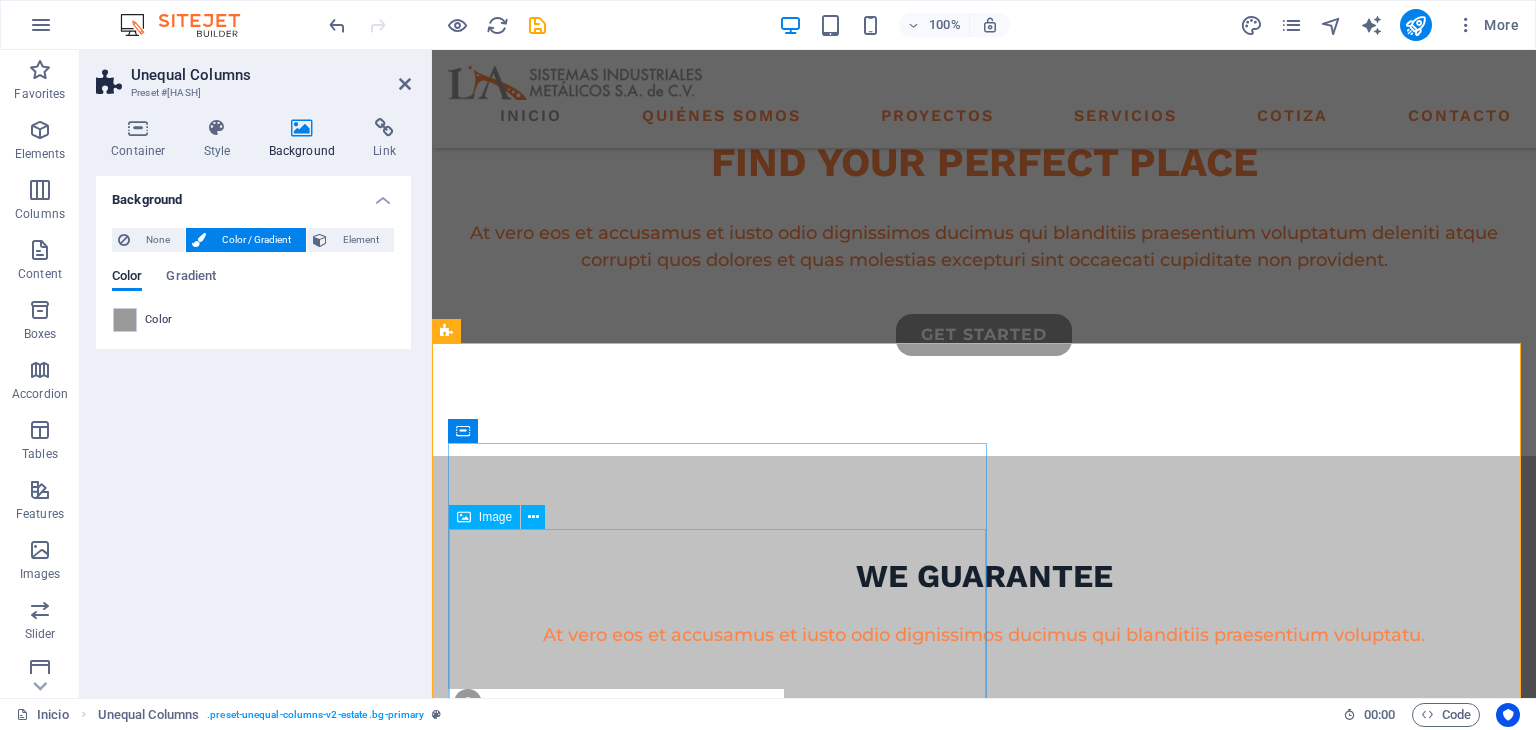 scroll, scrollTop: 833, scrollLeft: 0, axis: vertical 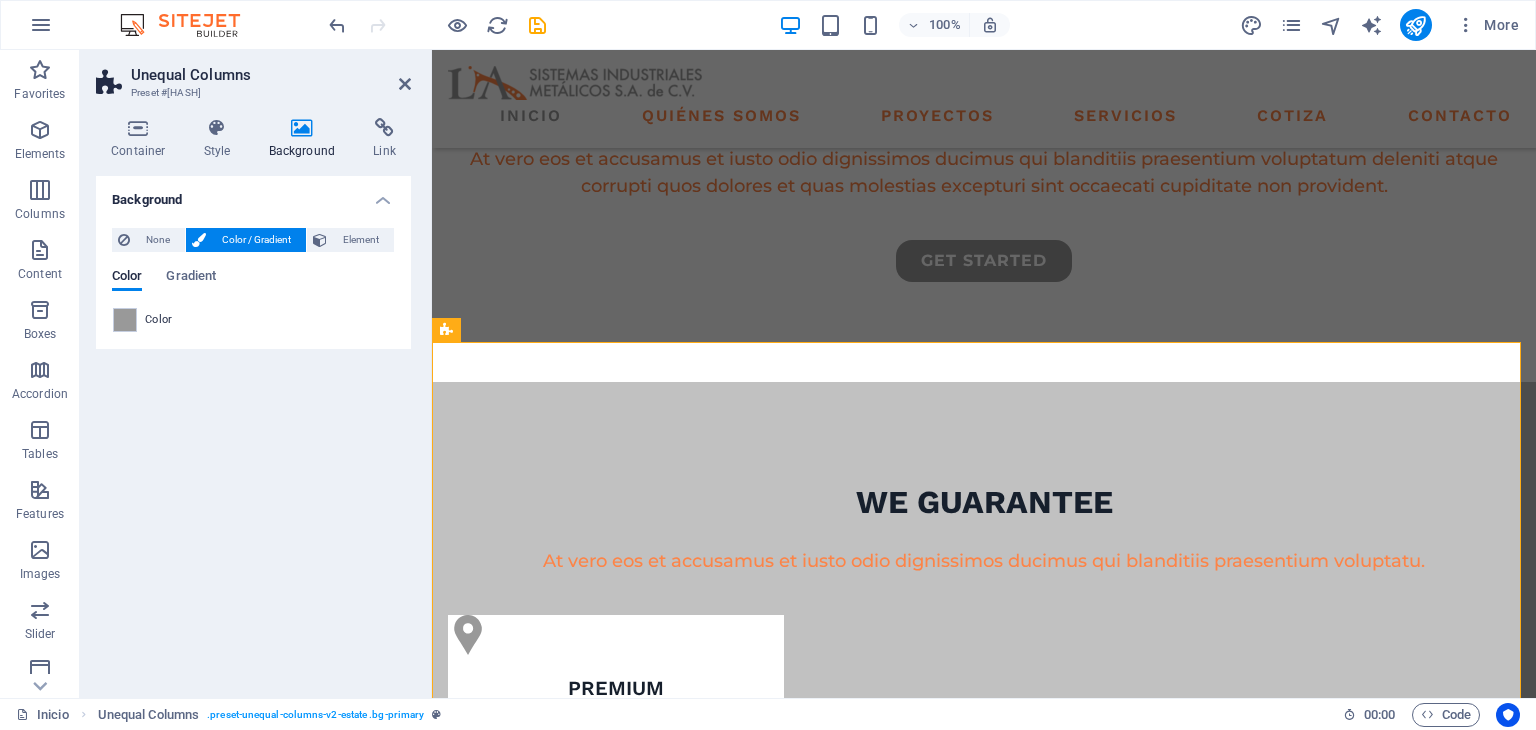 click at bounding box center (125, 320) 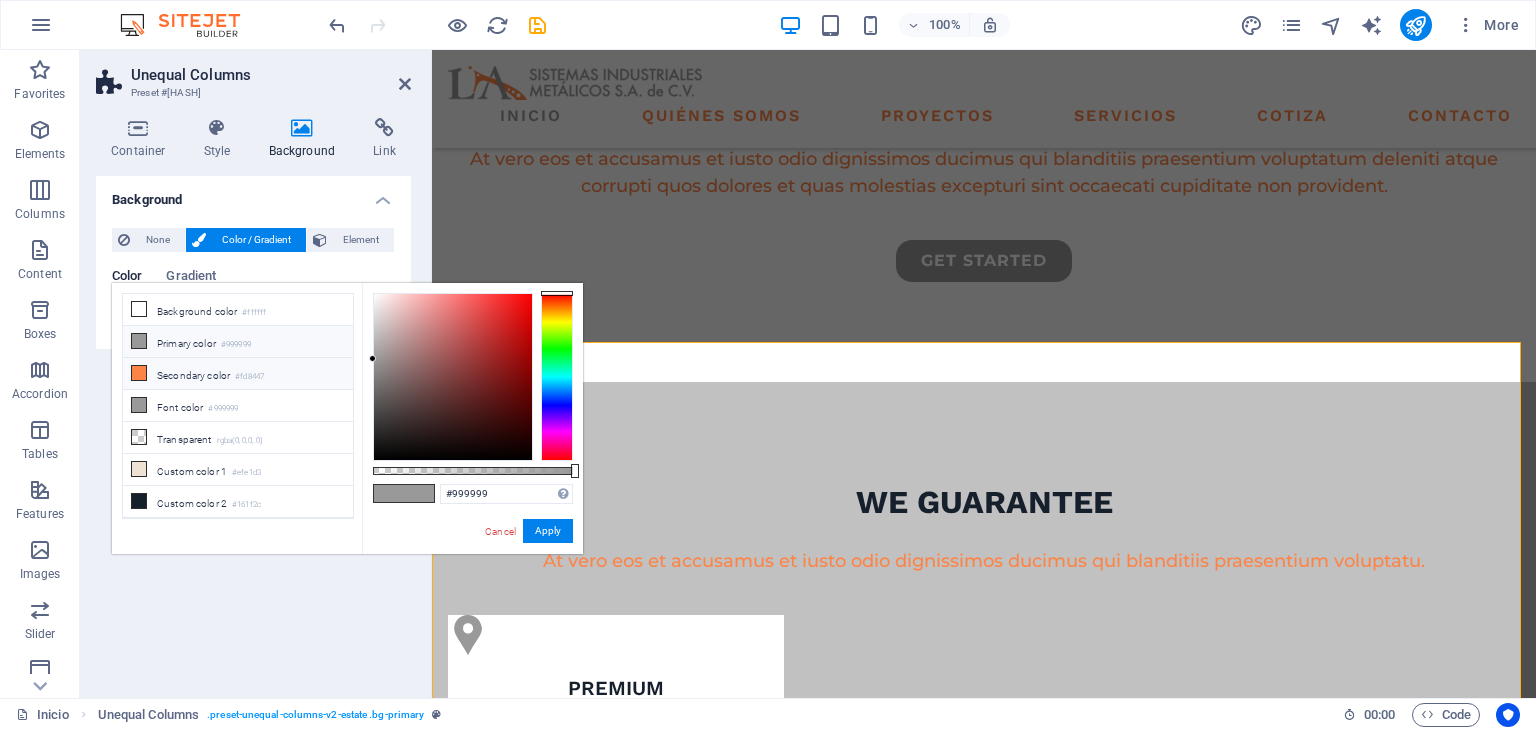 click on "Secondary color
#fd8447" at bounding box center [238, 374] 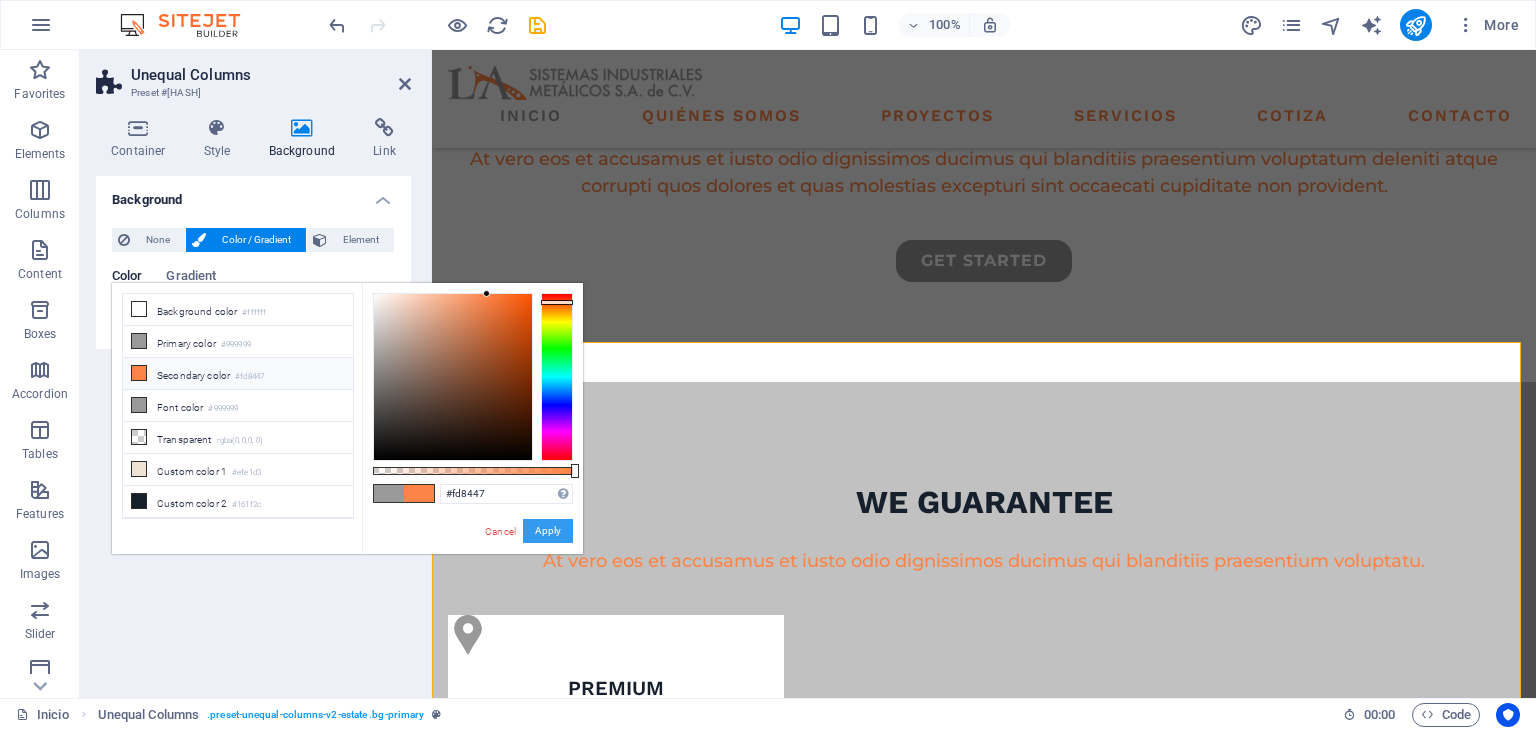 click on "Apply" at bounding box center (548, 531) 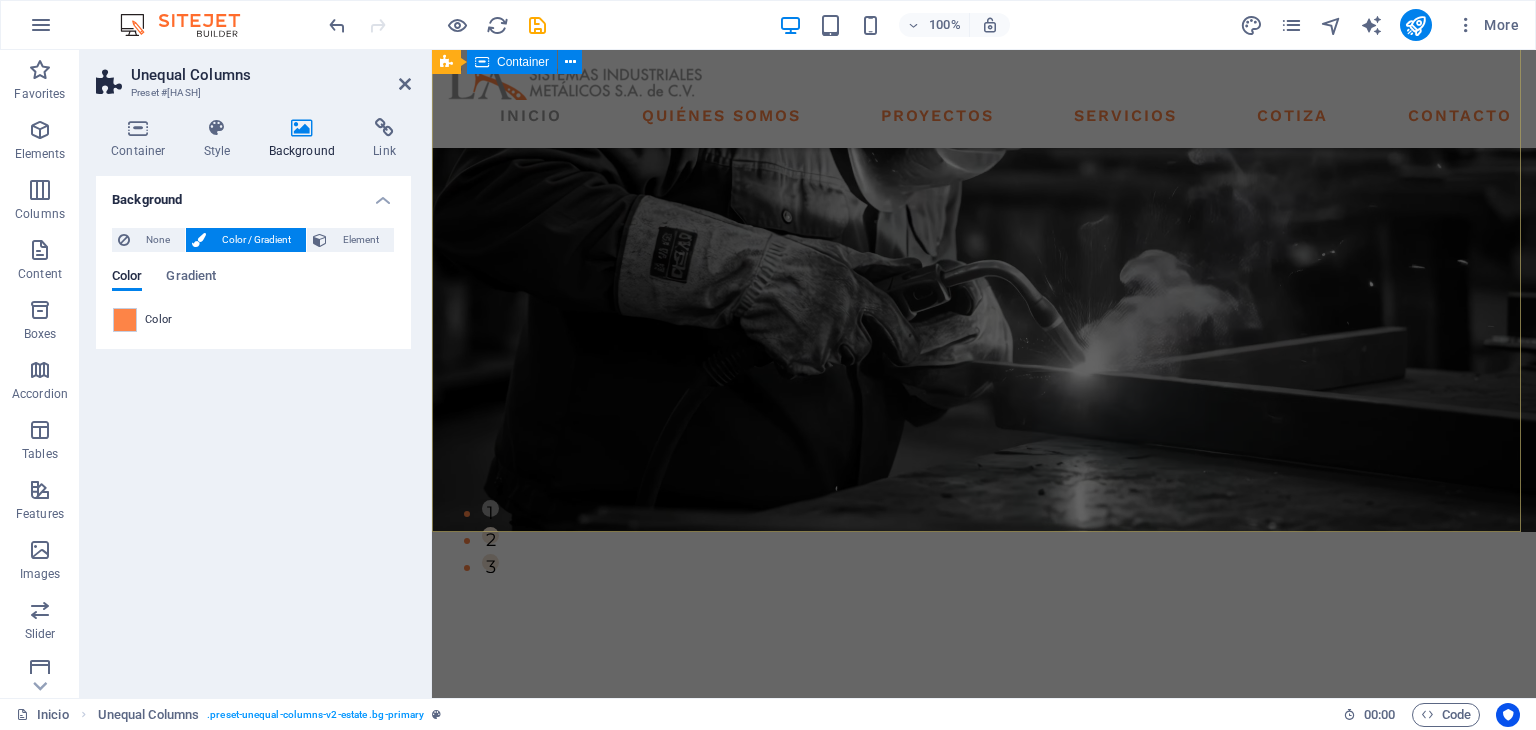 click on "FIND YOUR PERFECT PLACE At vero eos et accusamus et iusto odio dignissimos ducimus qui blanditiis praesentium voluptatum deleniti atque corrupti quos dolores et quas molestias excepturi sint occaecati cupiditate non provident. get started" at bounding box center [984, 790] 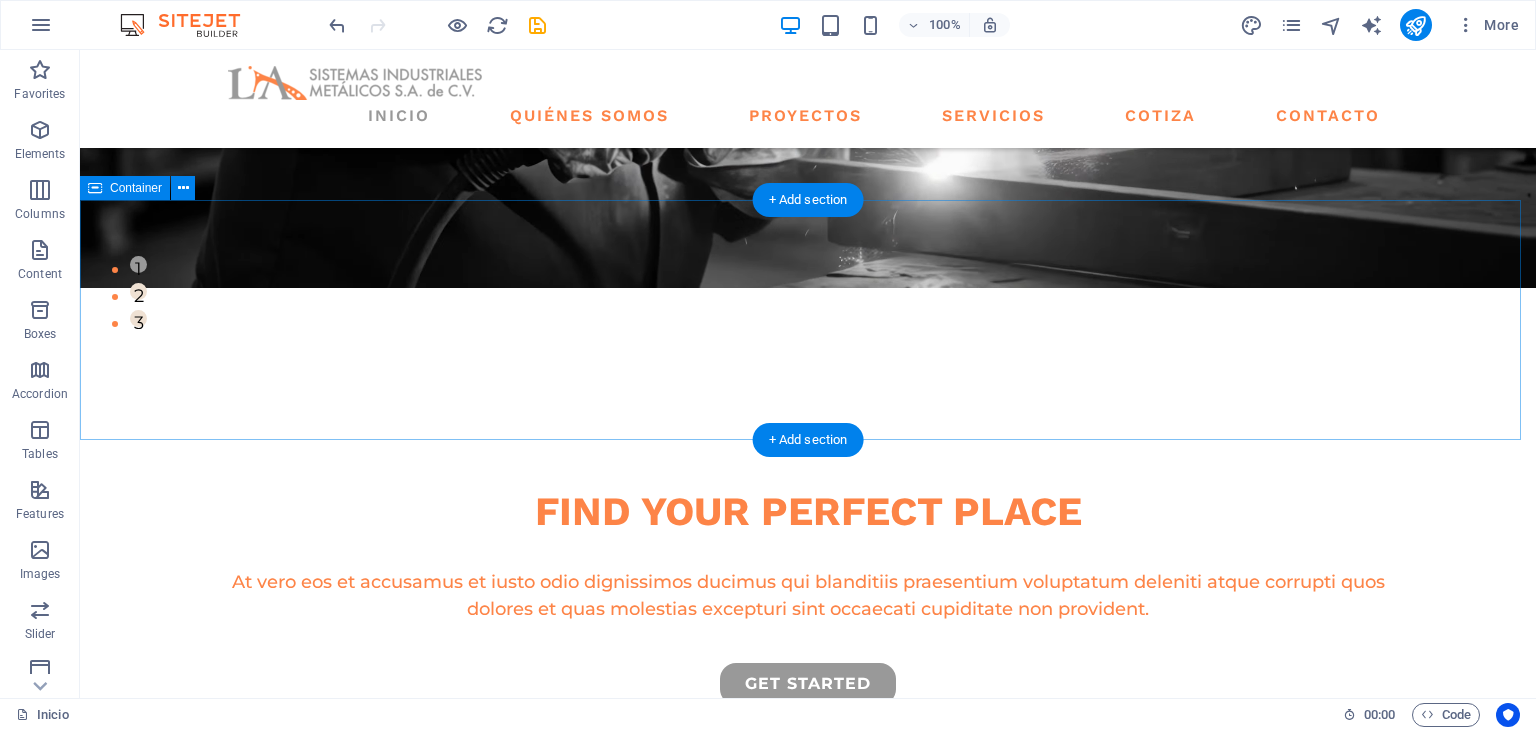scroll, scrollTop: 500, scrollLeft: 0, axis: vertical 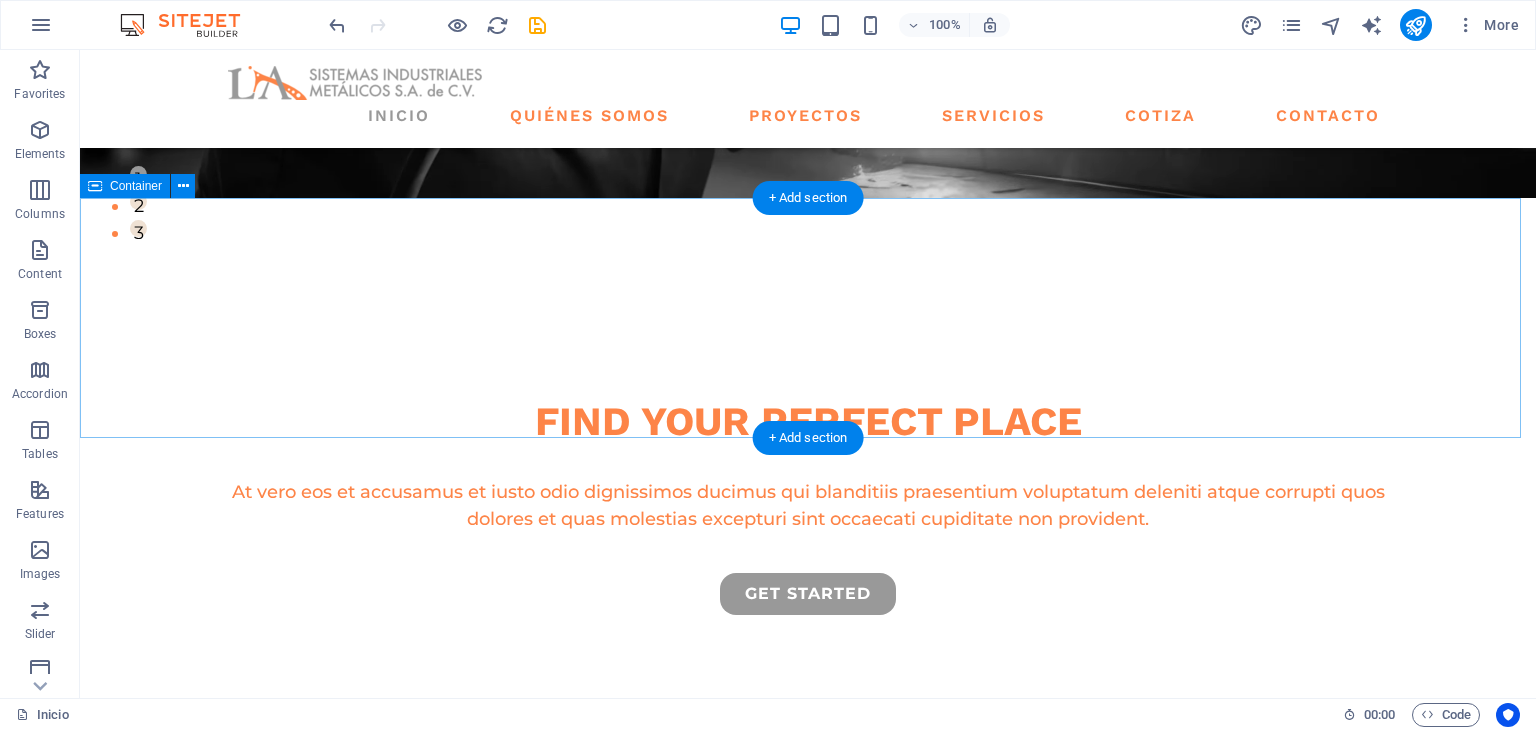 click on "we guarantee At vero eos et accusamus et iusto odio dignissimos ducimus qui blanditiis praesentium voluptatu." at bounding box center (808, 821) 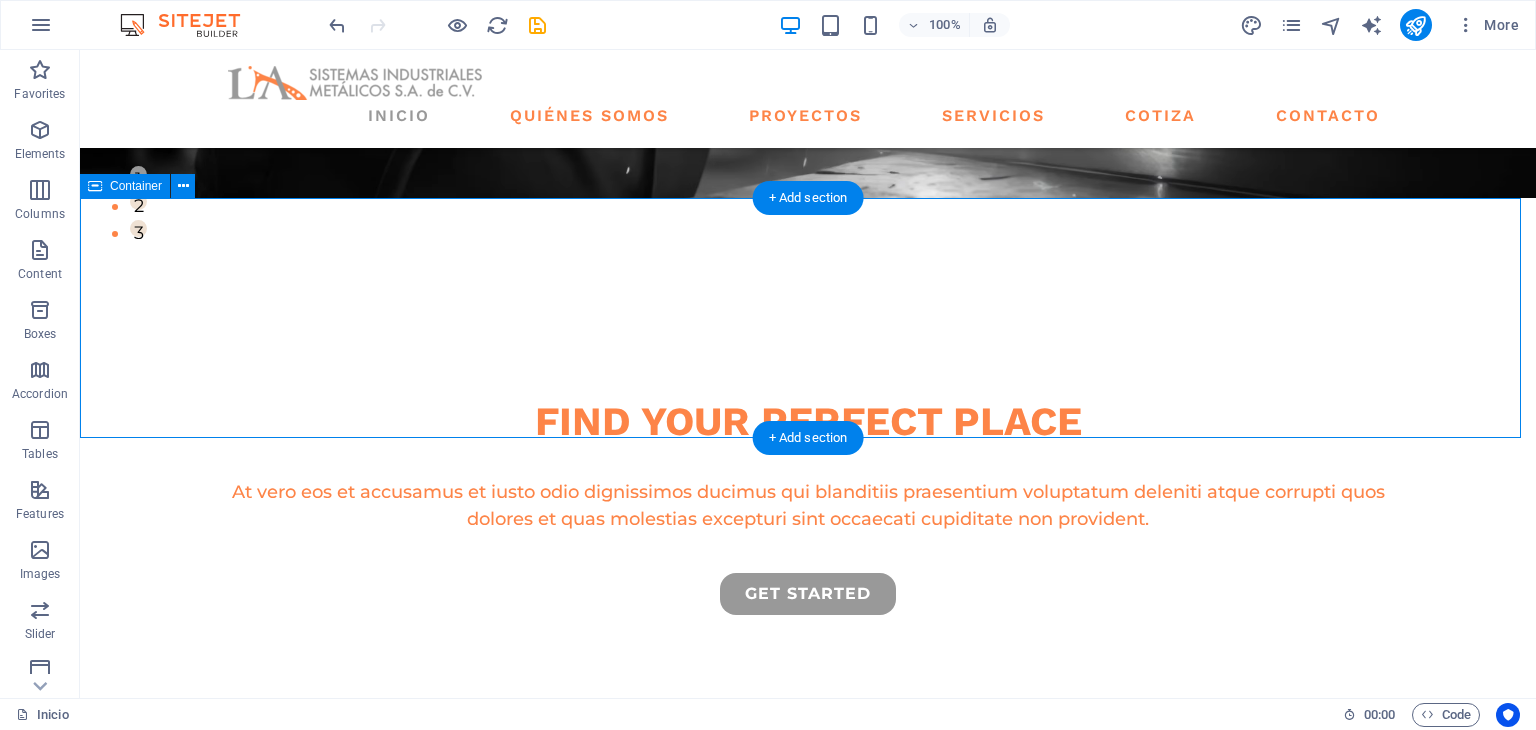click on "we guarantee At vero eos et accusamus et iusto odio dignissimos ducimus qui blanditiis praesentium voluptatu." at bounding box center (808, 821) 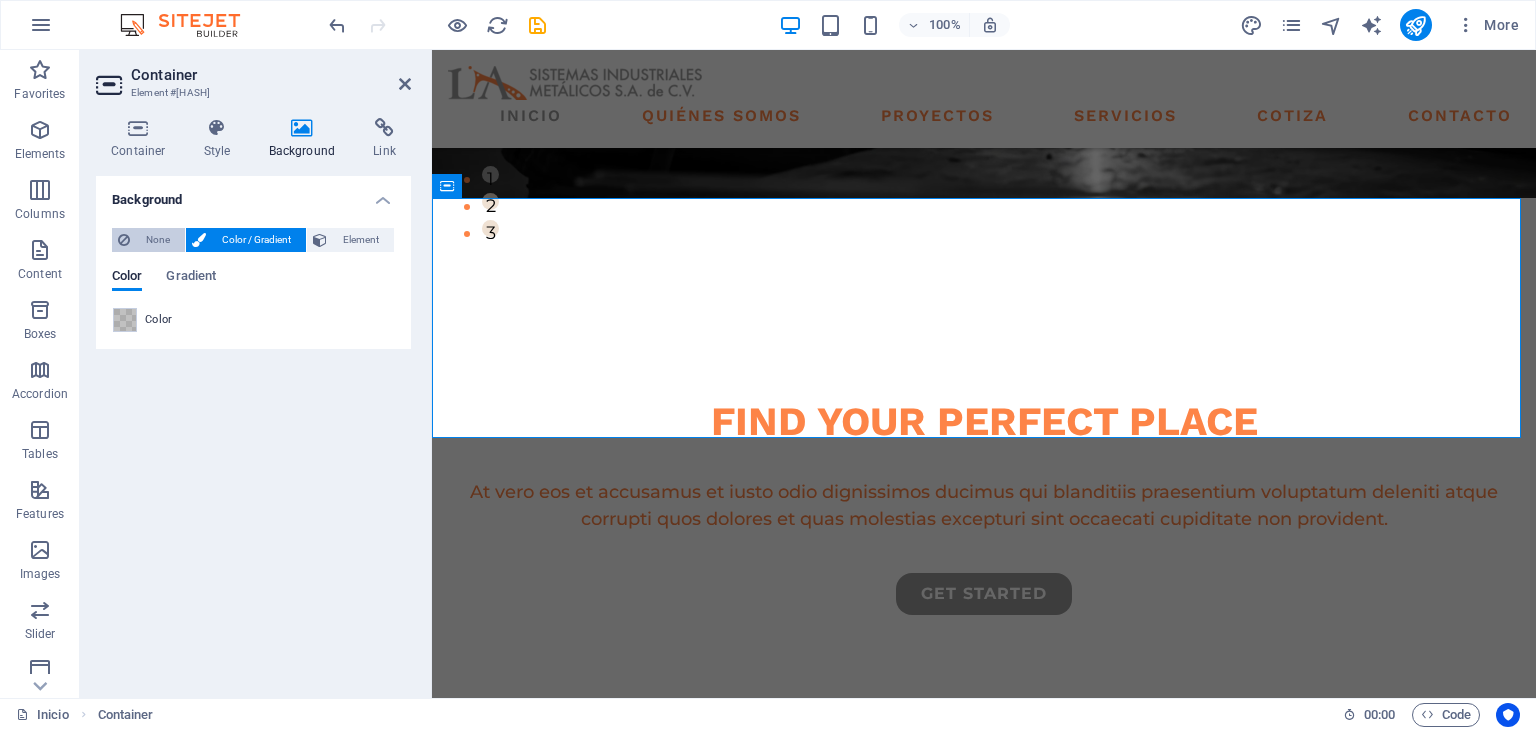 click on "None" at bounding box center [157, 240] 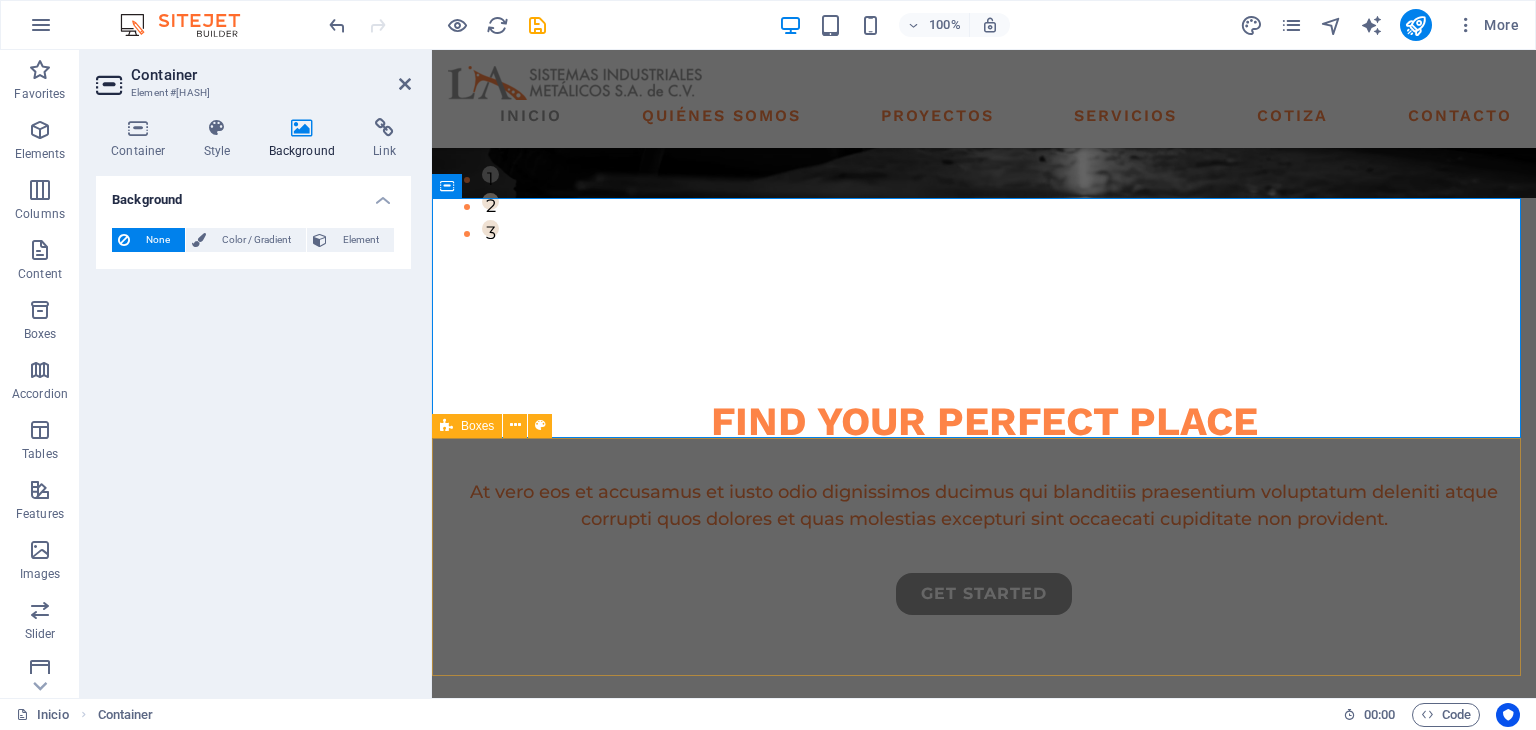 click on "premium locations high quality buildings modern interior design" at bounding box center (984, 1181) 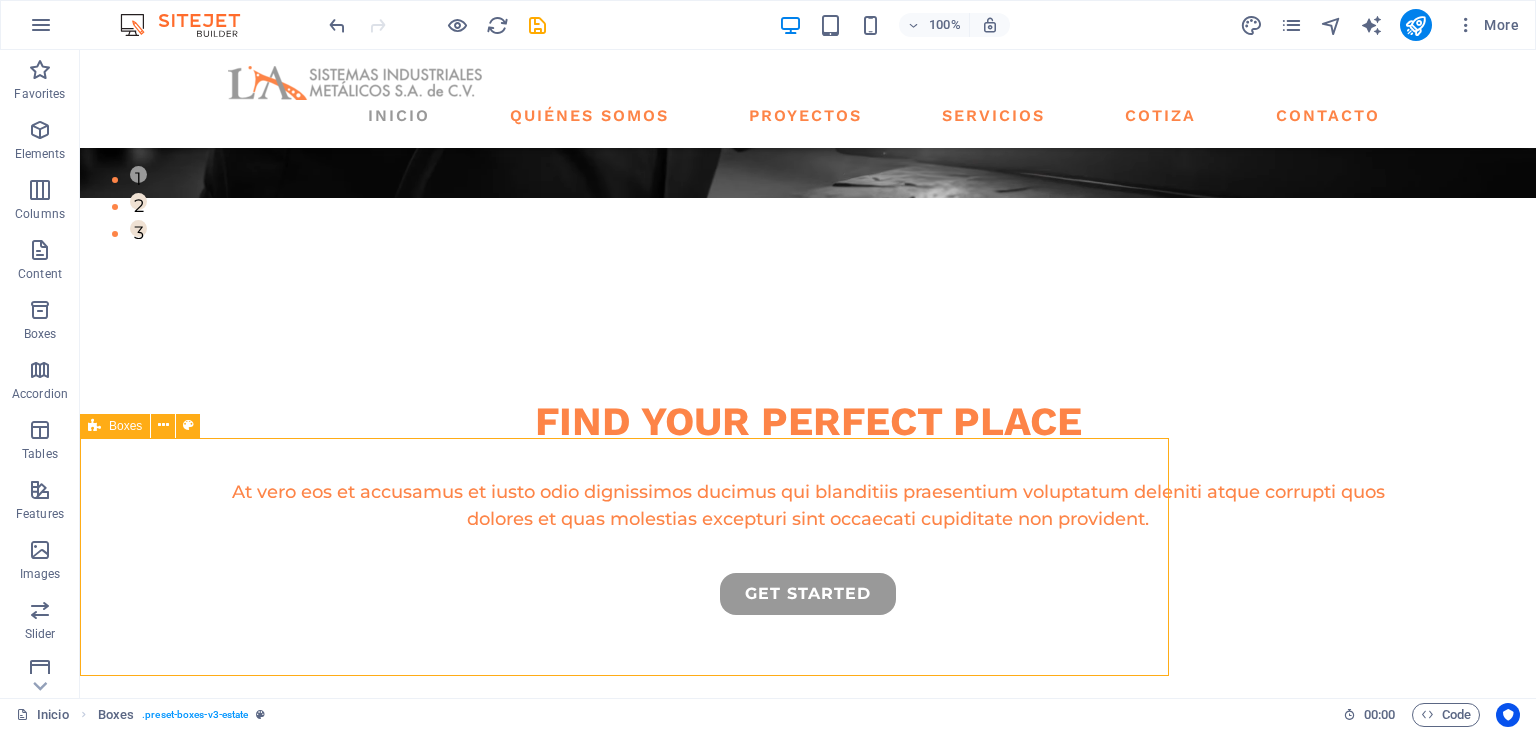 click on "premium locations high quality buildings modern interior design" at bounding box center (808, 1181) 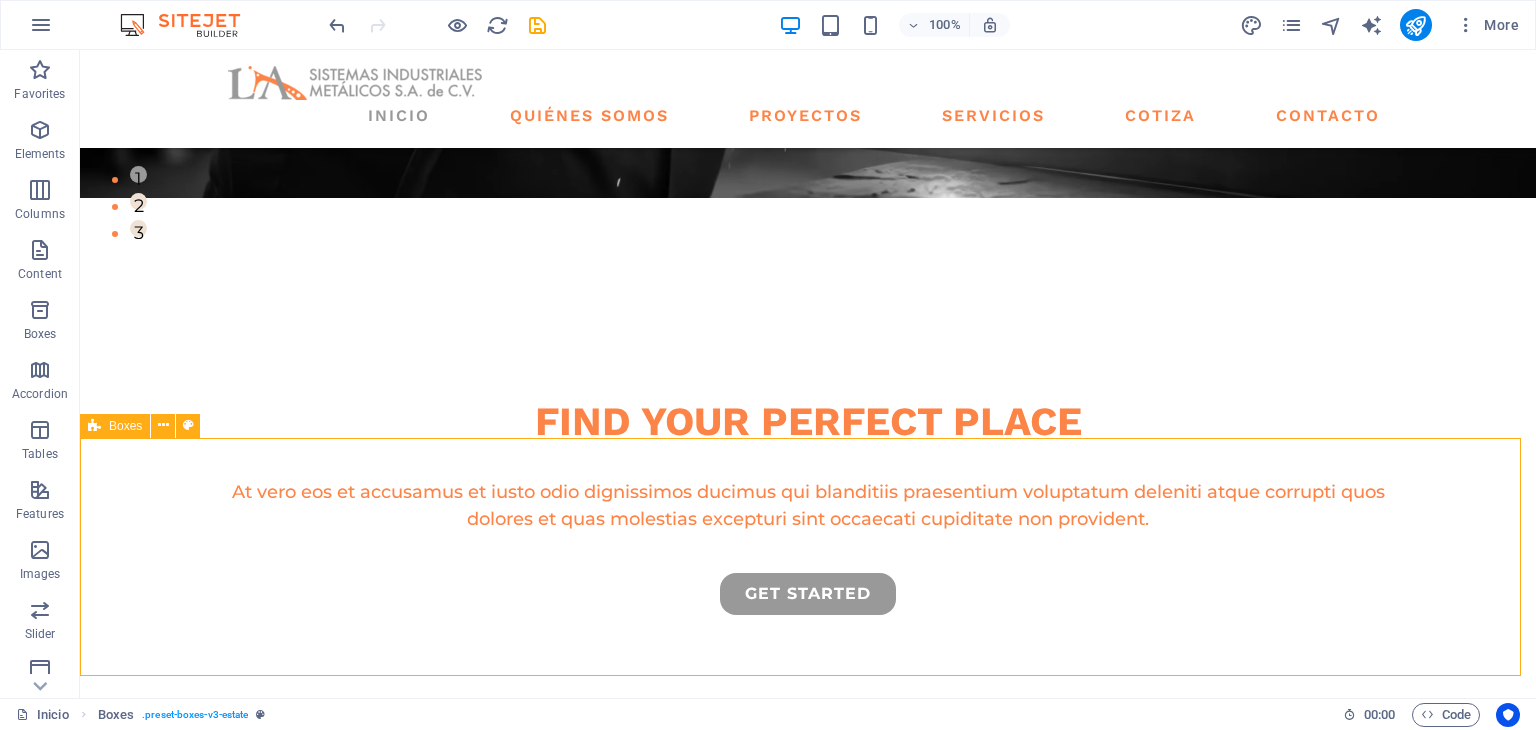 click on "premium locations high quality buildings modern interior design" at bounding box center [808, 1181] 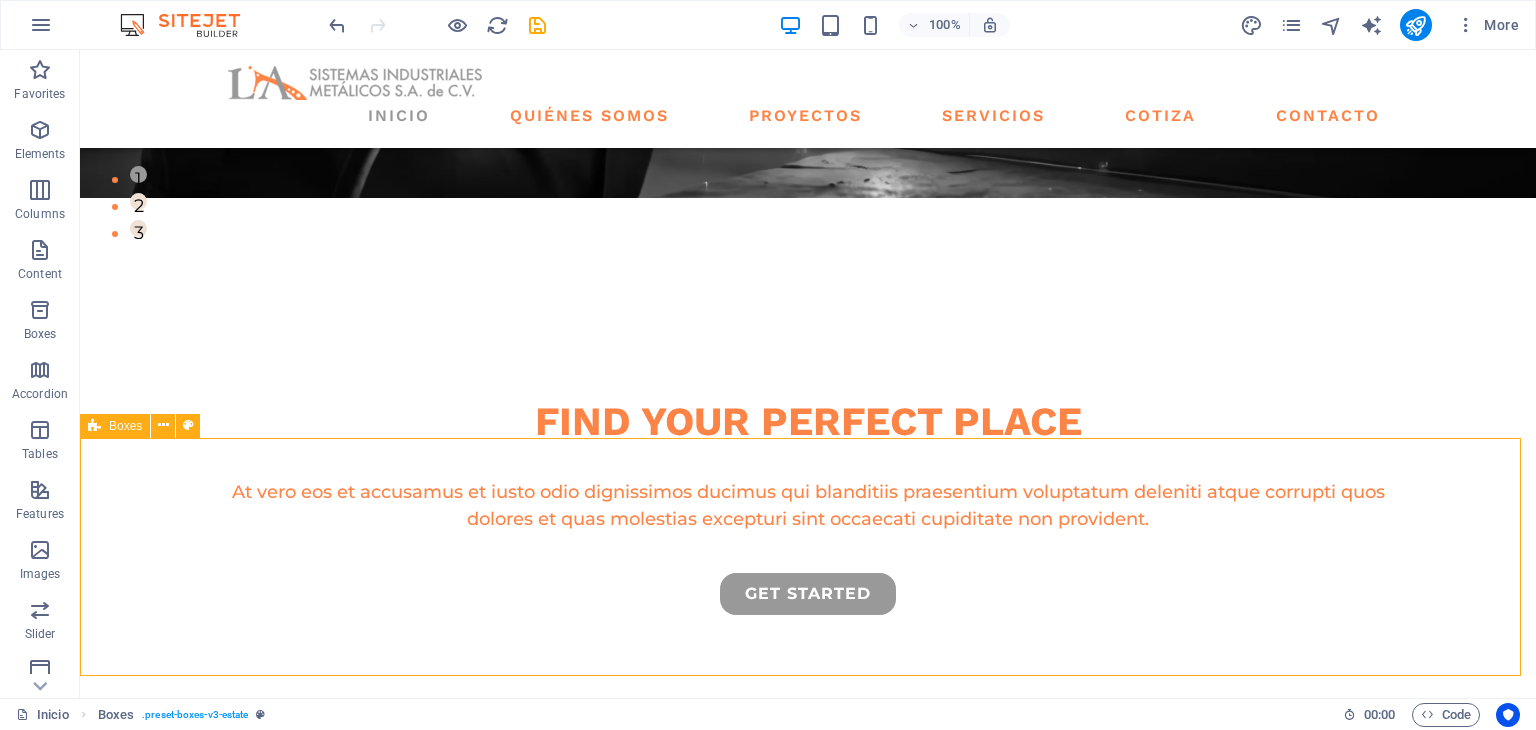 click on "premium locations high quality buildings modern interior design" at bounding box center [808, 1181] 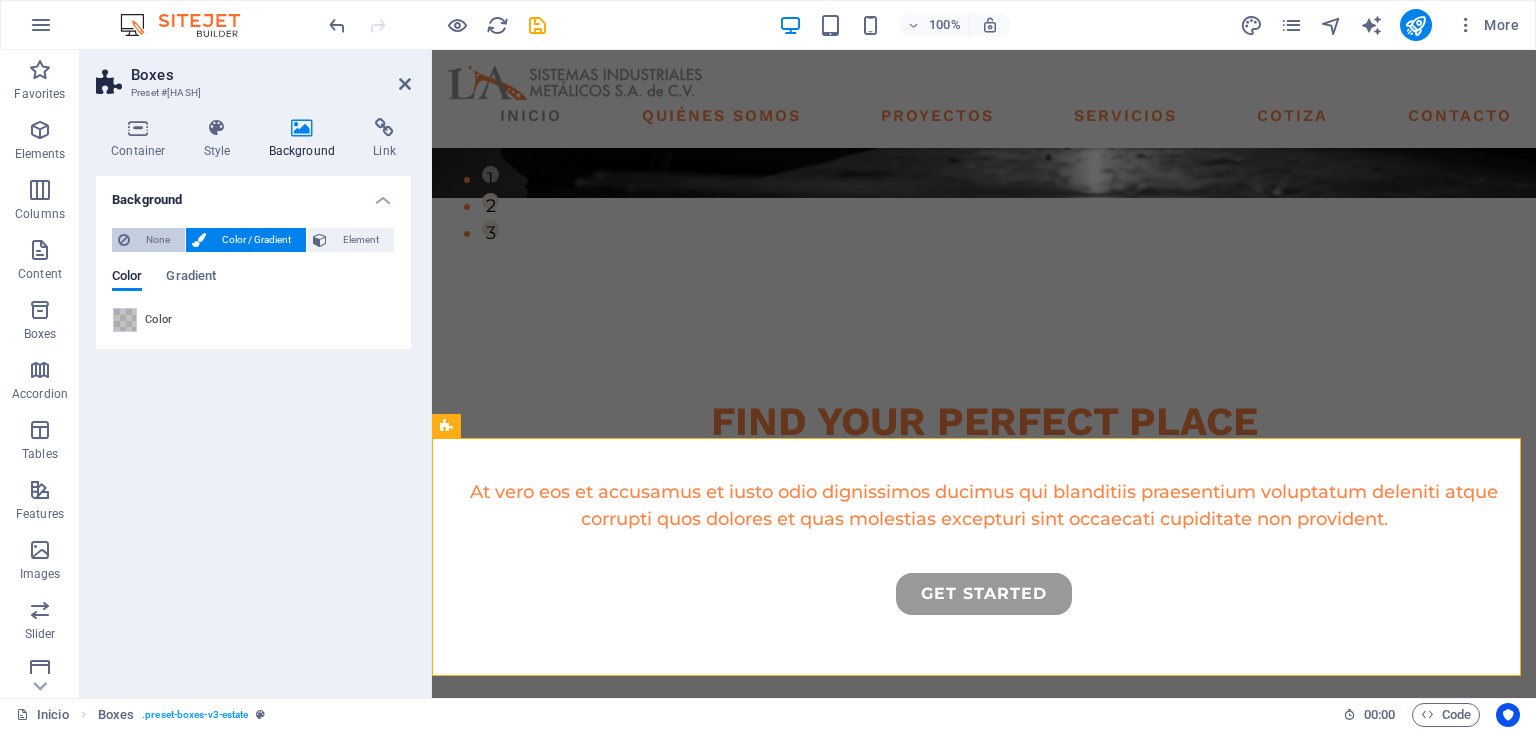 click on "None" at bounding box center (157, 240) 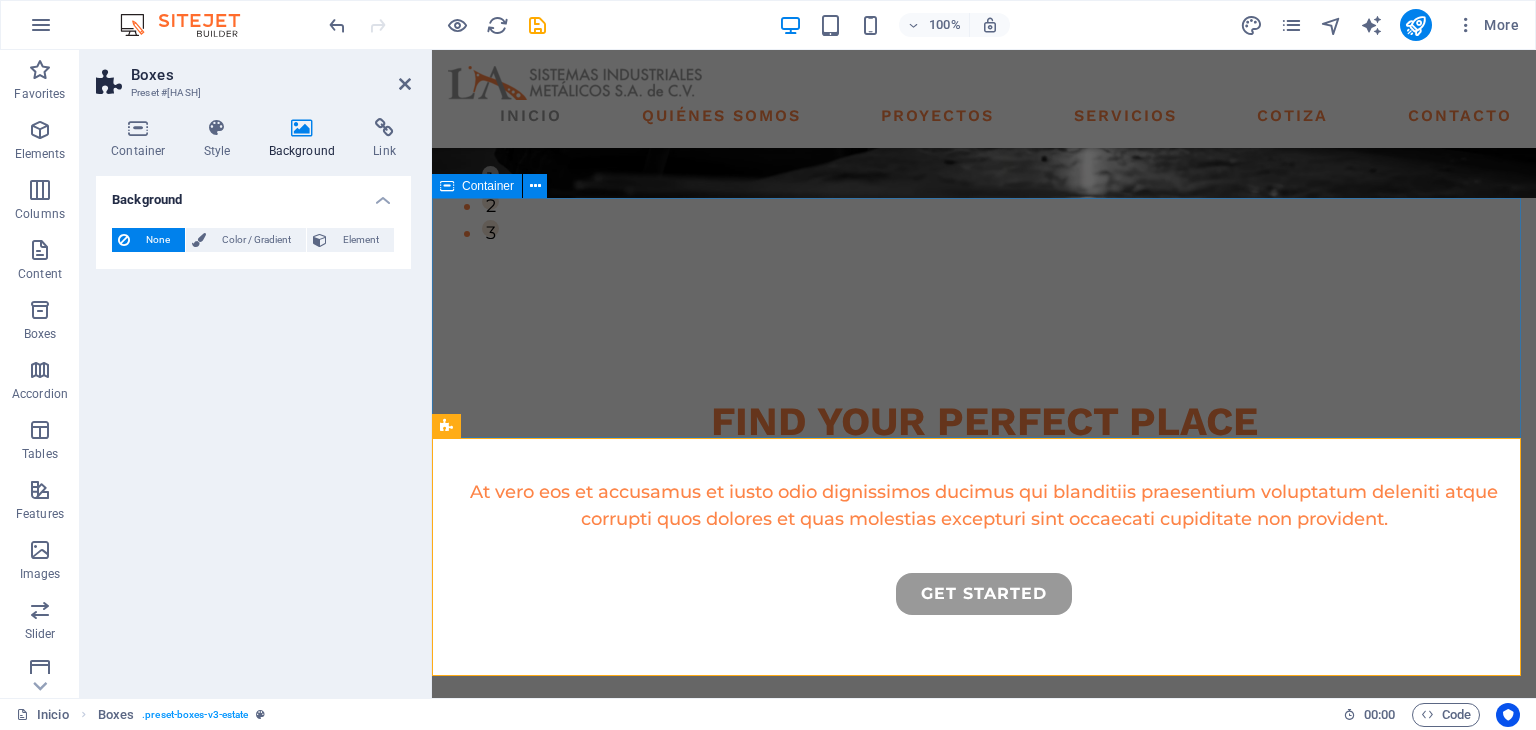 click on "we guarantee At vero eos et accusamus et iusto odio dignissimos ducimus qui blanditiis praesentium voluptatu." at bounding box center (984, 821) 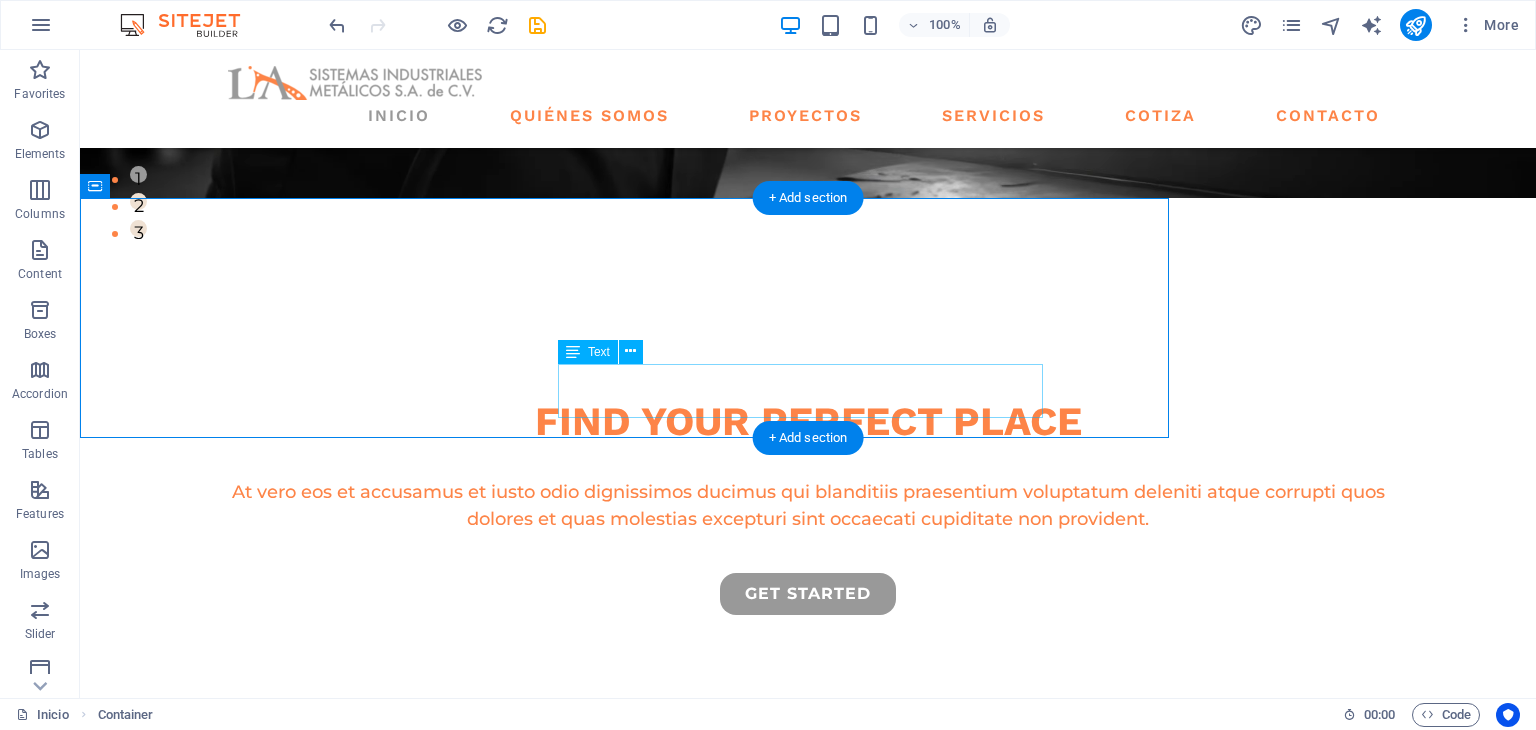 click on "At vero eos et accusamus et iusto odio dignissimos ducimus qui blanditiis praesentium voluptatu." at bounding box center [808, 894] 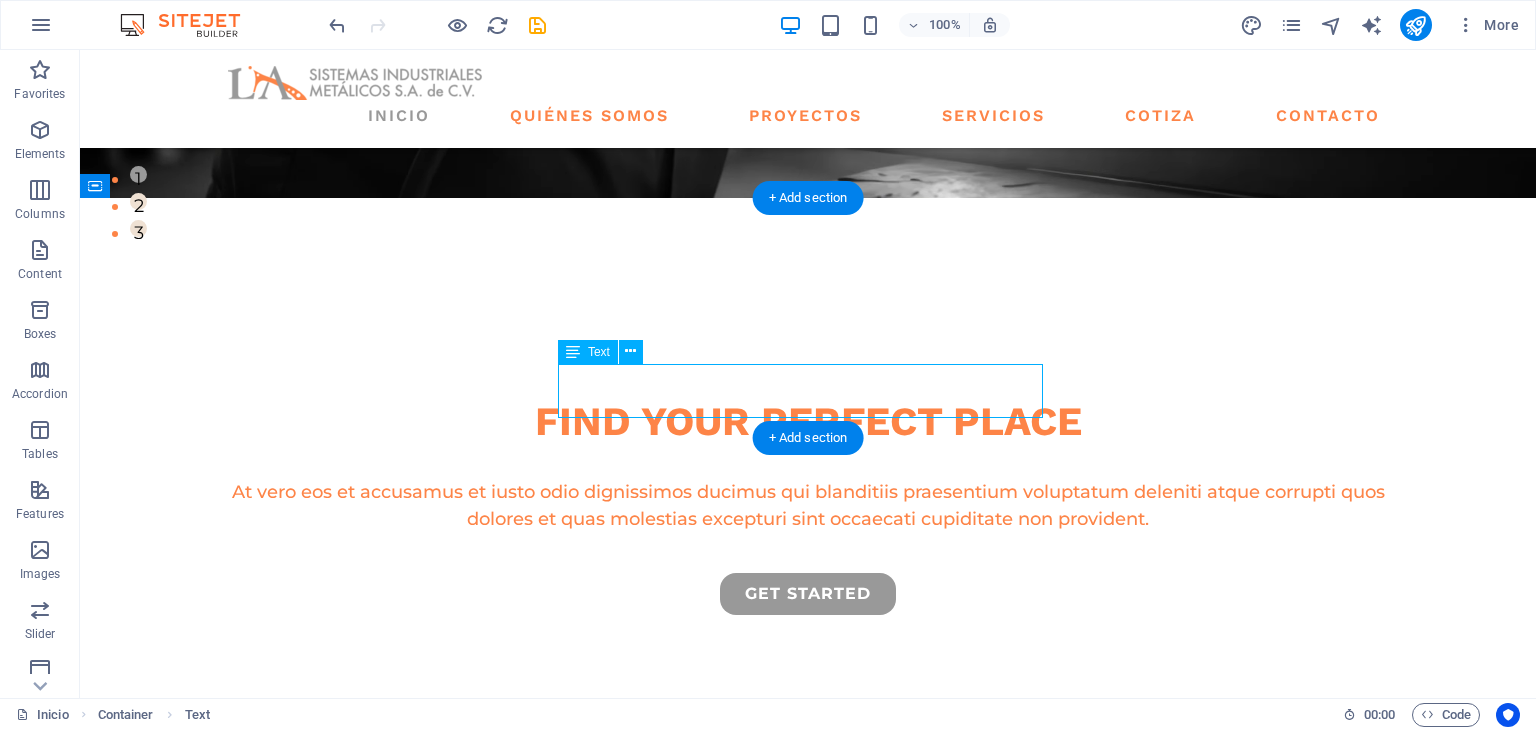 click on "At vero eos et accusamus et iusto odio dignissimos ducimus qui blanditiis praesentium voluptatu." at bounding box center [808, 894] 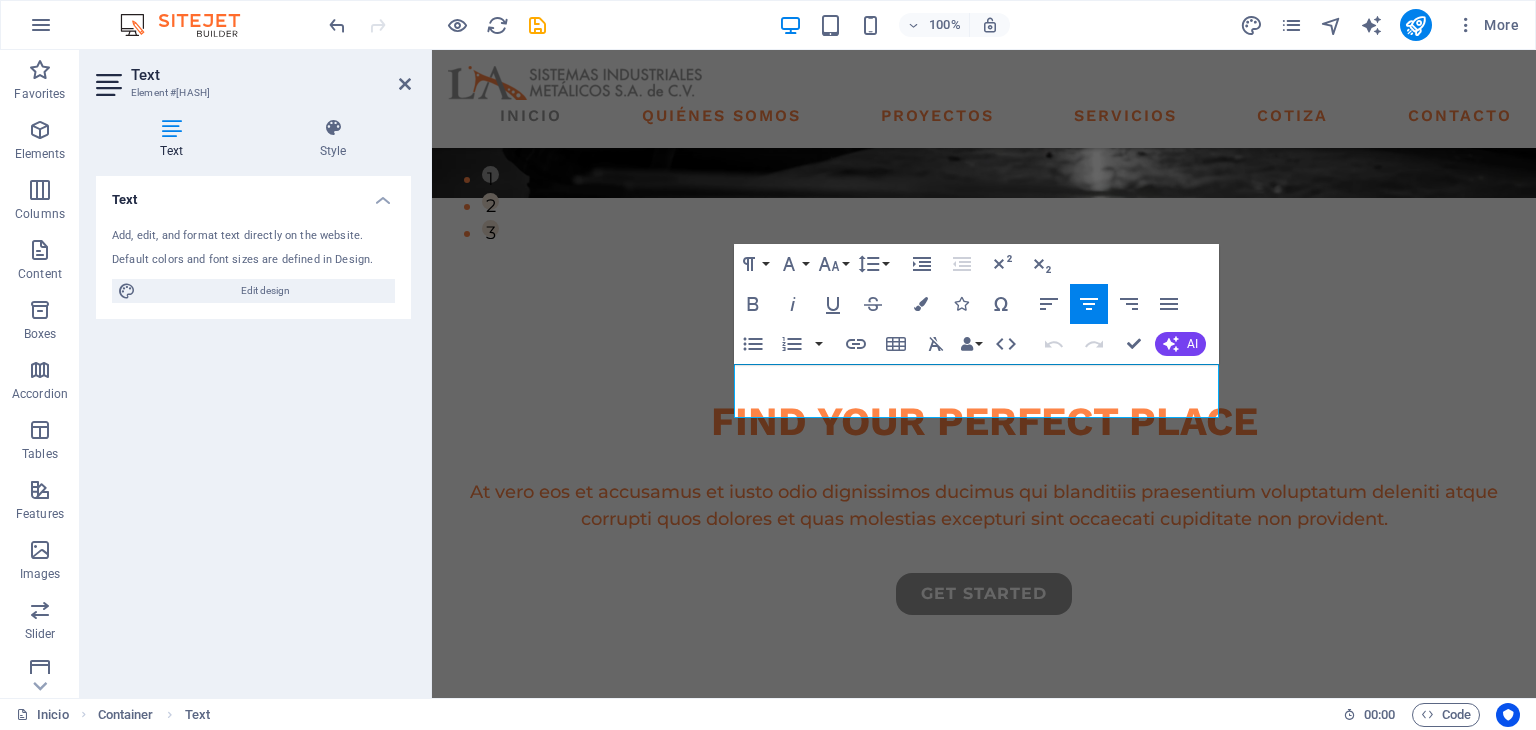 click on "we guarantee At vero eos et accusamus et iusto odio dignissimos ducimus qui blanditiis praesentium voluptatu." at bounding box center [984, 821] 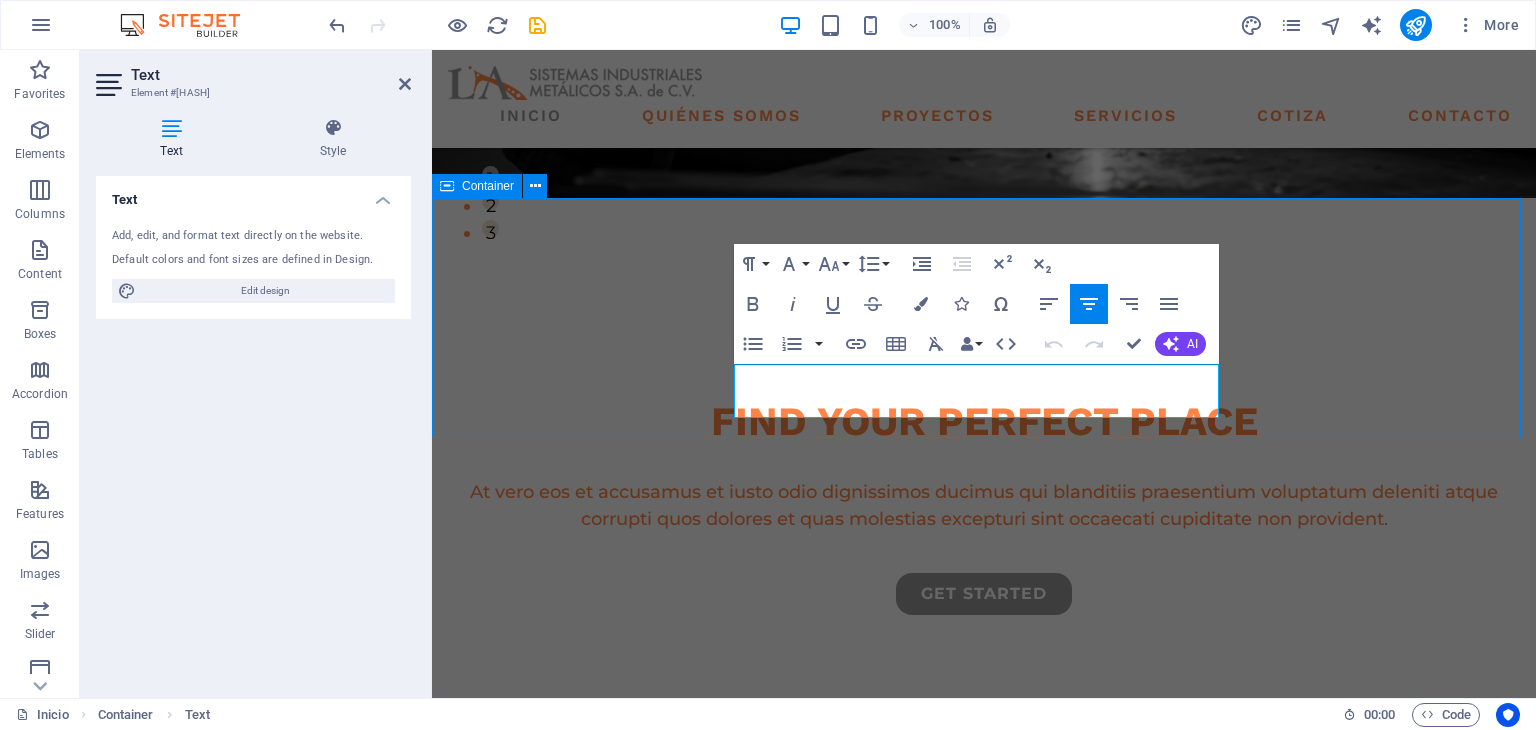 click on "we guarantee At vero eos et accusamus et iusto odio dignissimos ducimus qui blanditiis praesentium voluptatu." at bounding box center [984, 821] 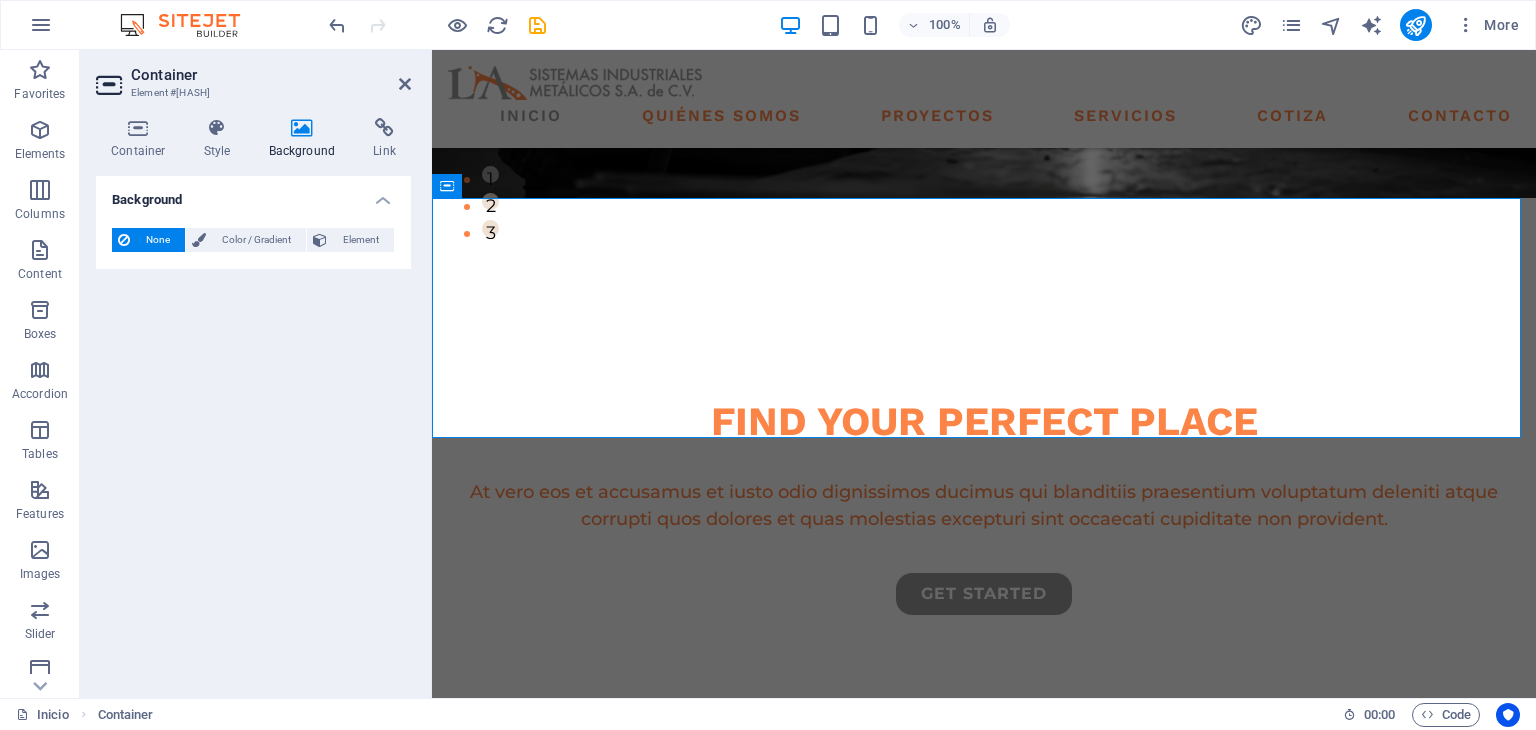 click on "None Color / Gradient Element Stretch background to full-width Color overlay Places an overlay over the background to colorize it Parallax 0 % Image Image slider Map Video YouTube Vimeo HTML Color Gradient Color A parent element contains a background. Edit background on parent element" at bounding box center [253, 240] 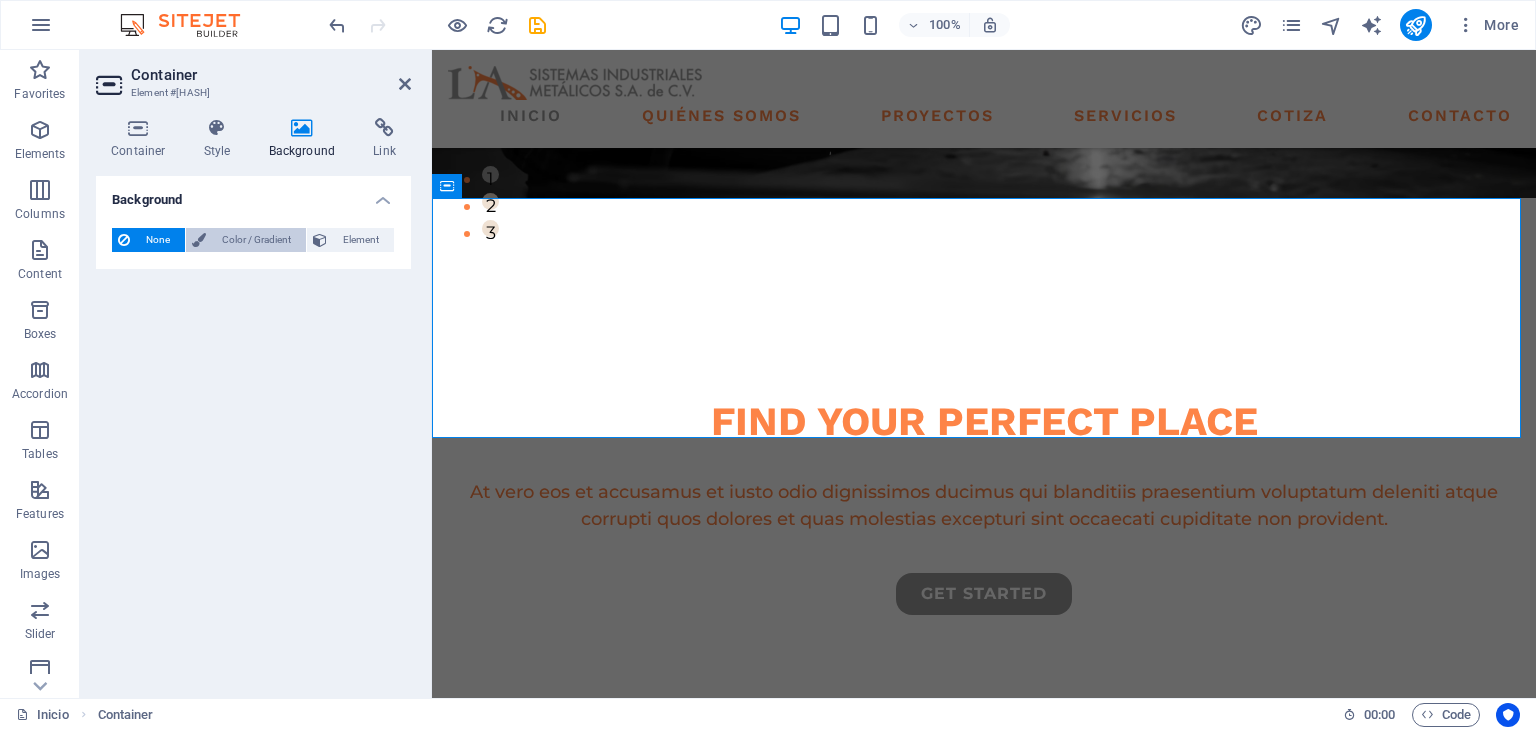 click on "Color / Gradient" at bounding box center (256, 240) 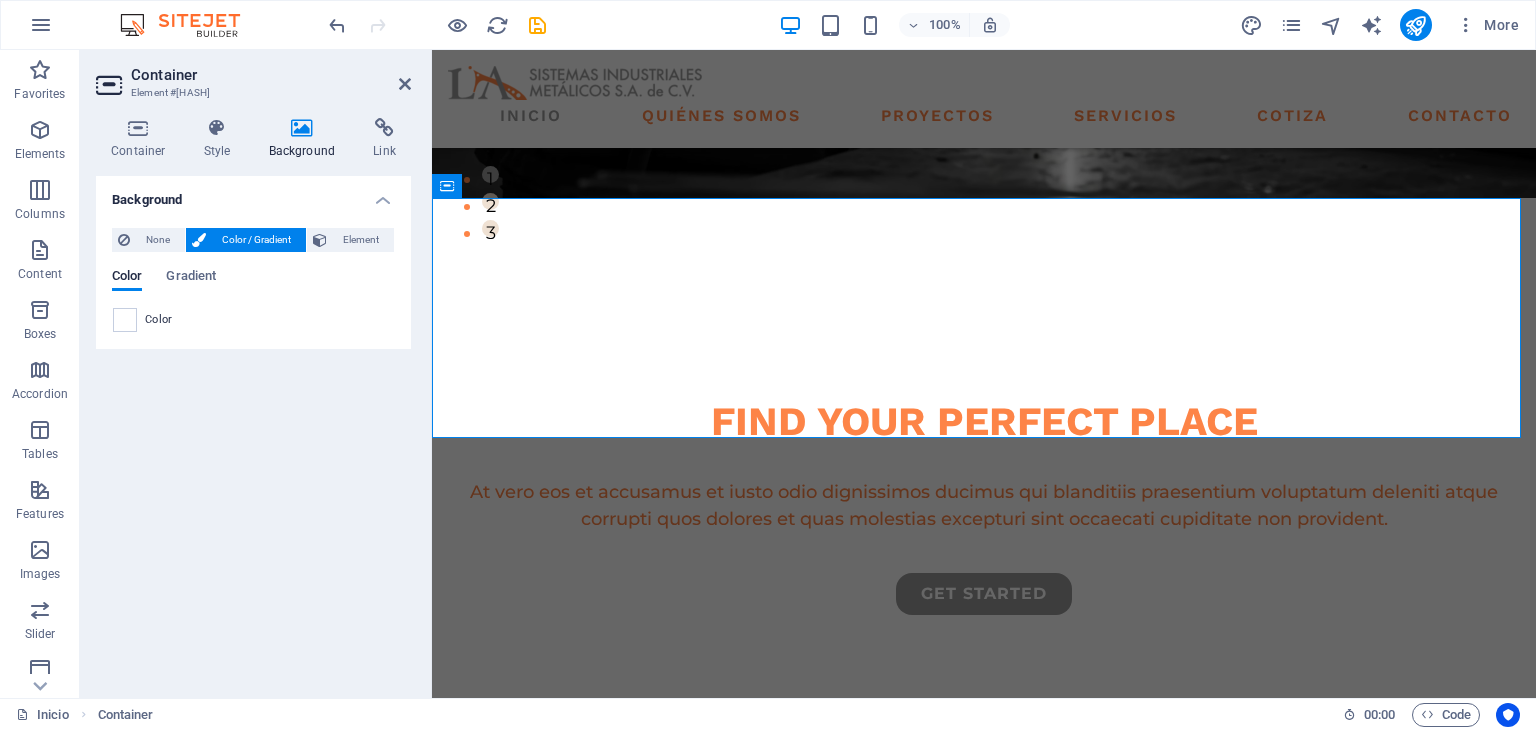 click on "Color" at bounding box center [253, 320] 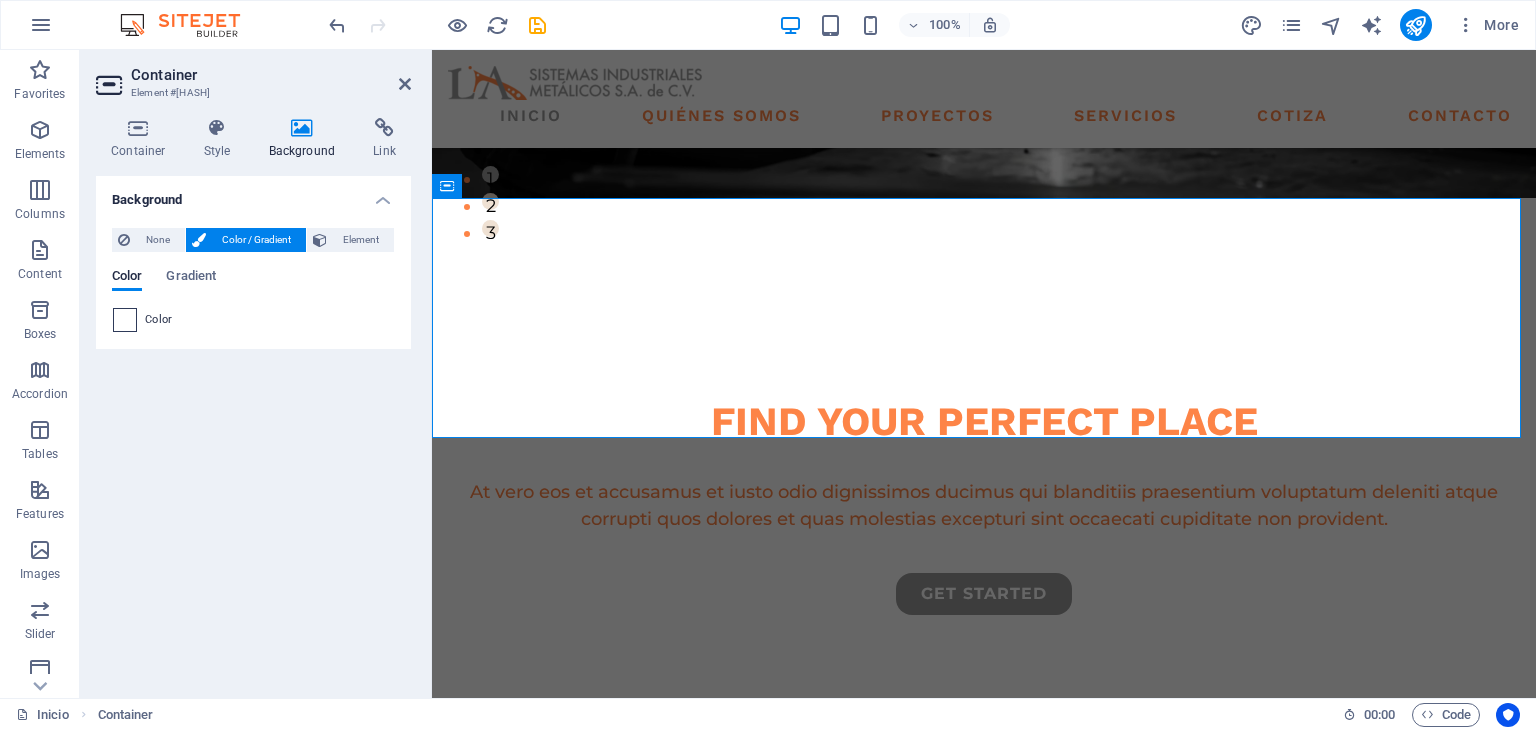 click at bounding box center (125, 320) 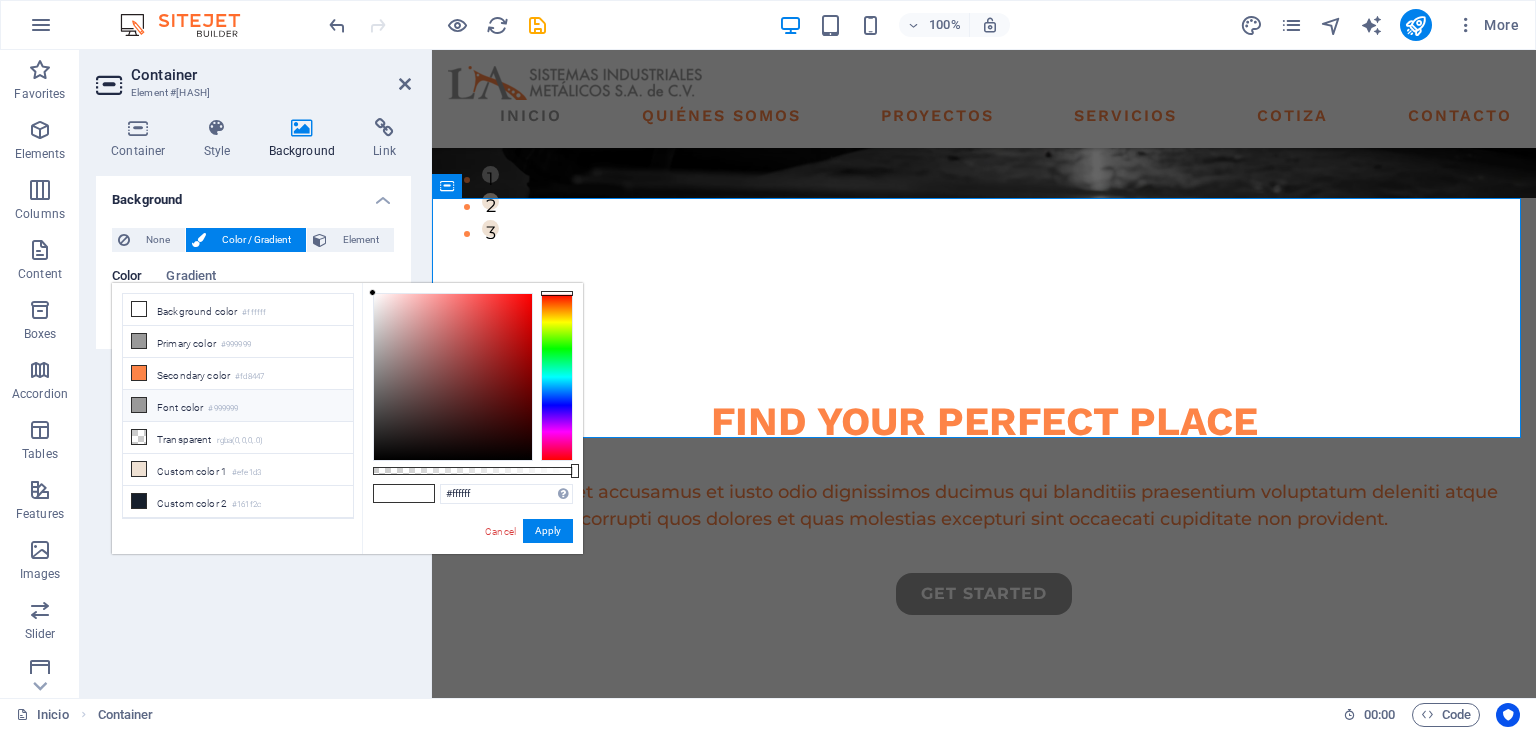 click on "Font color
#999999" at bounding box center (238, 406) 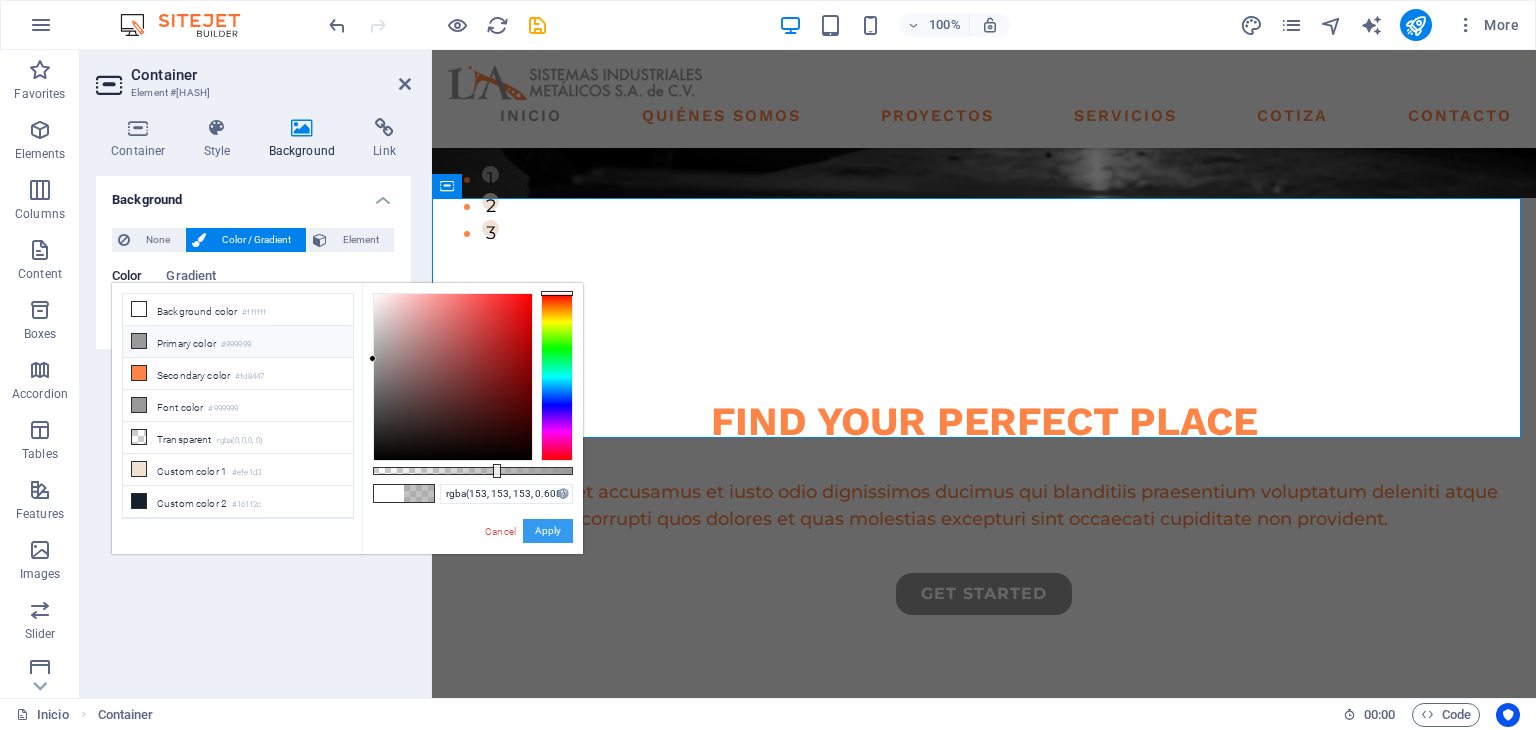 click on "Apply" at bounding box center (548, 531) 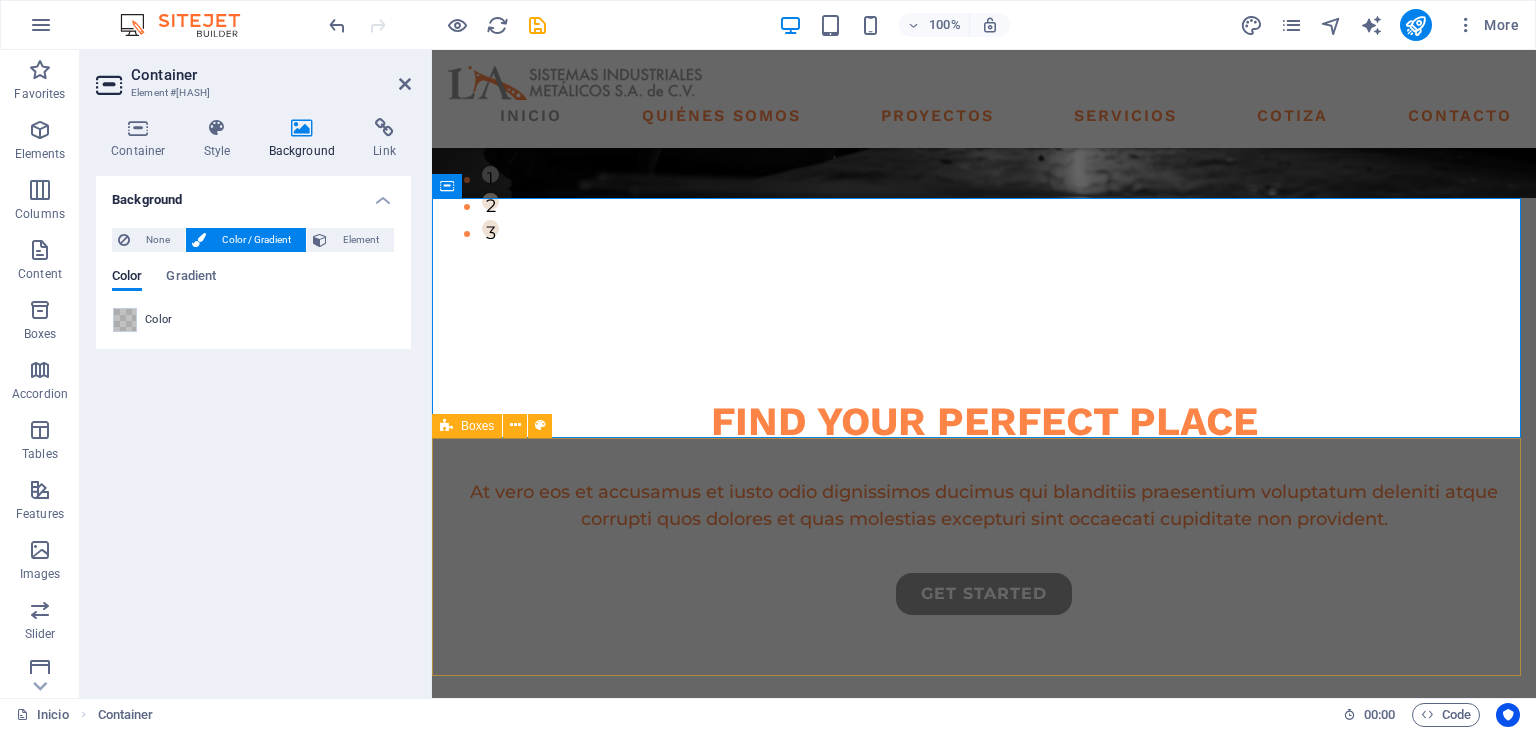 click on "premium locations high quality buildings modern interior design" at bounding box center [984, 1181] 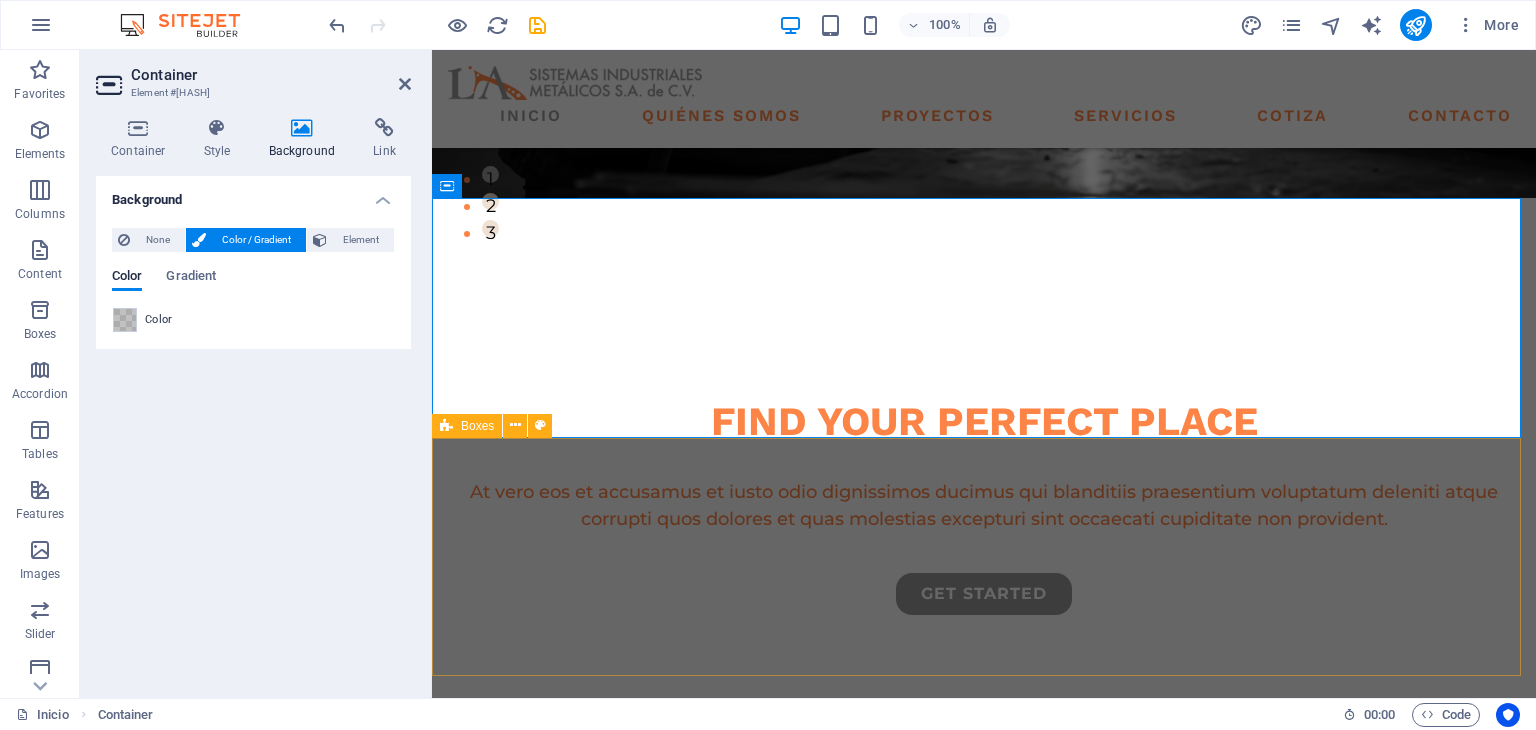 click on "premium locations high quality buildings modern interior design" at bounding box center [984, 1181] 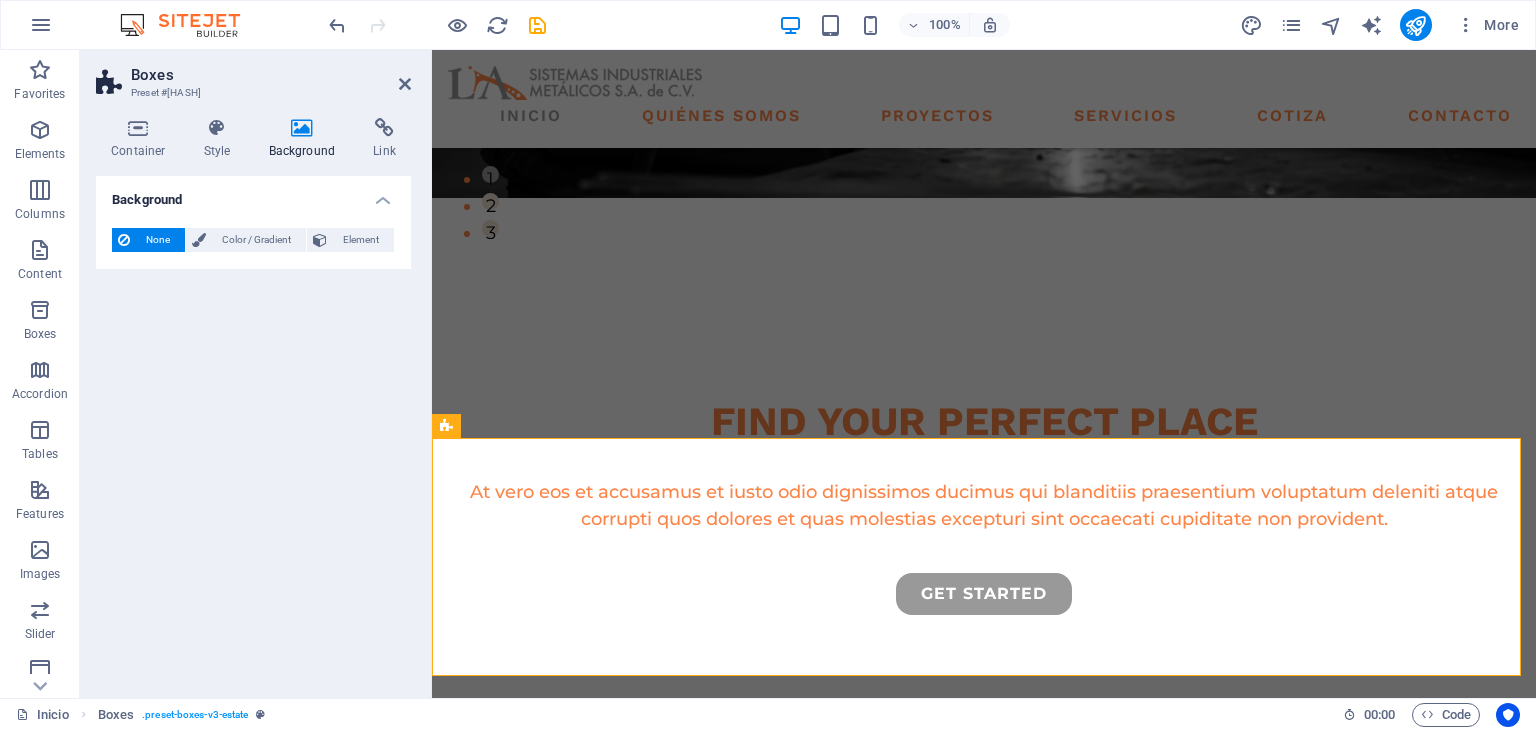 click on "Boxes Preset #ed-821769718
Container Style Background Link Size Height Default px rem % vh vw Min. height None px rem % vh vw Width Default px rem % em vh vw Min. width None px rem % vh vw Content width Default Custom width Width Default px rem % em vh vw Min. width None px rem % vh vw Default padding Custom spacing Default content width and padding can be changed under Design. Edit design Layout (Flexbox) Alignment Determines the flex direction. Default Main axis Determine how elements should behave along the main axis inside this container (justify content). Default Side axis Control the vertical direction of the element inside of the container (align items). Default Wrap Default On Off Fill Controls the distances and direction of elements on the y-axis across several lines (align content). Default Accessibility ARIA helps assistive technologies (like screen readers) to understand the role, state, and behavior of web elements Role The ARIA role defines the purpose of an element.  None Alert" at bounding box center (256, 374) 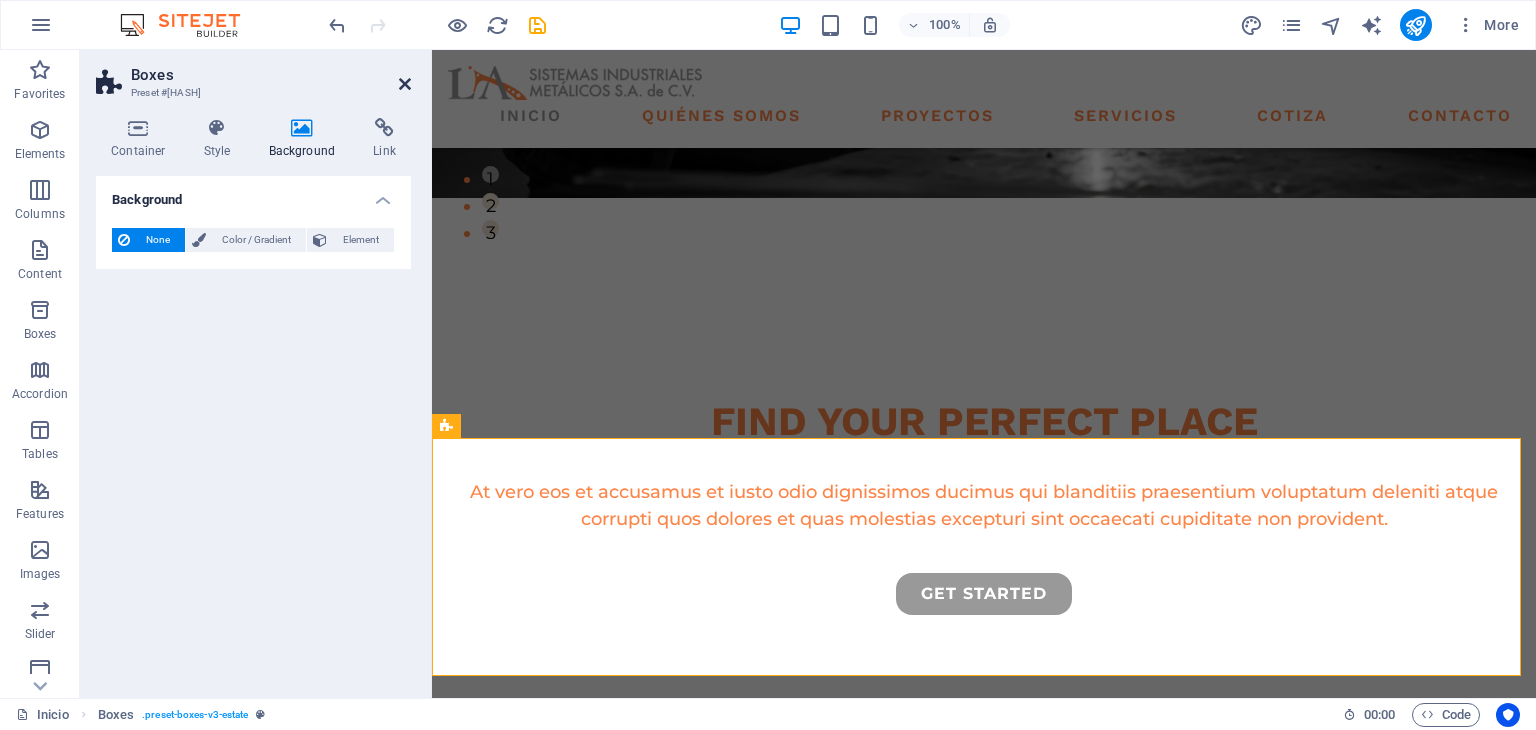 click at bounding box center (405, 84) 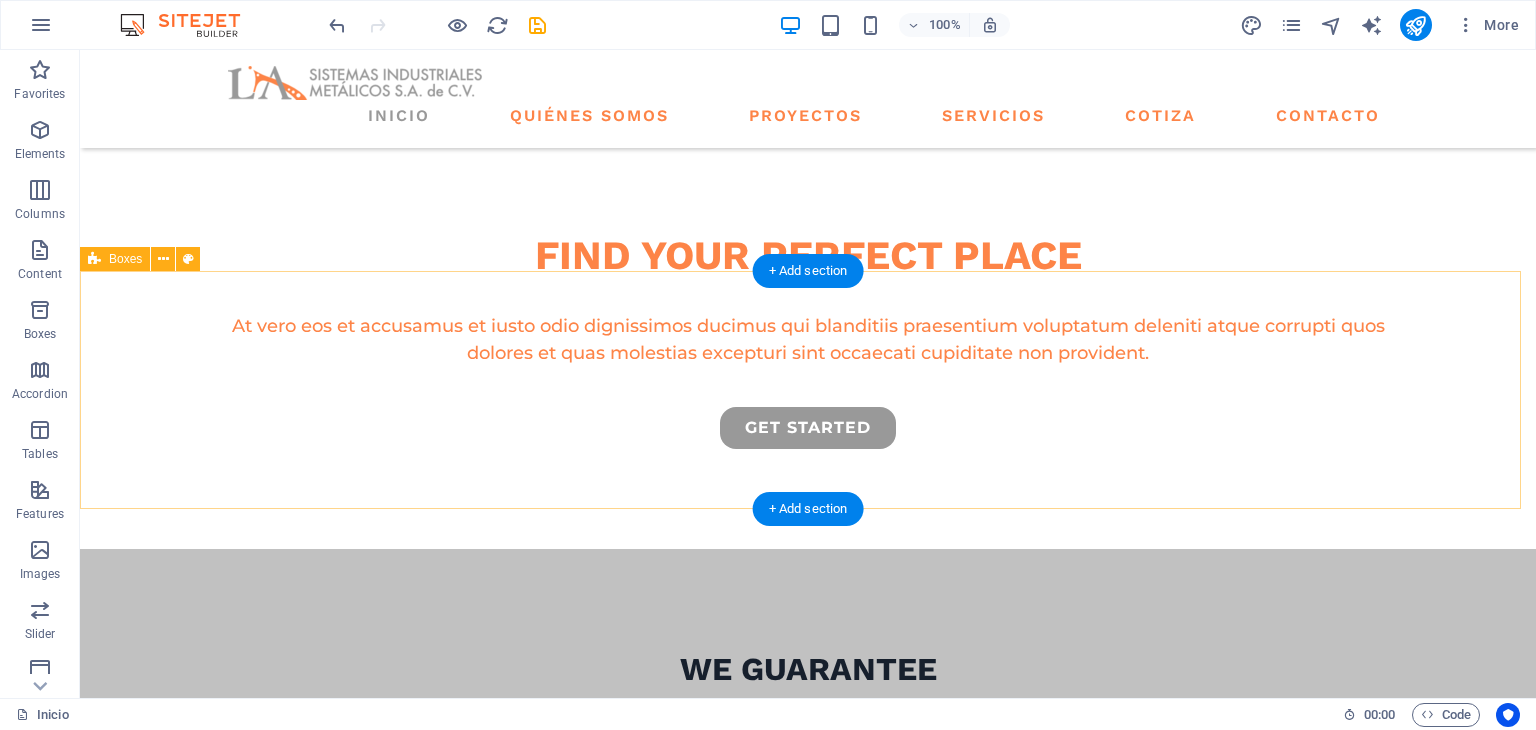 scroll, scrollTop: 500, scrollLeft: 0, axis: vertical 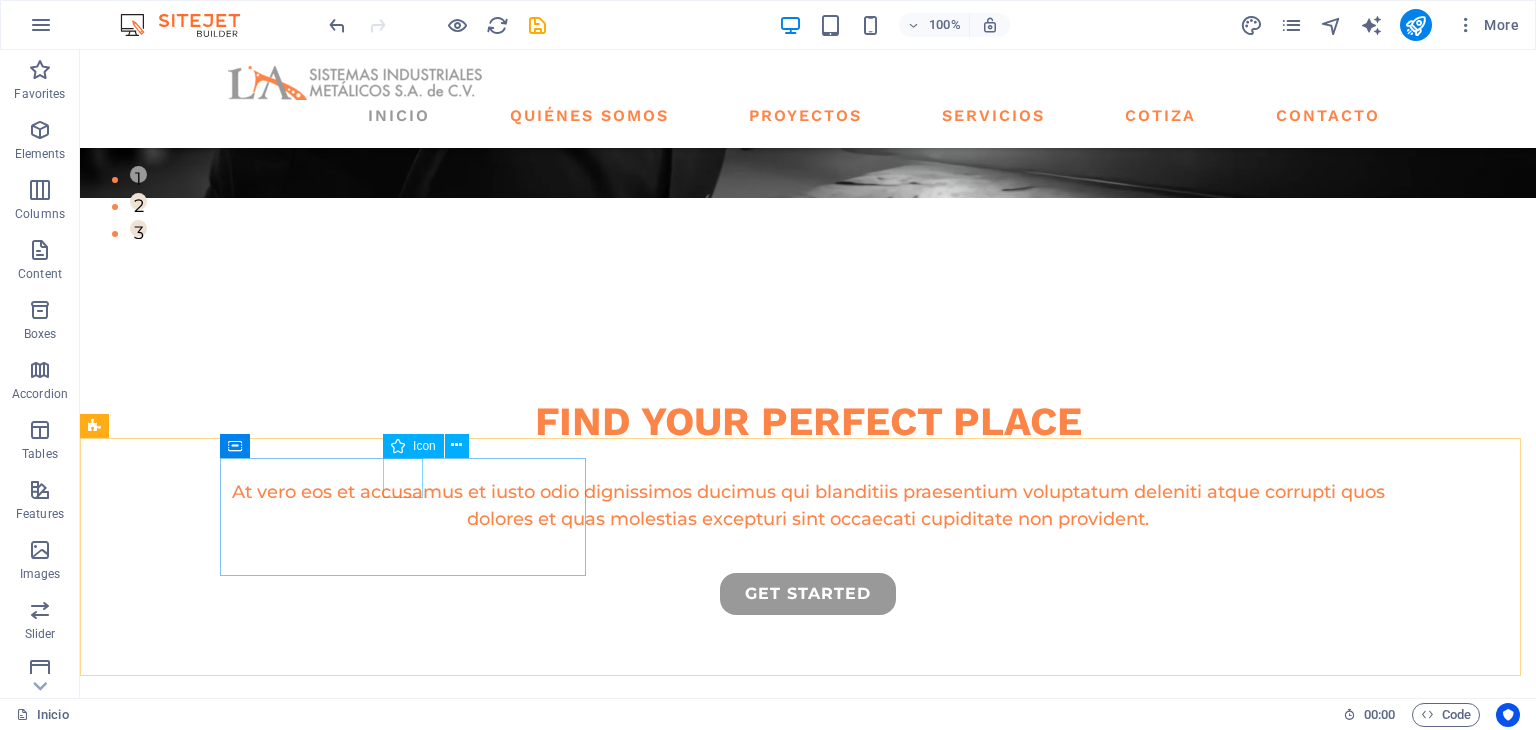 click at bounding box center (398, 446) 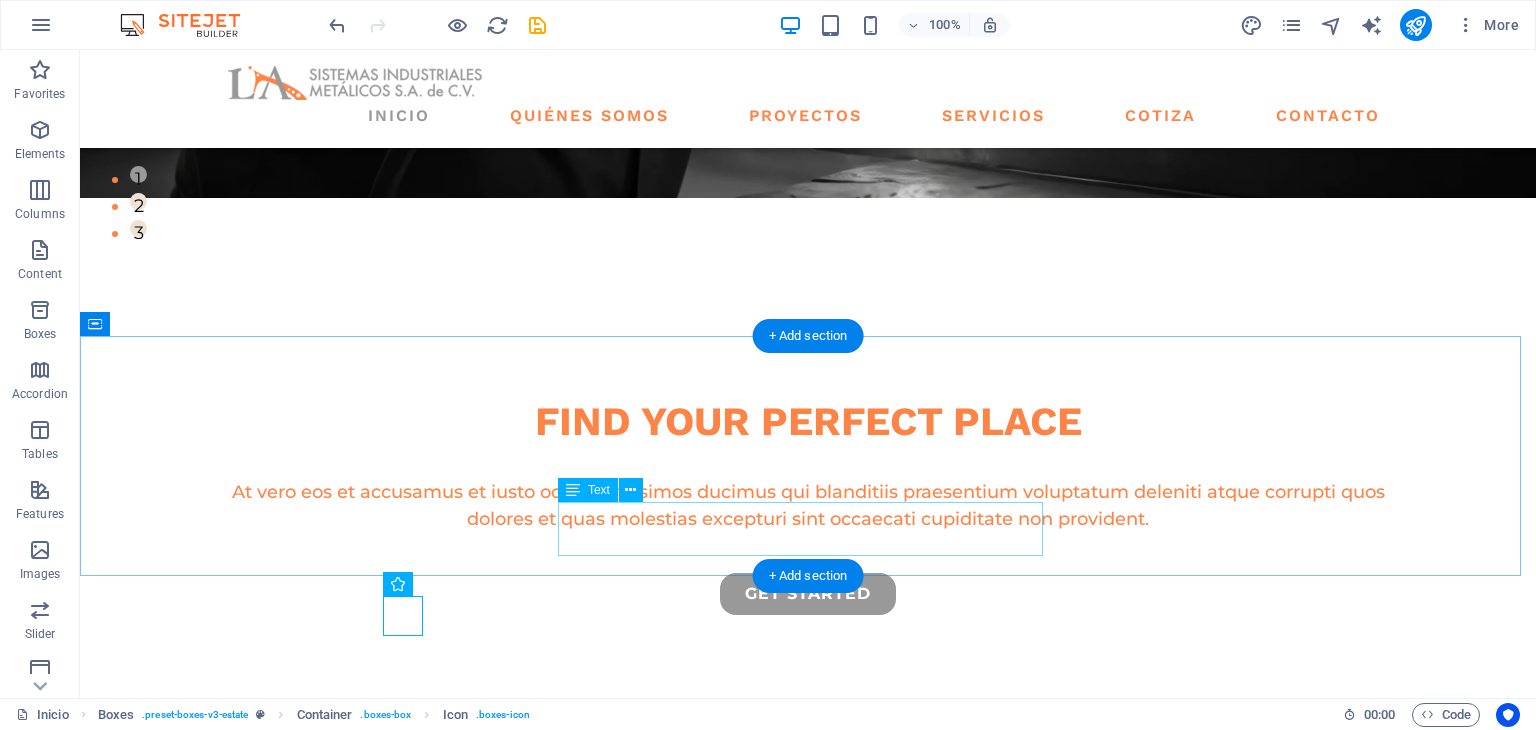 scroll, scrollTop: 333, scrollLeft: 0, axis: vertical 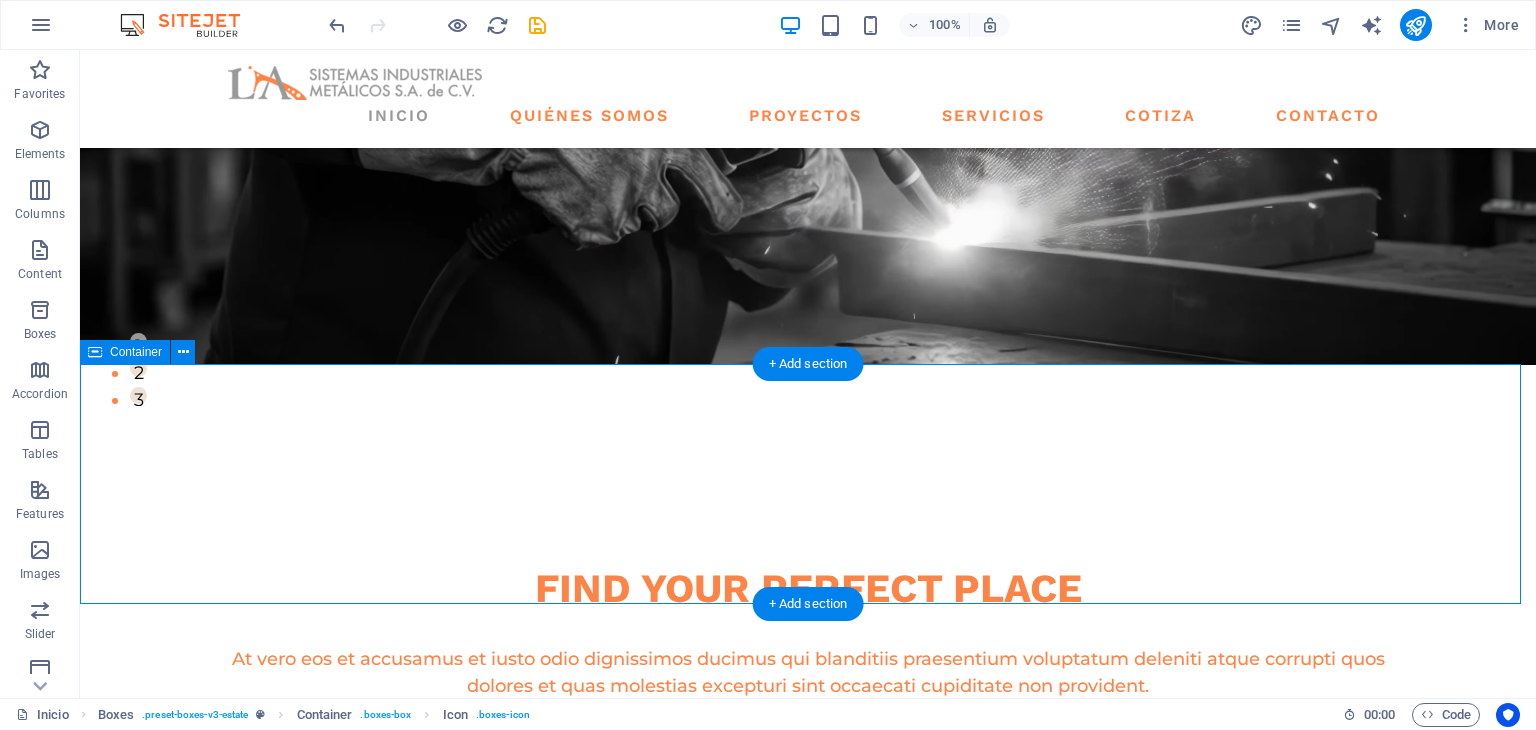 click on "we guarantee At vero eos et accusamus et iusto odio dignissimos ducimus qui blanditiis praesentium voluptatu." at bounding box center (808, 988) 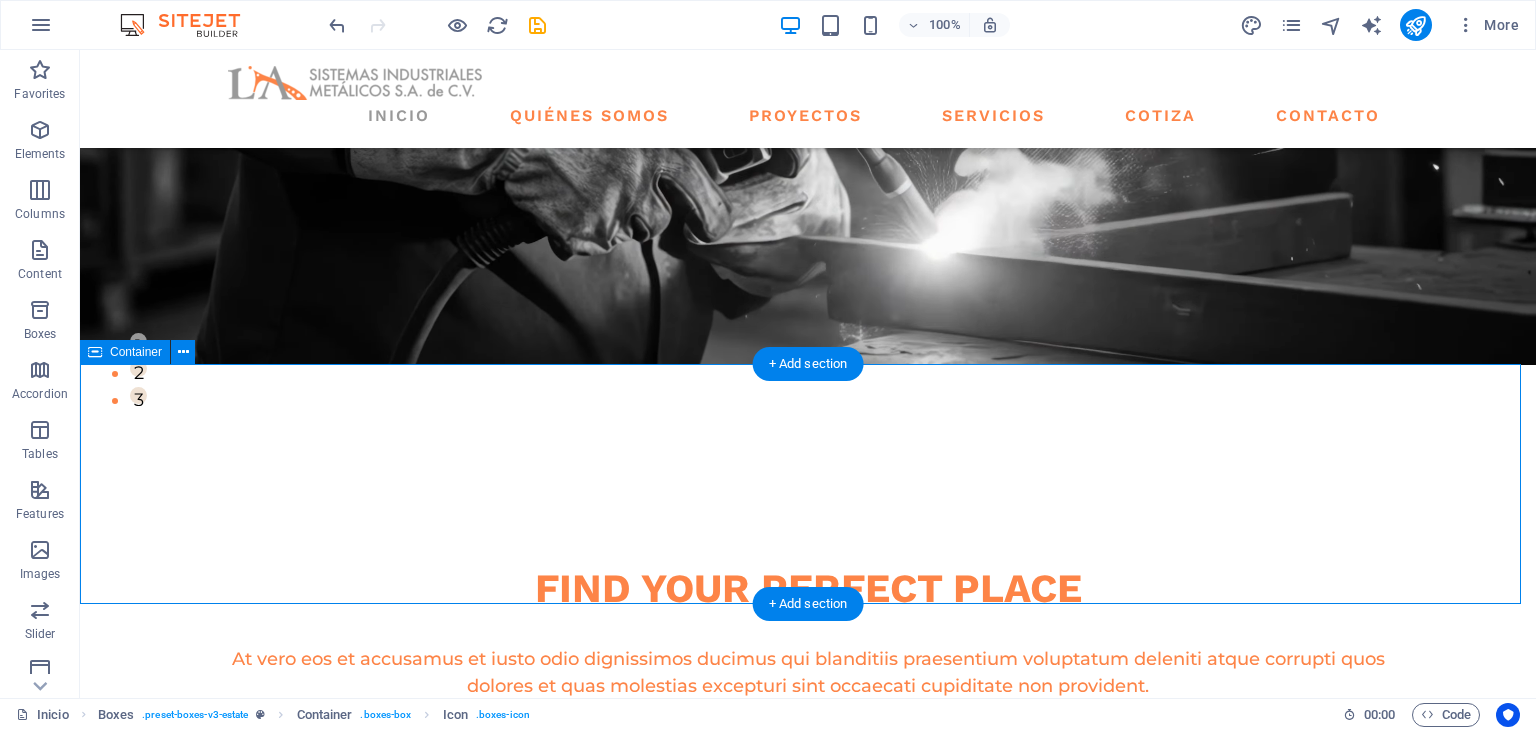 click on "we guarantee At vero eos et accusamus et iusto odio dignissimos ducimus qui blanditiis praesentium voluptatu." at bounding box center [808, 988] 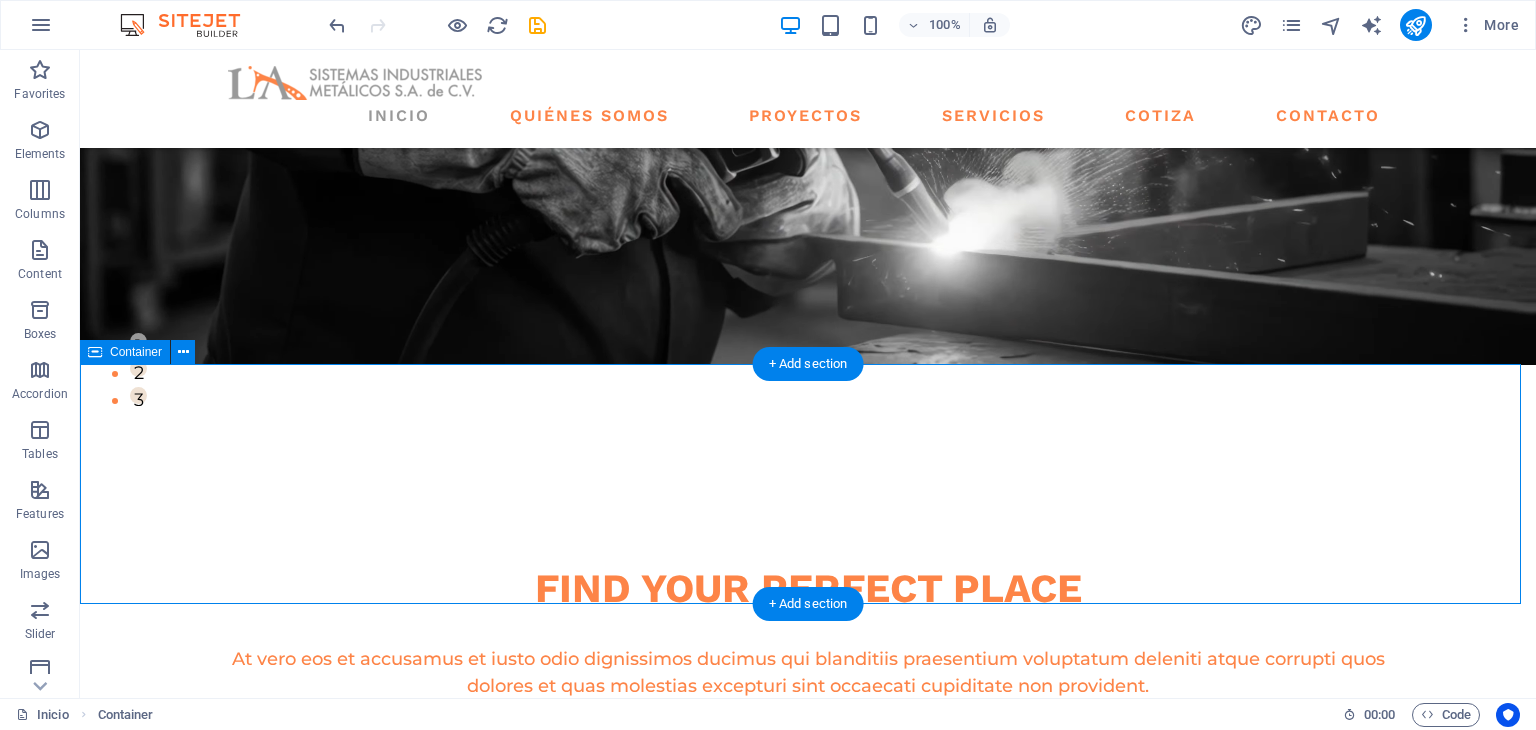 click on "we guarantee At vero eos et accusamus et iusto odio dignissimos ducimus qui blanditiis praesentium voluptatu." at bounding box center [808, 988] 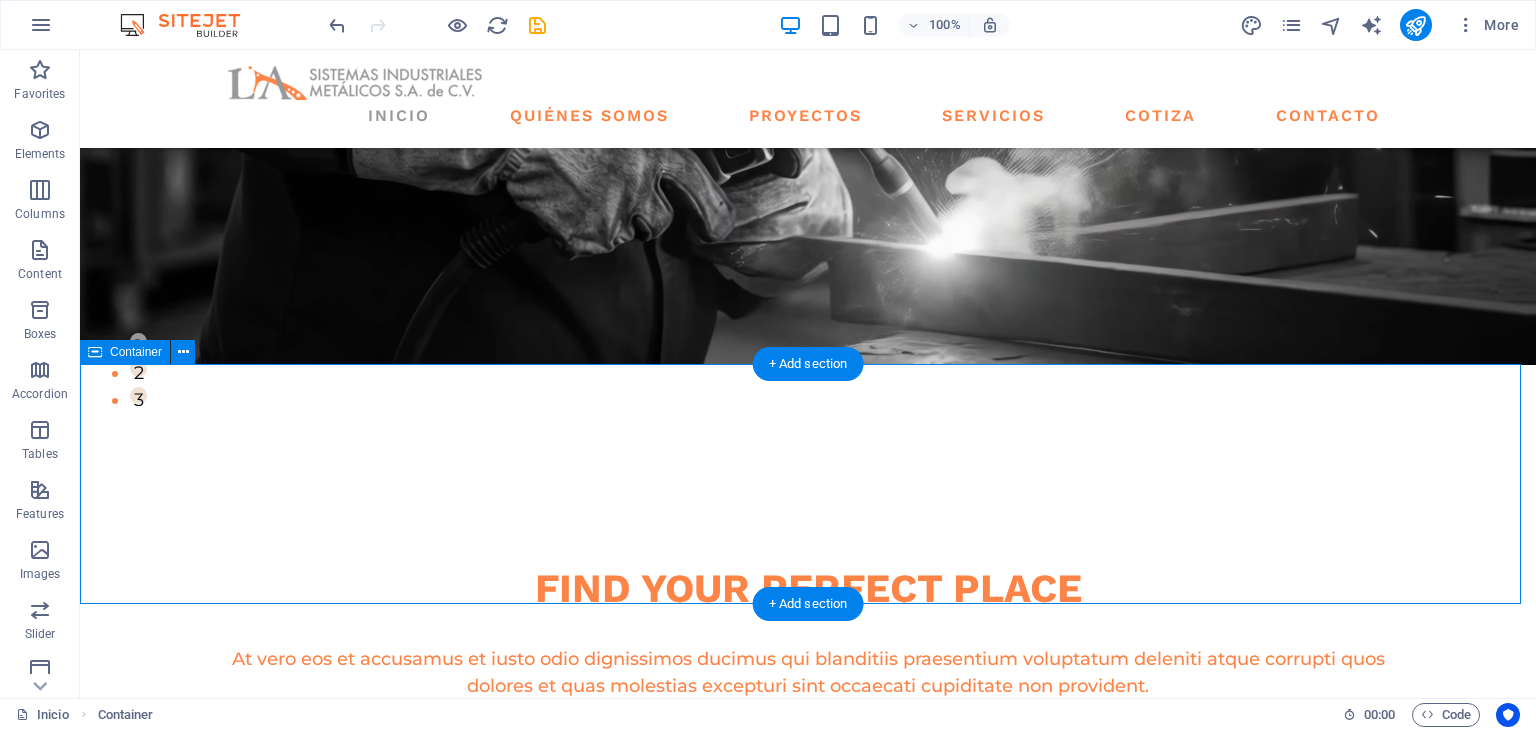 click on "we guarantee At vero eos et accusamus et iusto odio dignissimos ducimus qui blanditiis praesentium voluptatu." at bounding box center [808, 988] 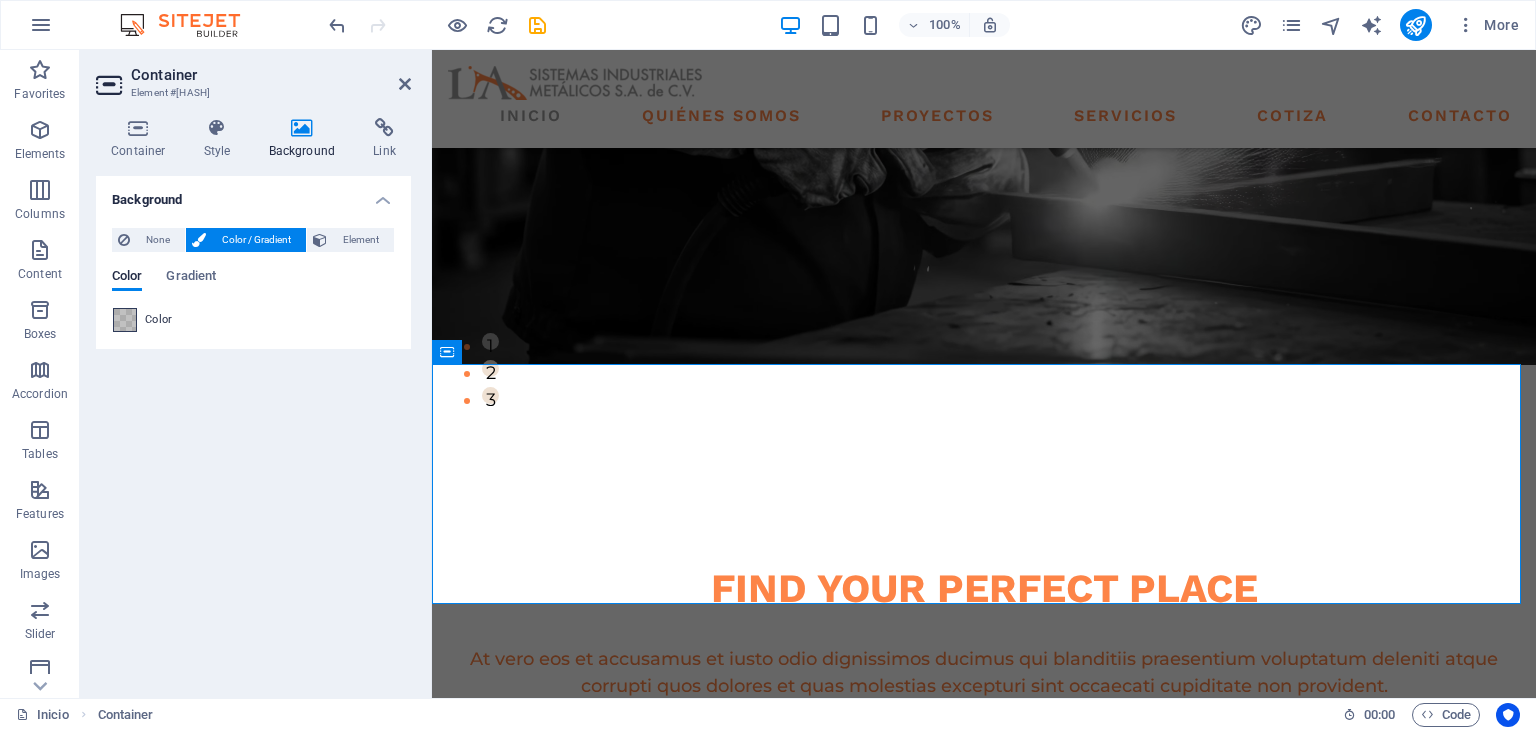 click at bounding box center (125, 320) 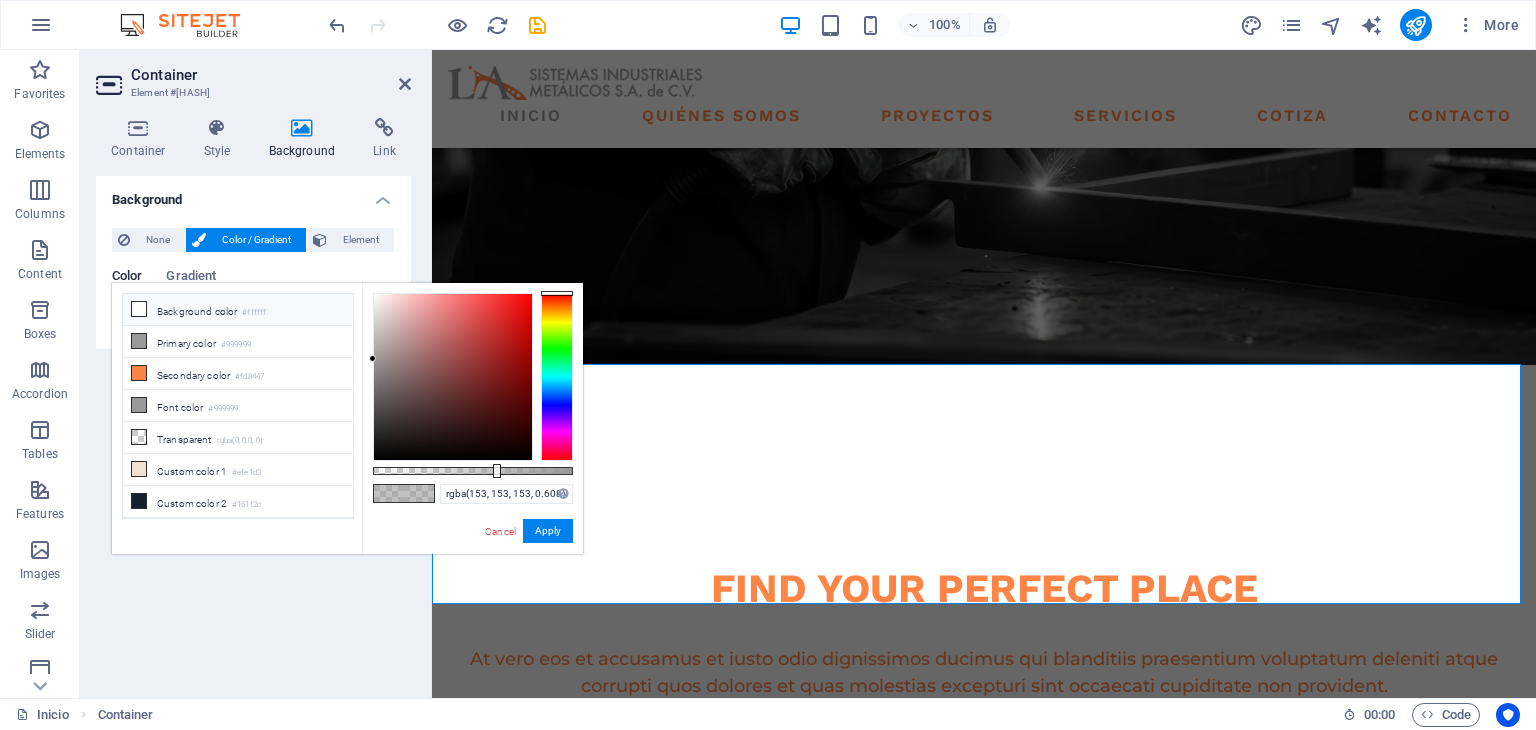 click on "Background color
#ffffff" at bounding box center [238, 310] 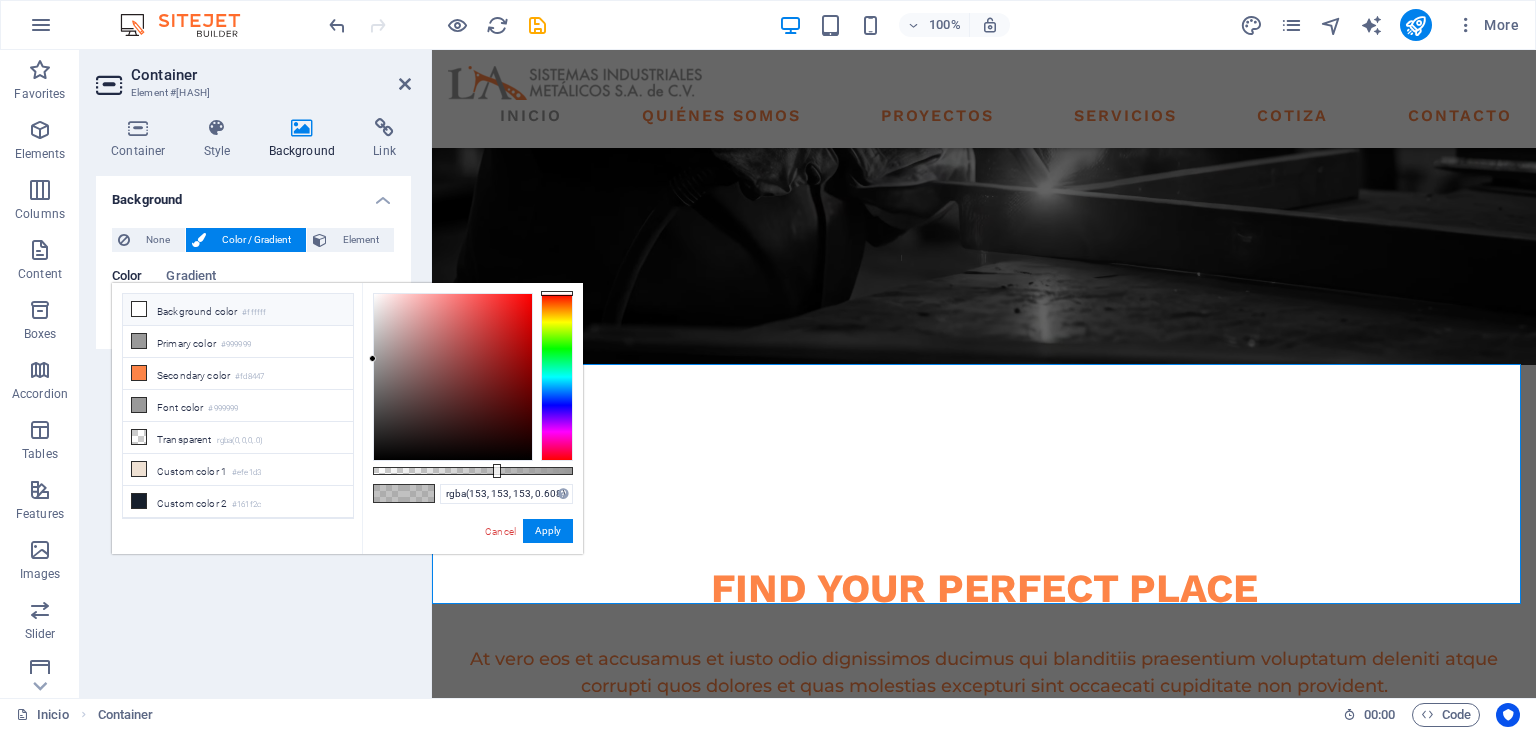 type on "rgba(255, 255, 255, 0.608)" 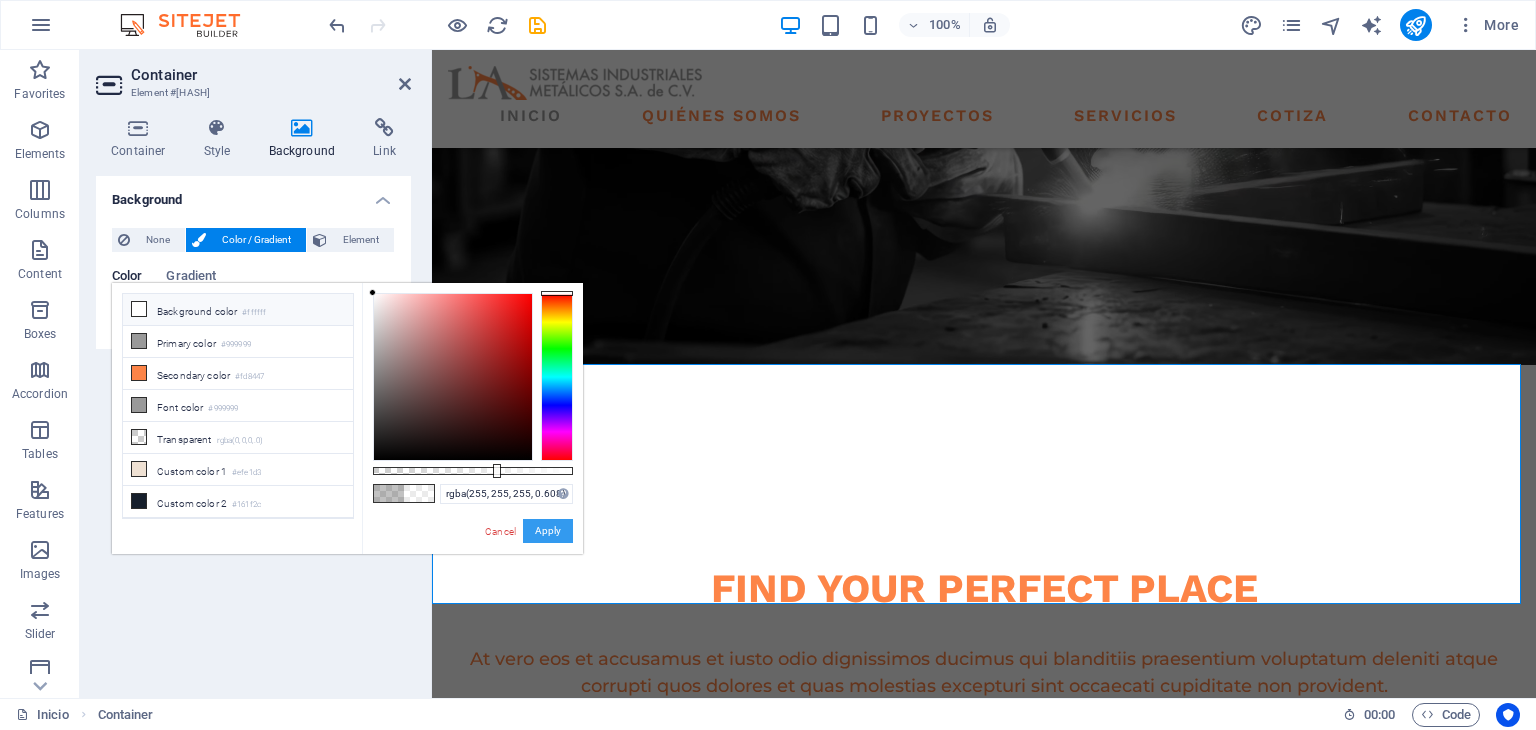 drag, startPoint x: 551, startPoint y: 528, endPoint x: 120, endPoint y: 477, distance: 434.00693 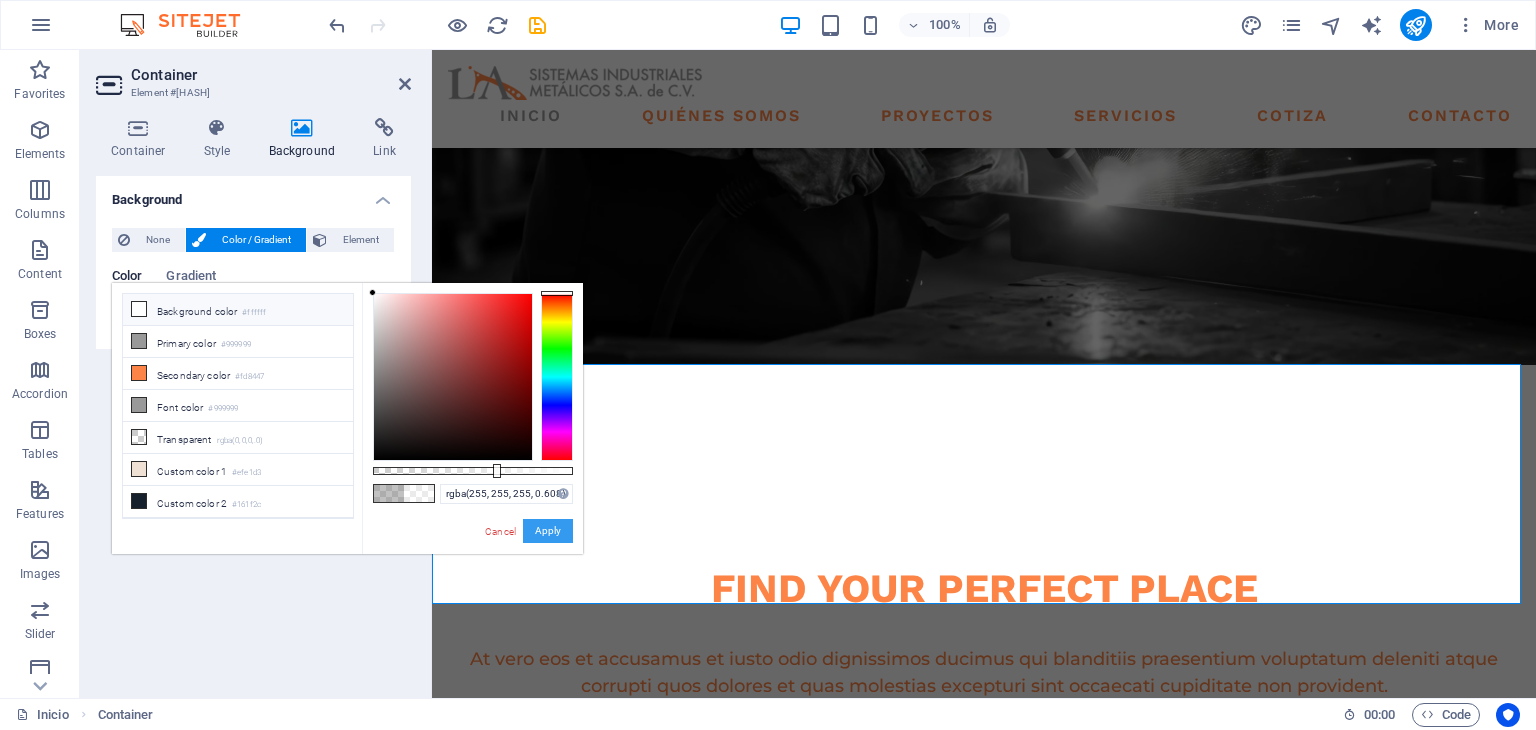 click on "Apply" at bounding box center [548, 531] 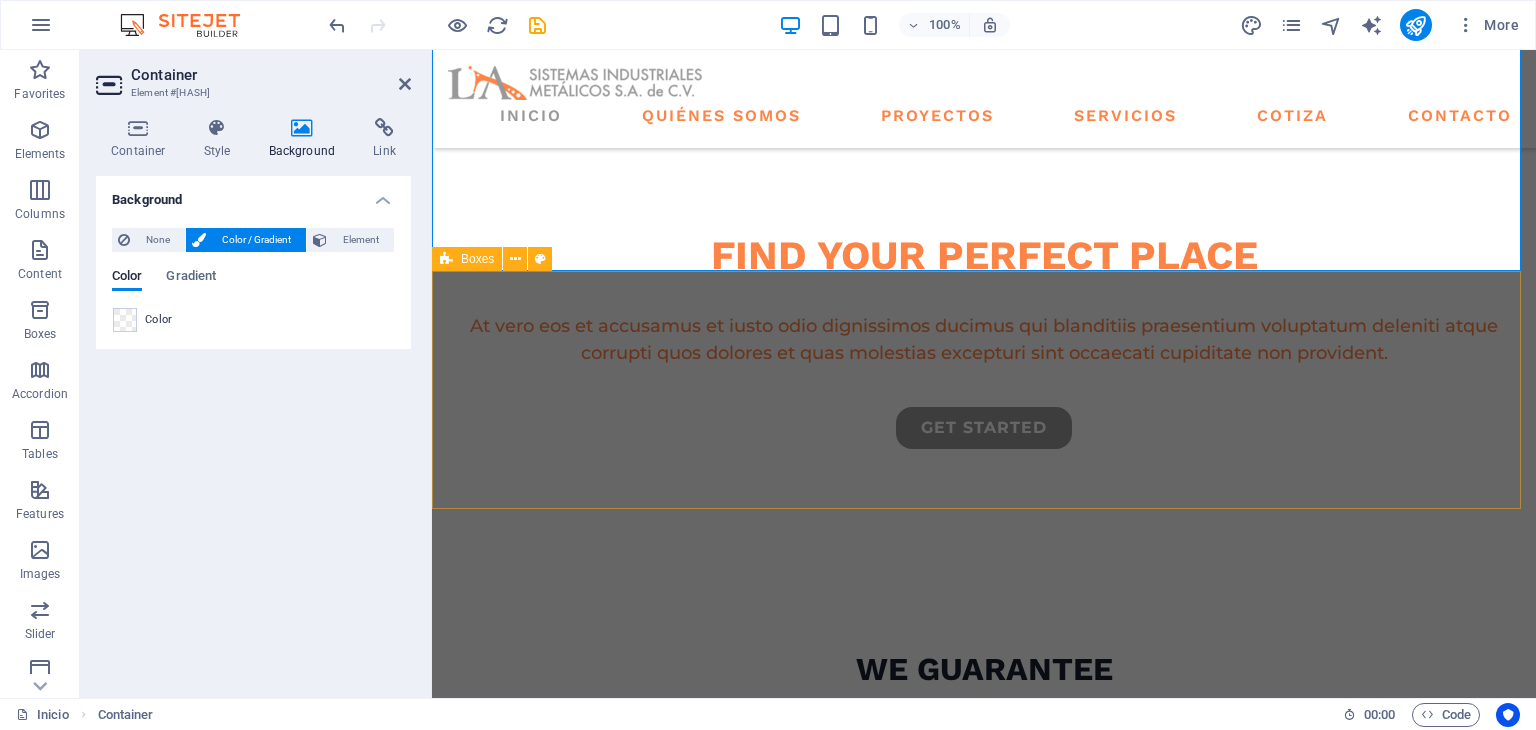 click on "premium locations high quality buildings modern interior design" at bounding box center (984, 1015) 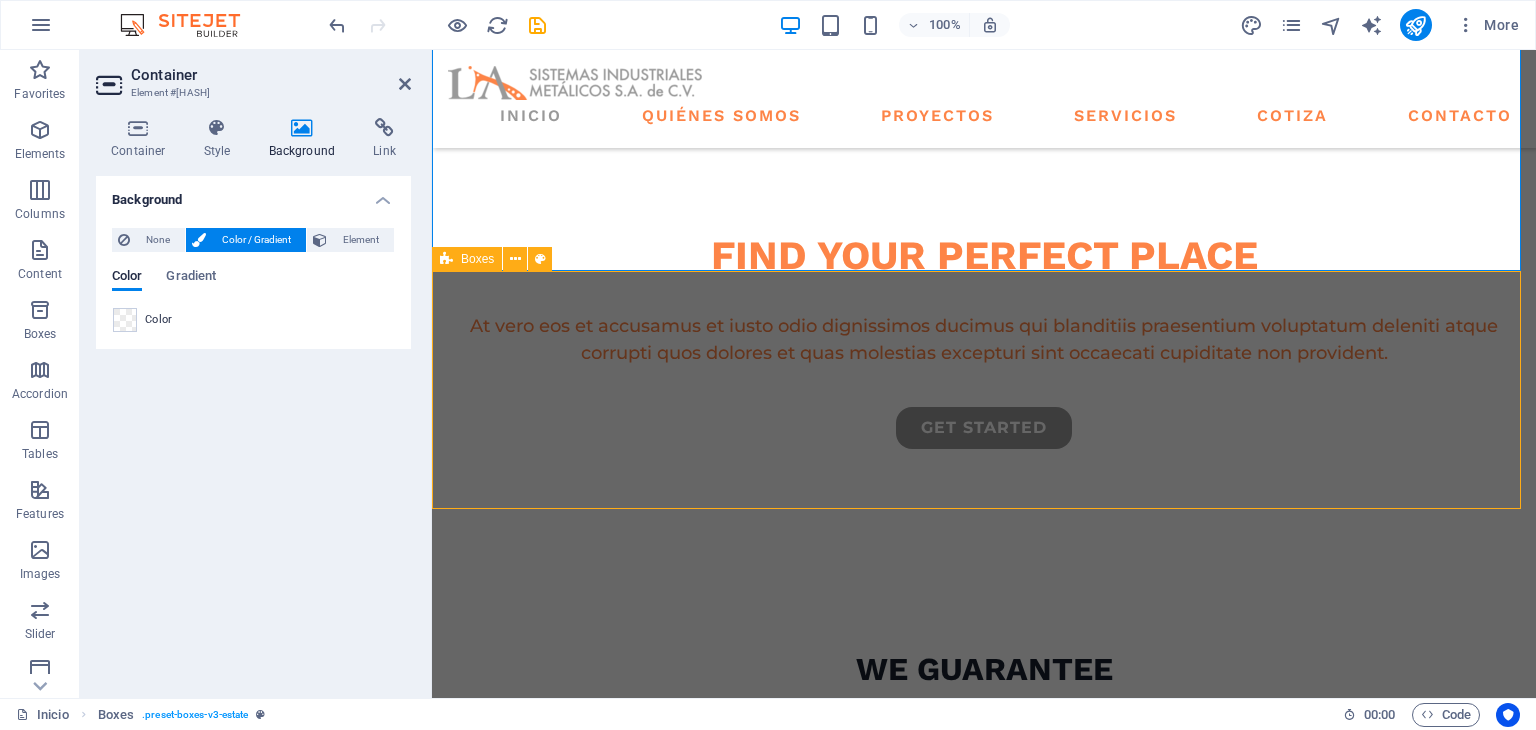 click on "premium locations high quality buildings modern interior design" at bounding box center [984, 1015] 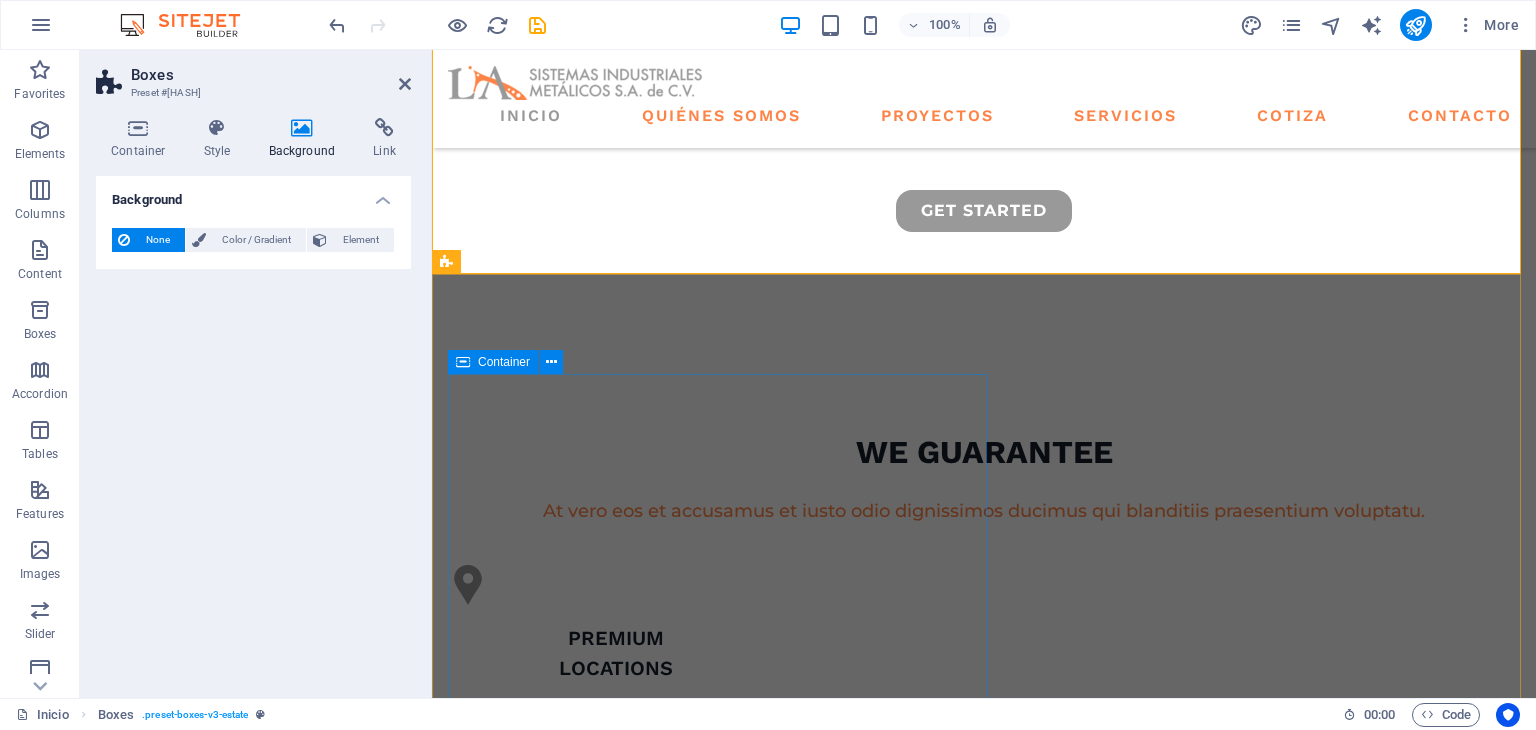scroll, scrollTop: 1000, scrollLeft: 0, axis: vertical 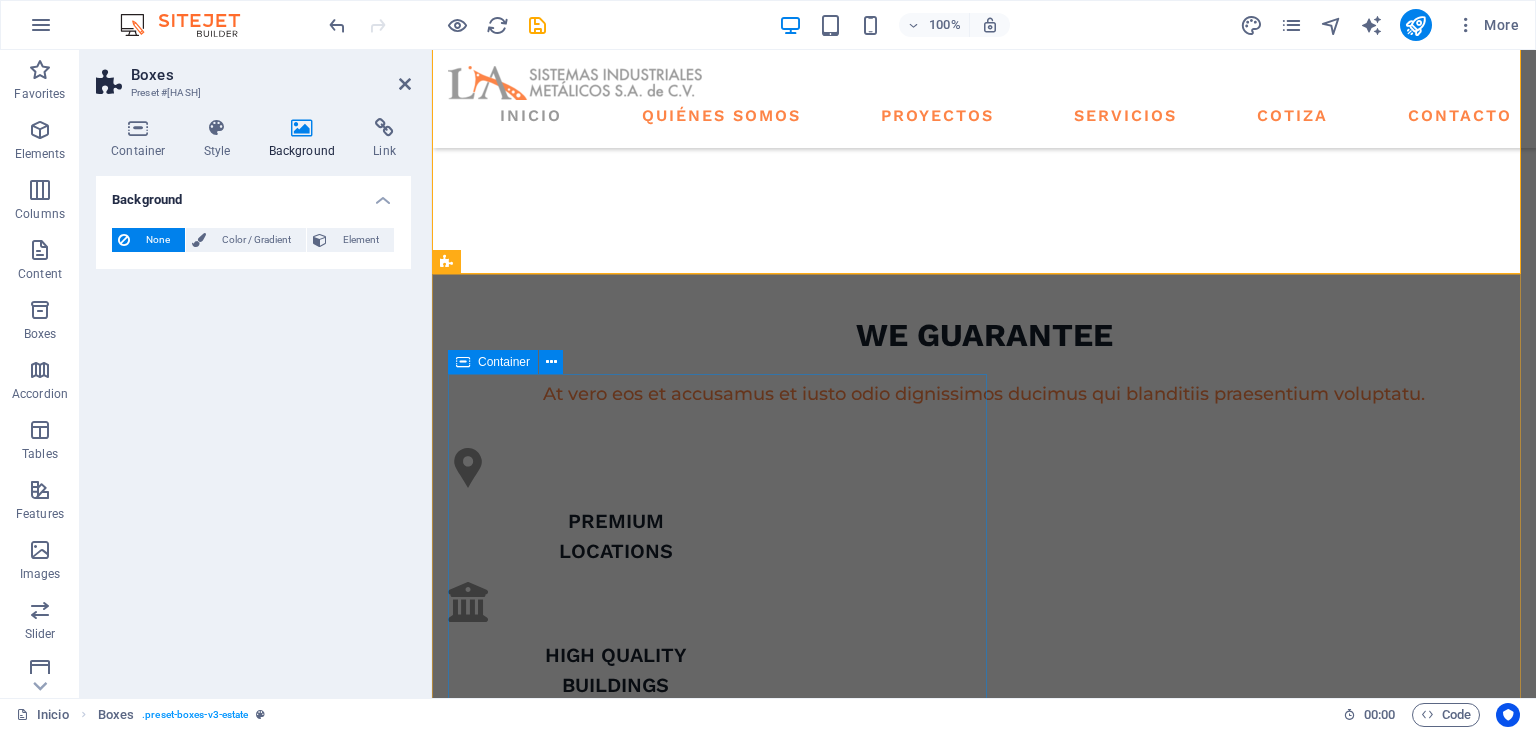 click at bounding box center [984, 1403] 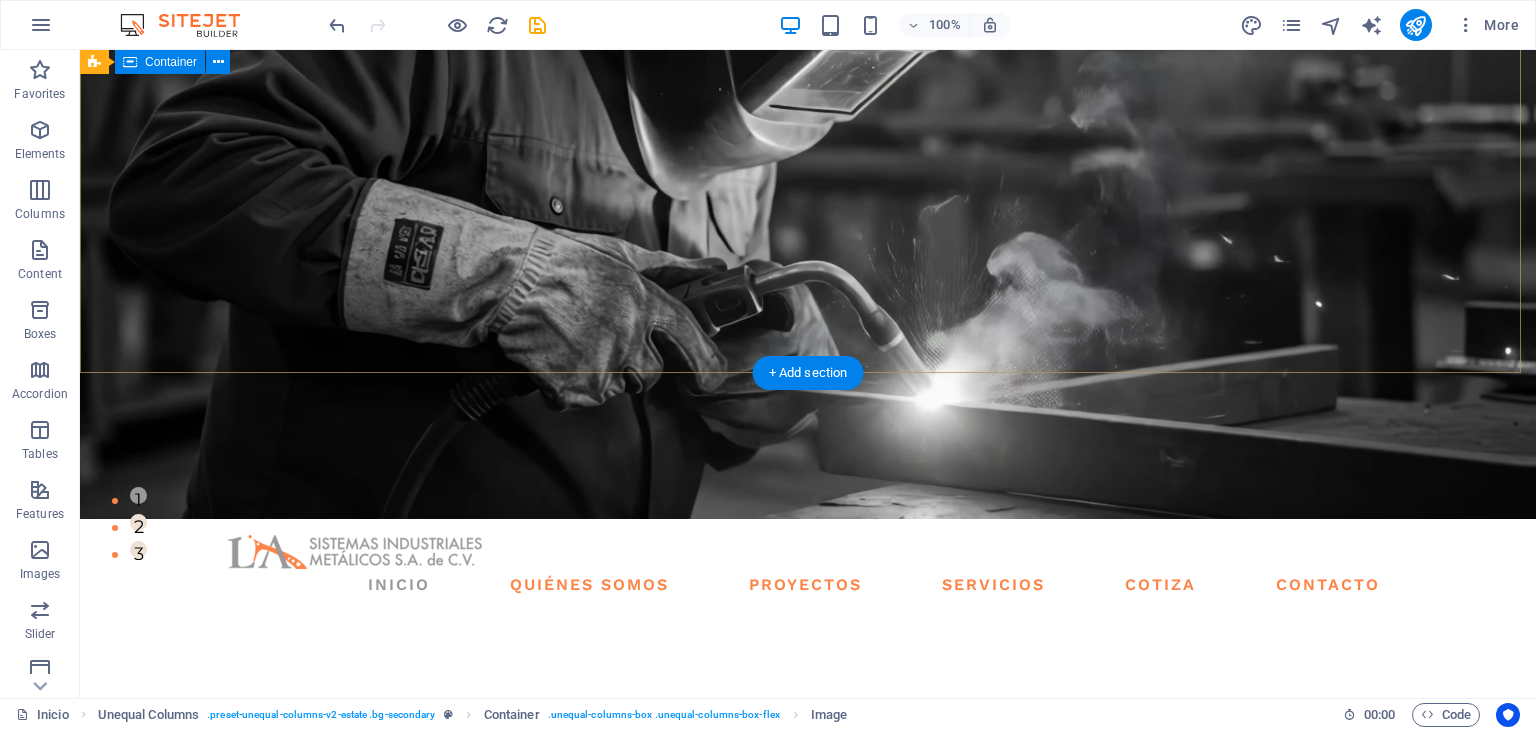 scroll, scrollTop: 0, scrollLeft: 0, axis: both 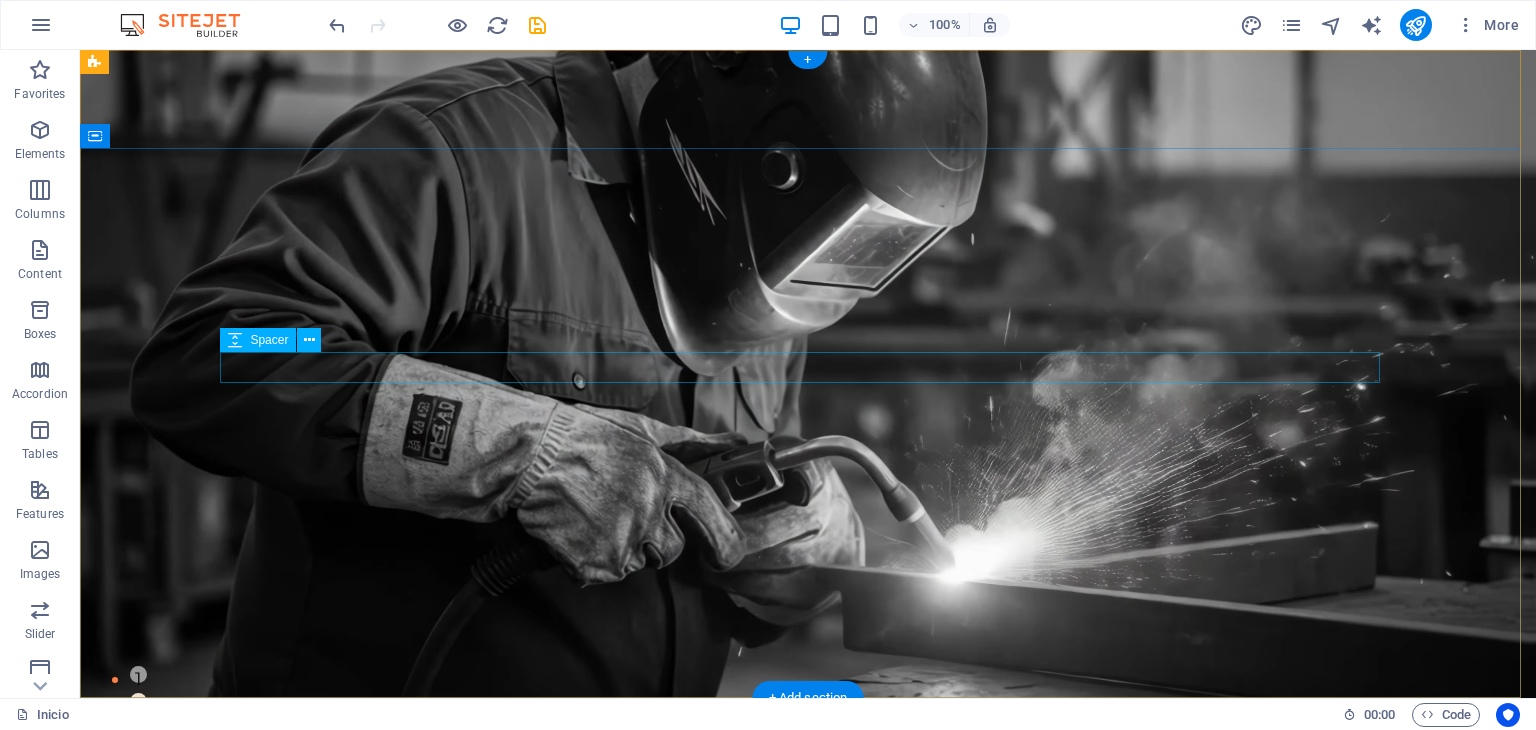 click at bounding box center [808, 963] 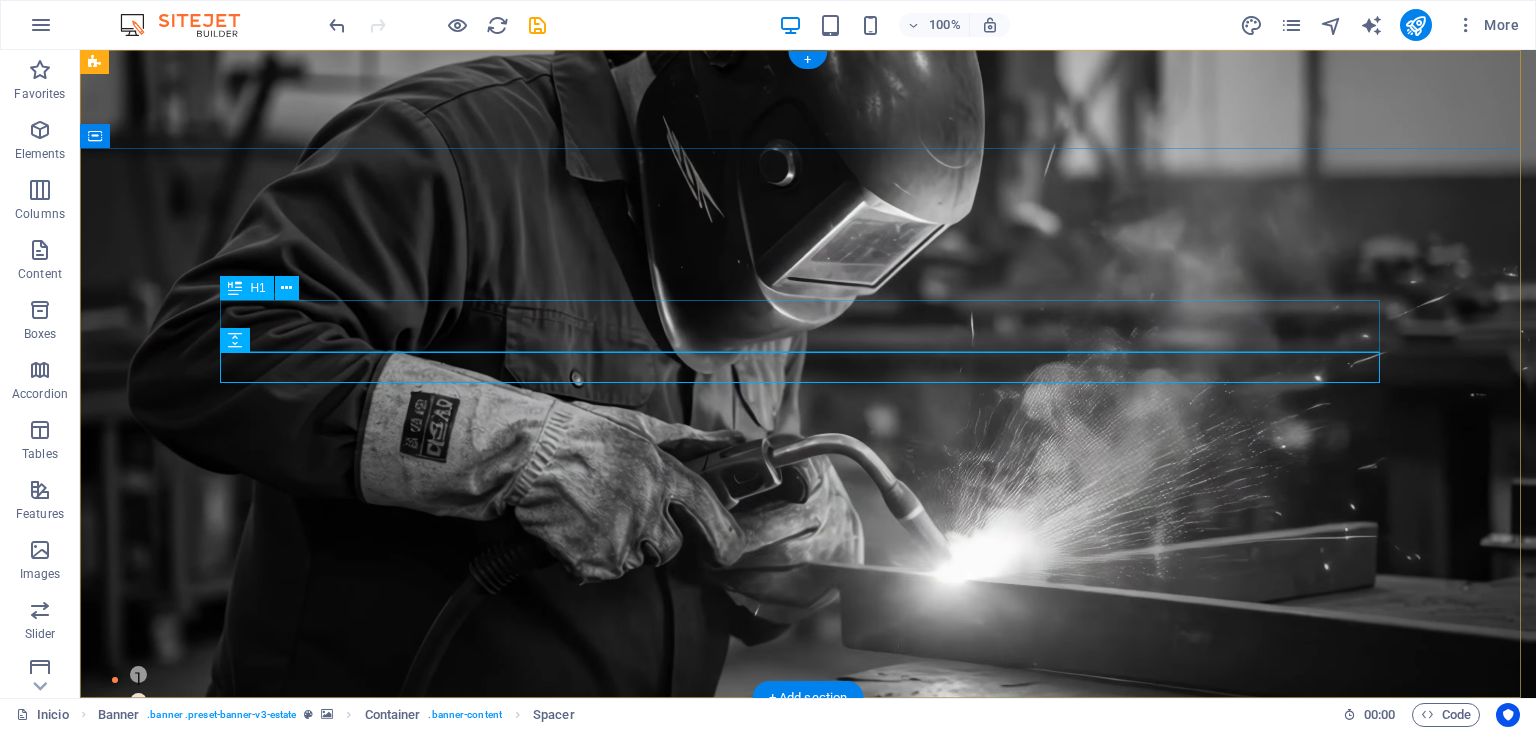 click on "FIND YOUR PERFECT PLACE" at bounding box center (808, 922) 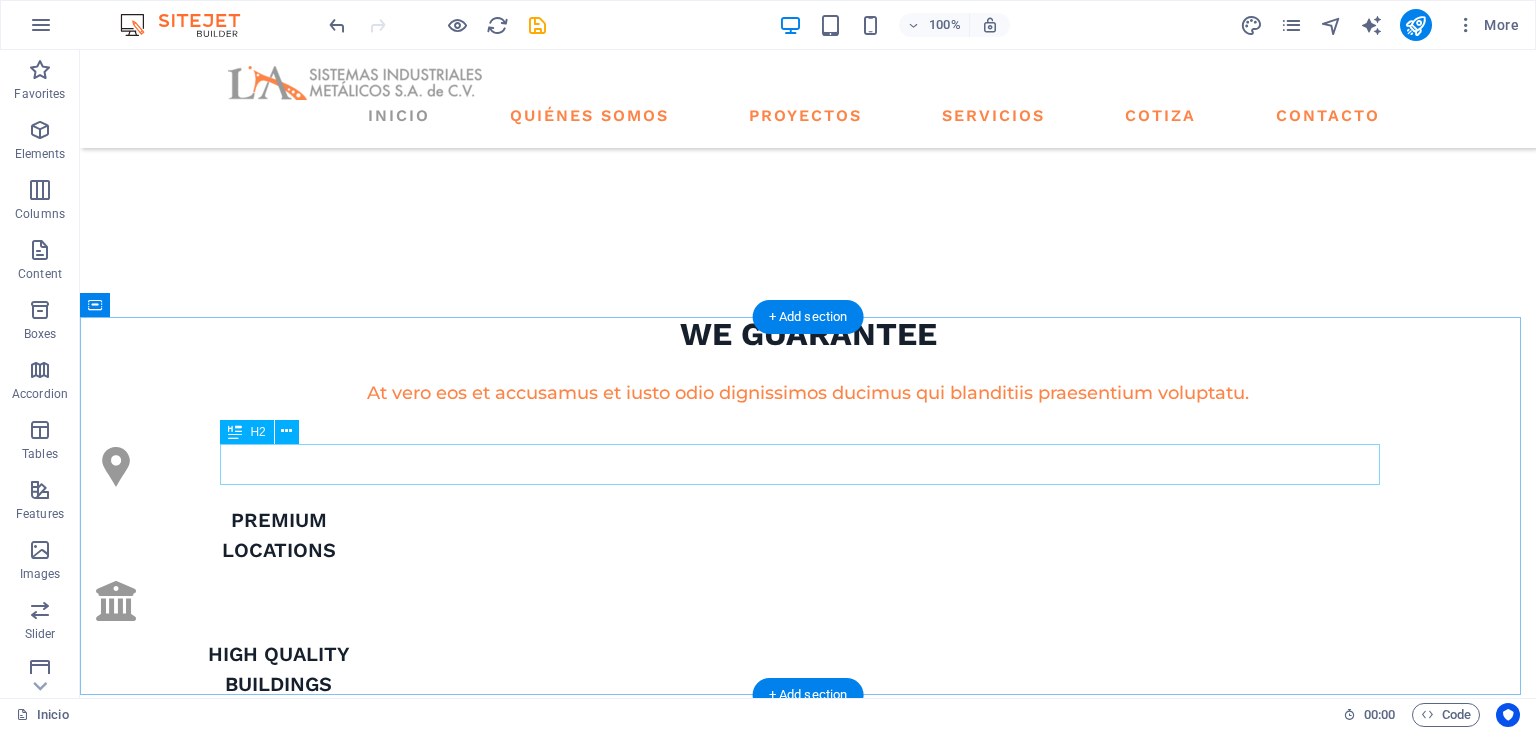 scroll, scrollTop: 1000, scrollLeft: 0, axis: vertical 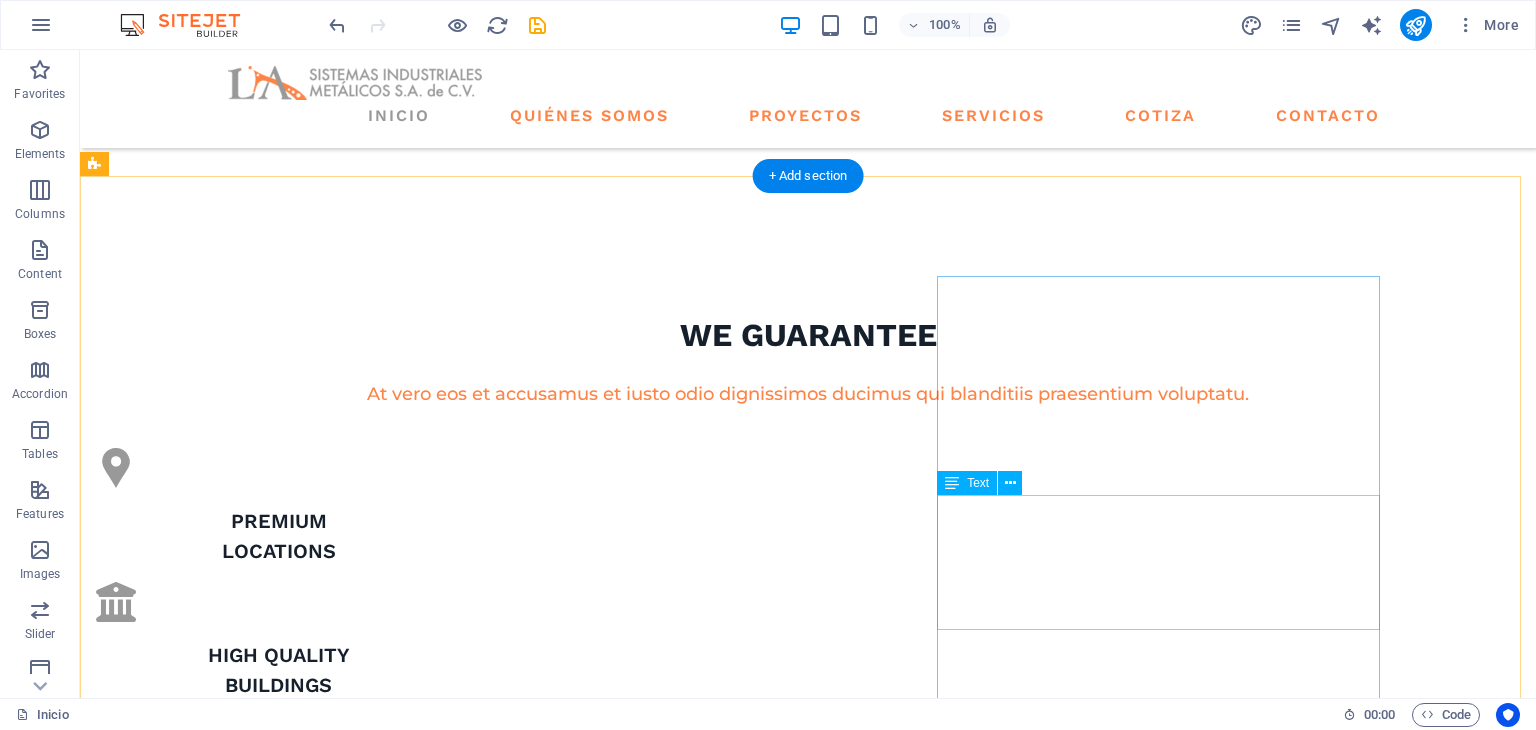 click on "At vero eos et accusamus et iusto odio dignissimos ducimus qui blanditiis praesentium voluptatum deleniti atque corrupti quos dolores et quas molestias excepturi sint occaecati cupiditate non provident." at bounding box center [676, 2232] 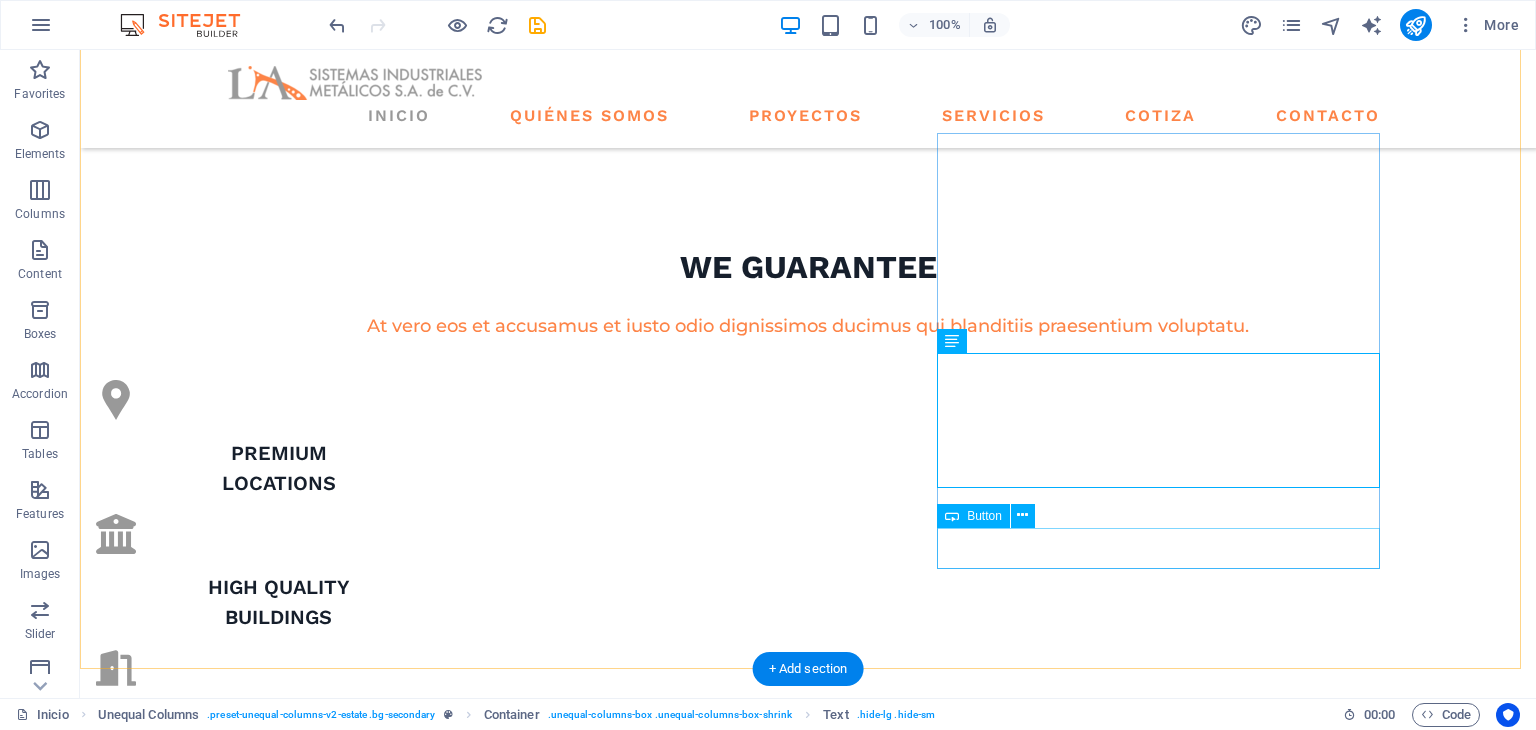 scroll, scrollTop: 1166, scrollLeft: 0, axis: vertical 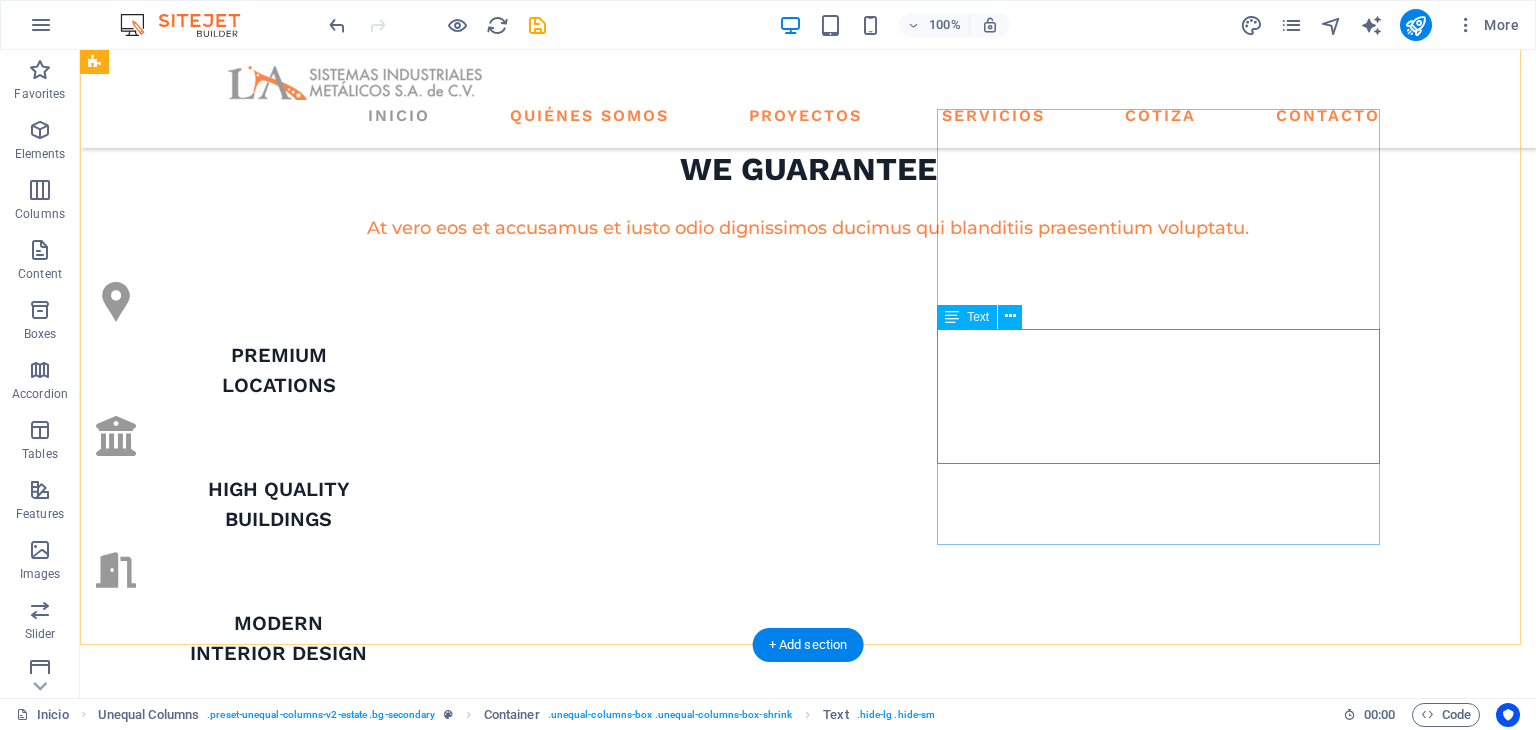 click on "At vero eos et accusamus et iusto odio dignissimos ducimus qui blanditiis praesentium voluptatum deleniti atque corrupti quos dolores et quas molestias excepturi sint occaecati cupiditate non provident." at bounding box center [676, 2066] 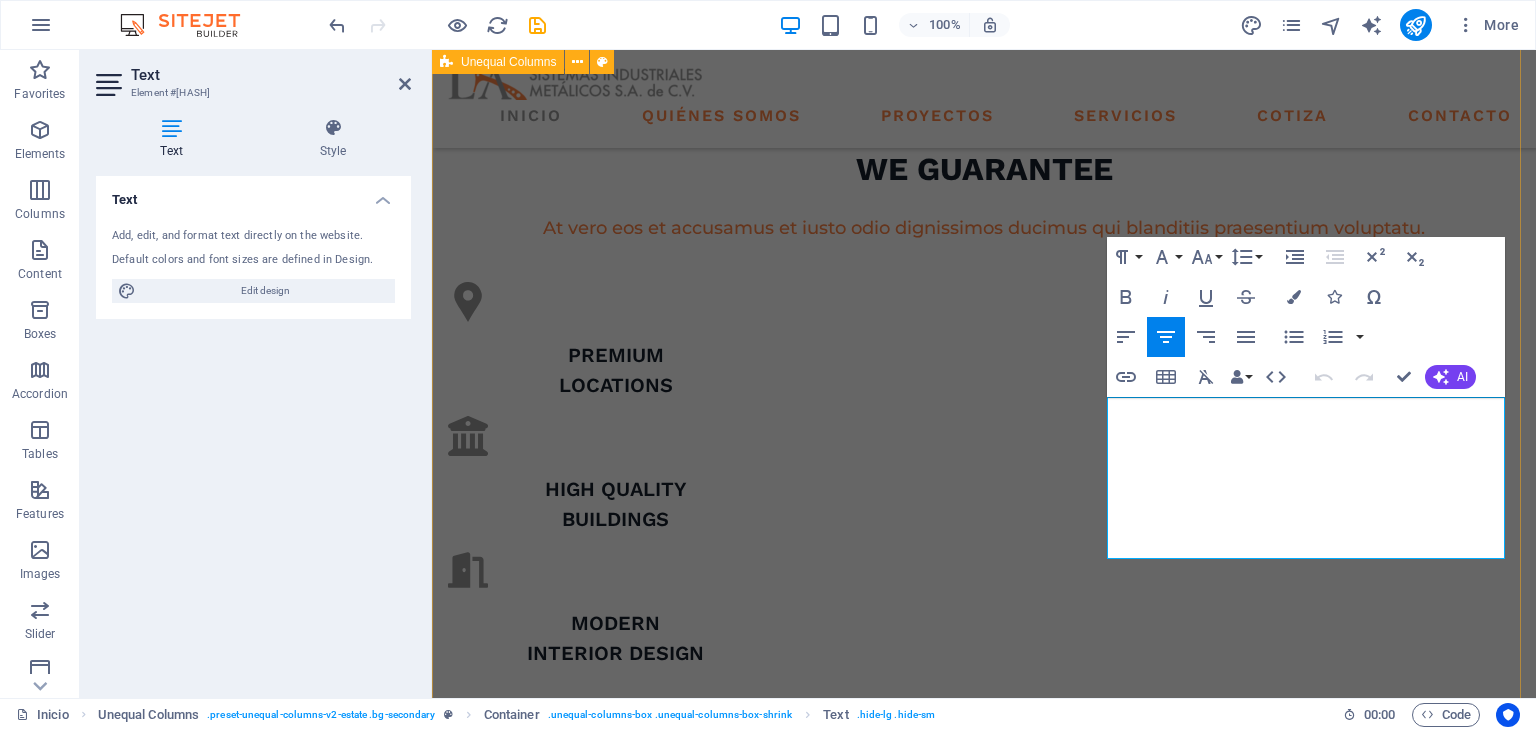 drag, startPoint x: 1423, startPoint y: 545, endPoint x: 1043, endPoint y: 383, distance: 413.0908 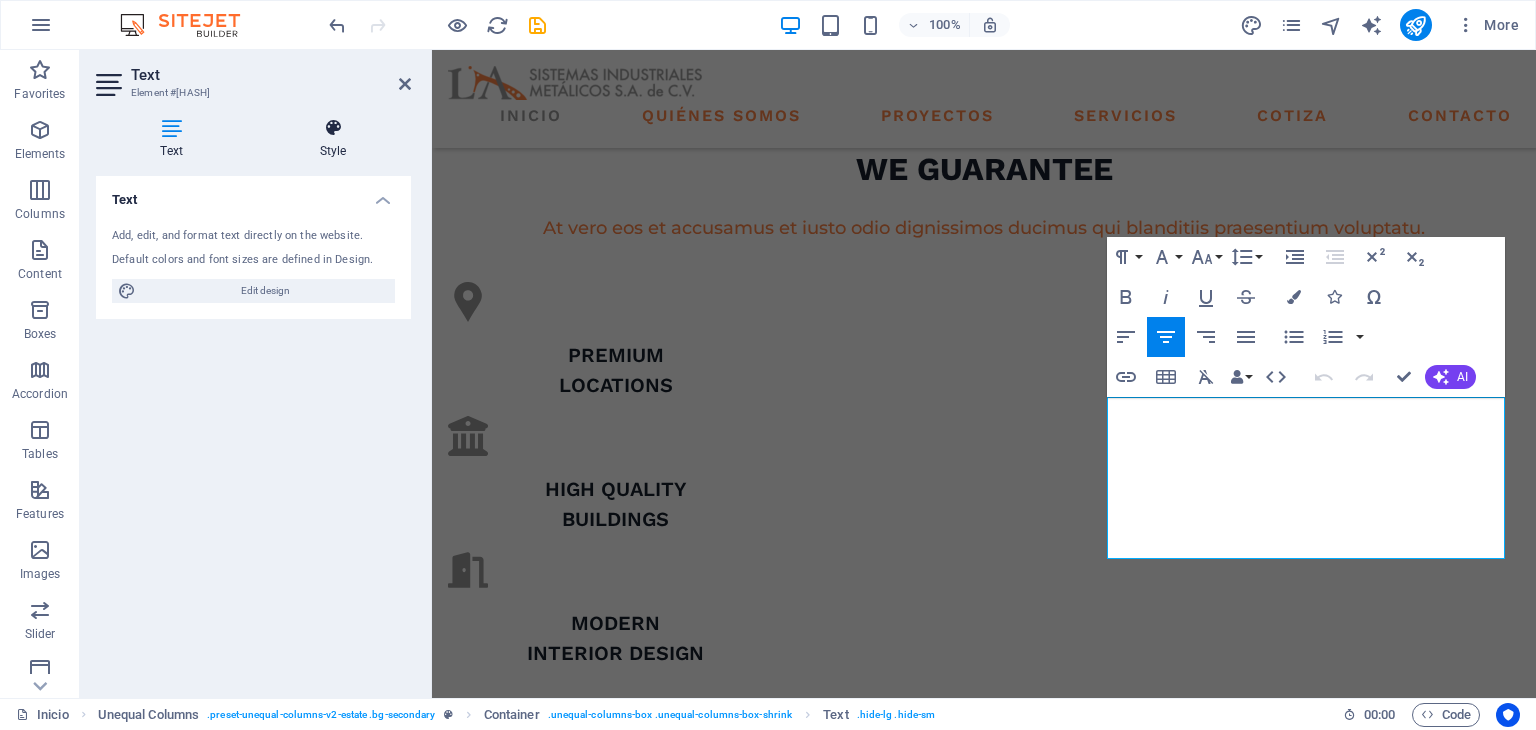 click on "Style" at bounding box center (333, 139) 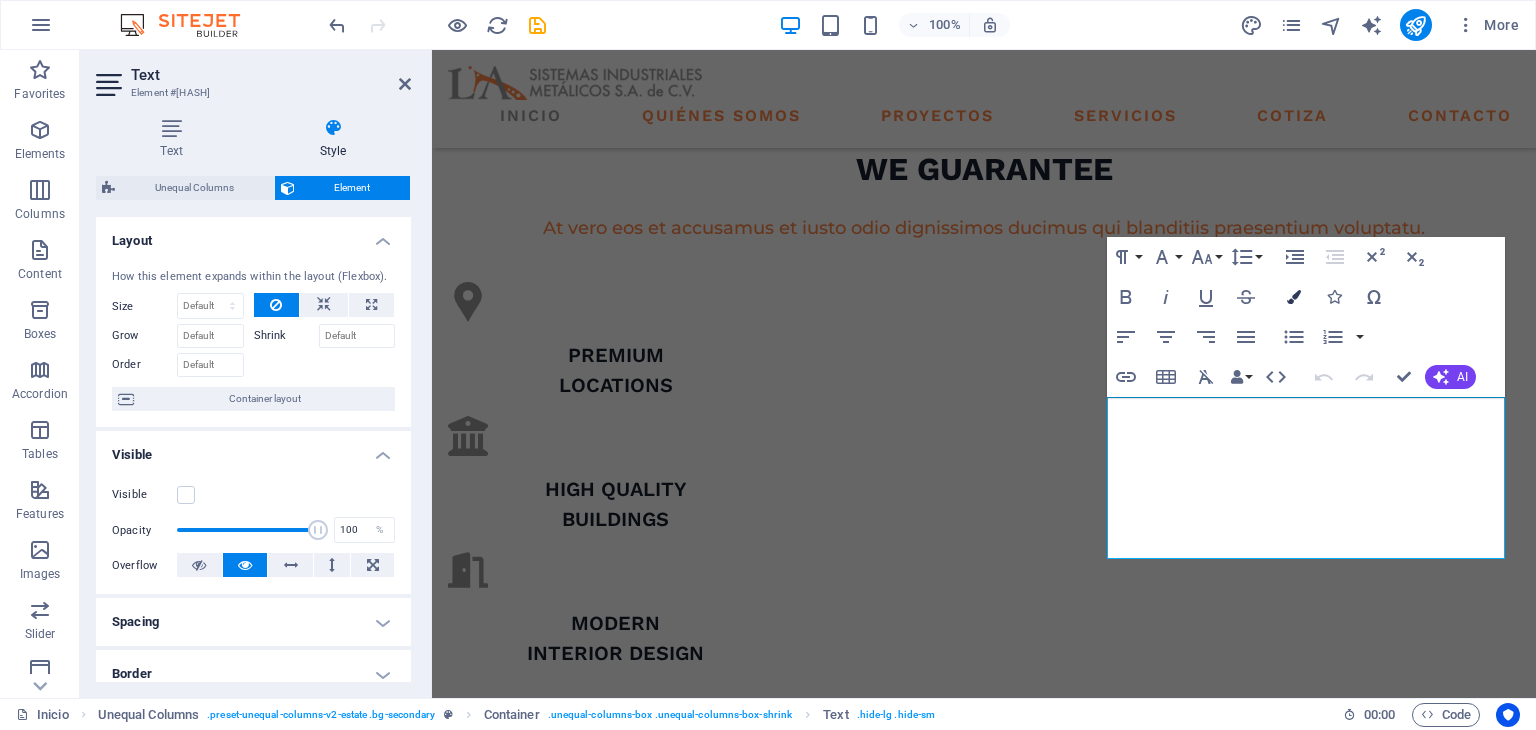 click on "Colors" at bounding box center (1294, 297) 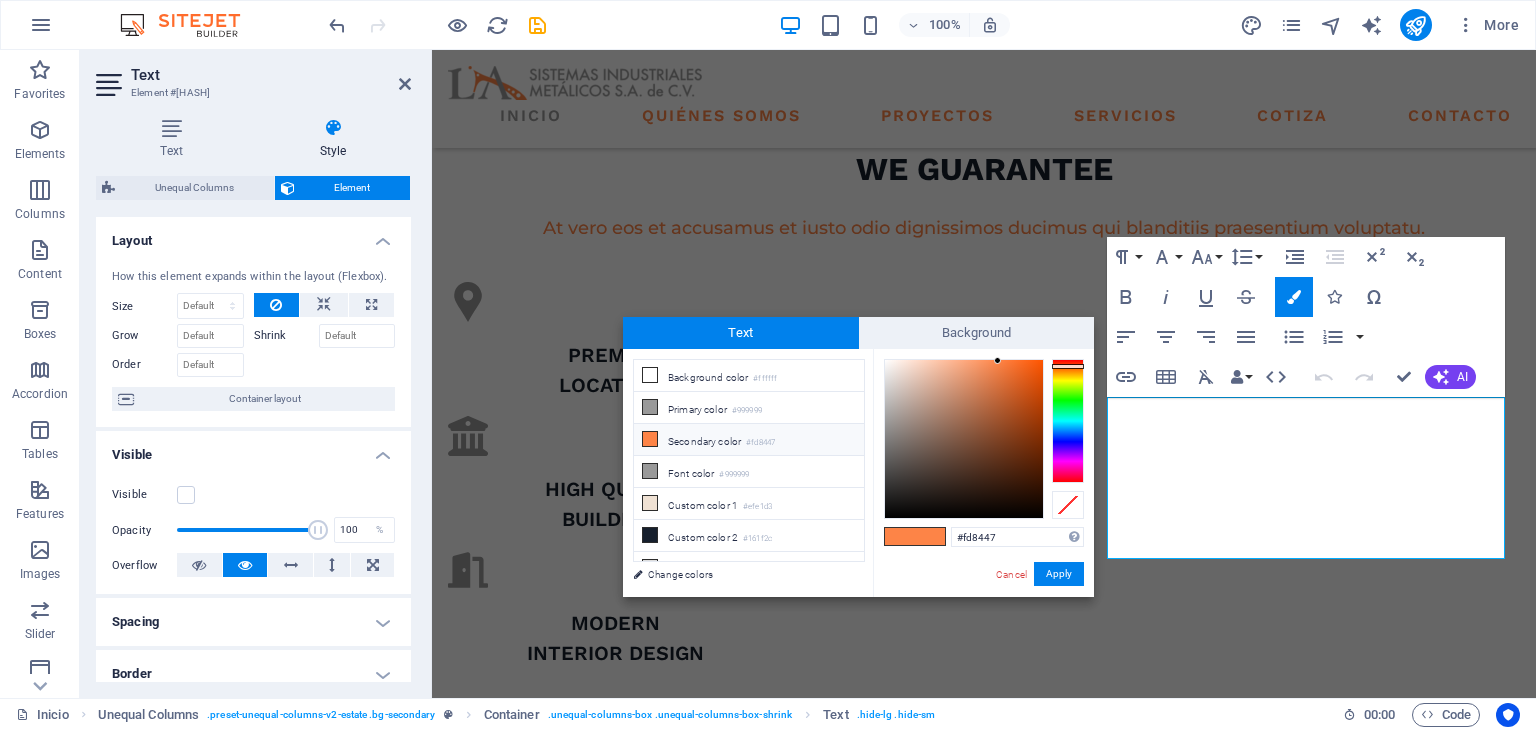 click on "Secondary color
#fd8447" at bounding box center [749, 440] 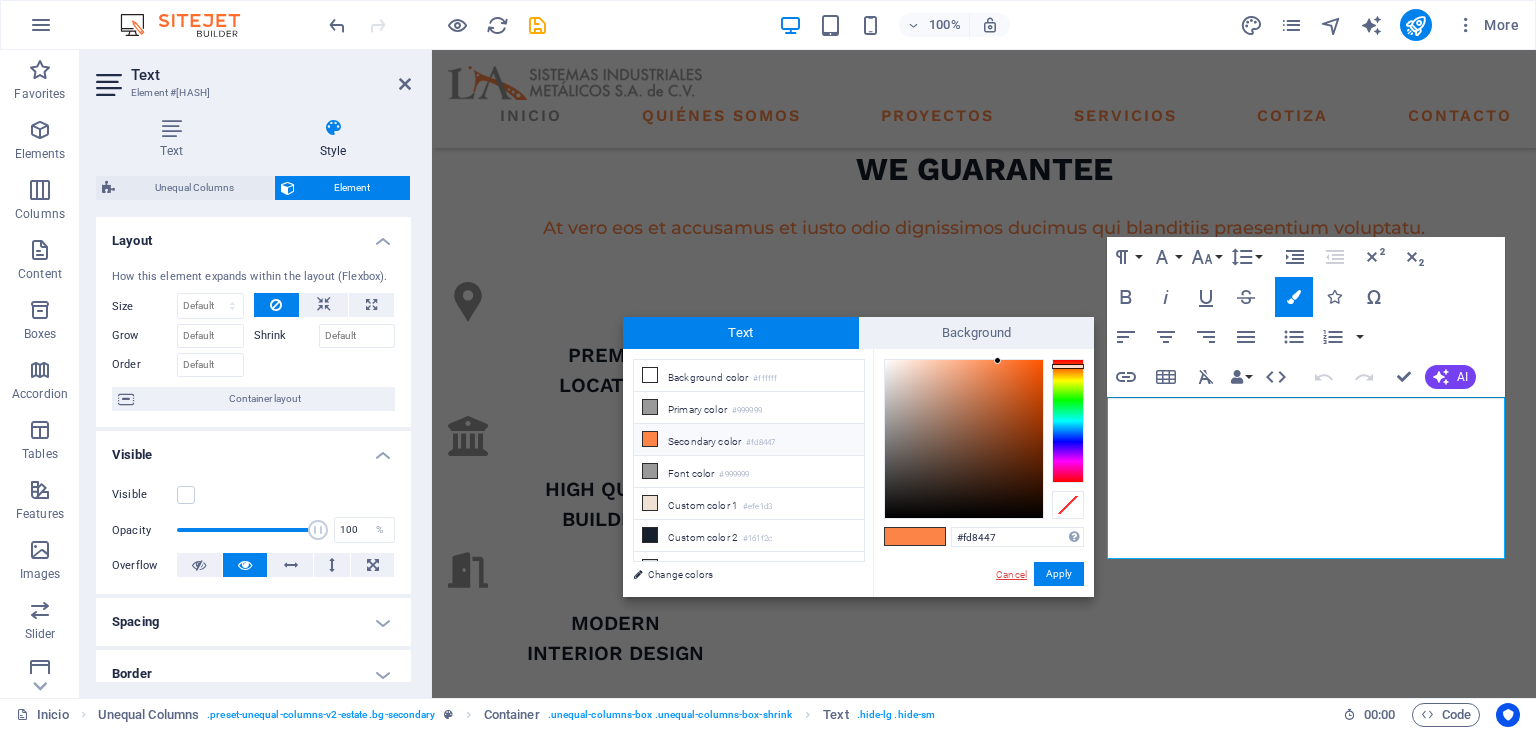 click on "Cancel" at bounding box center [1011, 574] 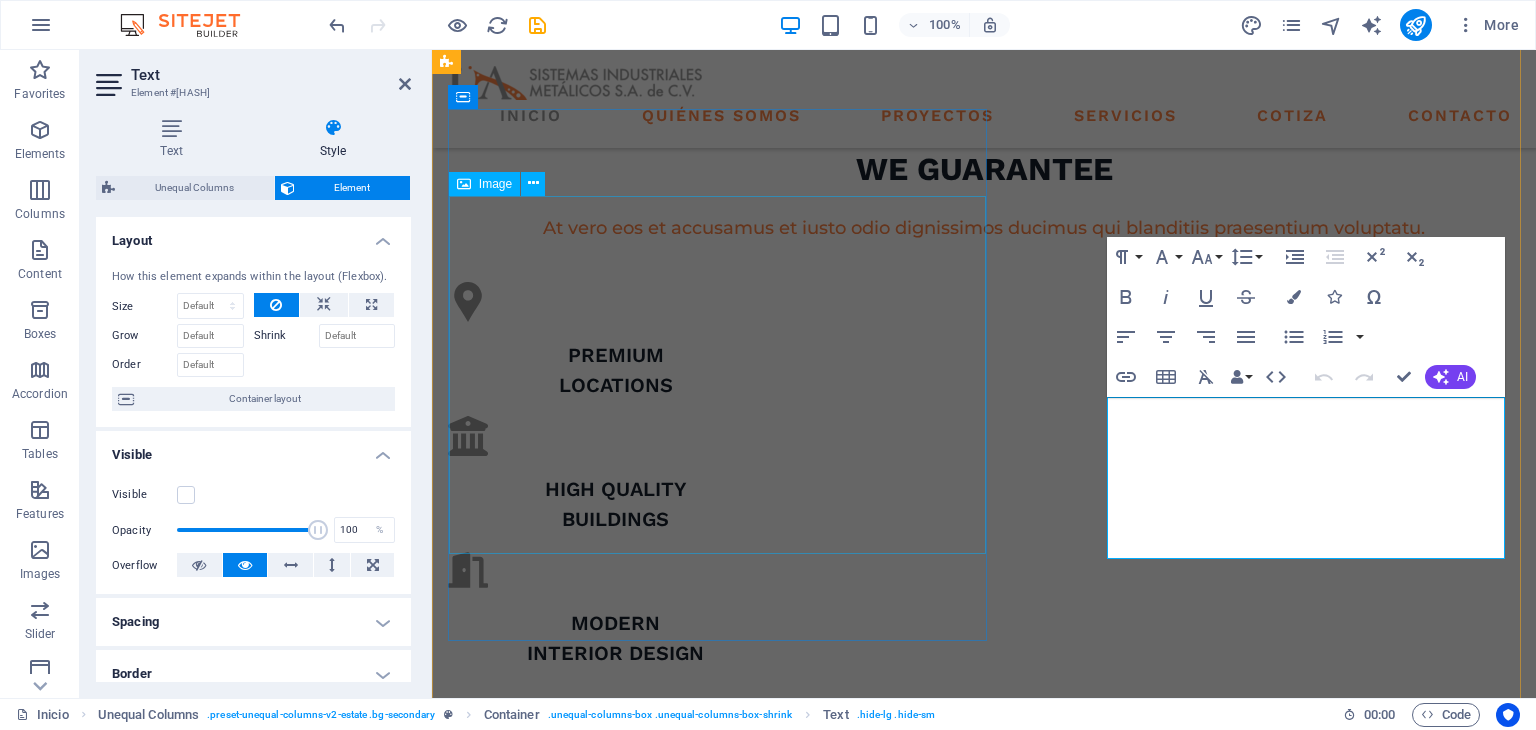 click on "ABOUT US
what we are all about At vero eos et accusamus et iusto odio dignissimos ducimus qui blanditiis praesentium voluptatum deleniti atque corrupti quos dolores et quas molestias excepturi sint occaecati cupiditate non provident. At vero eos et accusamus et iusto odio dignissimos ducimus qui blanditiis praesentium voluptatum deleniti atque corrupti quos dolores et quas molestias excepturi sint occaecati cupiditate non provident. GET STARTED" at bounding box center (984, 1404) 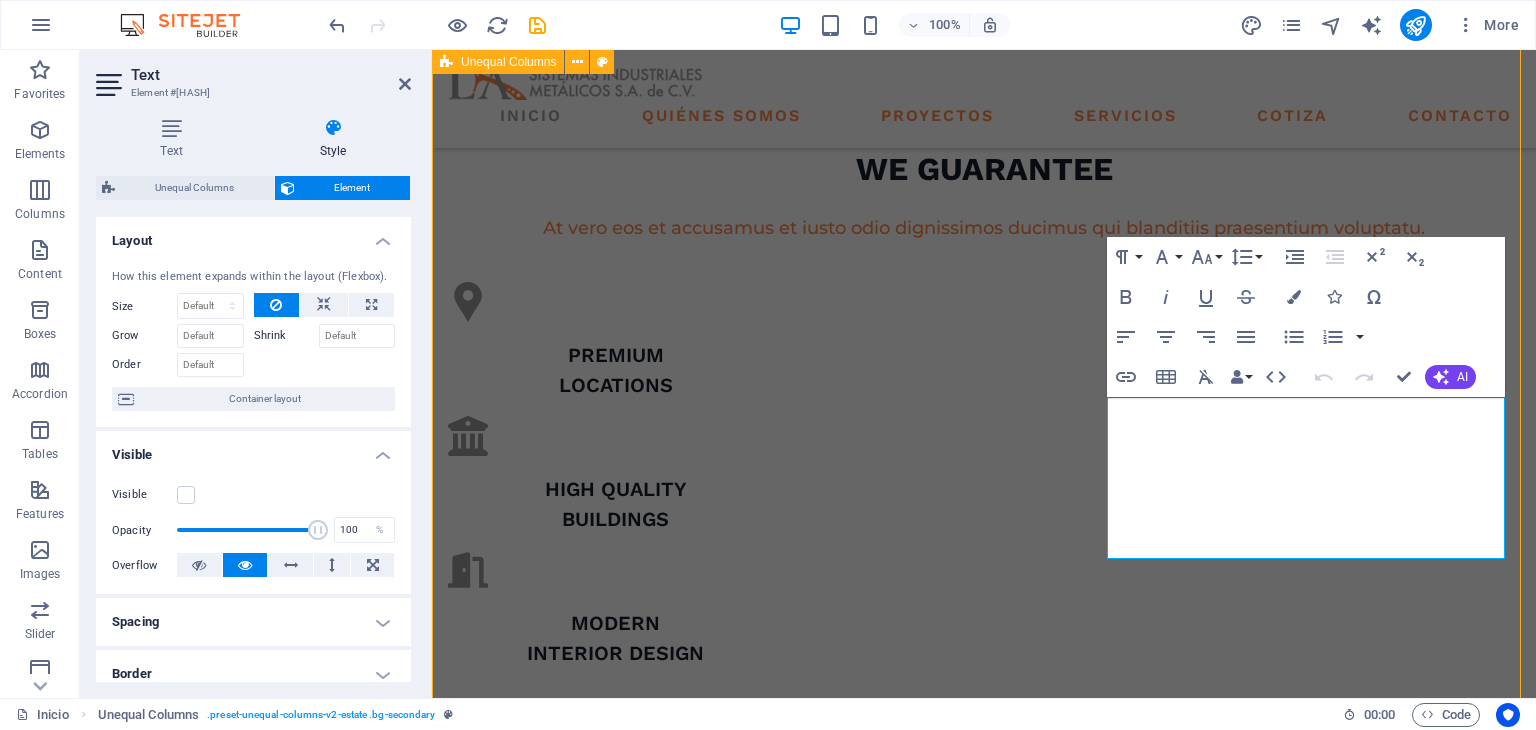 click at bounding box center (984, 1879) 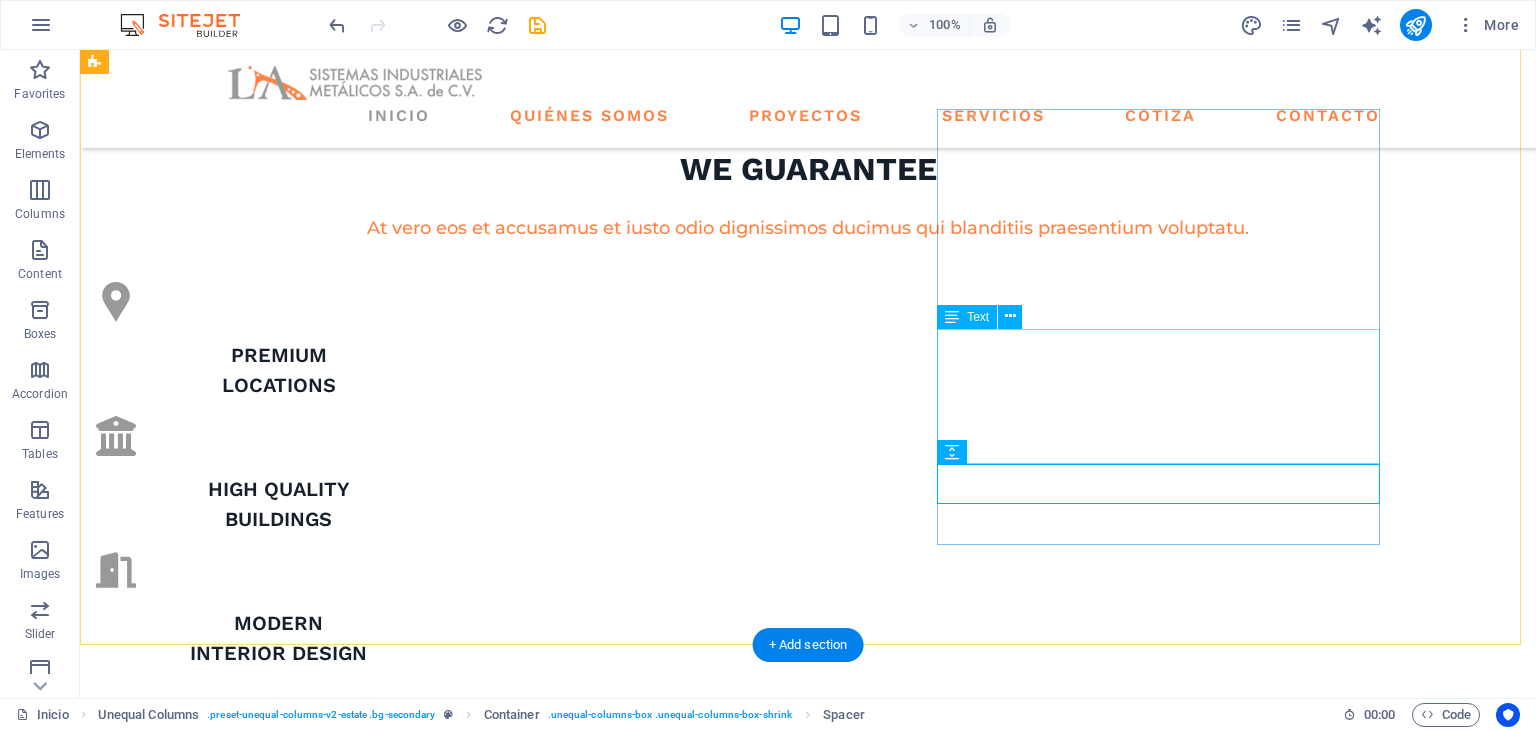 click on "At vero eos et accusamus et iusto odio dignissimos ducimus qui blanditiis praesentium voluptatum deleniti atque corrupti quos dolores et quas molestias excepturi sint occaecati cupiditate non provident." at bounding box center (676, 2066) 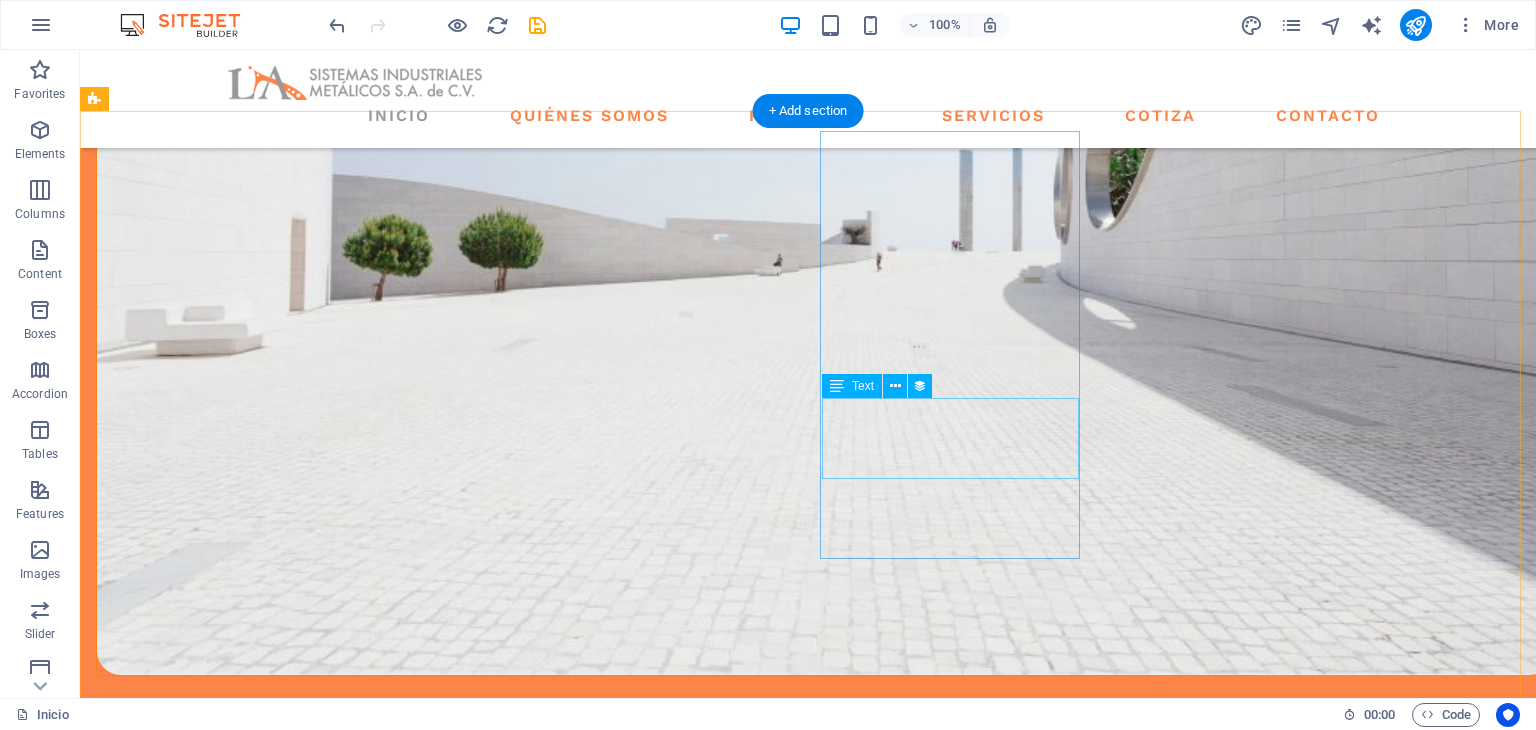 scroll, scrollTop: 2333, scrollLeft: 0, axis: vertical 